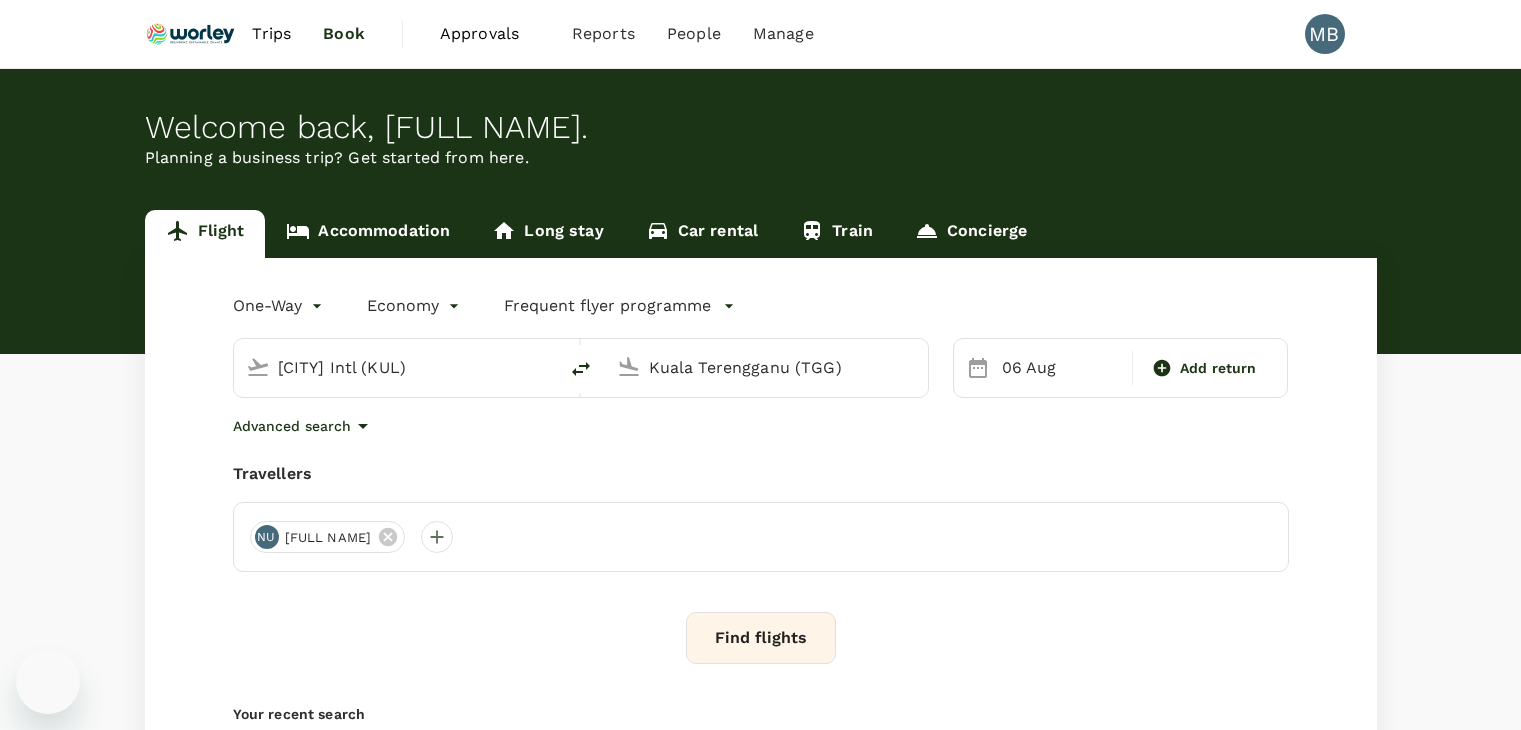 scroll, scrollTop: 0, scrollLeft: 0, axis: both 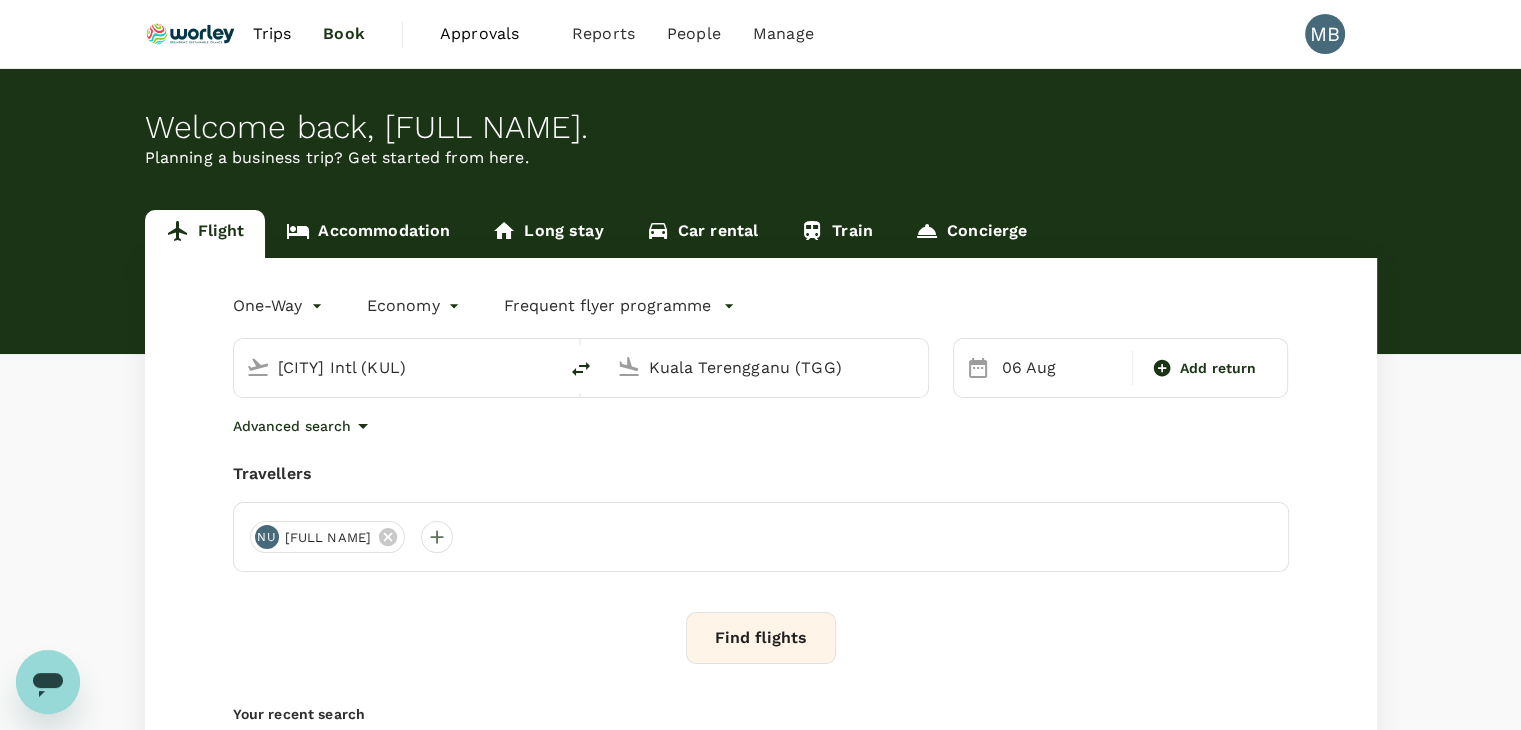 click 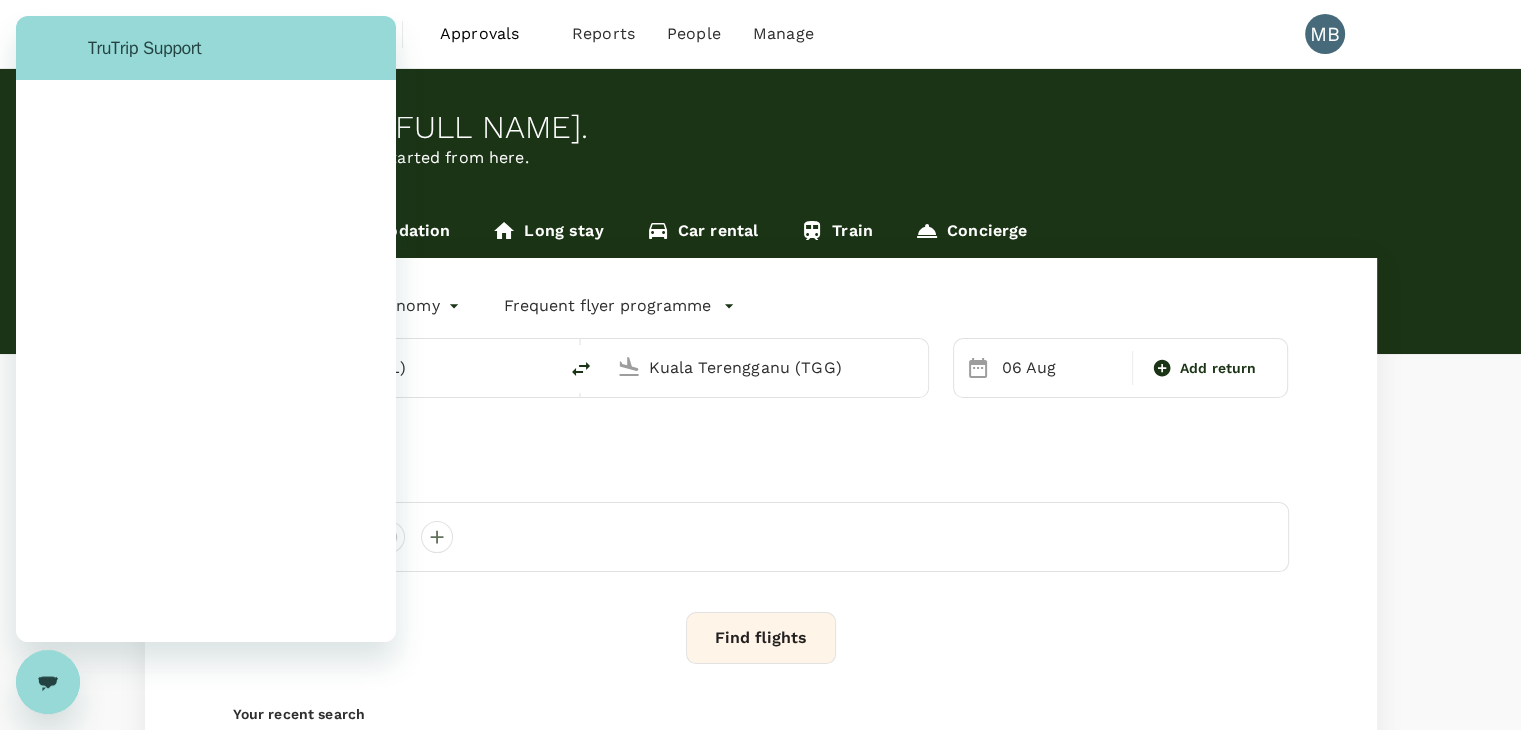 scroll, scrollTop: 0, scrollLeft: 0, axis: both 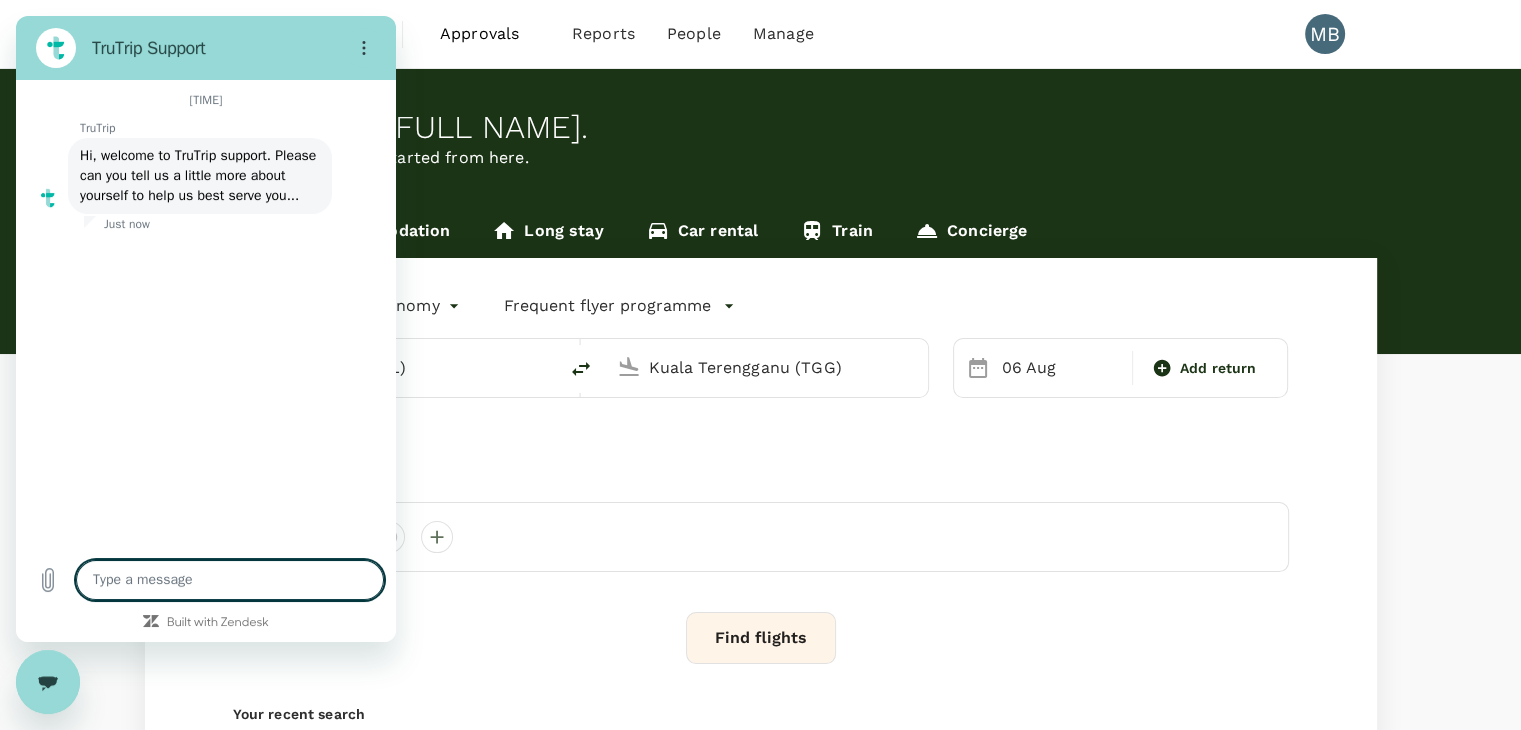 type on "x" 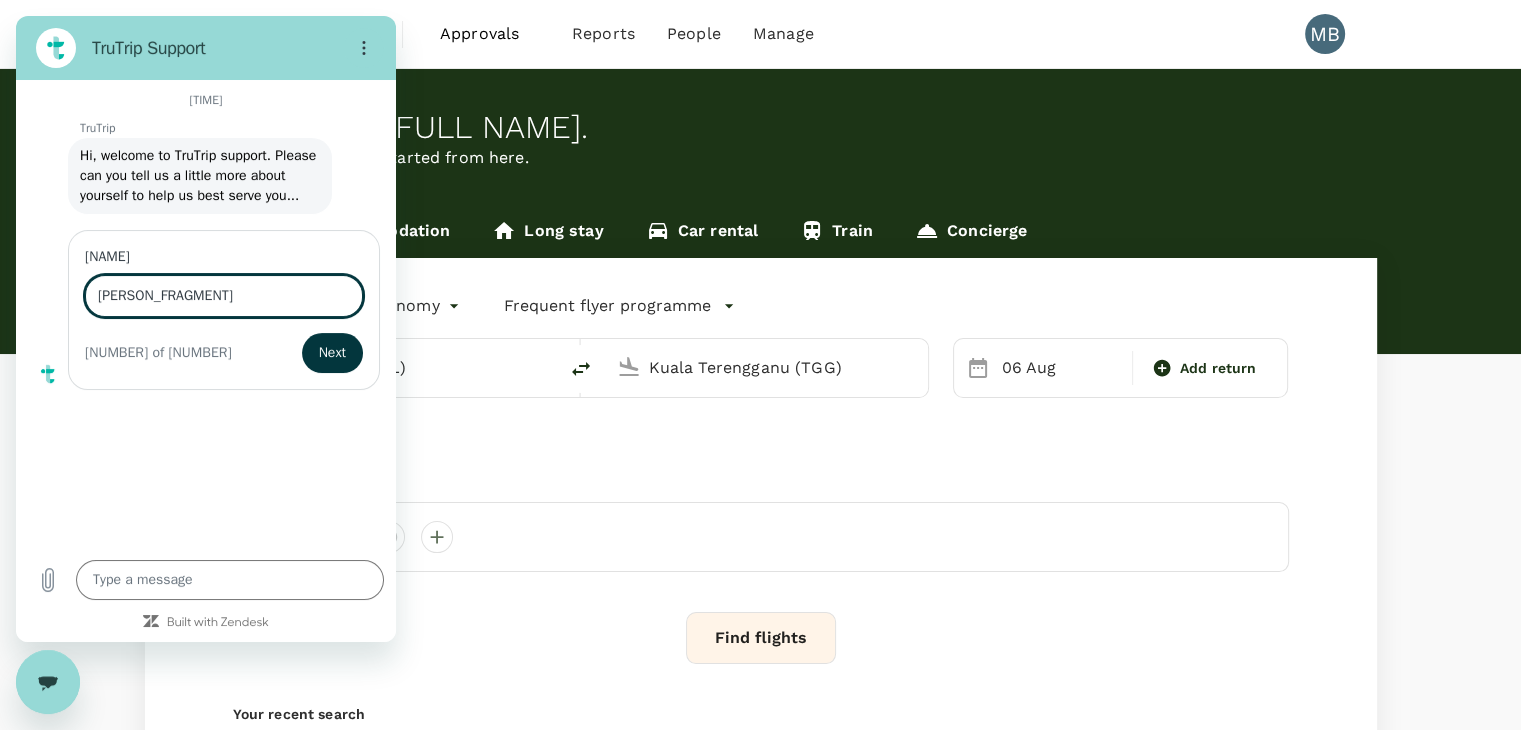 type on "[PERSON_FRAGMENT]" 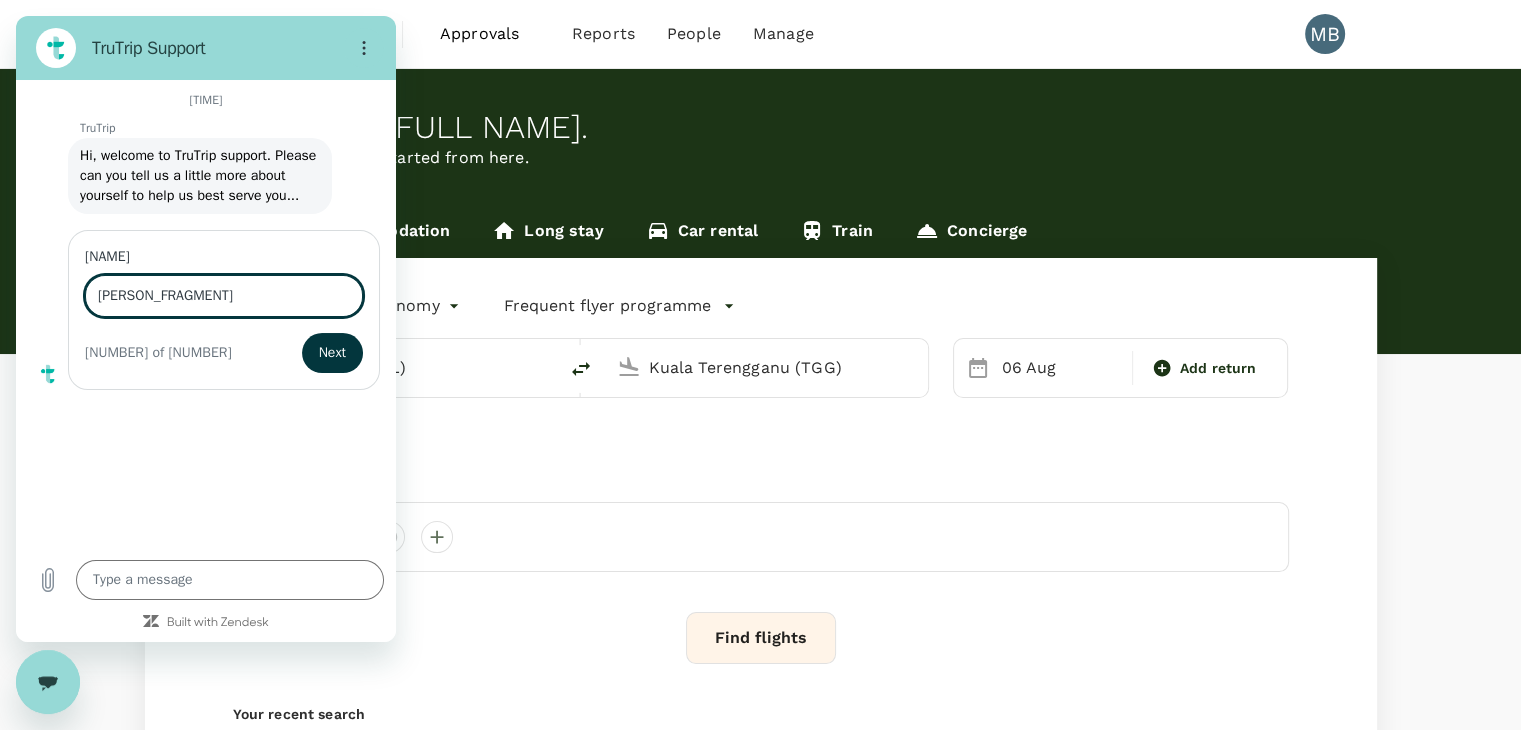 type on "x" 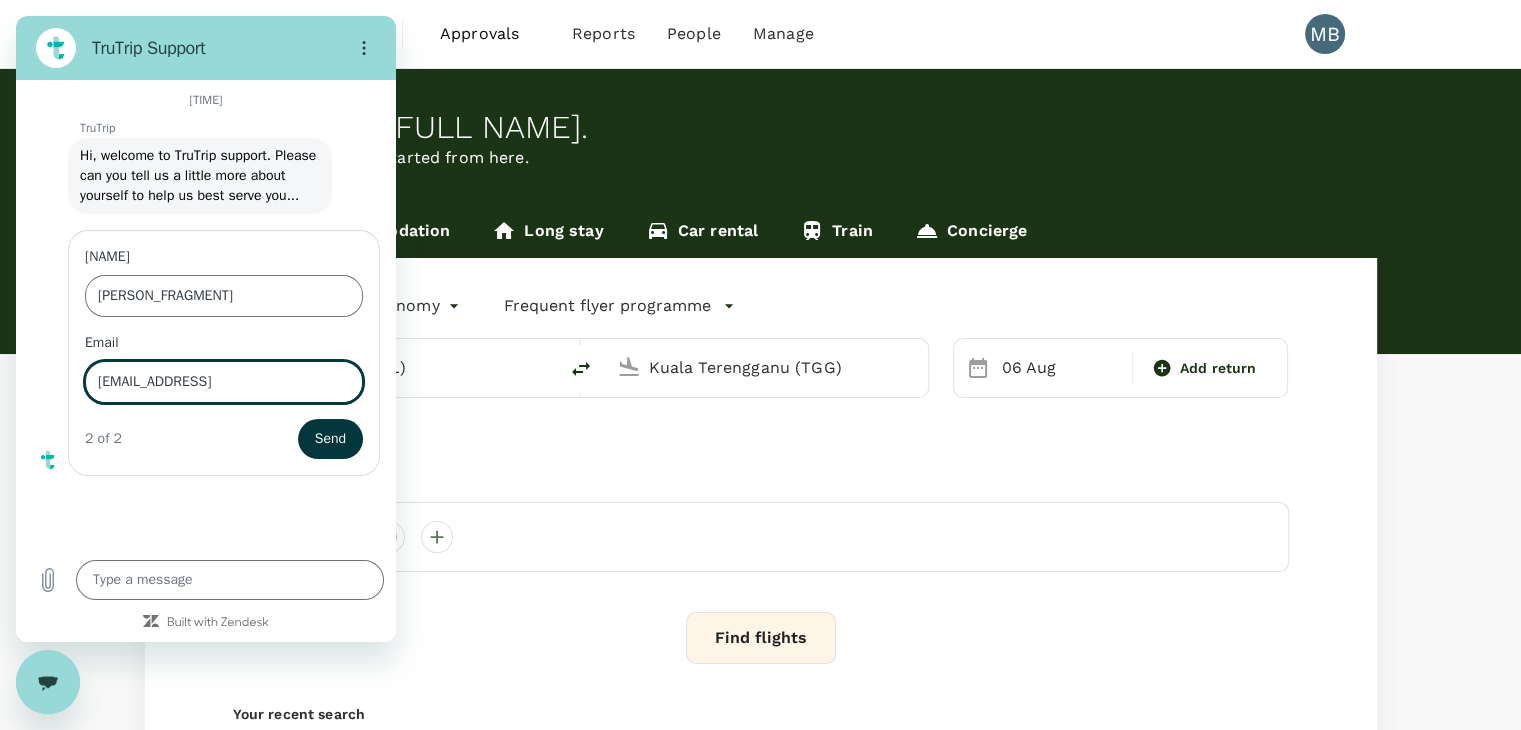 type on "[EMAIL_ADDRESS]" 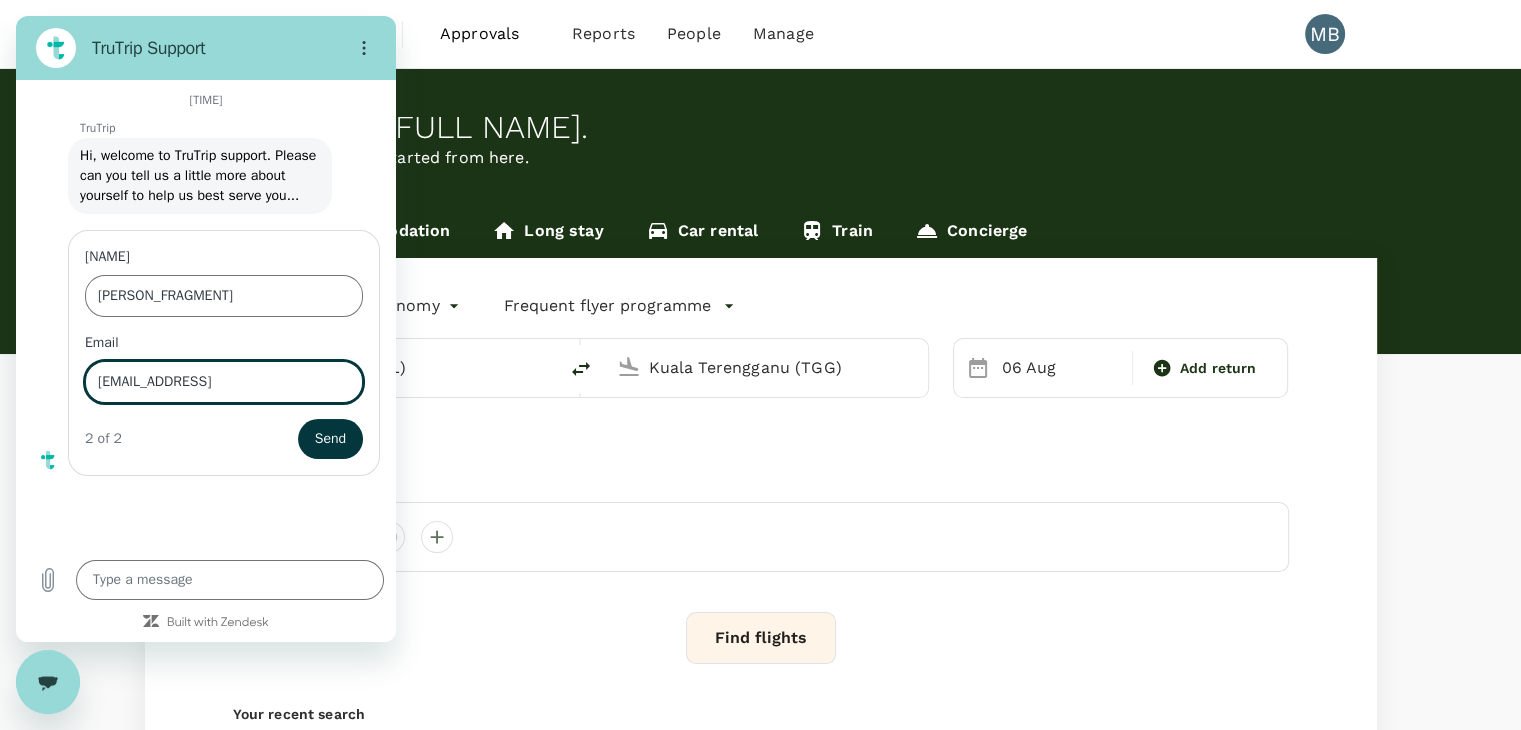 click on "Send" at bounding box center (330, 439) 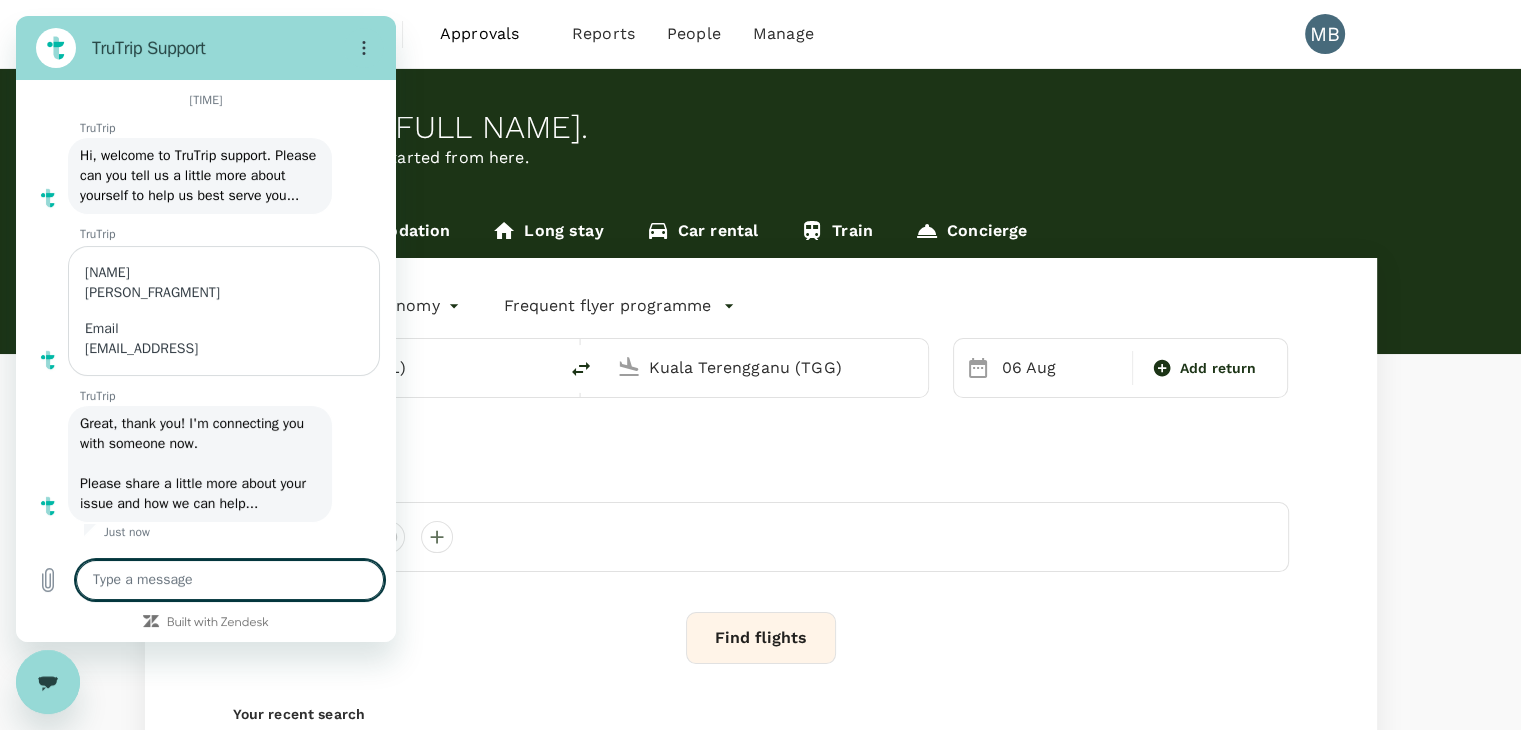 type on "x" 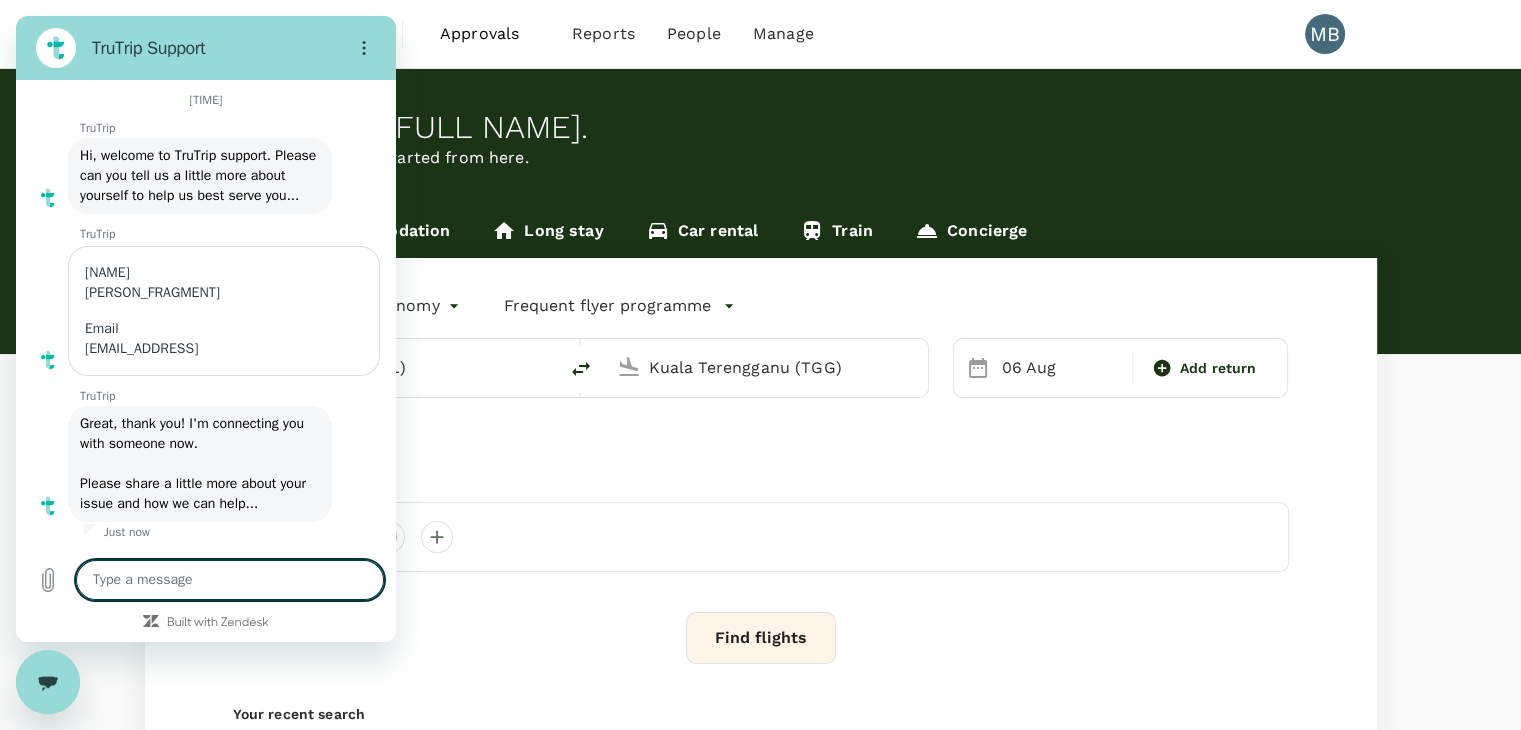 type on "Dear [NAME],
I have spoken with [NAME] from Four Points By Sheraton Puchong regarding the reservation. She informed me that the guest is scheduled to check in on [DATE] at 3:00 PM.
However, since the guest requires an early check-in on [DATE], [NAME] advised that the check-in date needs to be amended to today, [DATE]. She will be sending you an email shortly to assist with this change.
Please let me know how you would like to proceed" 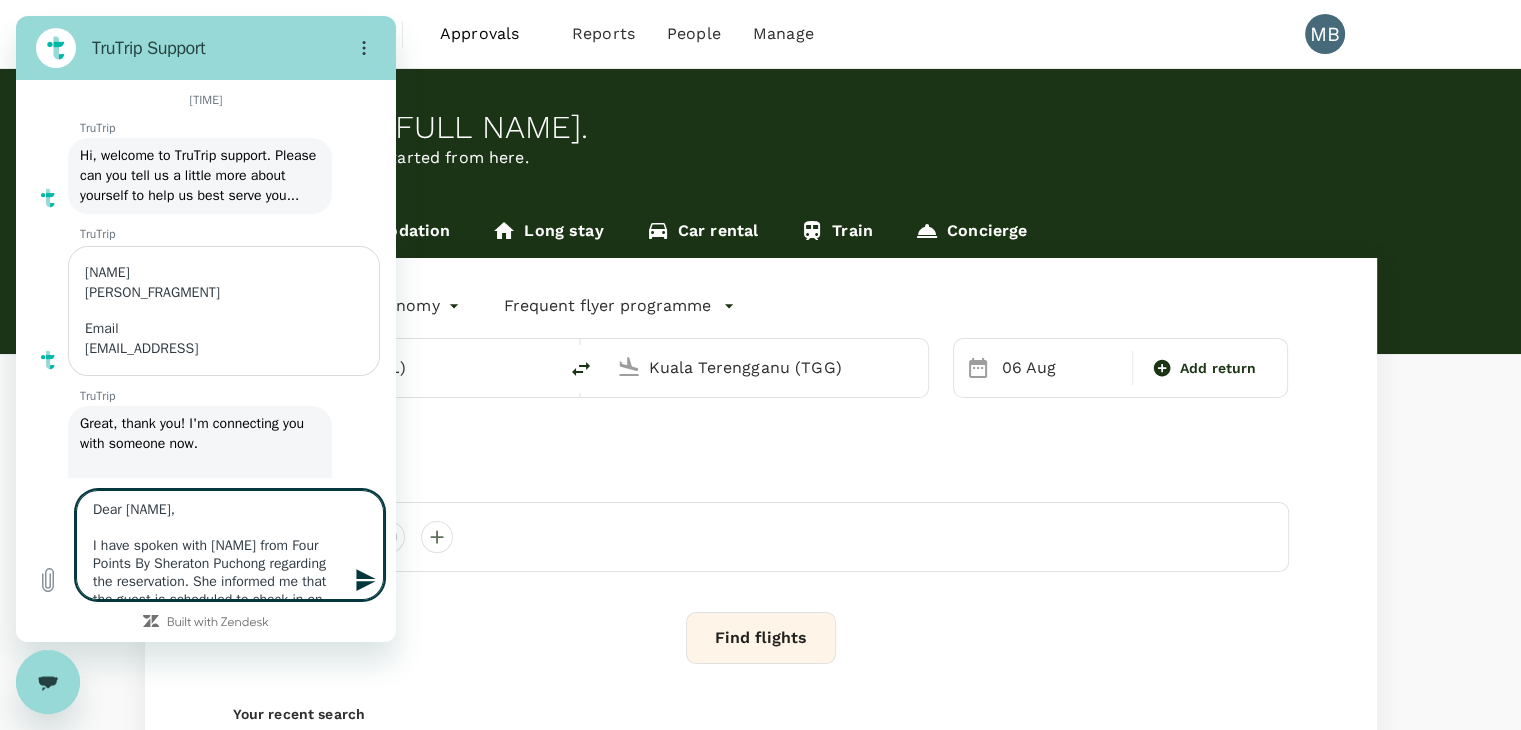 scroll, scrollTop: 208, scrollLeft: 0, axis: vertical 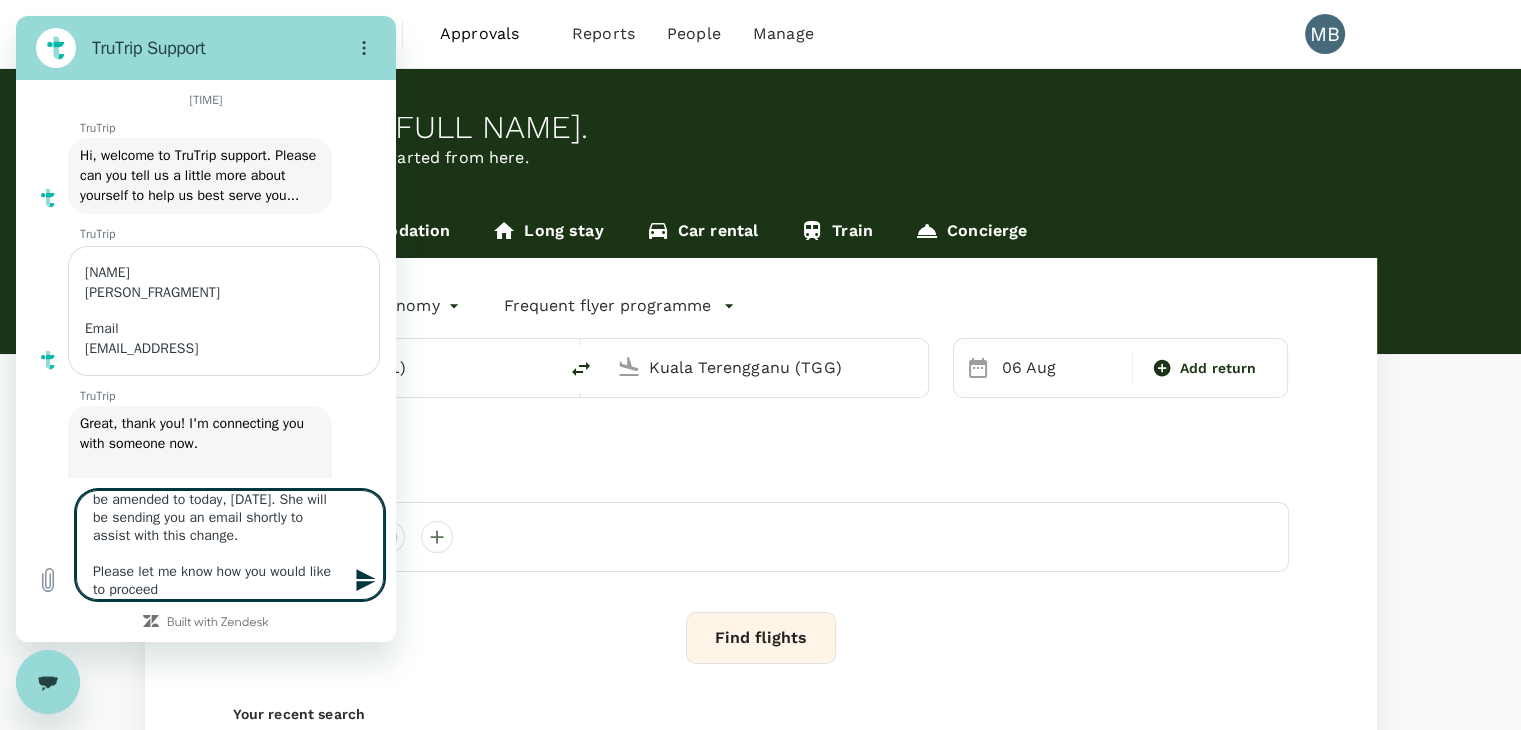 type 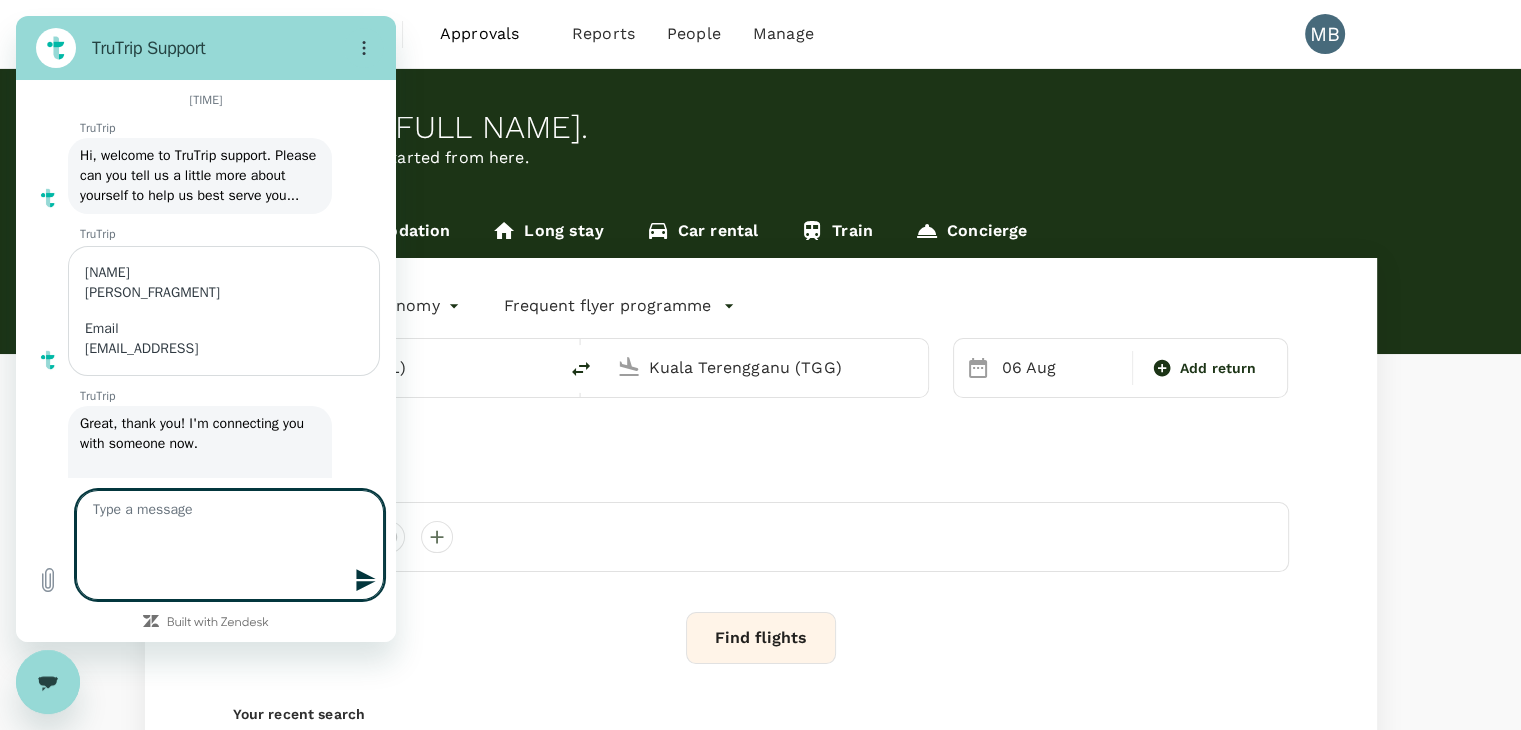 scroll, scrollTop: 0, scrollLeft: 0, axis: both 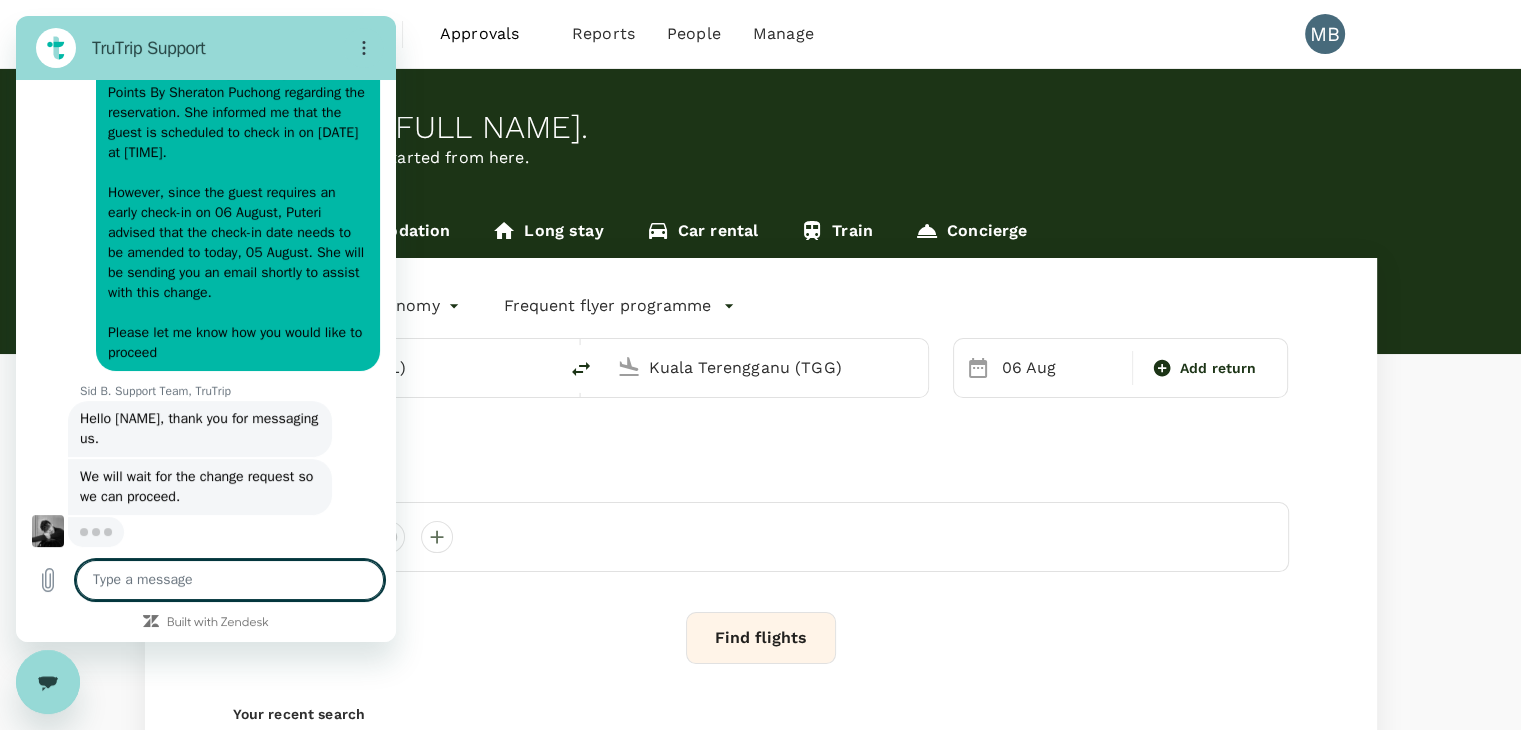 type on "x" 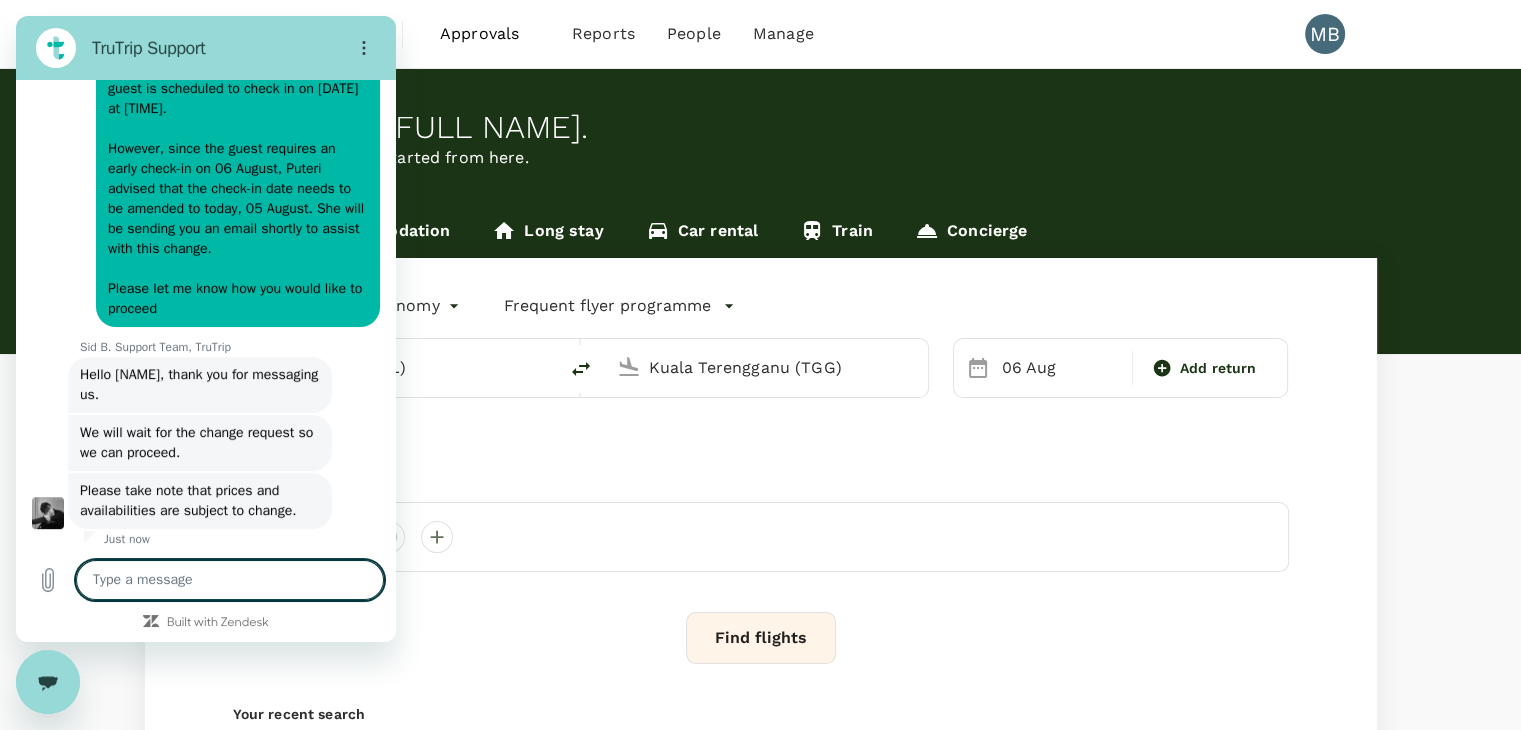 scroll, scrollTop: 586, scrollLeft: 0, axis: vertical 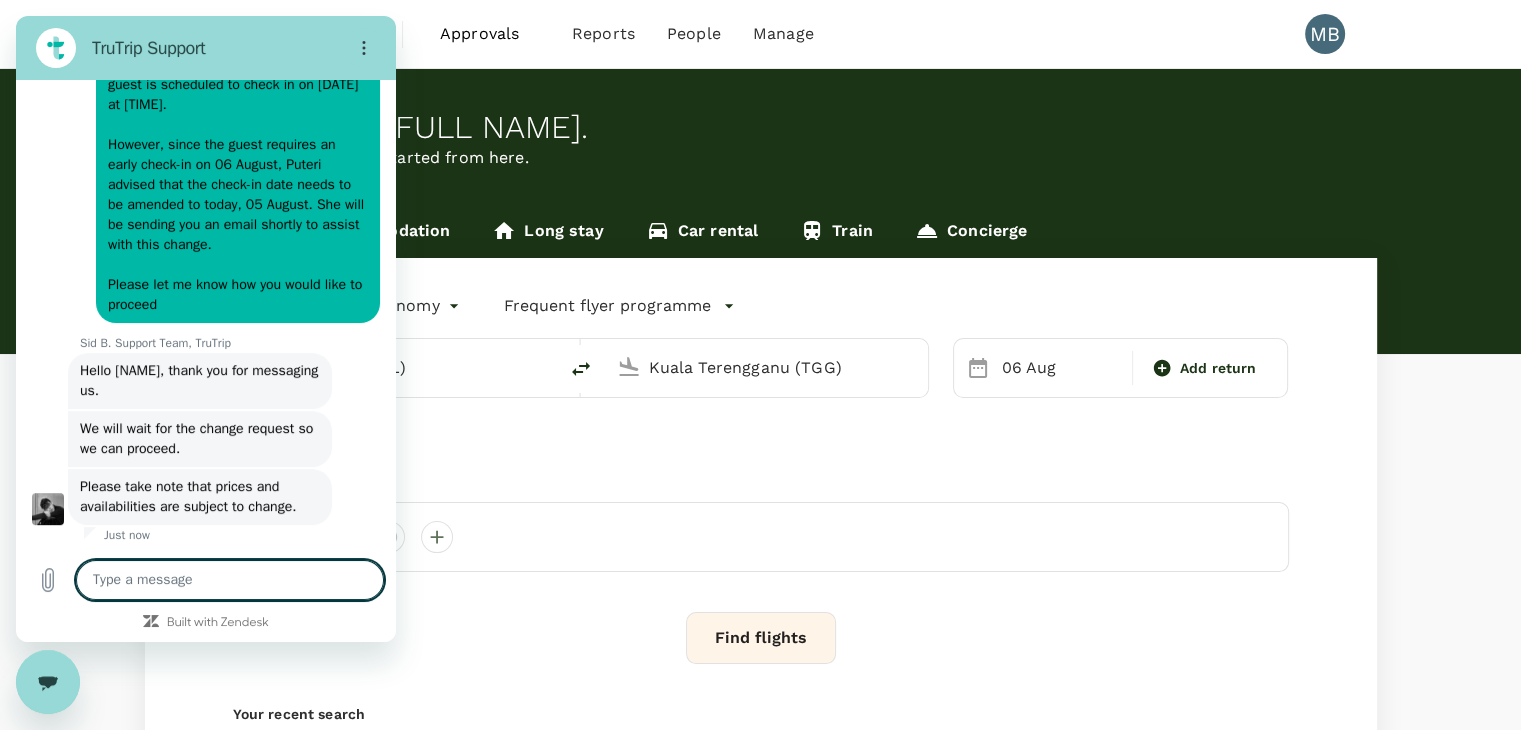 type on "w" 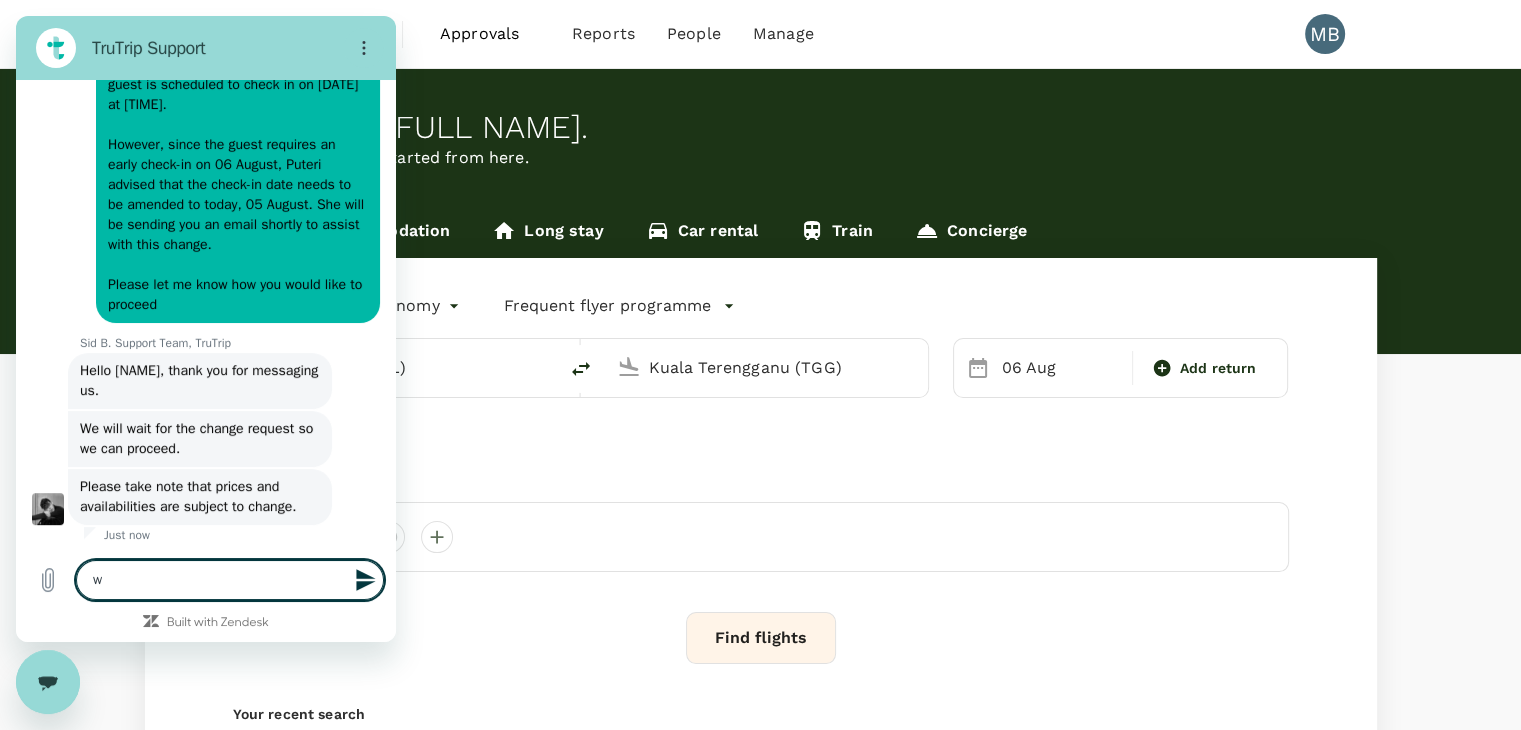 type on "we" 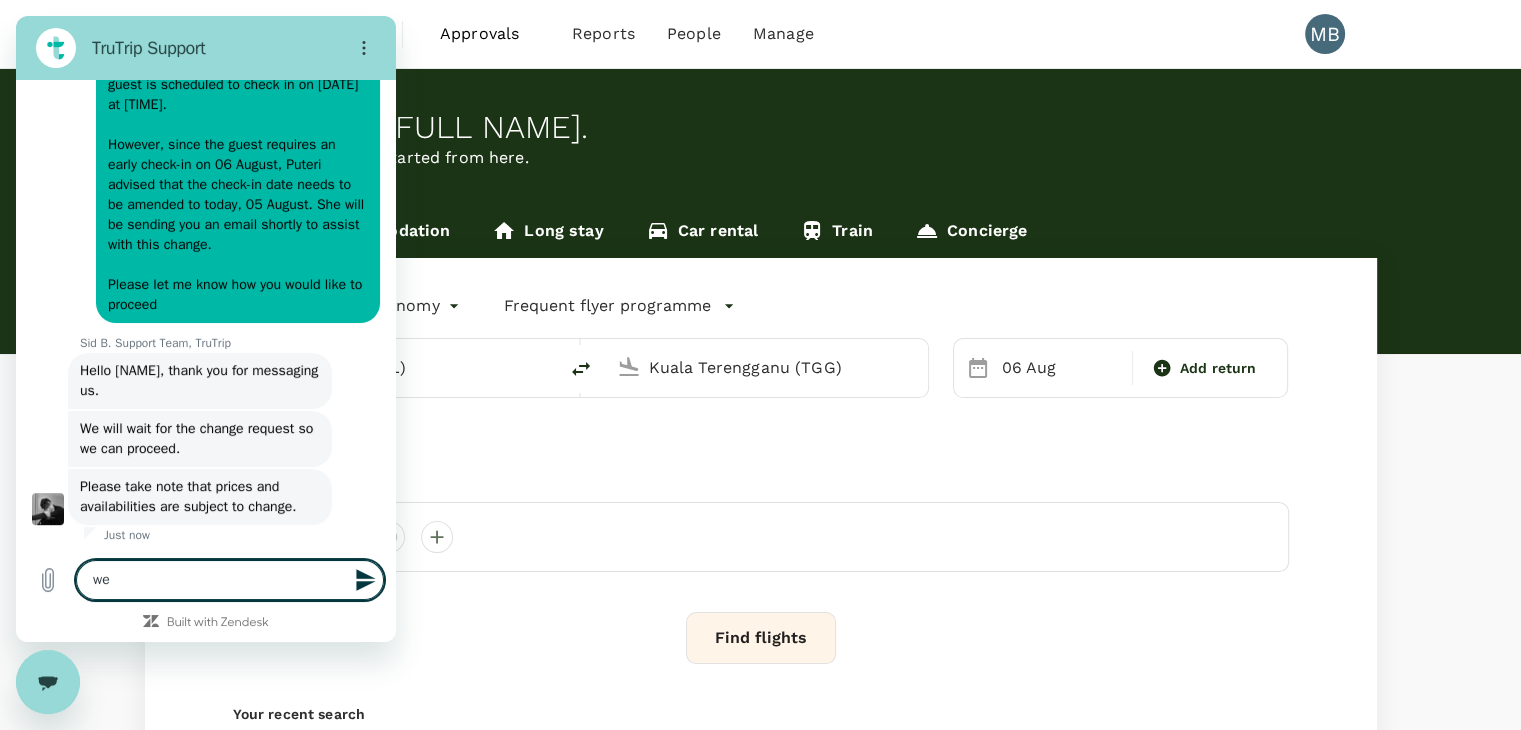 type on "we" 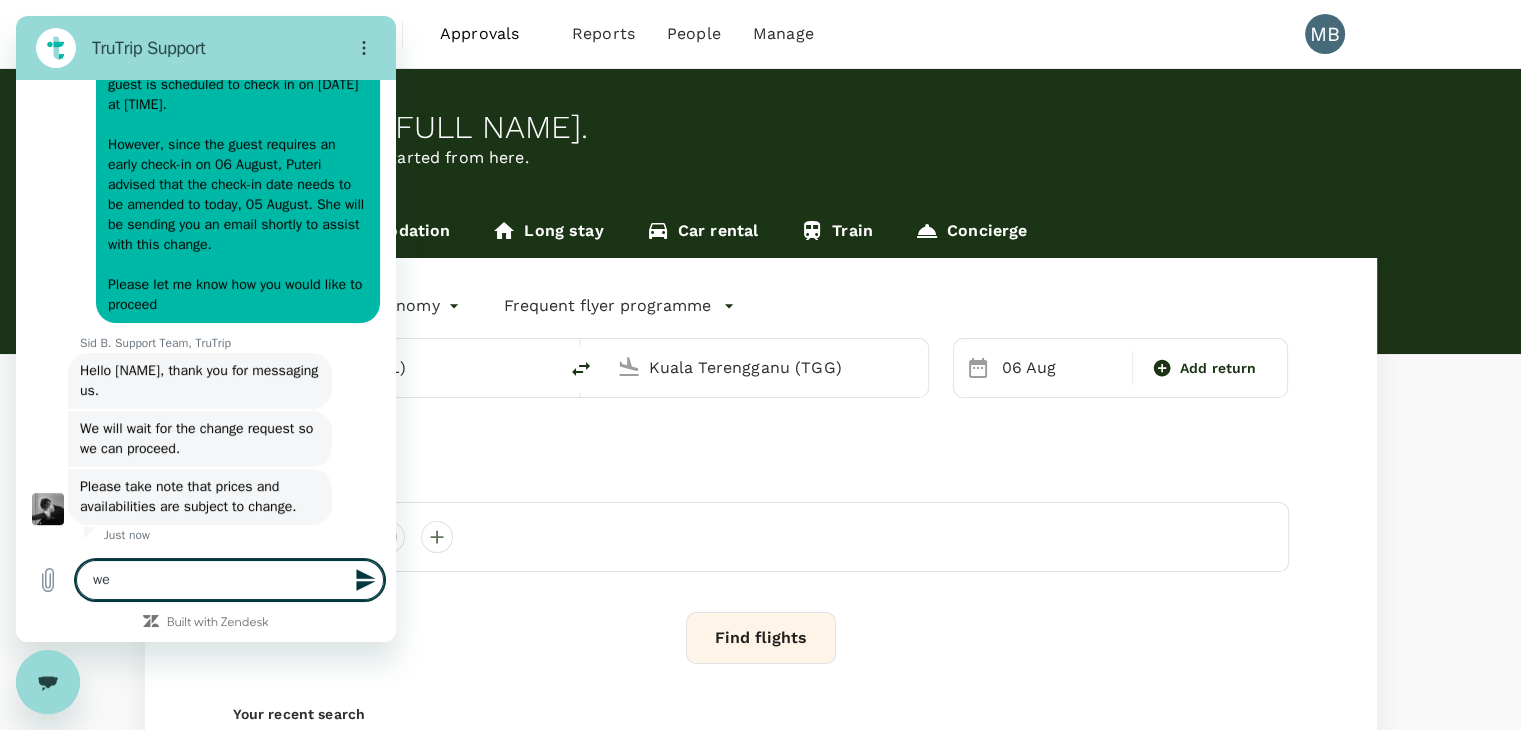 type on "we" 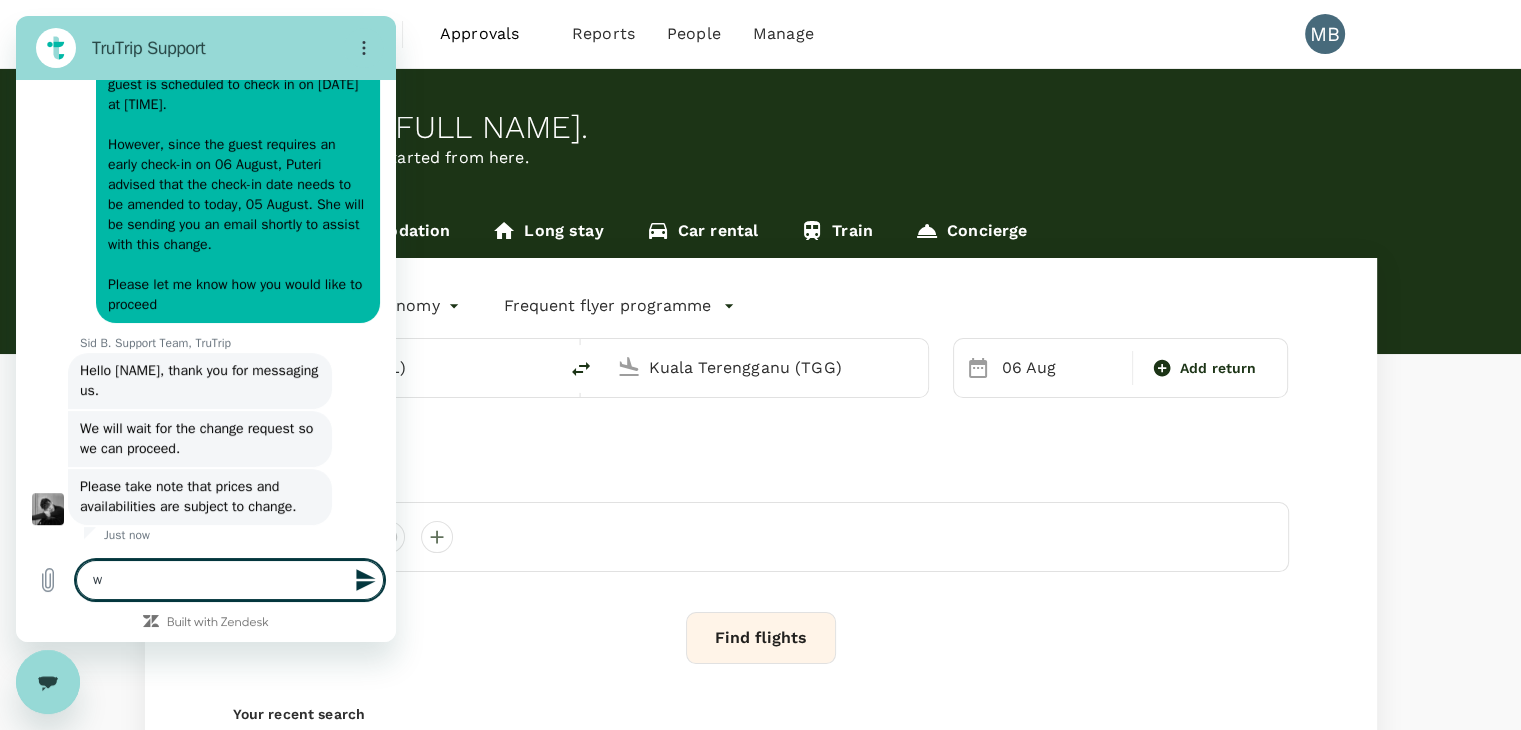 type on "wh" 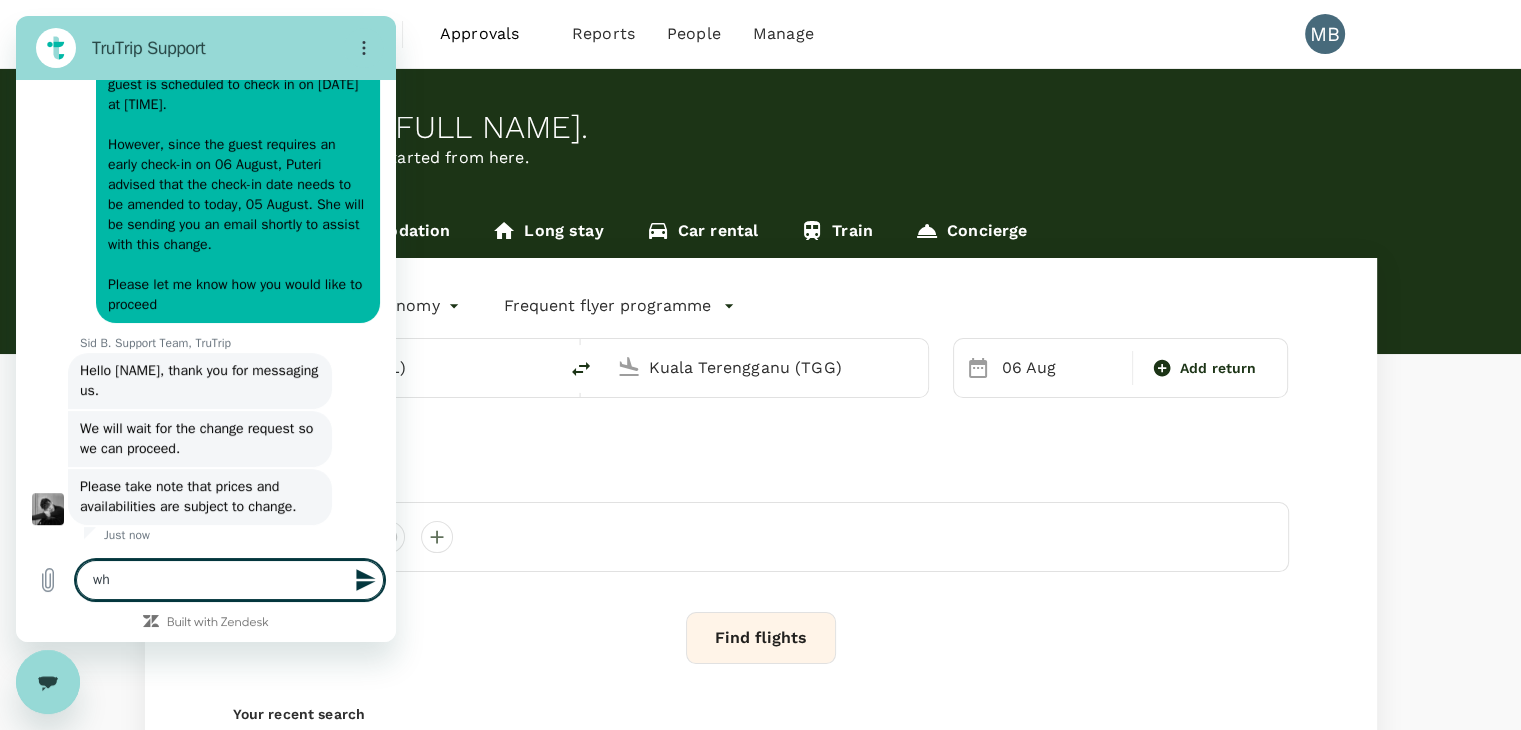 type on "why" 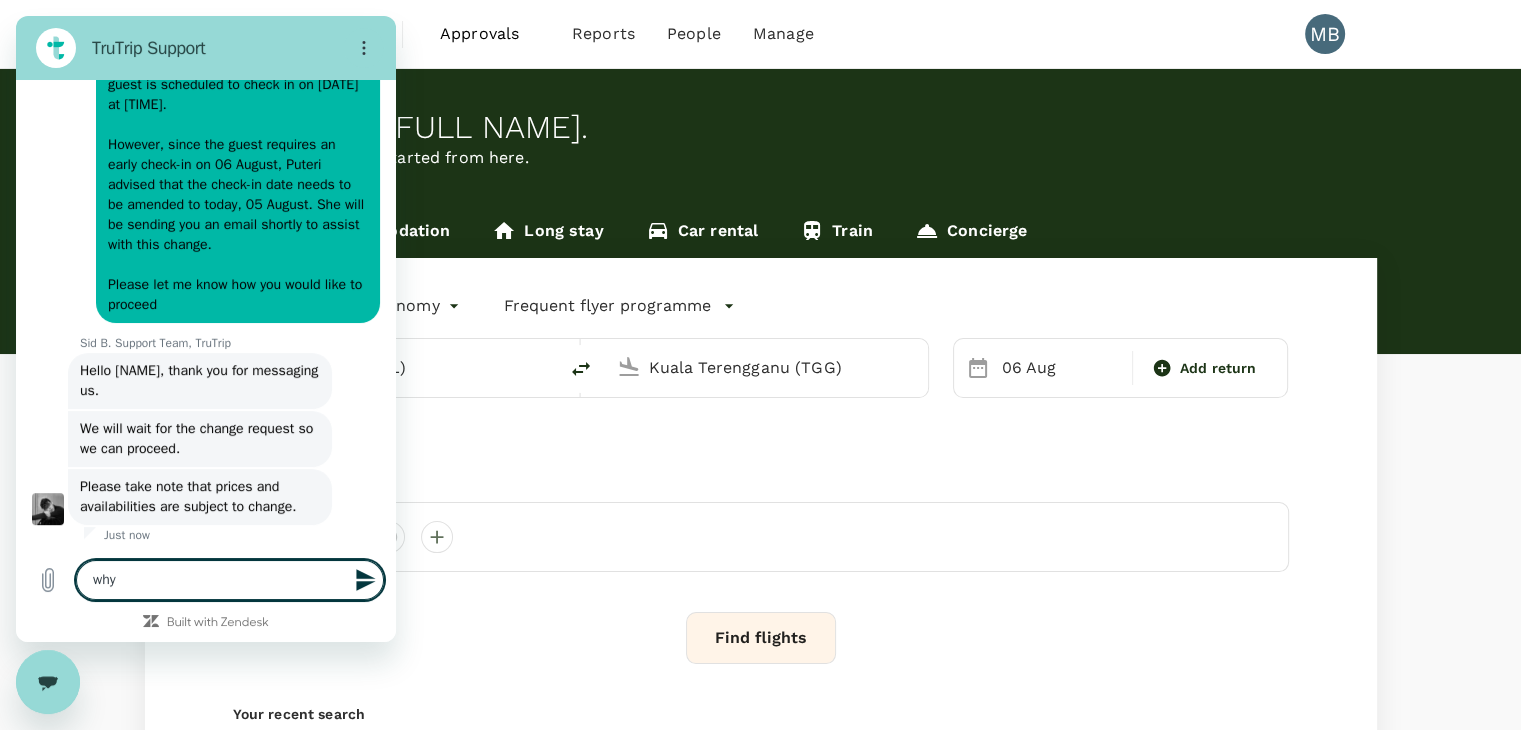 type on "why" 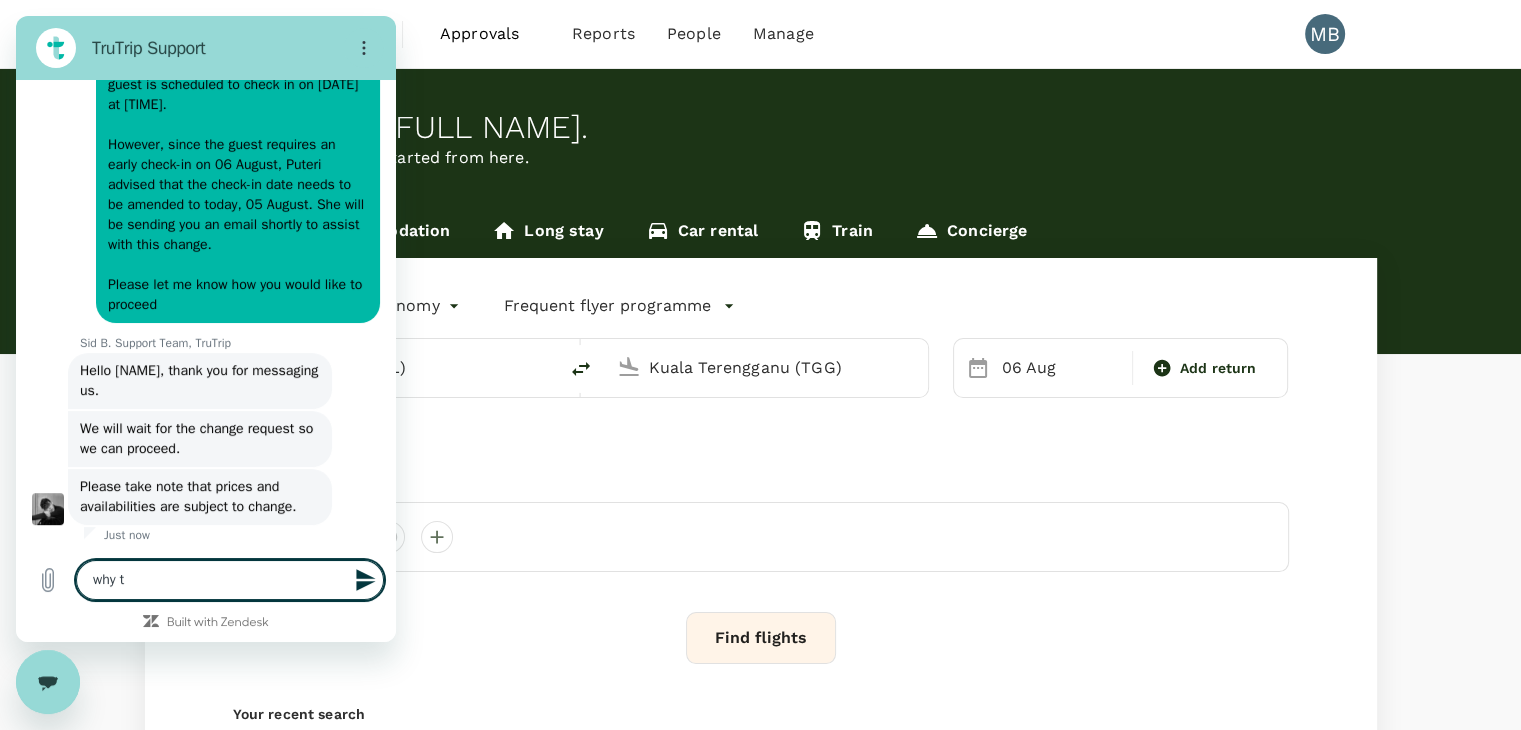 type on "why th" 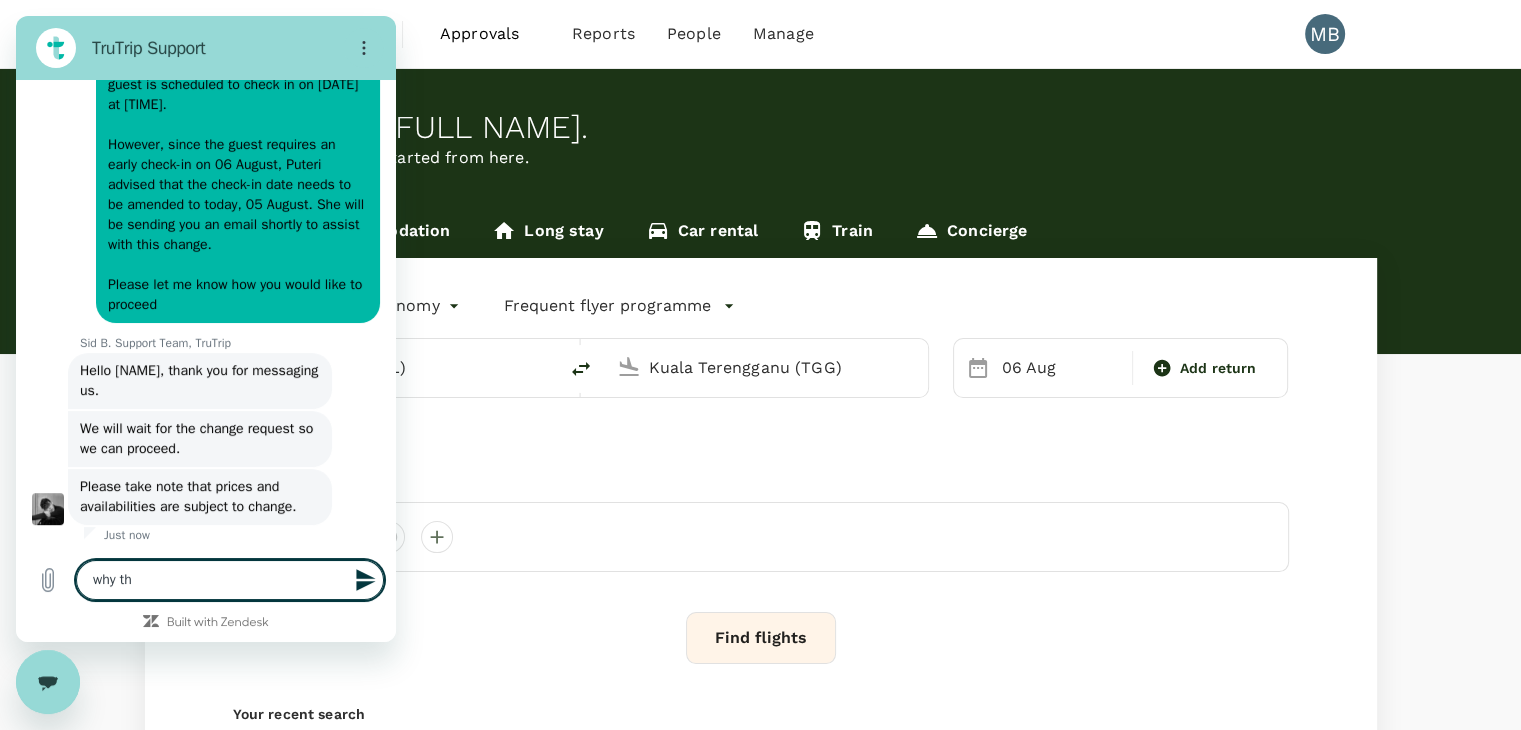 type on "why the" 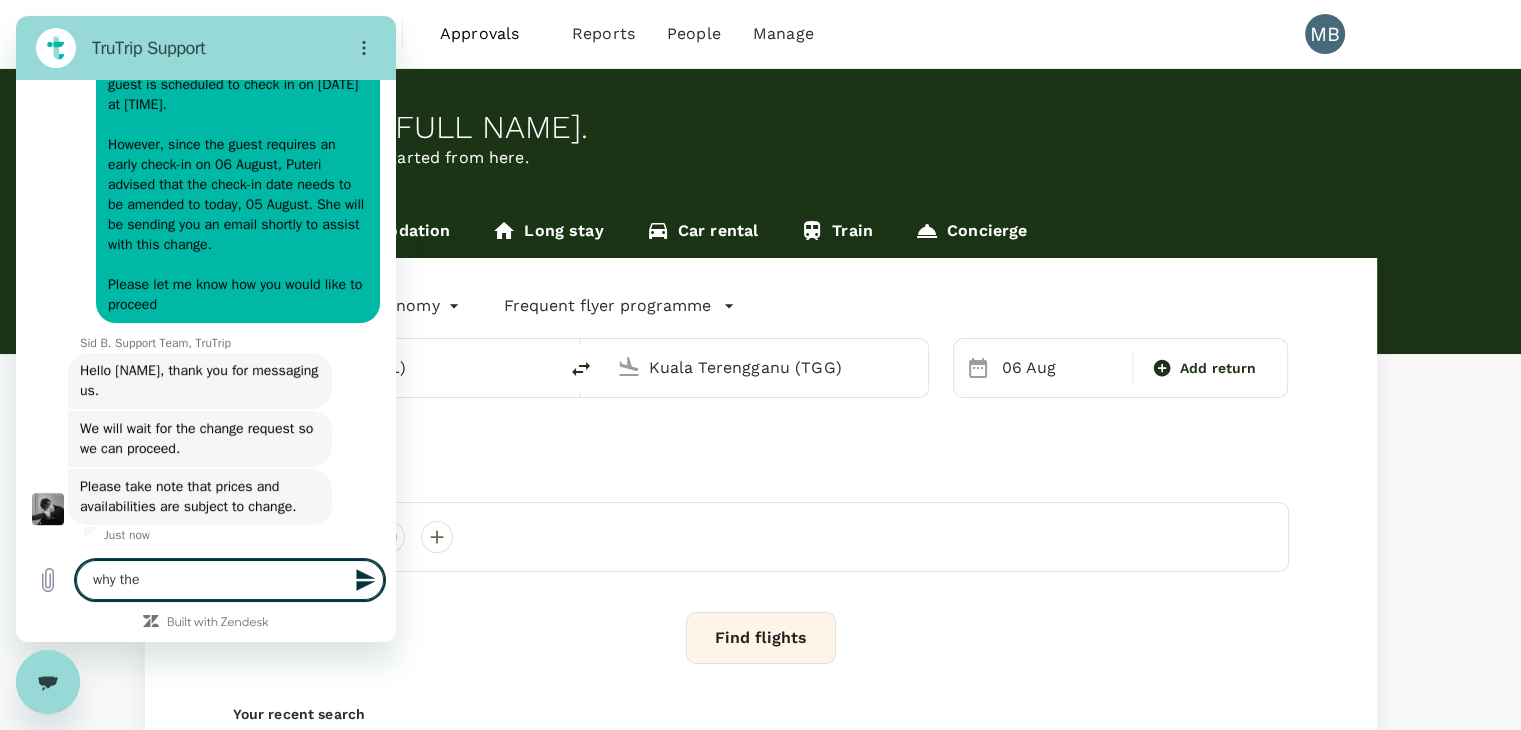 type on "why the" 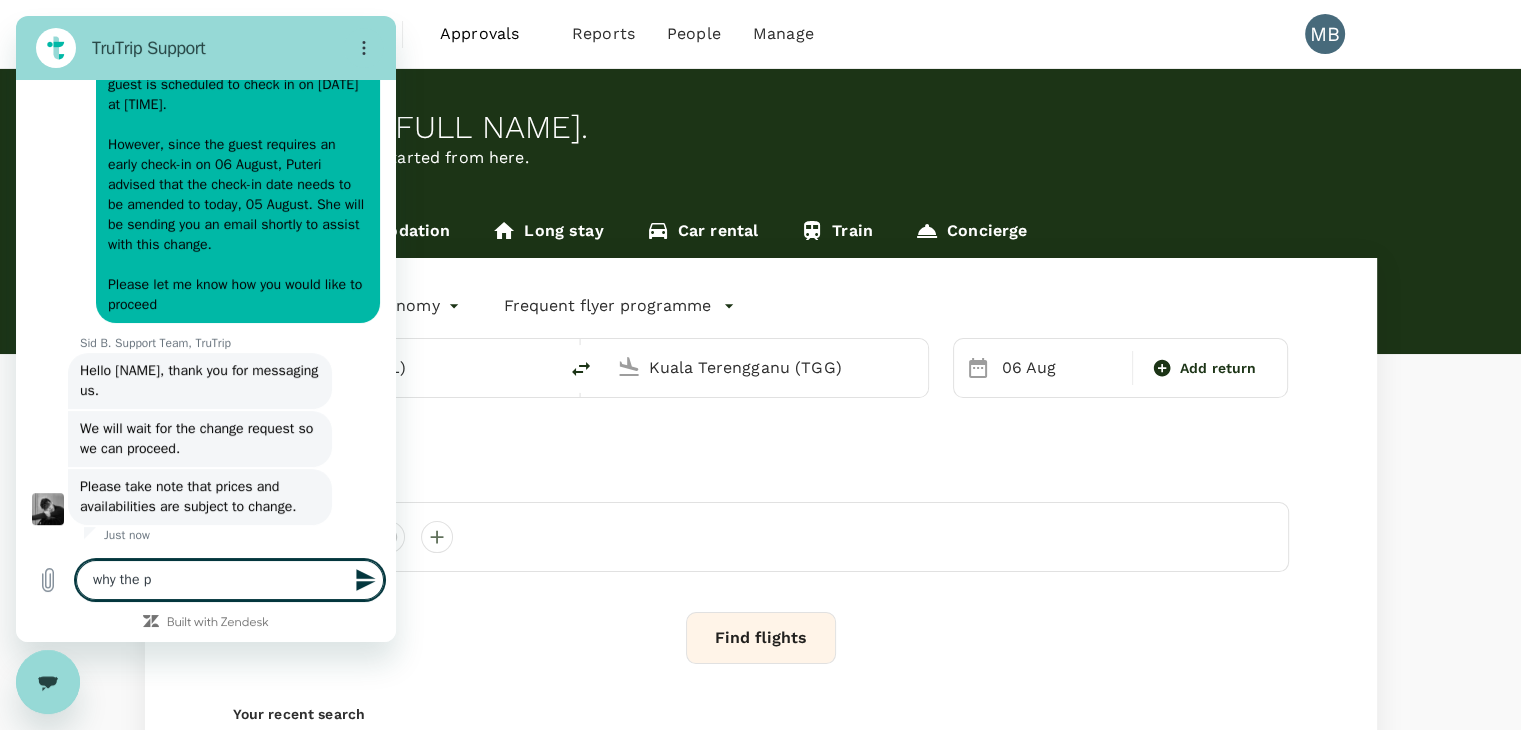 type on "why the pr" 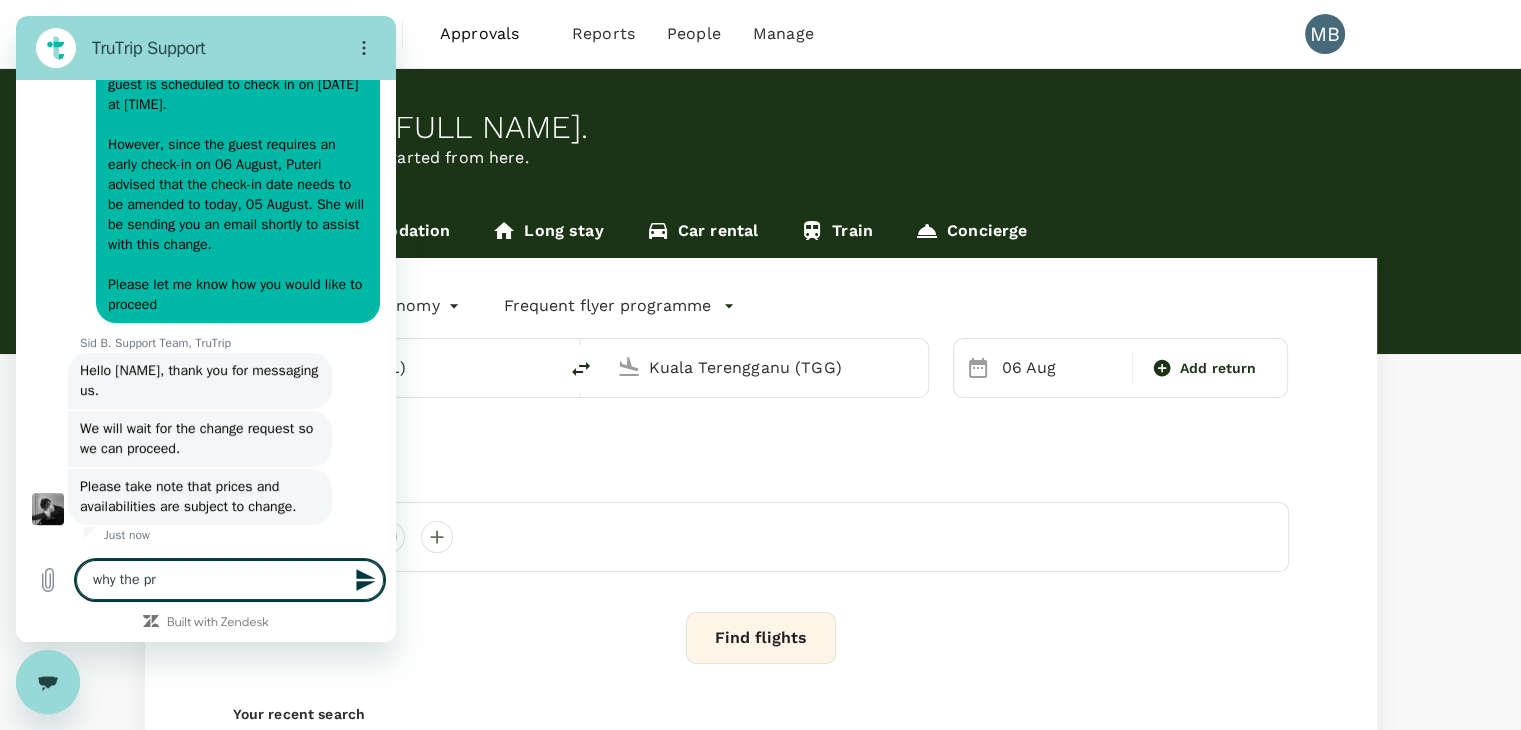 type on "why the pri" 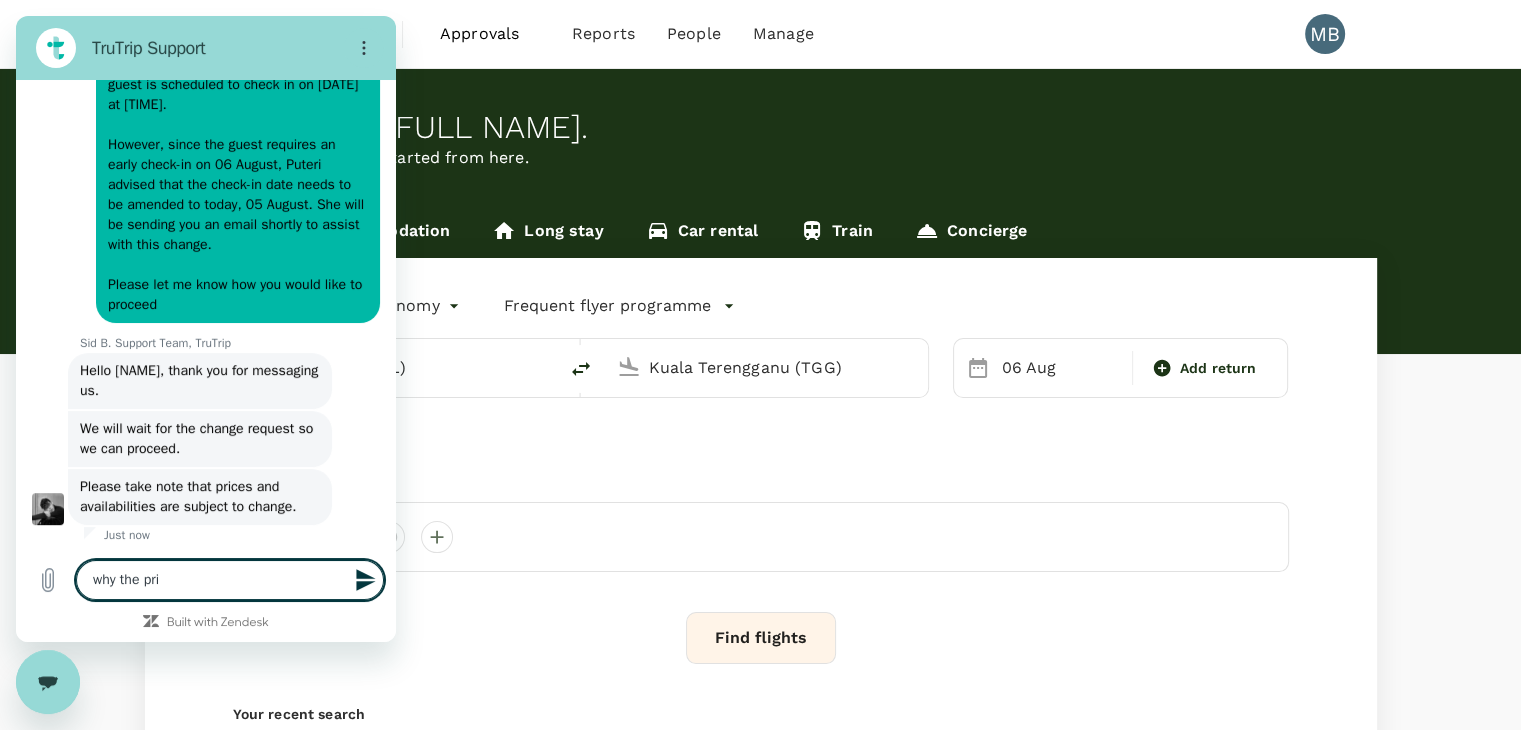 type on "why the pric" 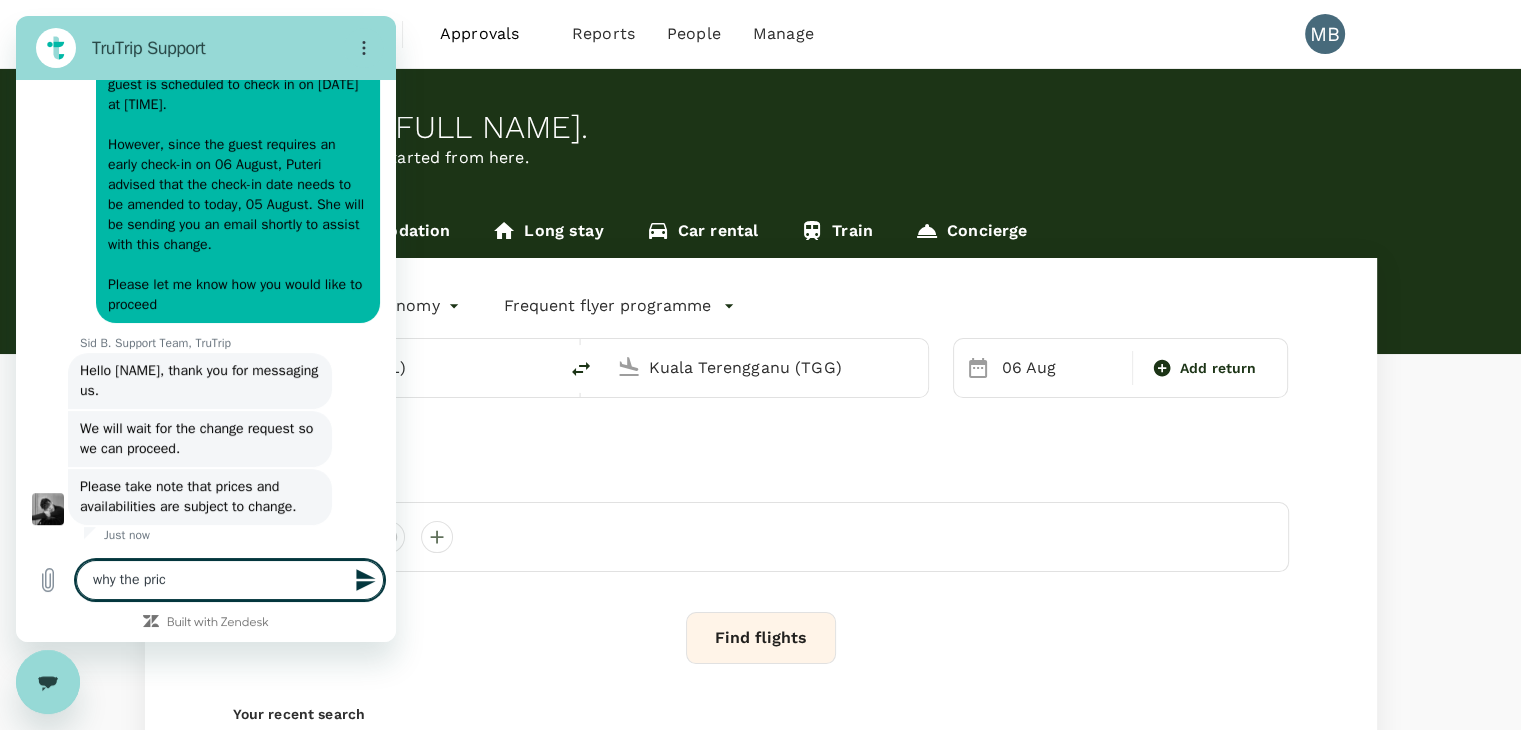 type on "why the price" 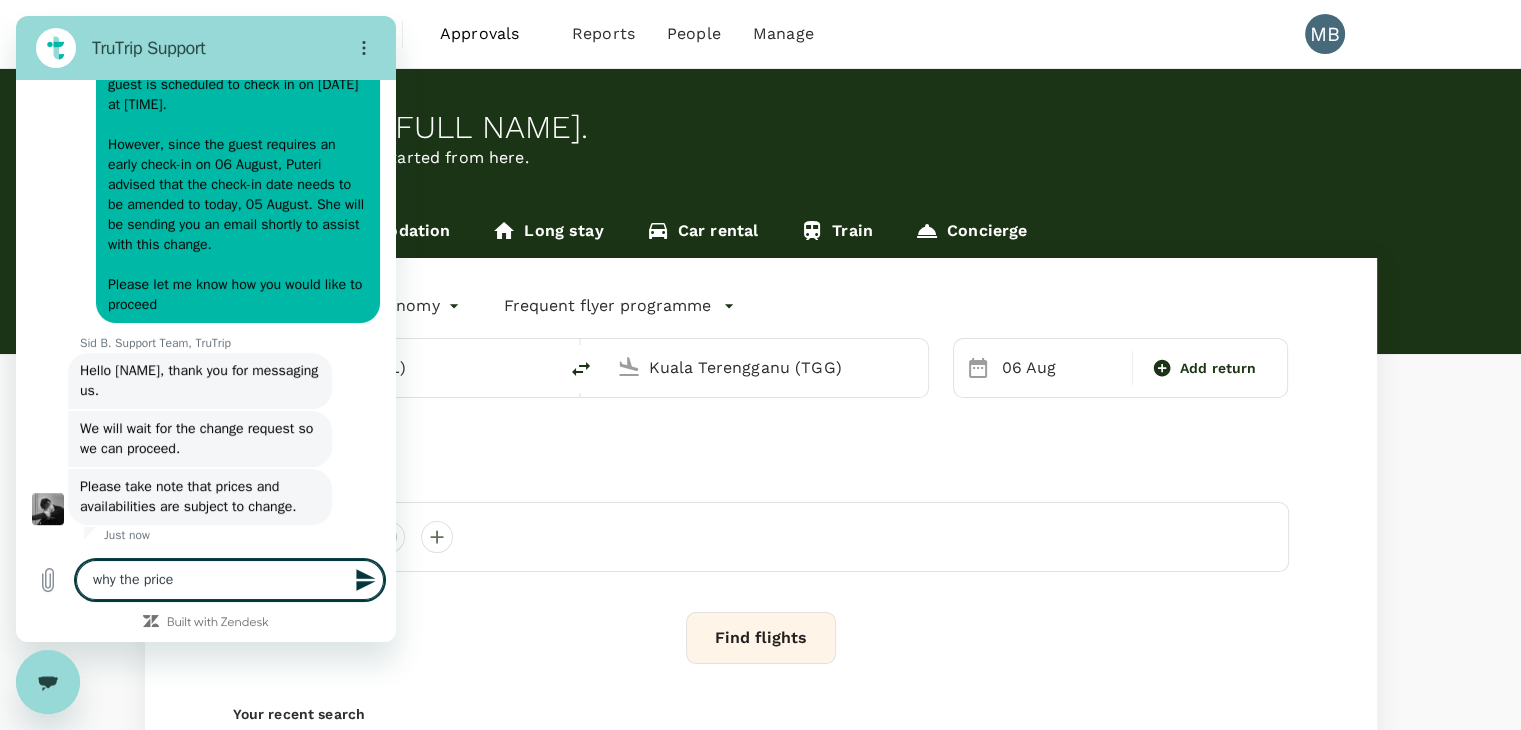 type on "why the price" 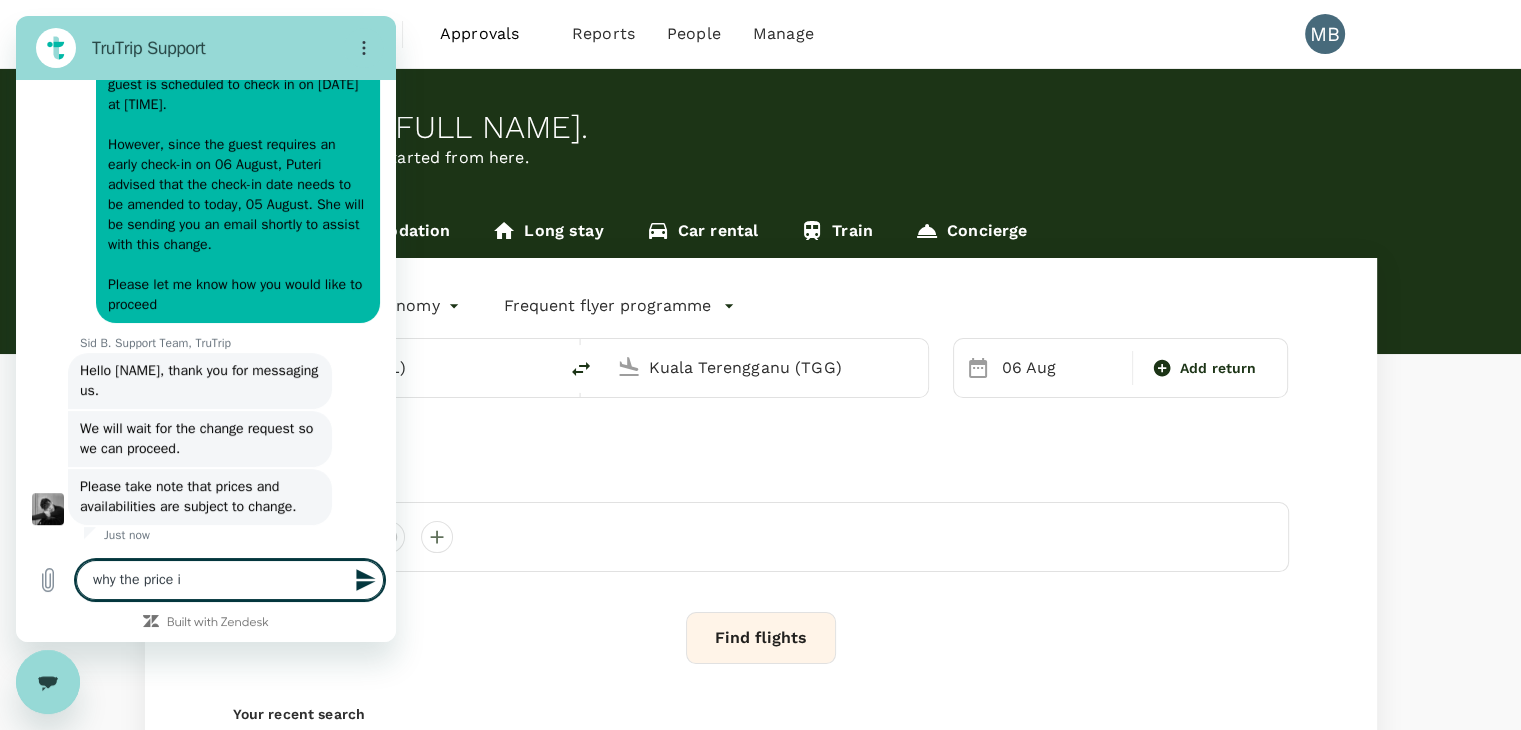 type on "why the price is" 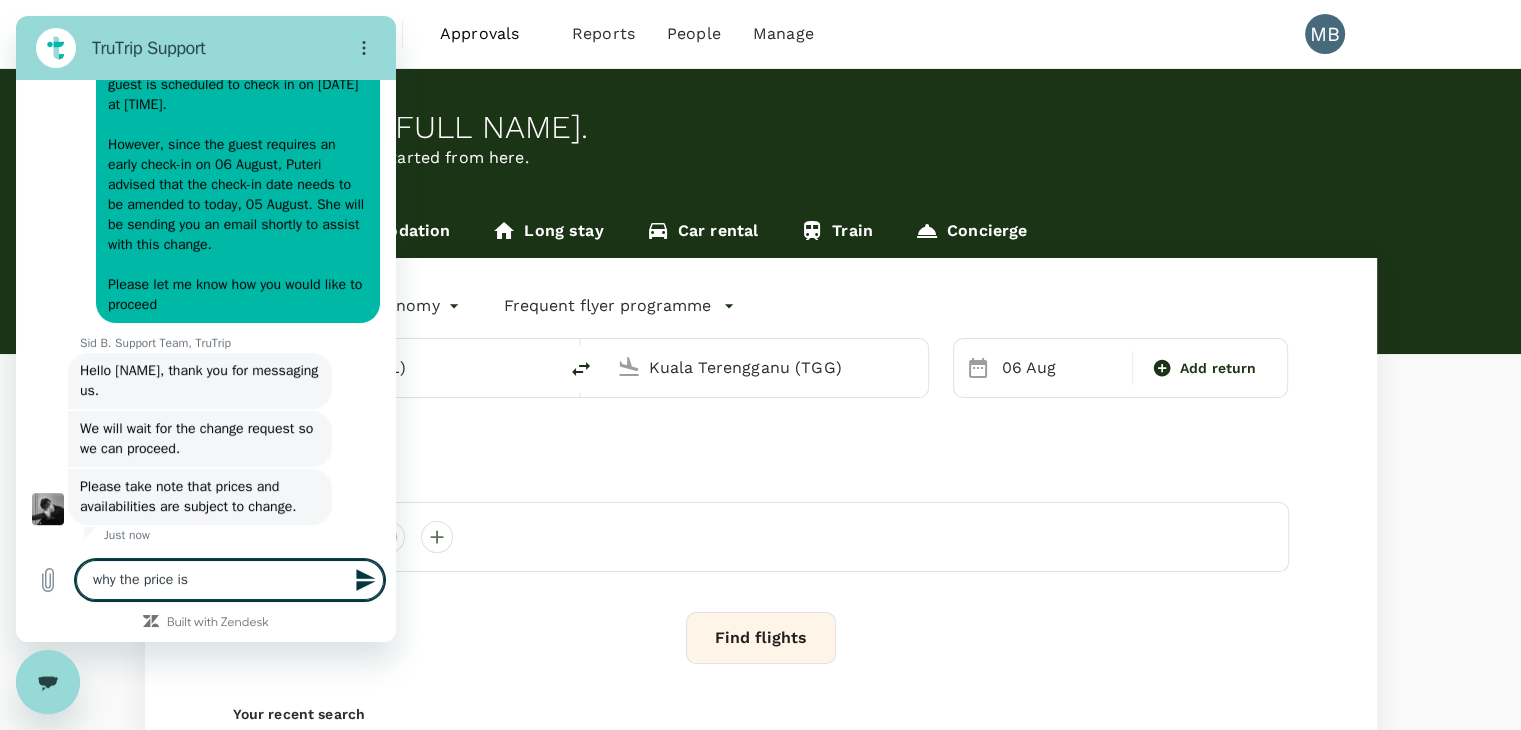 type on "why the price is" 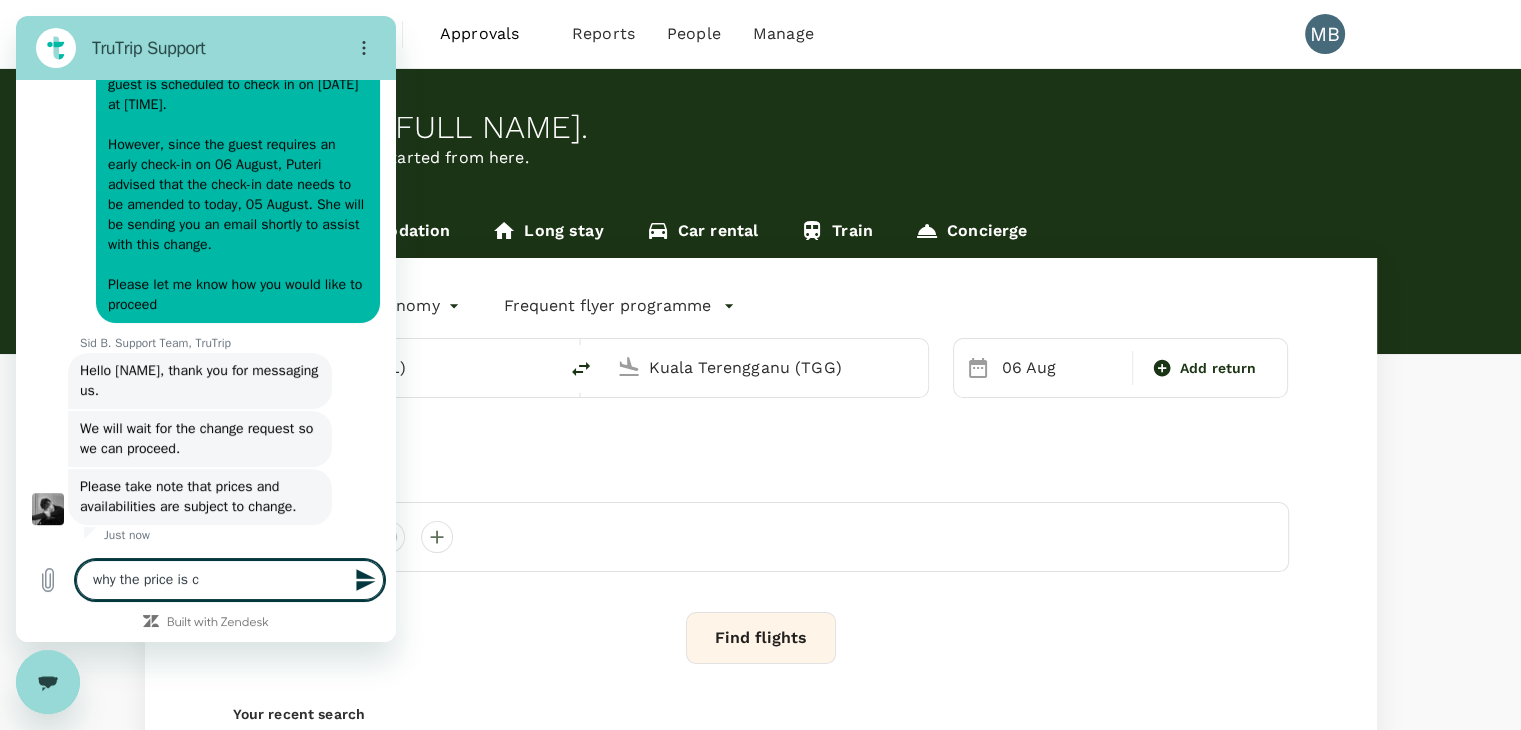 type on "why the price is ch" 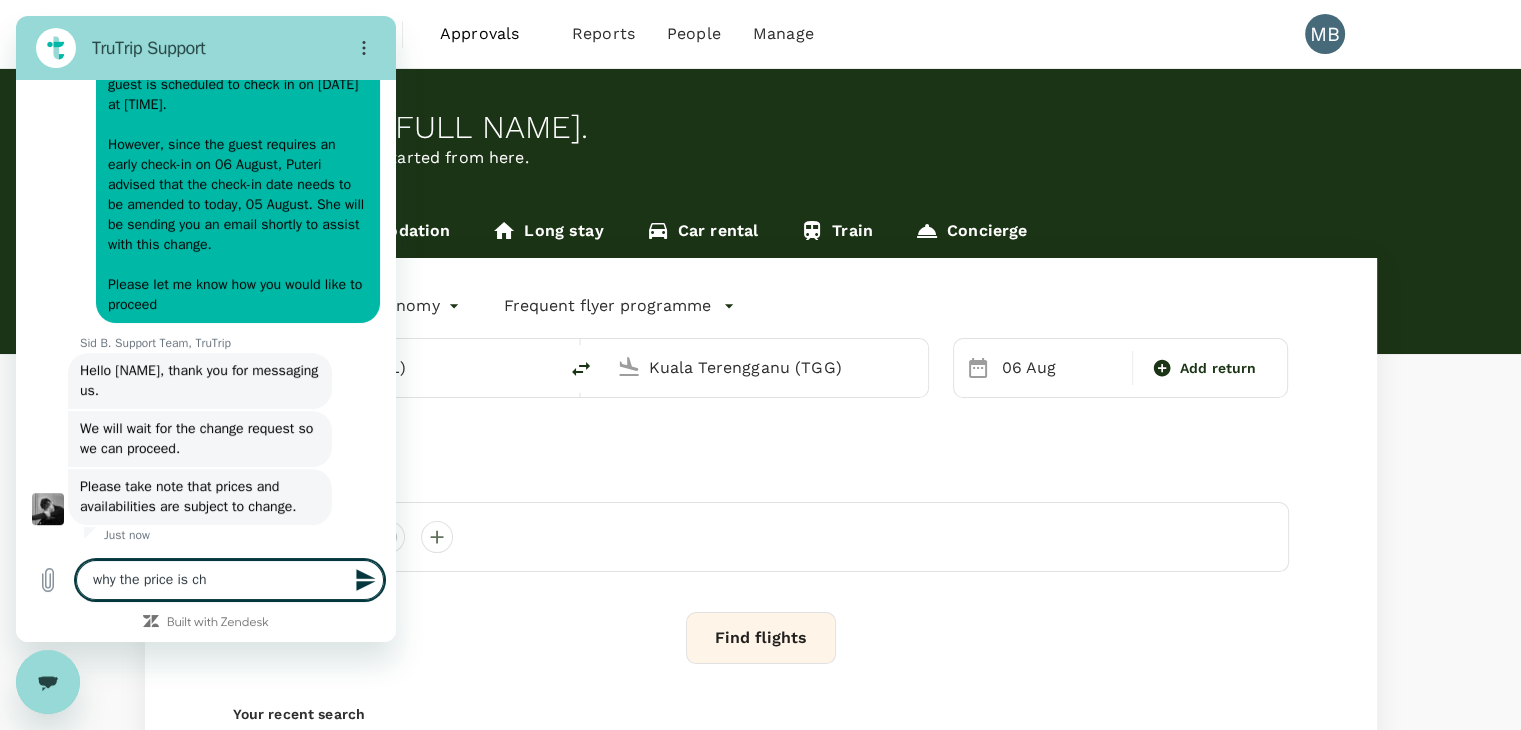 type on "x" 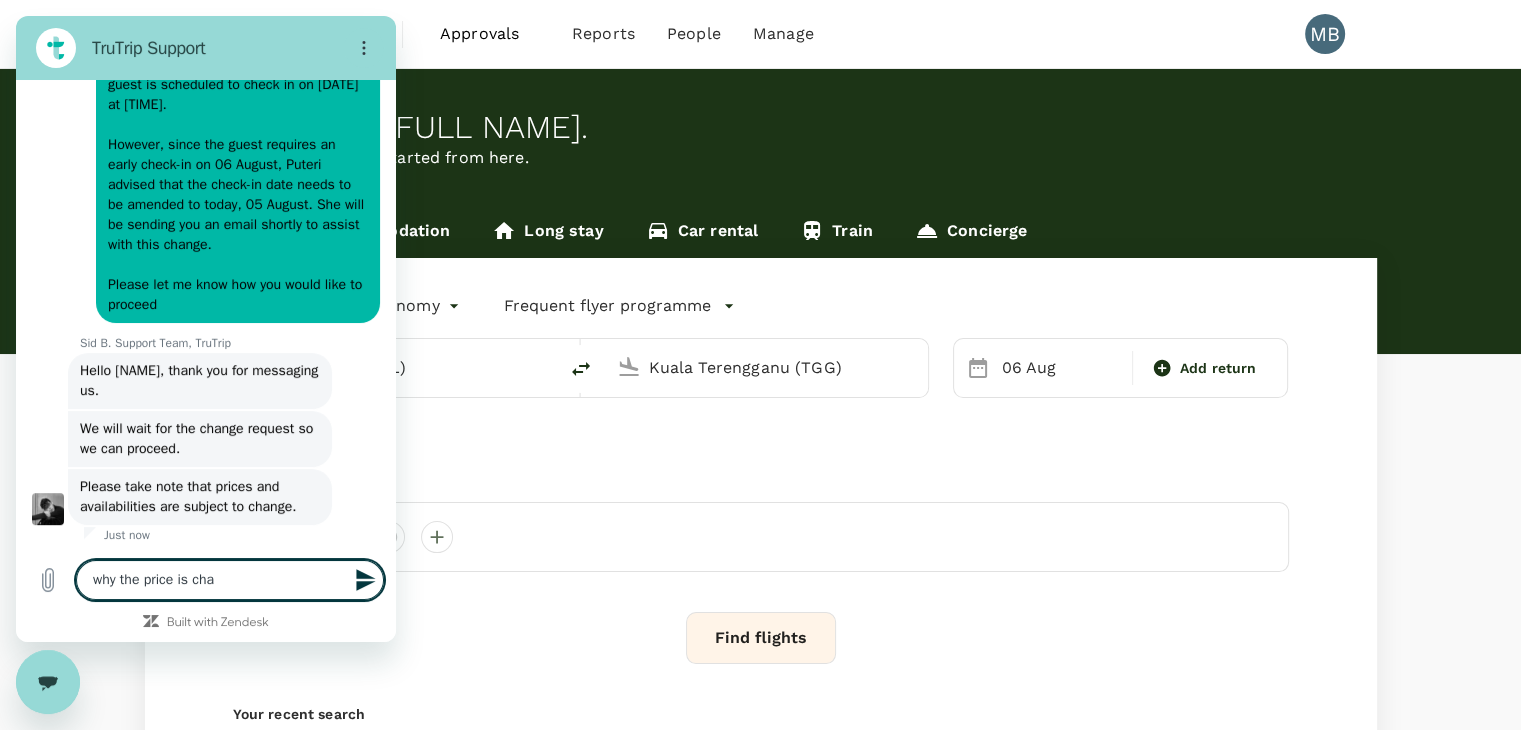 type on "why the price is chan" 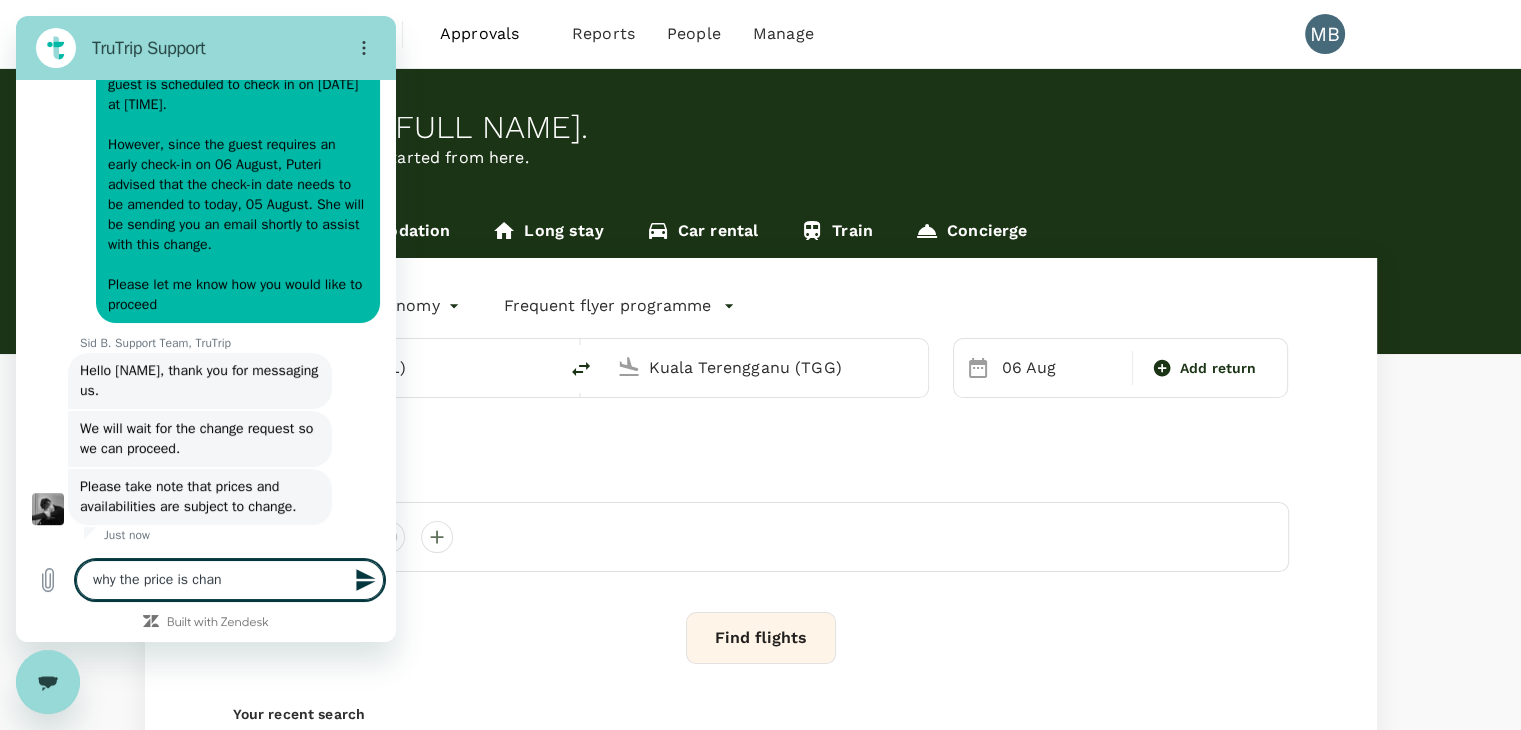 type on "why the price is chang" 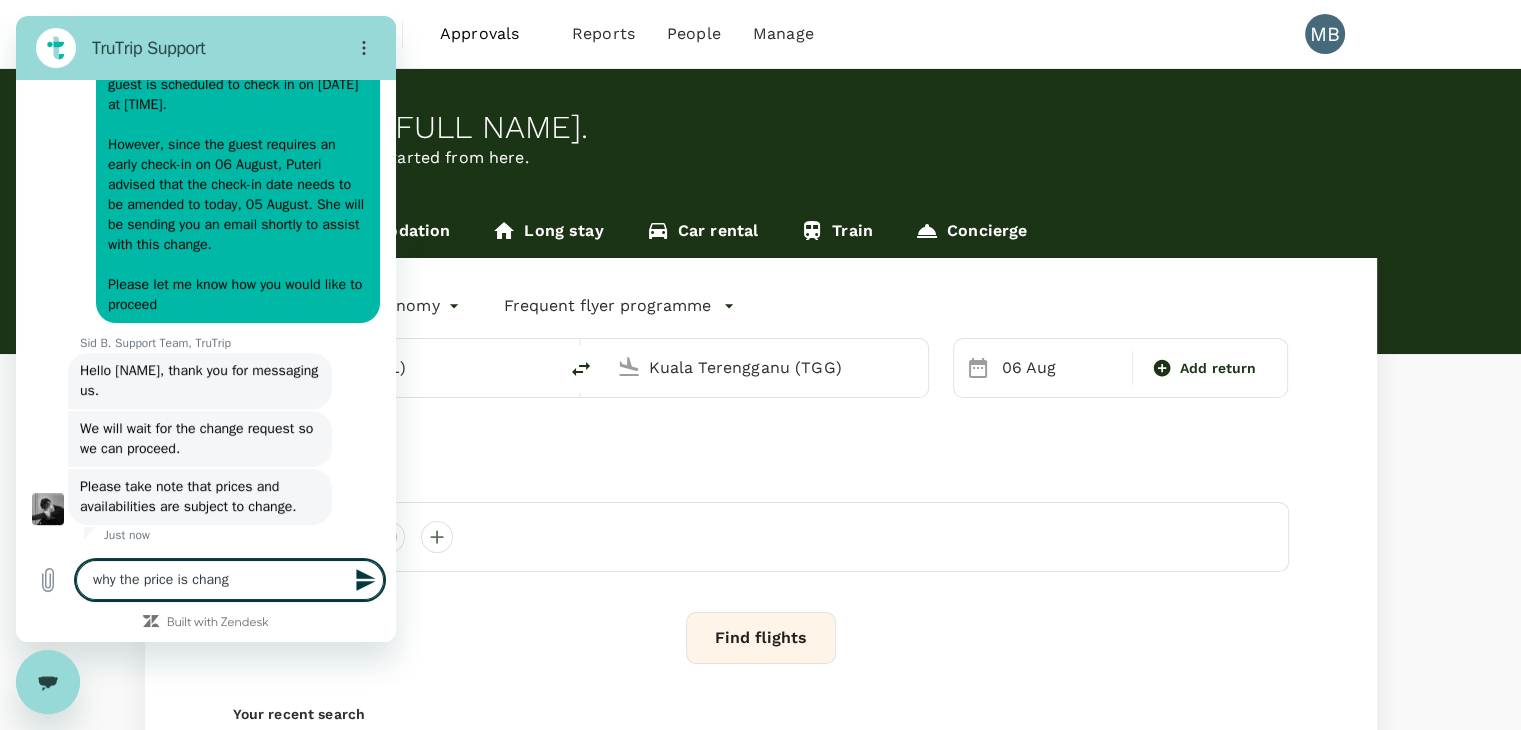 type on "why the price is change" 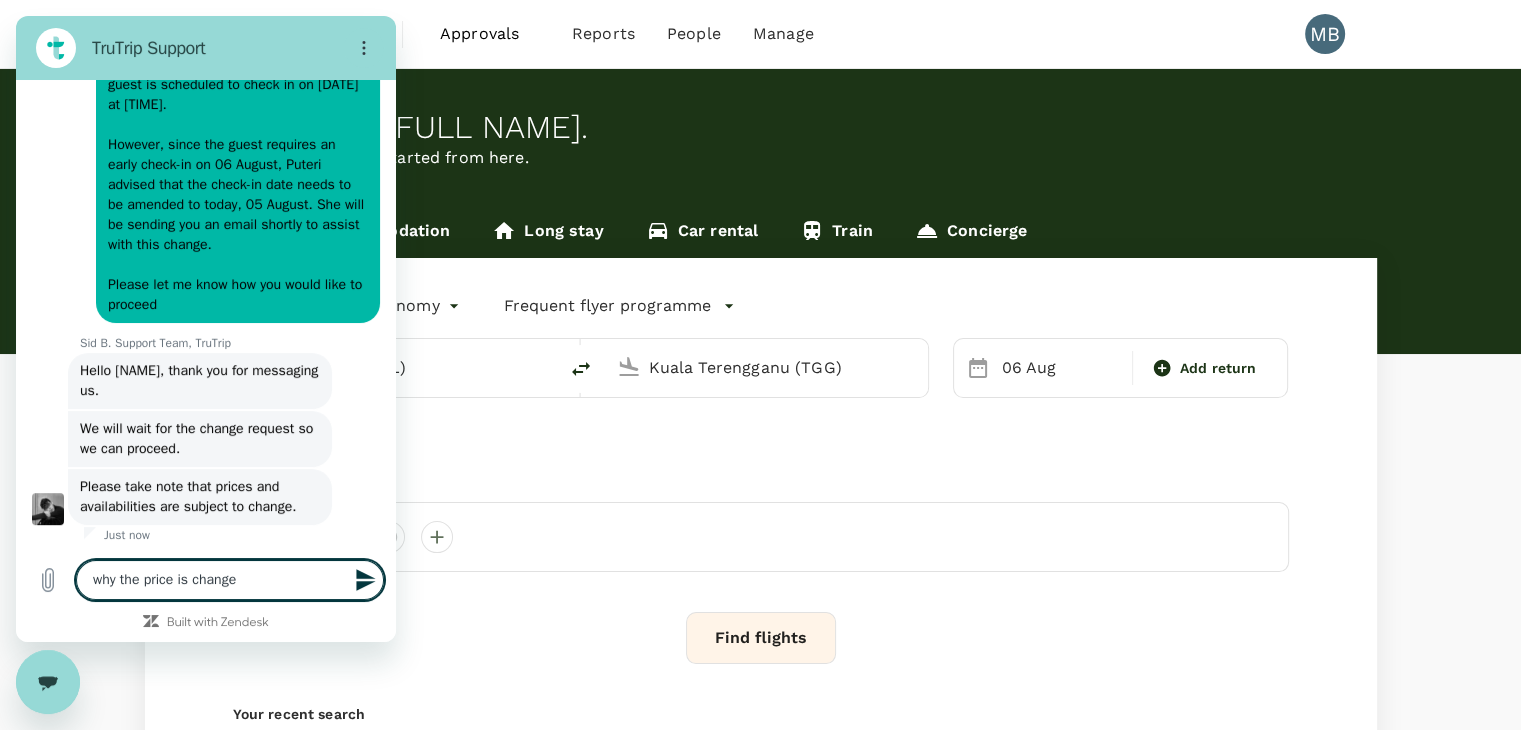type 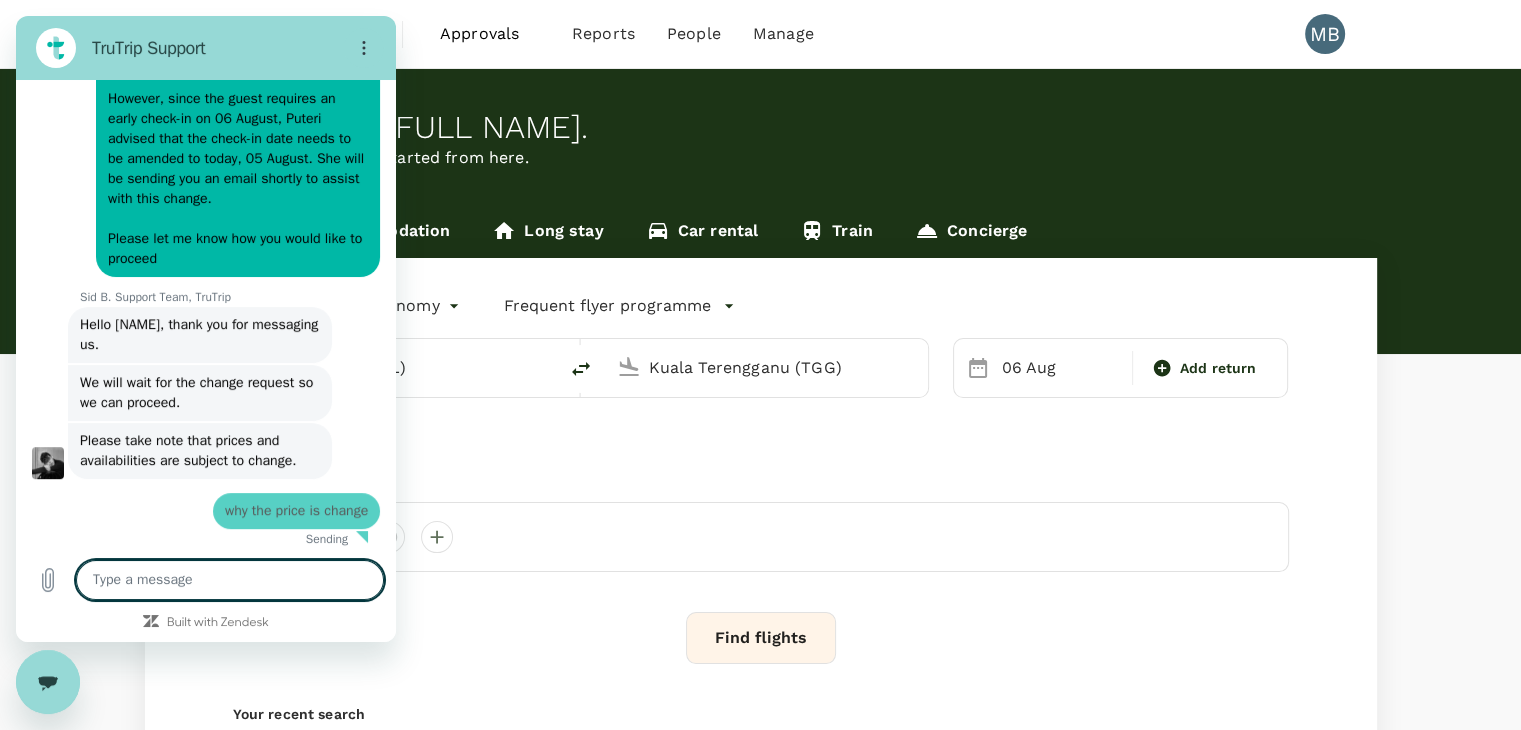 type on "x" 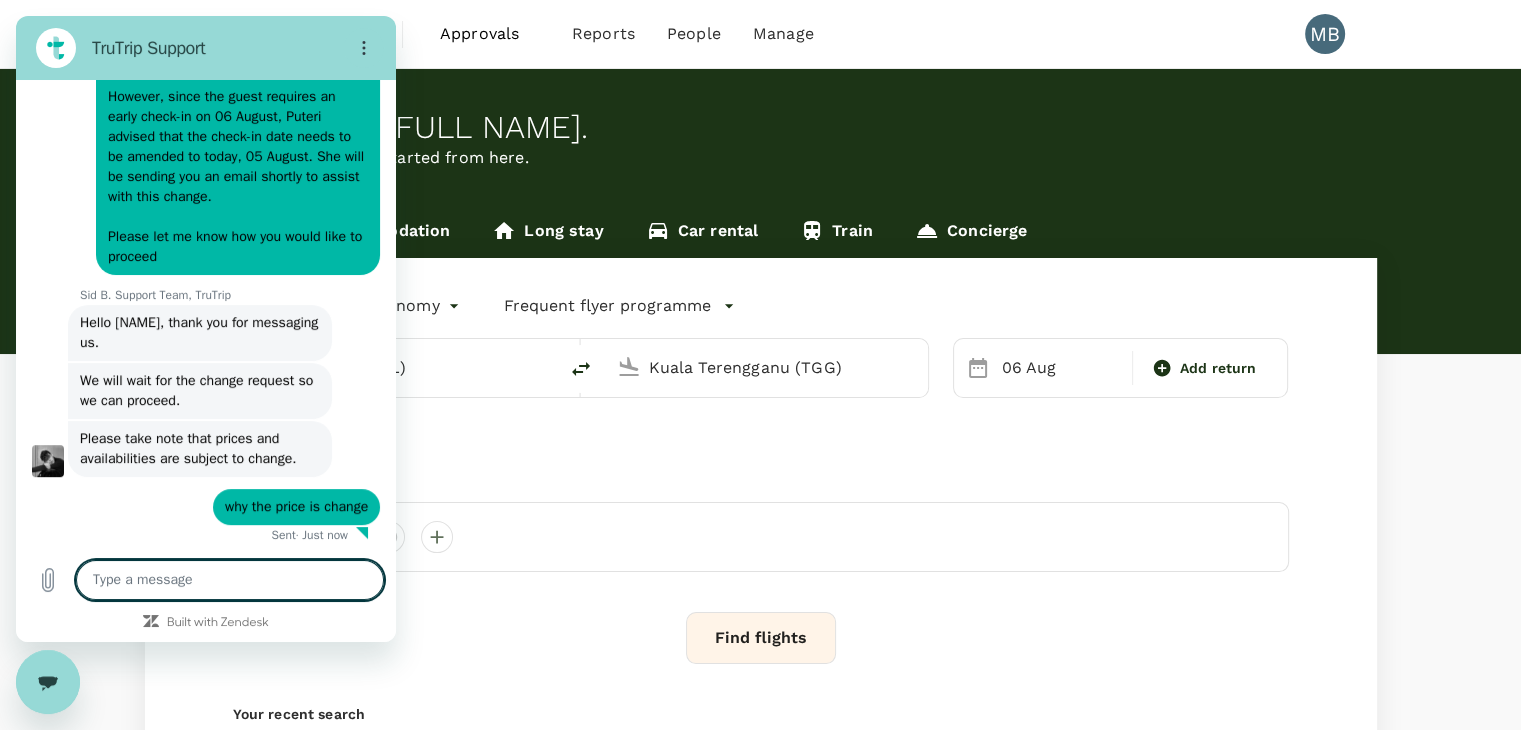 scroll, scrollTop: 634, scrollLeft: 0, axis: vertical 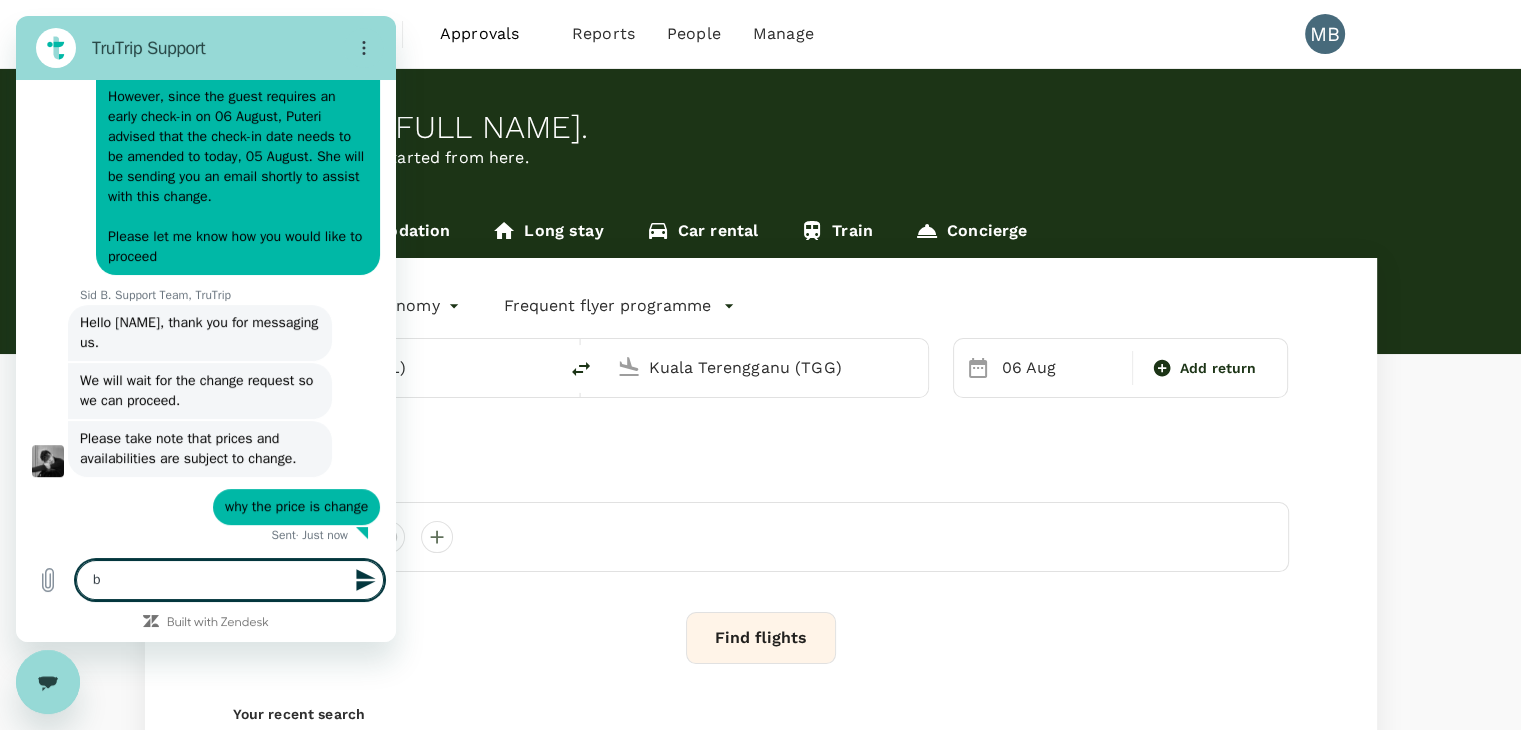 type on "be" 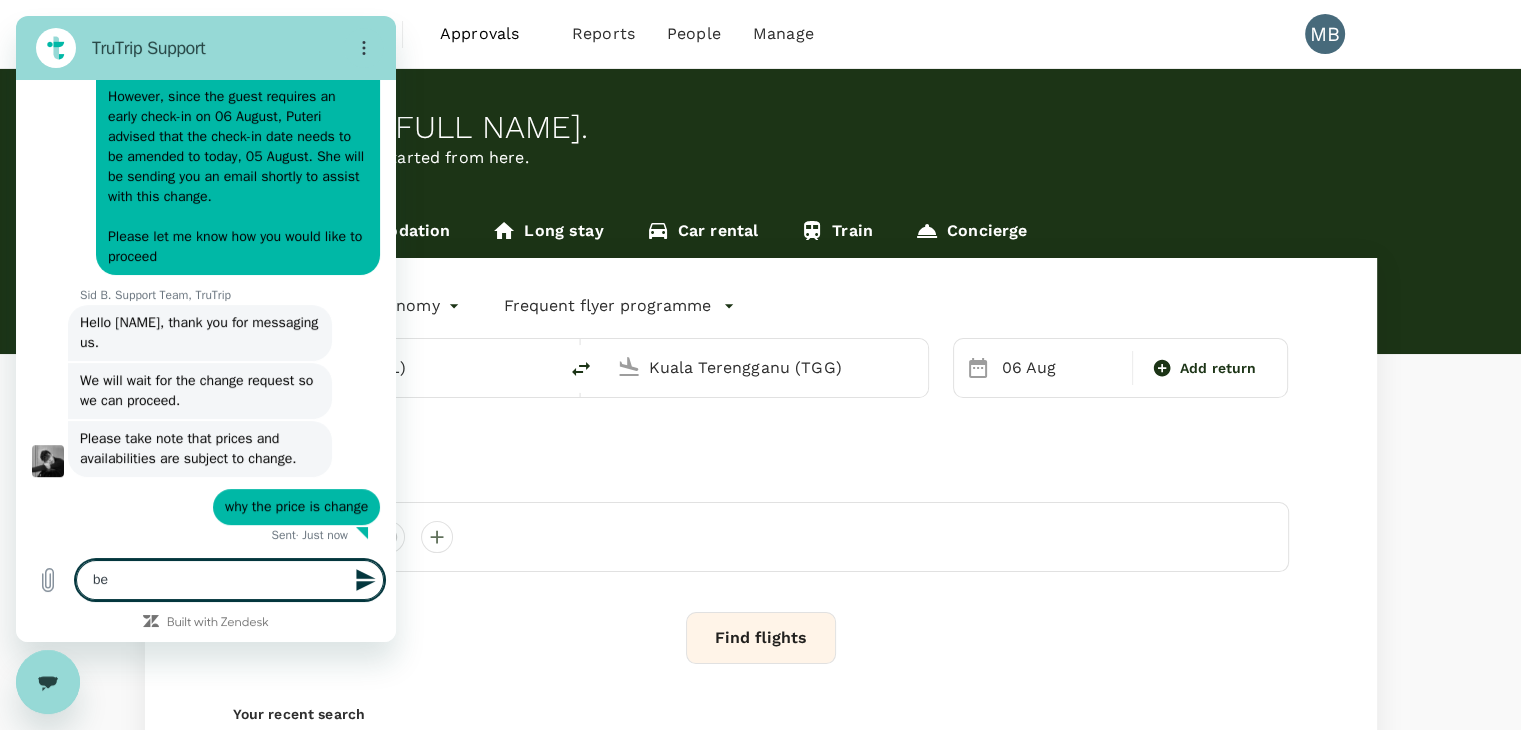 type on "x" 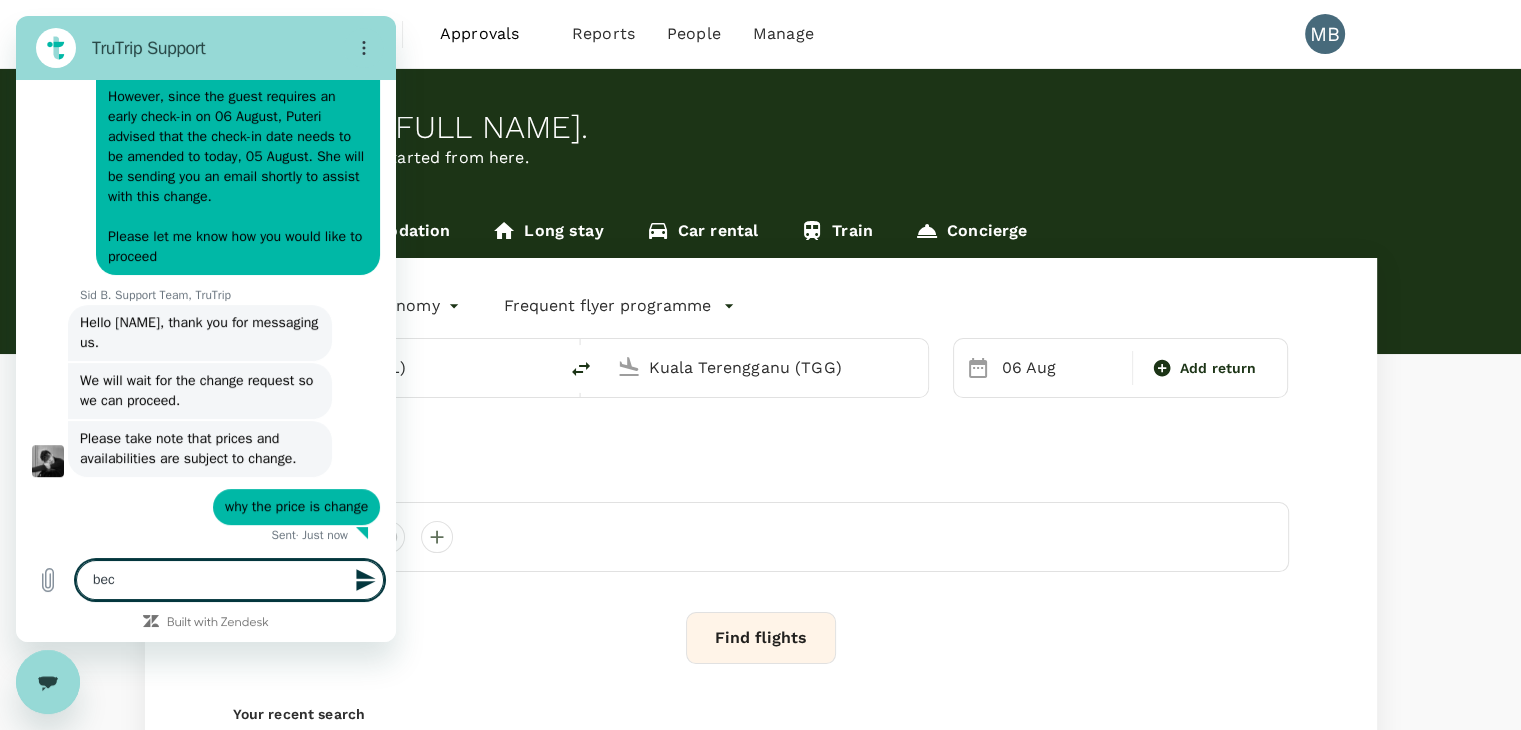 type on "beca" 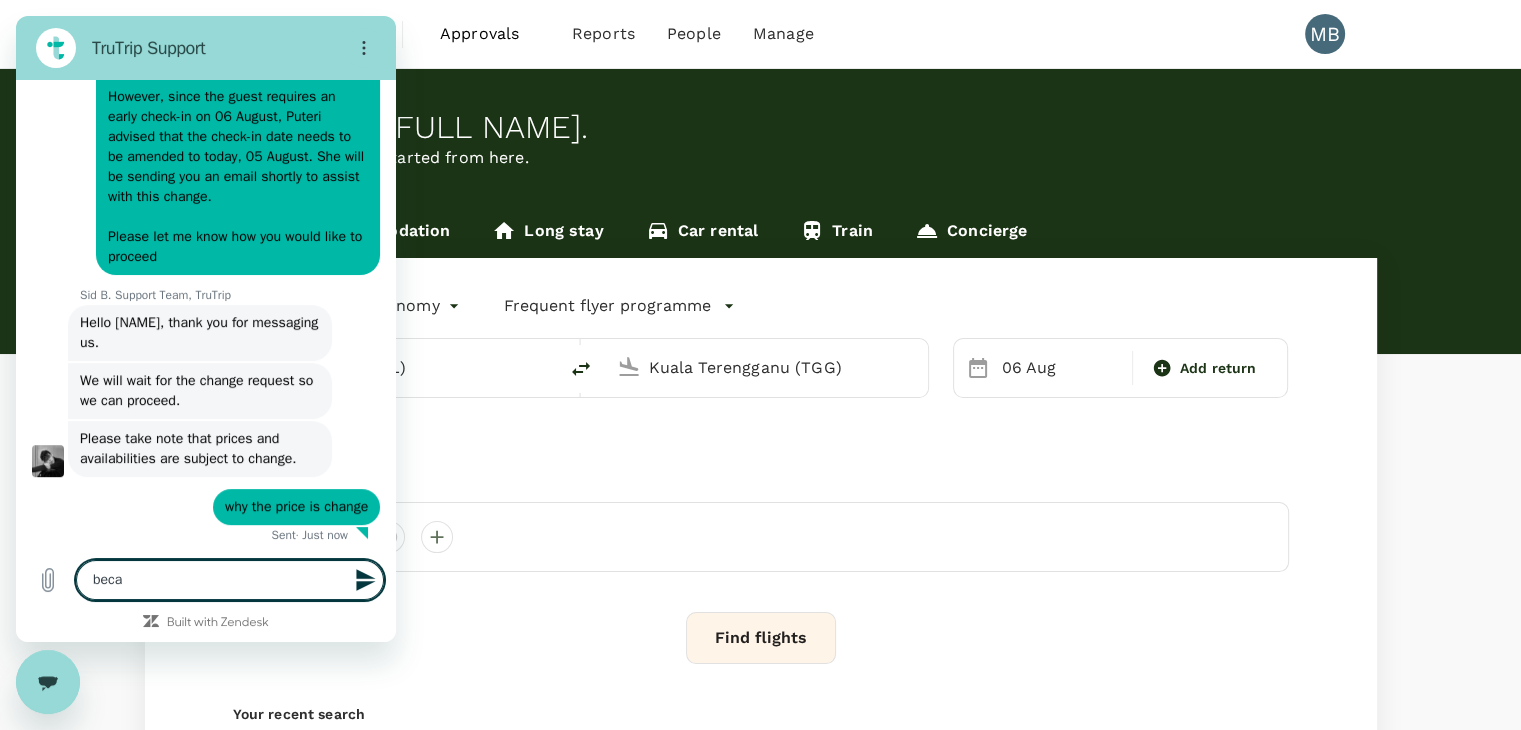 type on "becau" 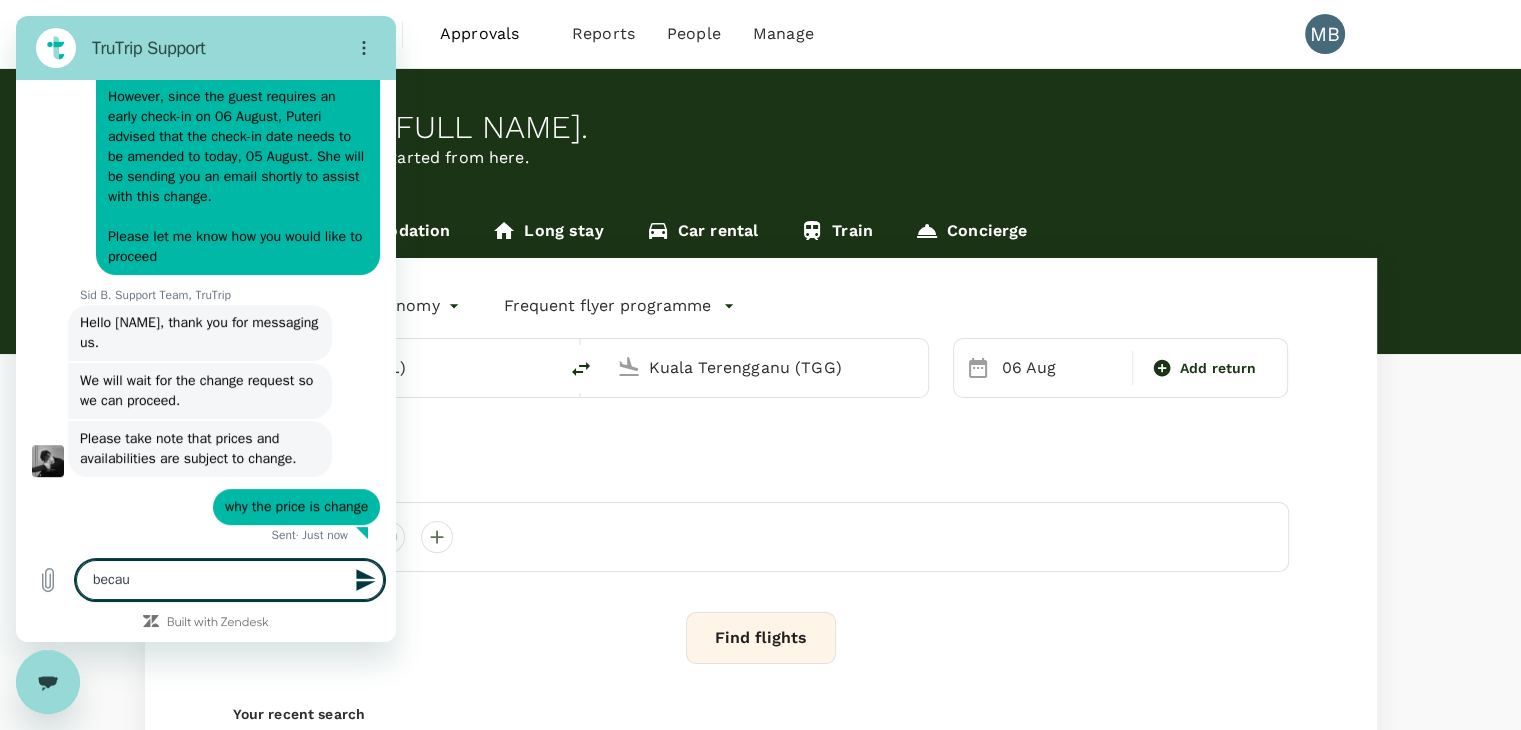 type on "becaus" 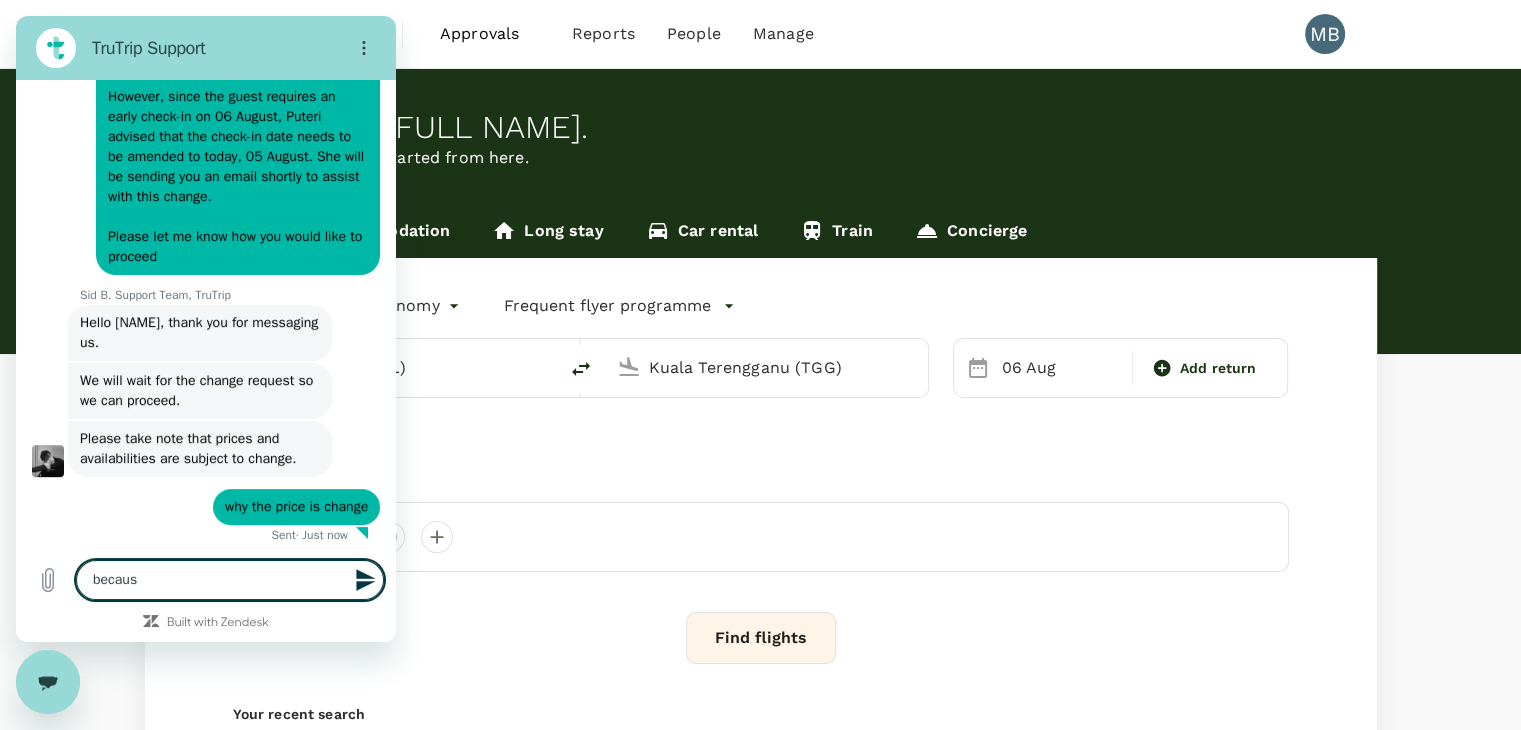 type on "because" 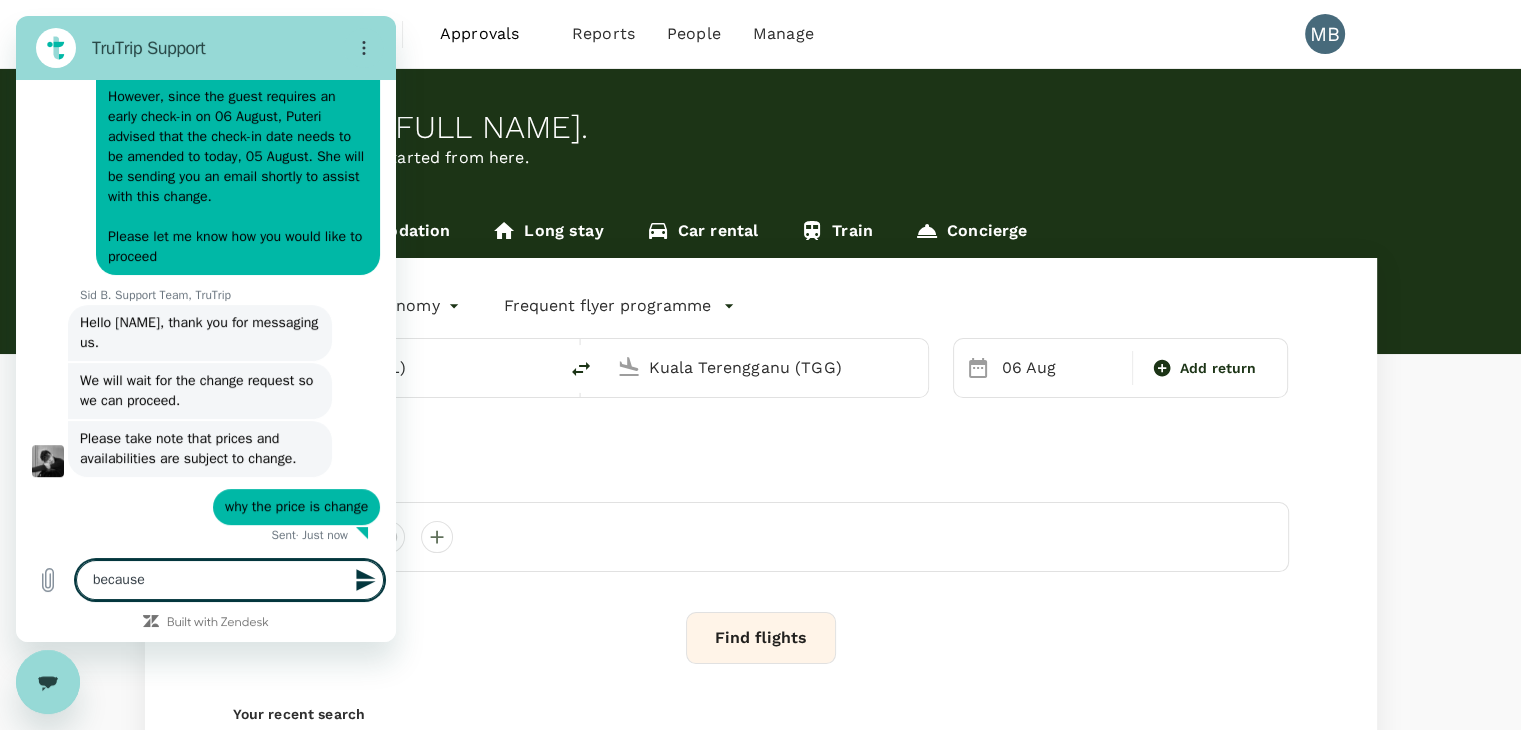 type on "because" 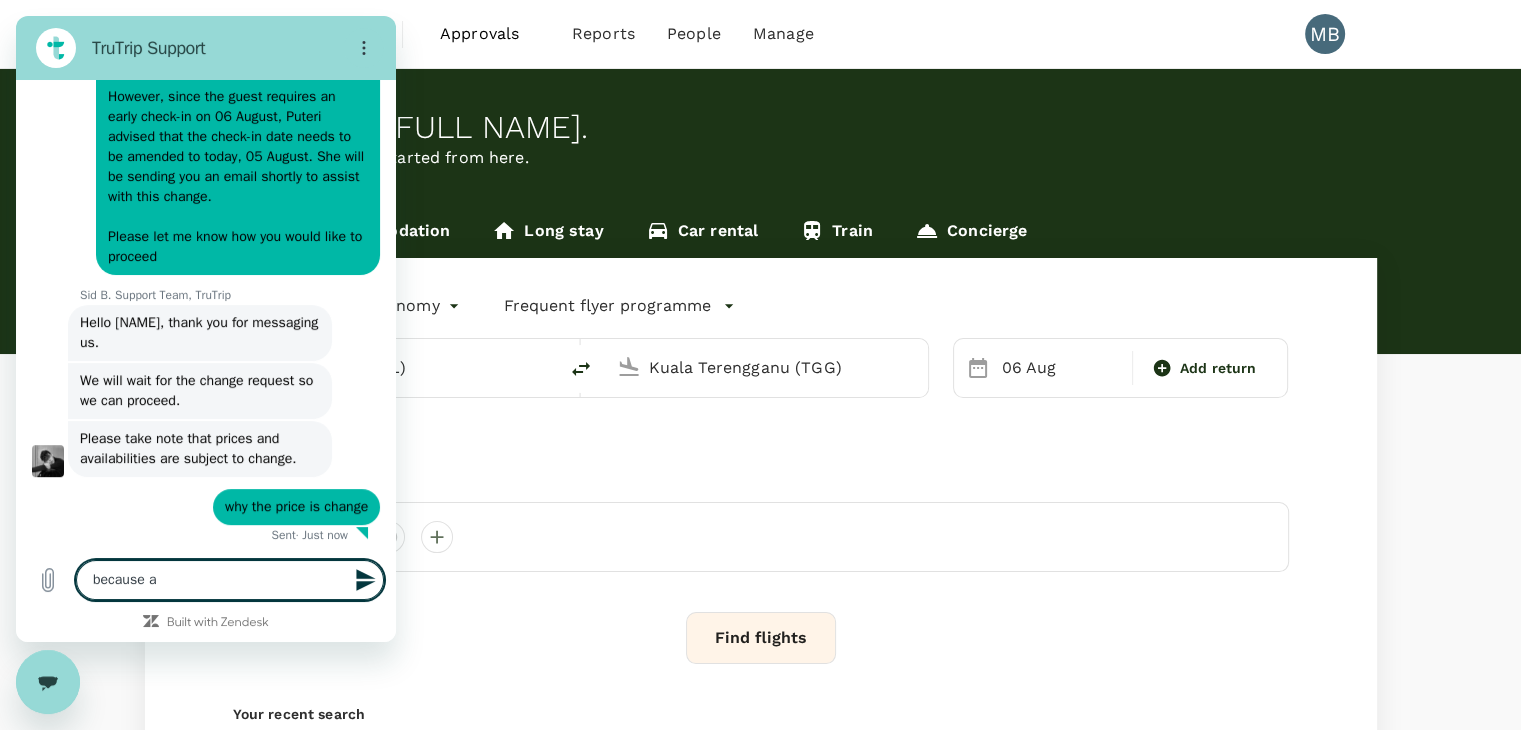 type on "because as" 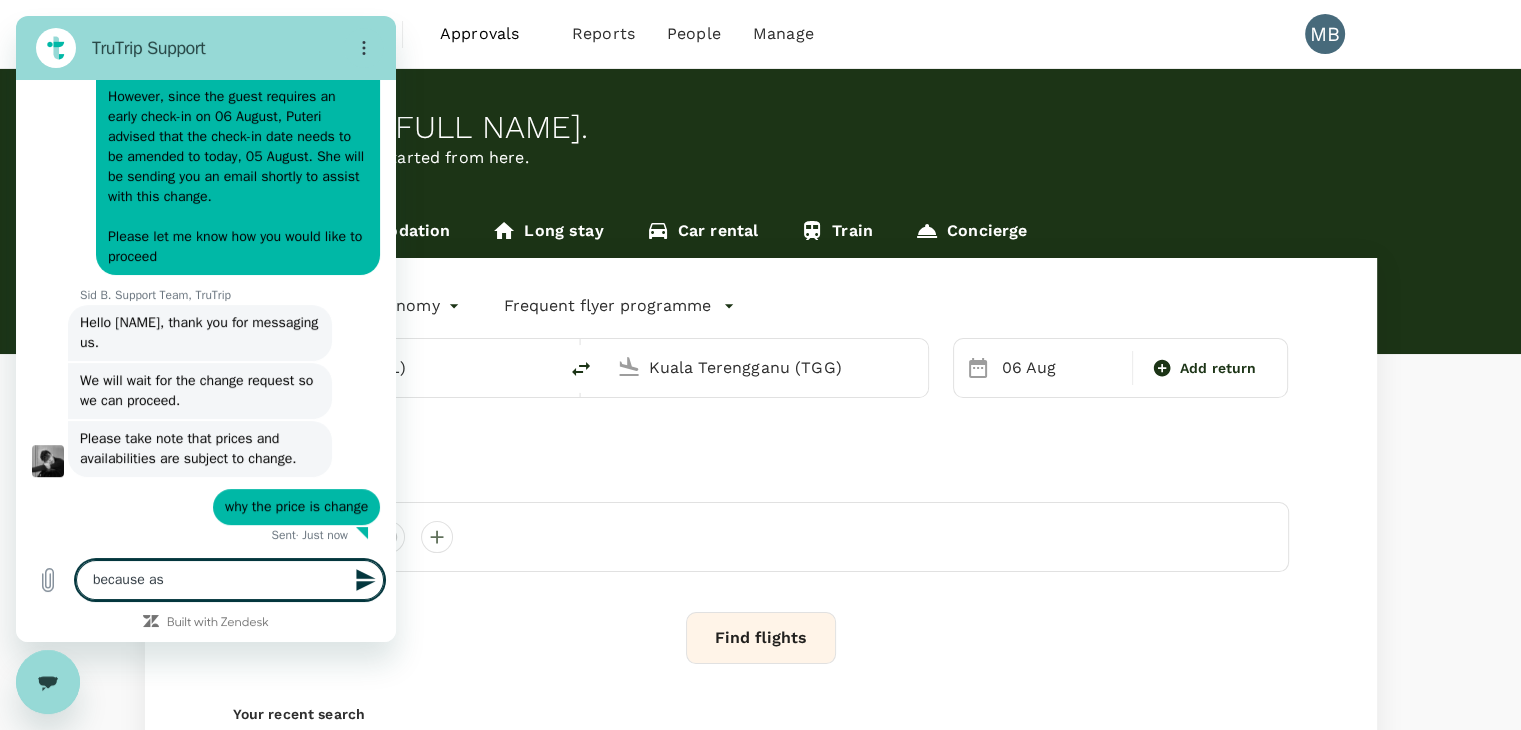 type on "because as" 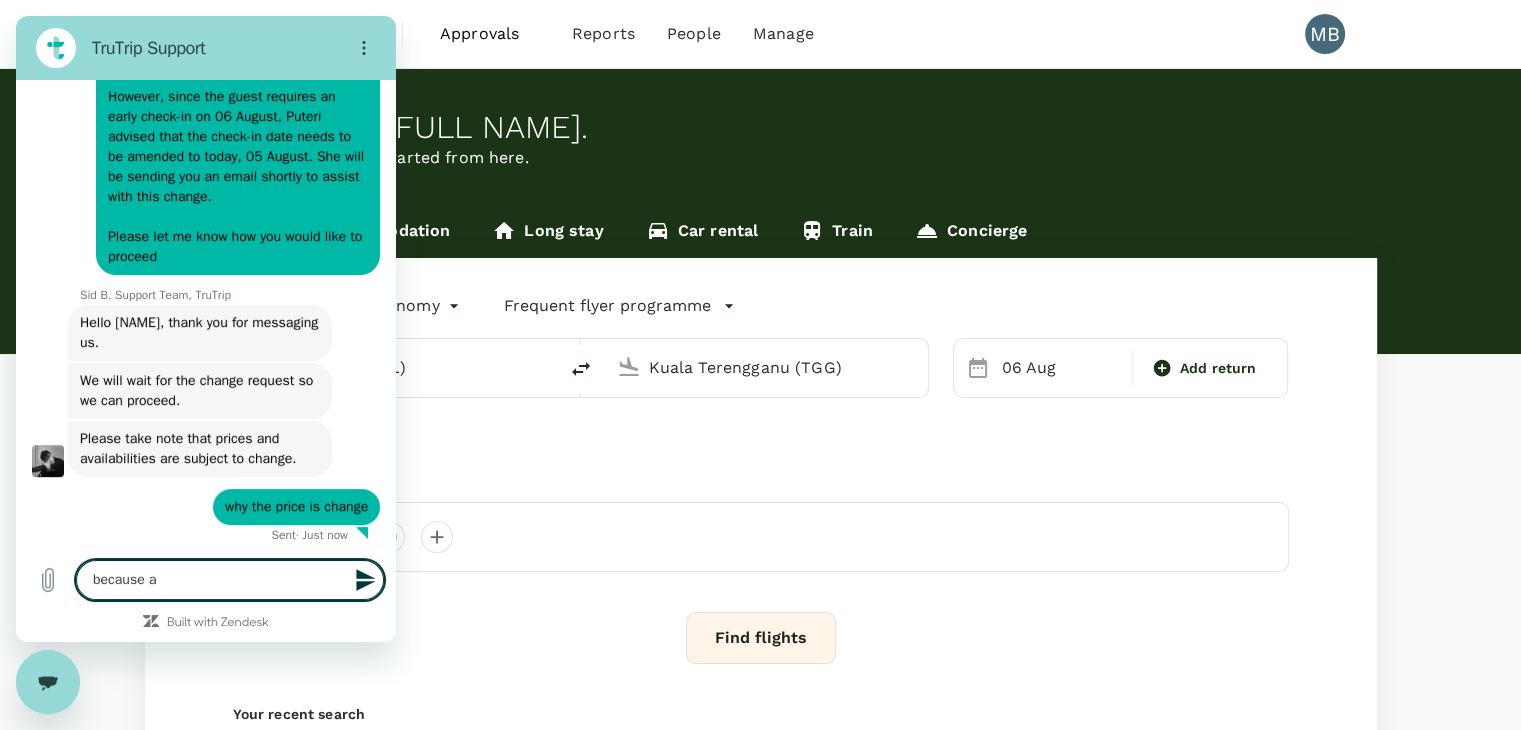 type on "because" 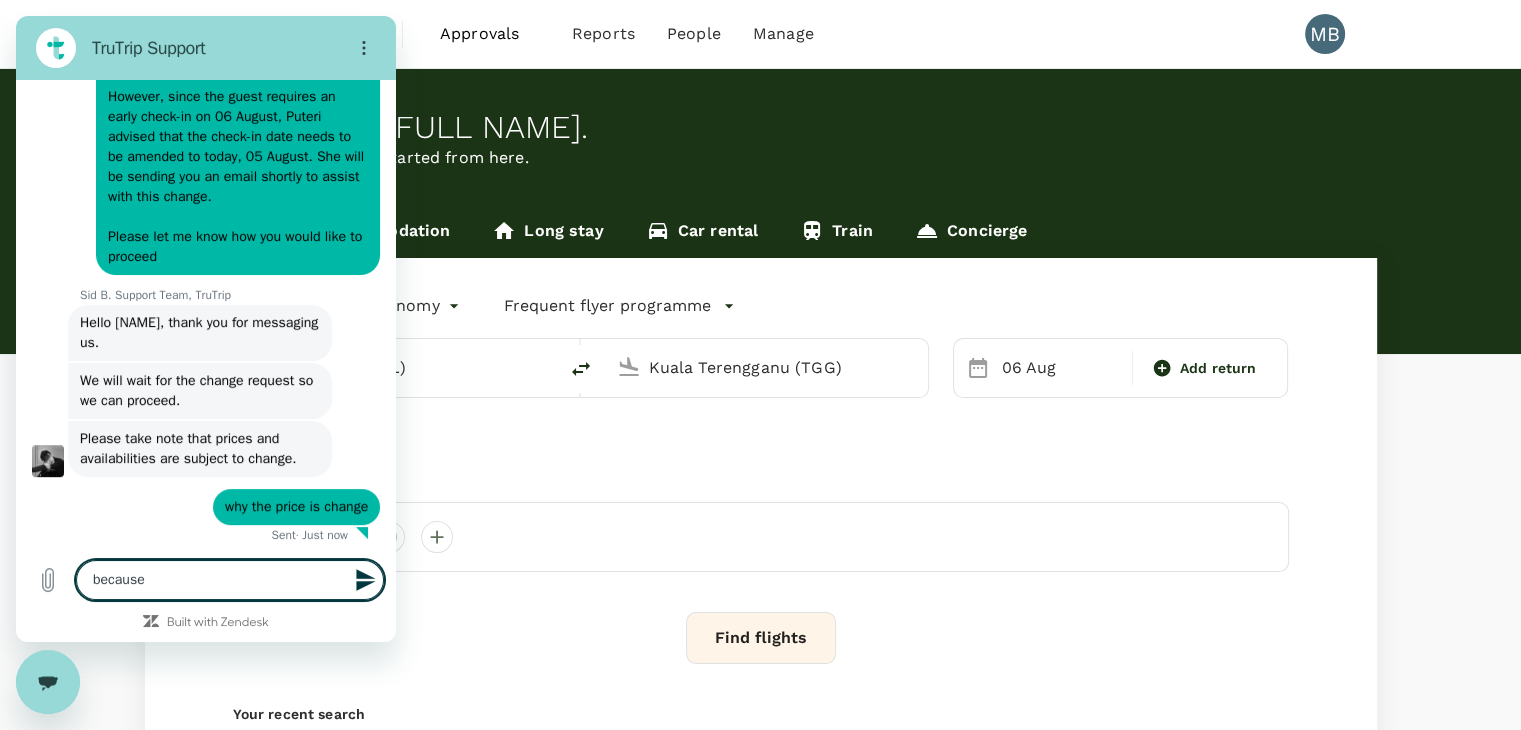 type on "because" 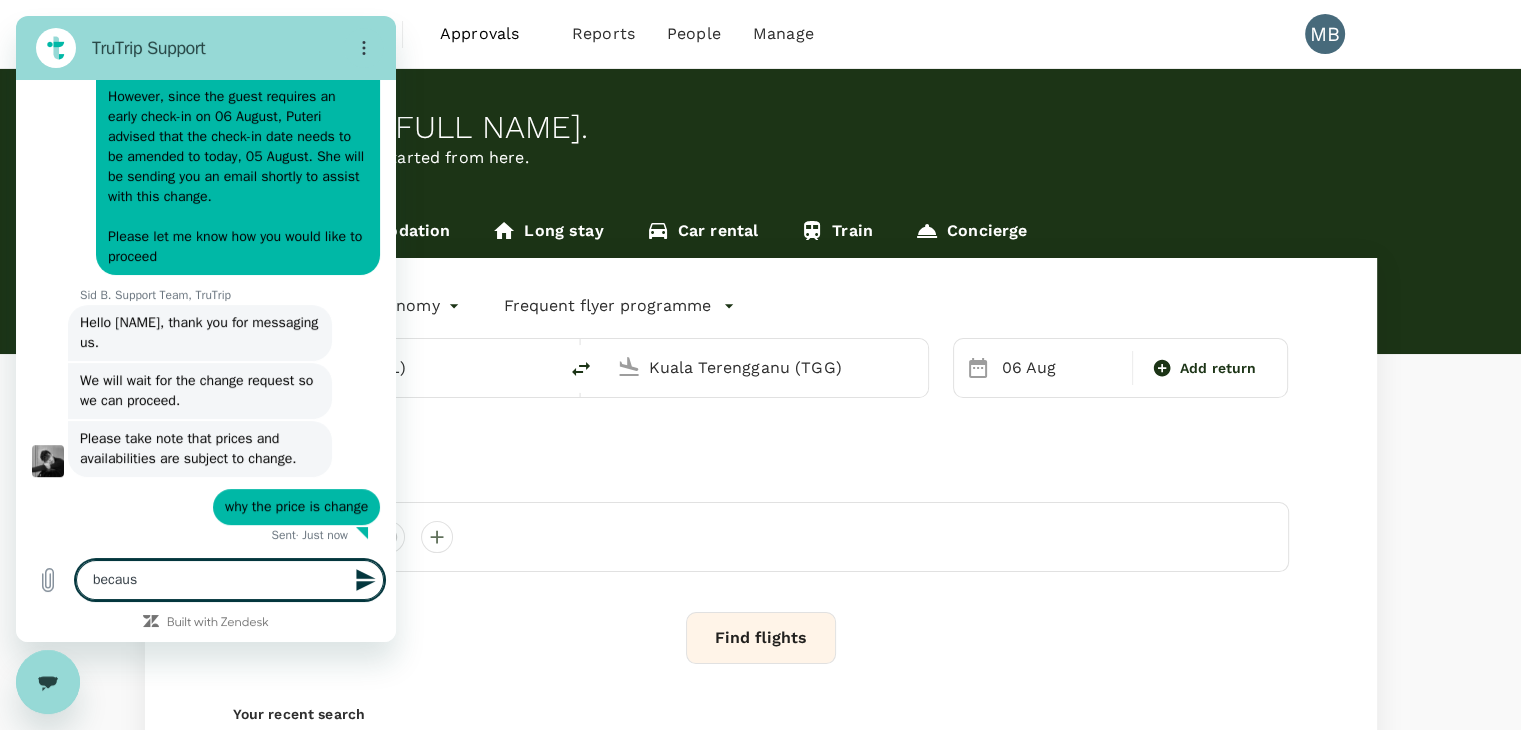 type on "becau" 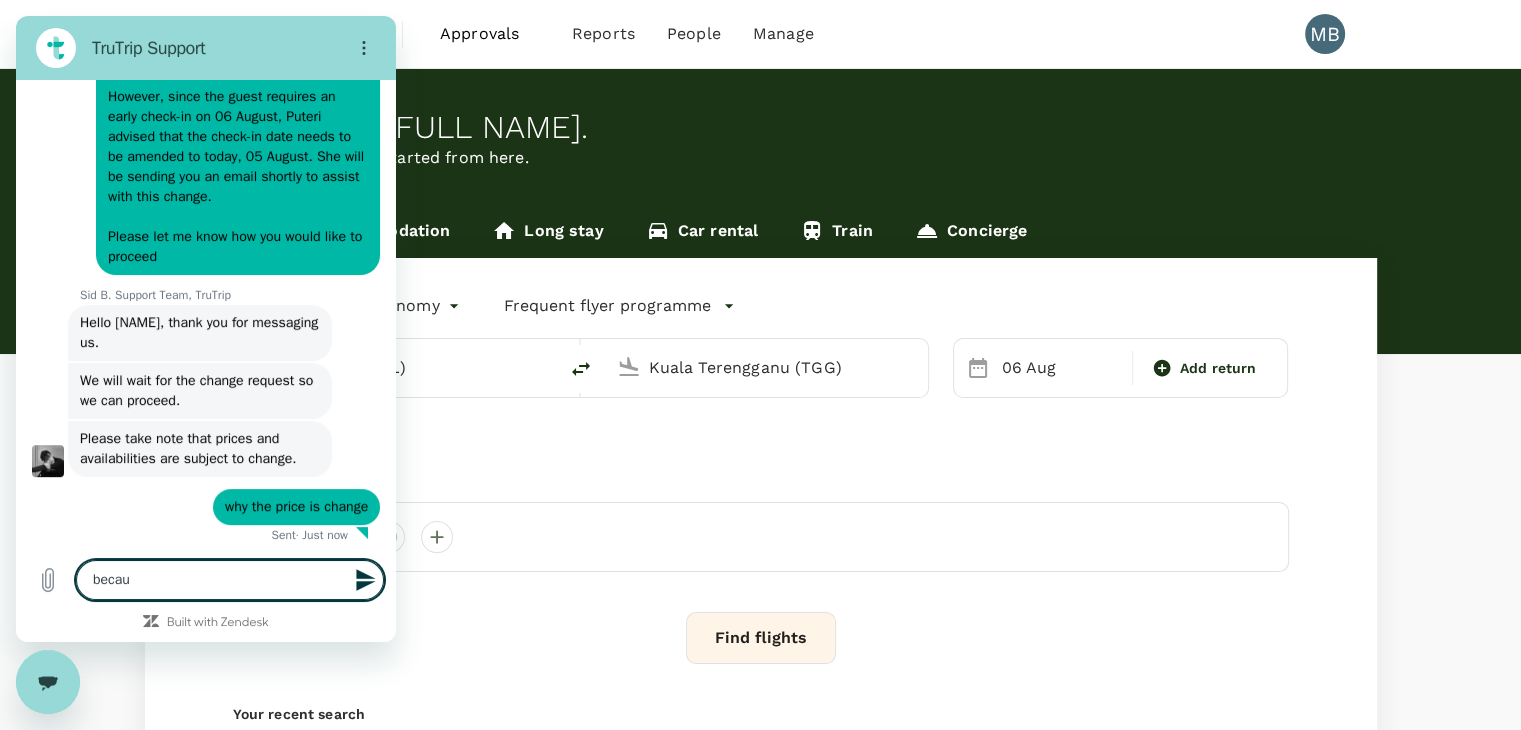 type on "beca" 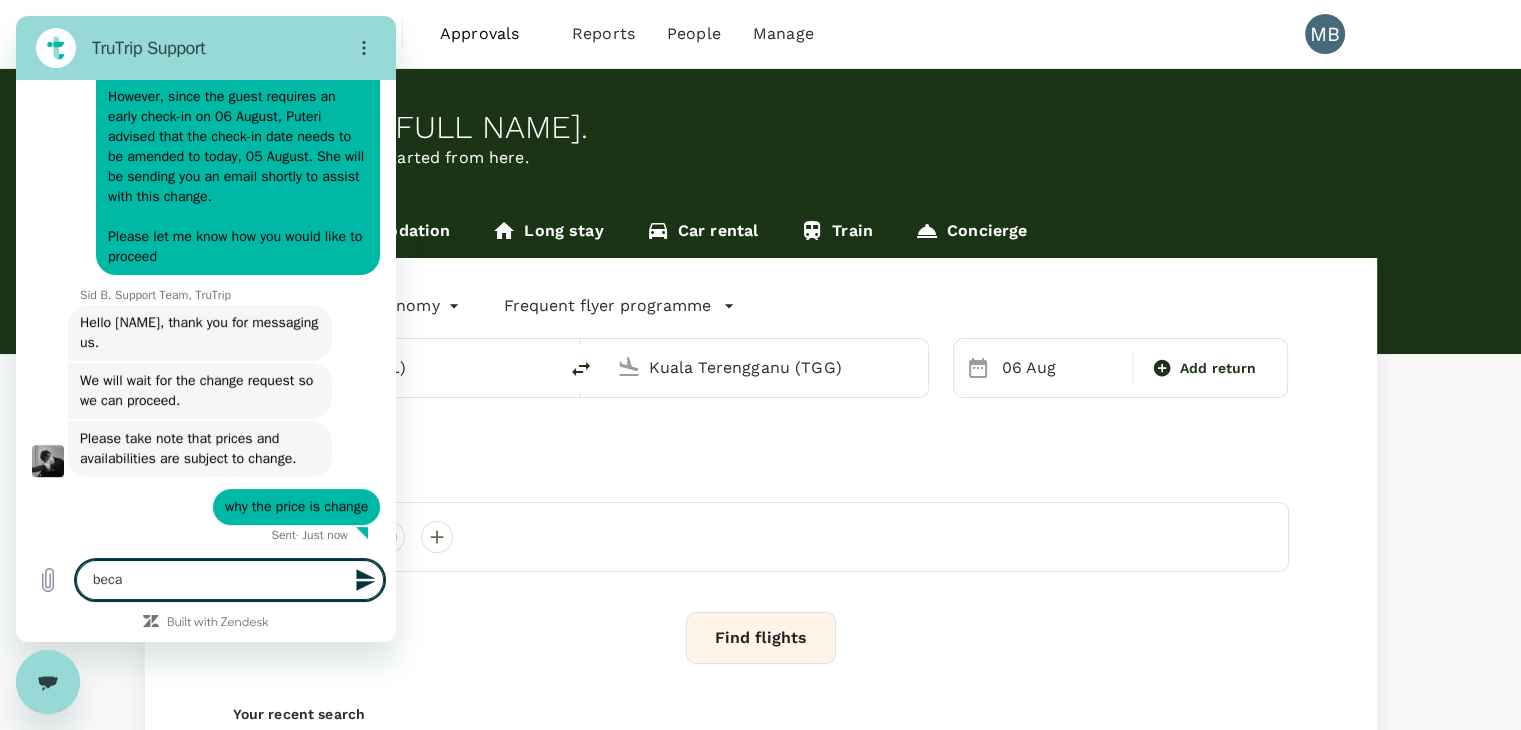 type on "bec" 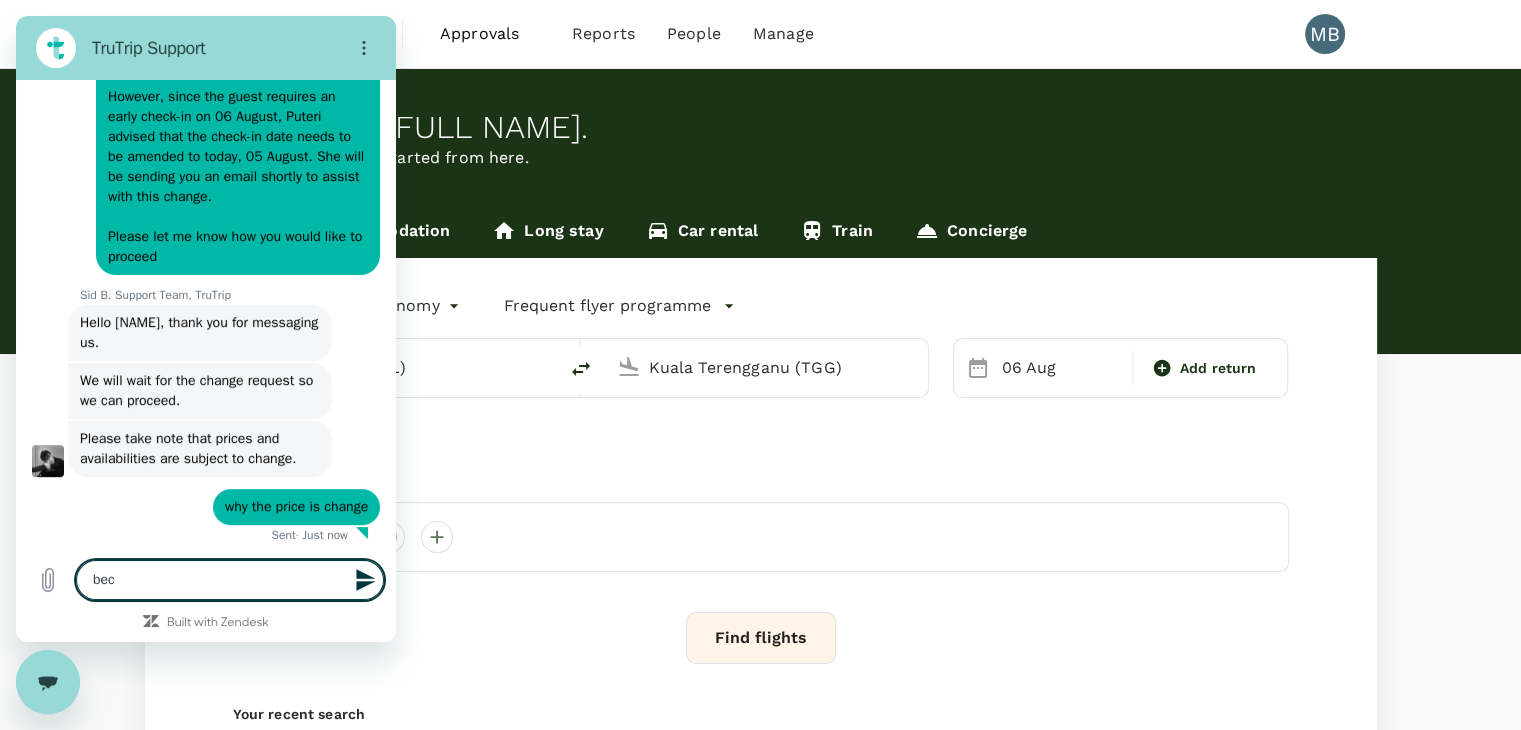 type on "be" 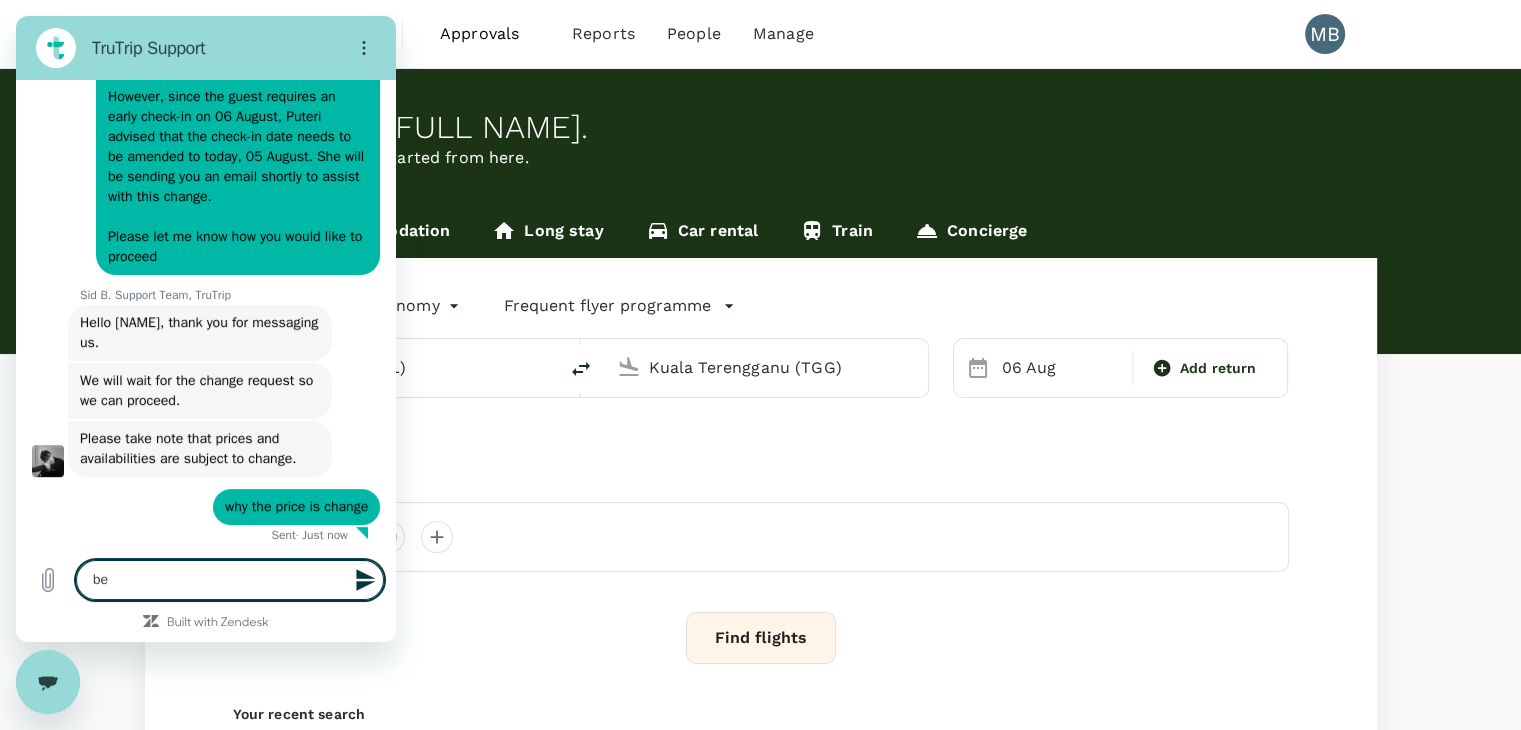 type on "b" 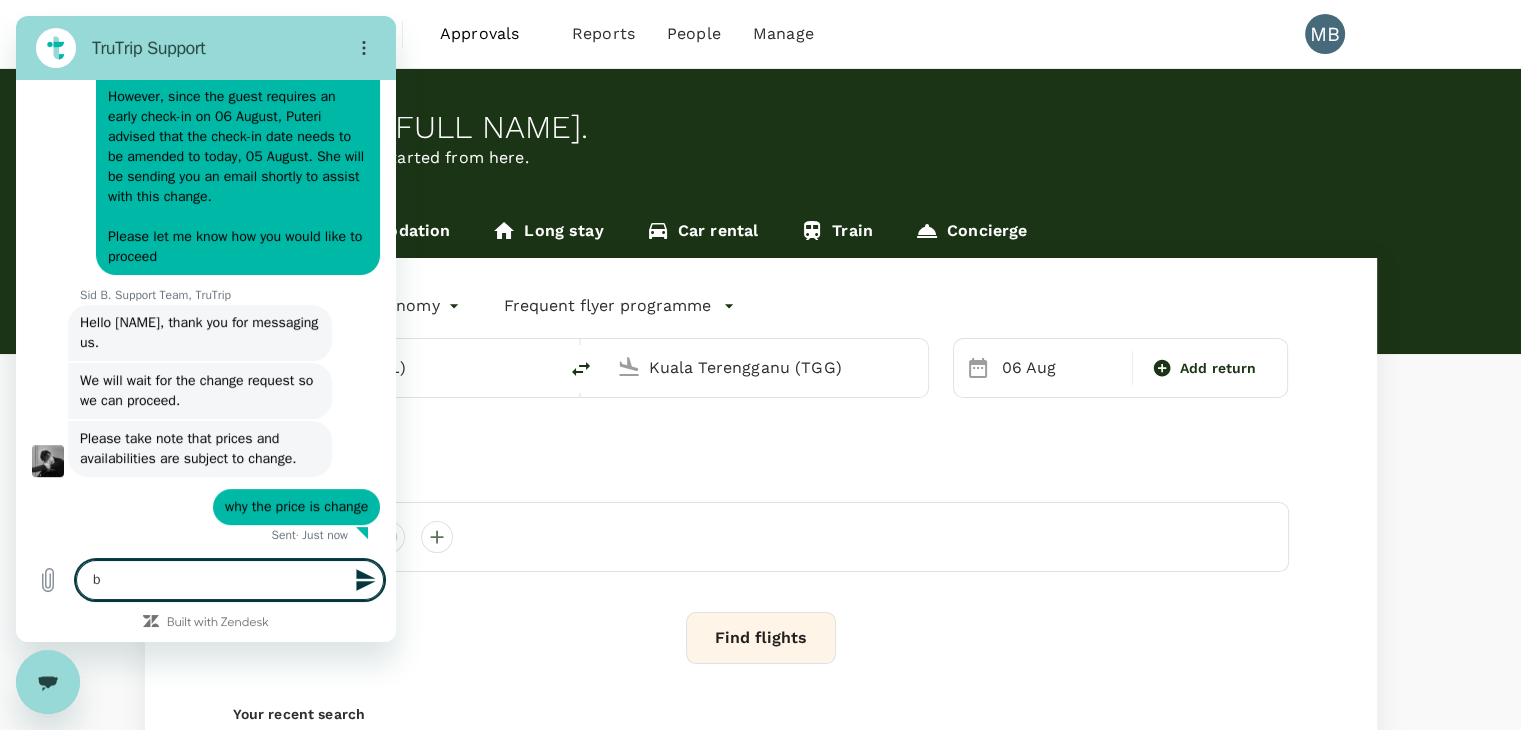 type 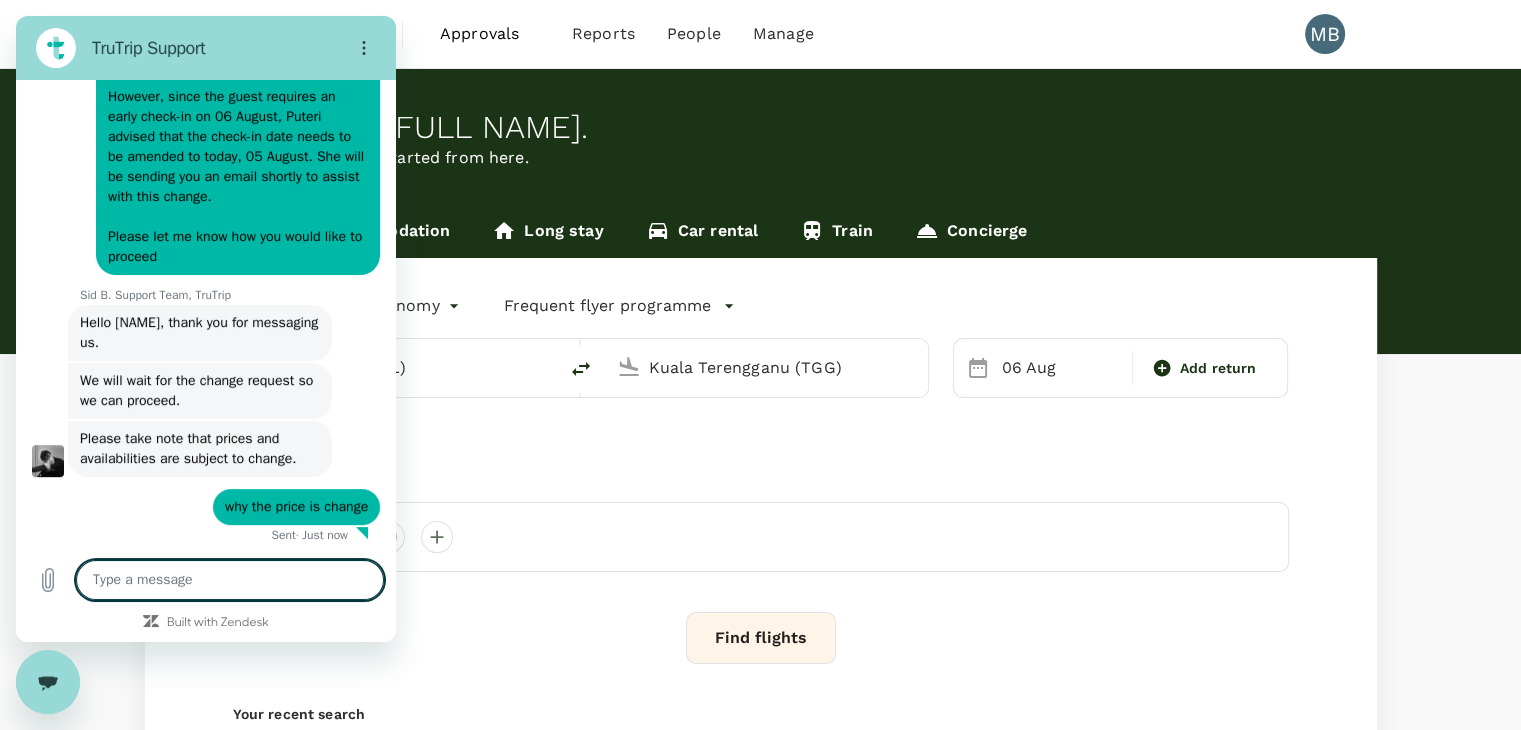 type on "a" 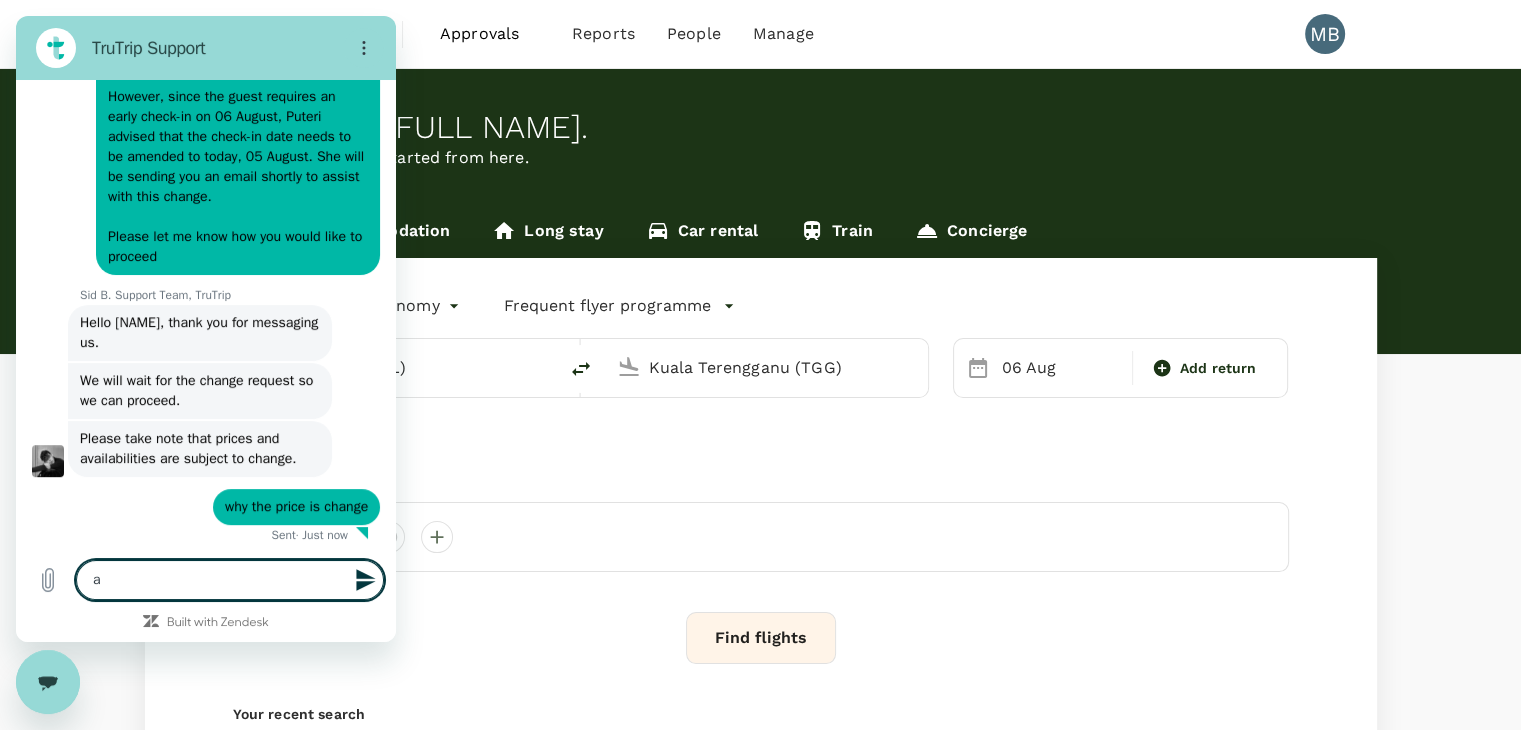 type on "as" 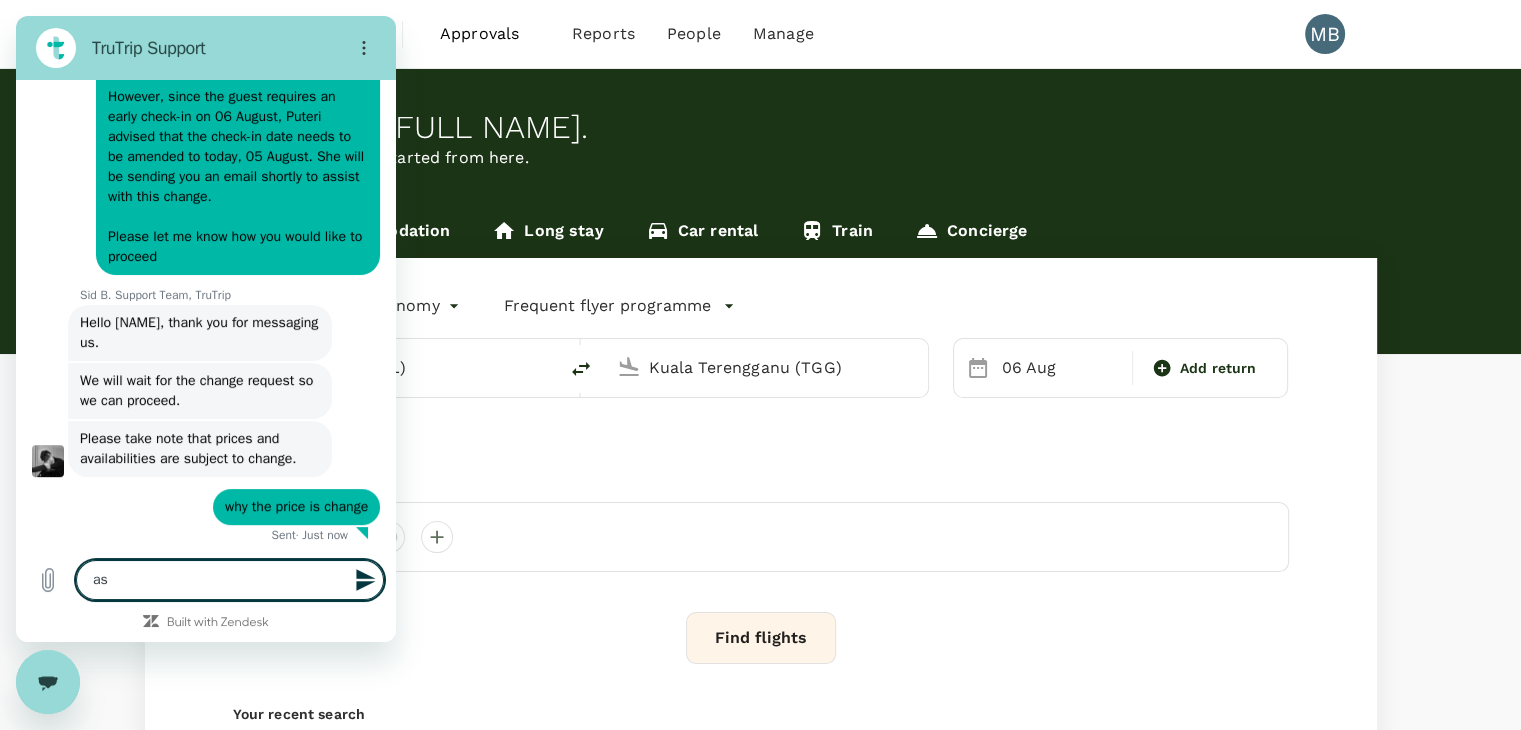 type on "x" 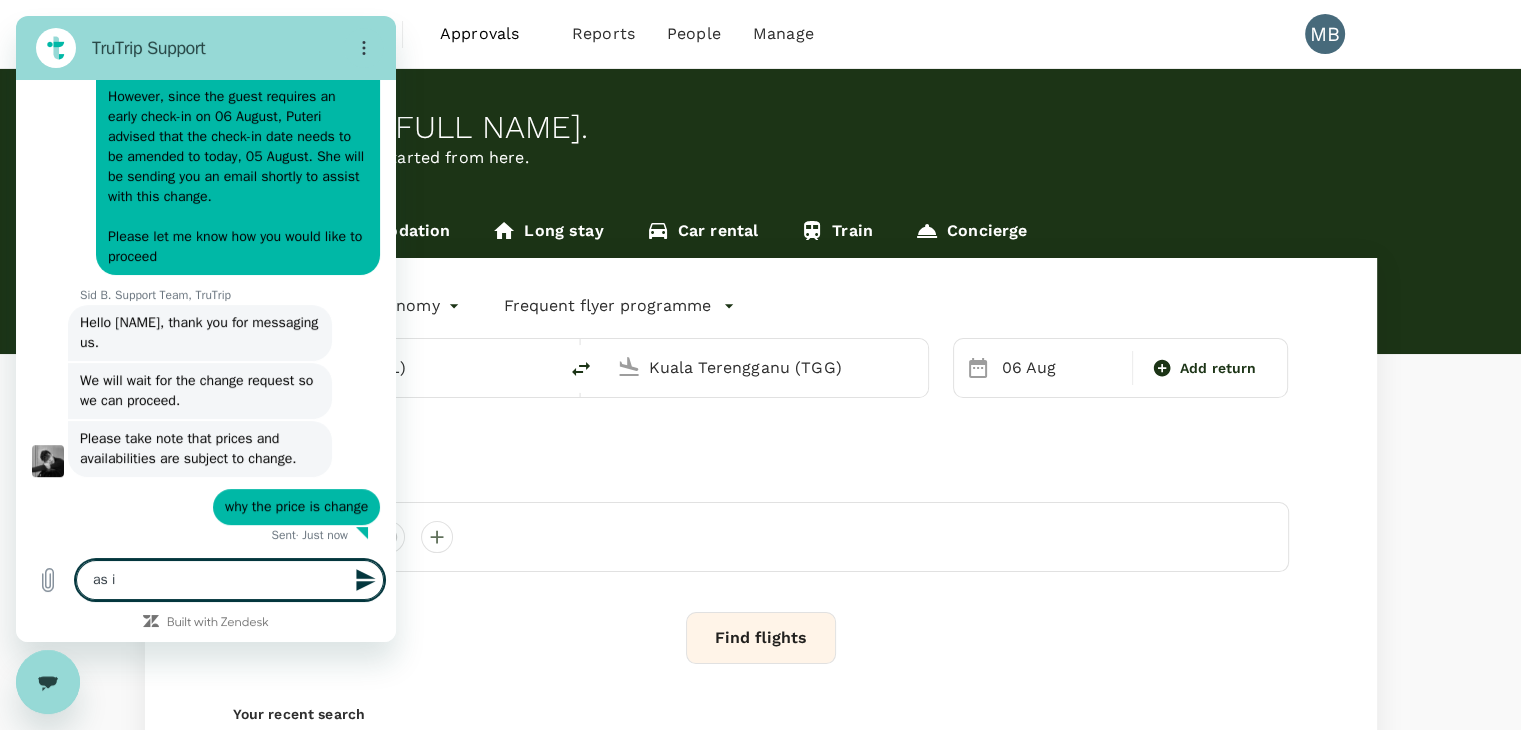 type on "as i" 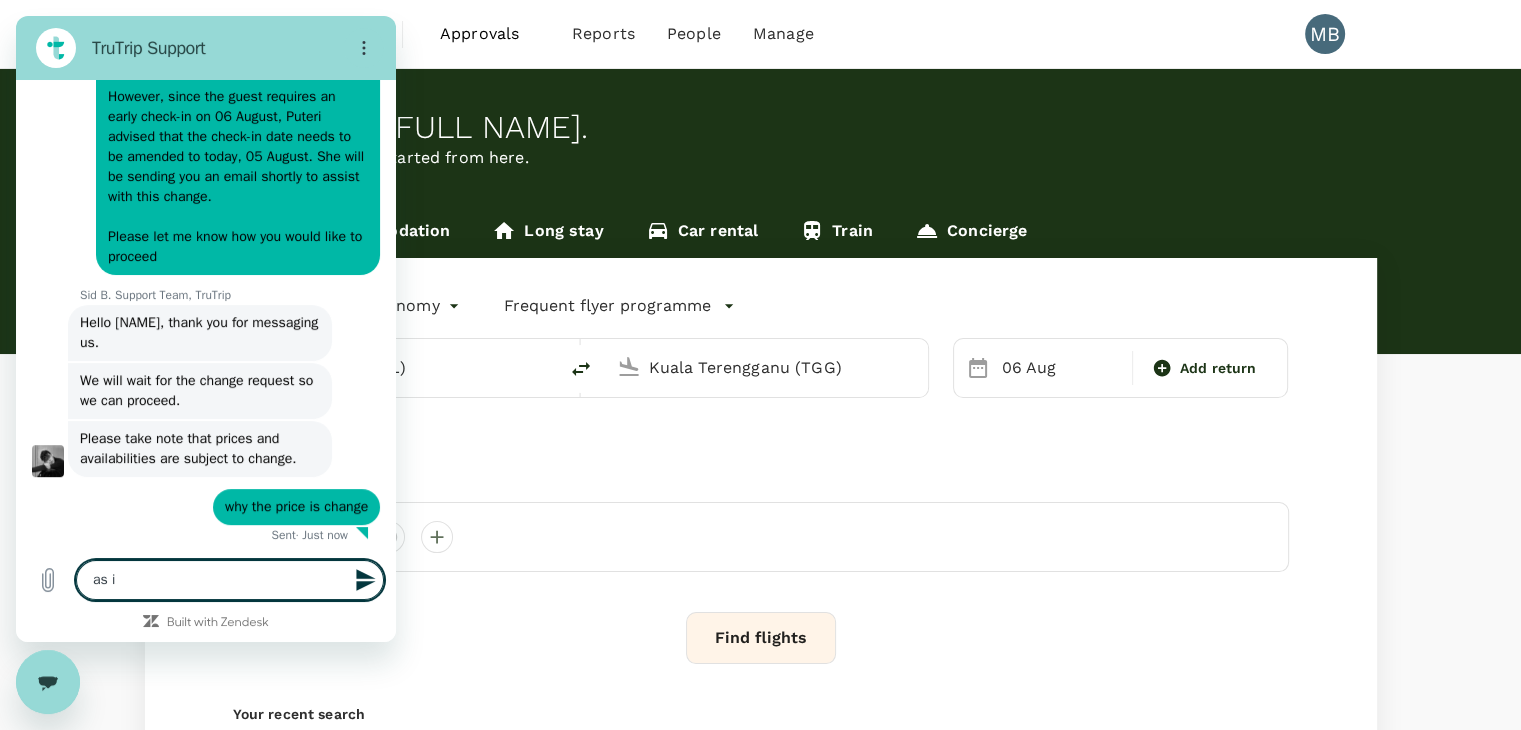 type on "as i p" 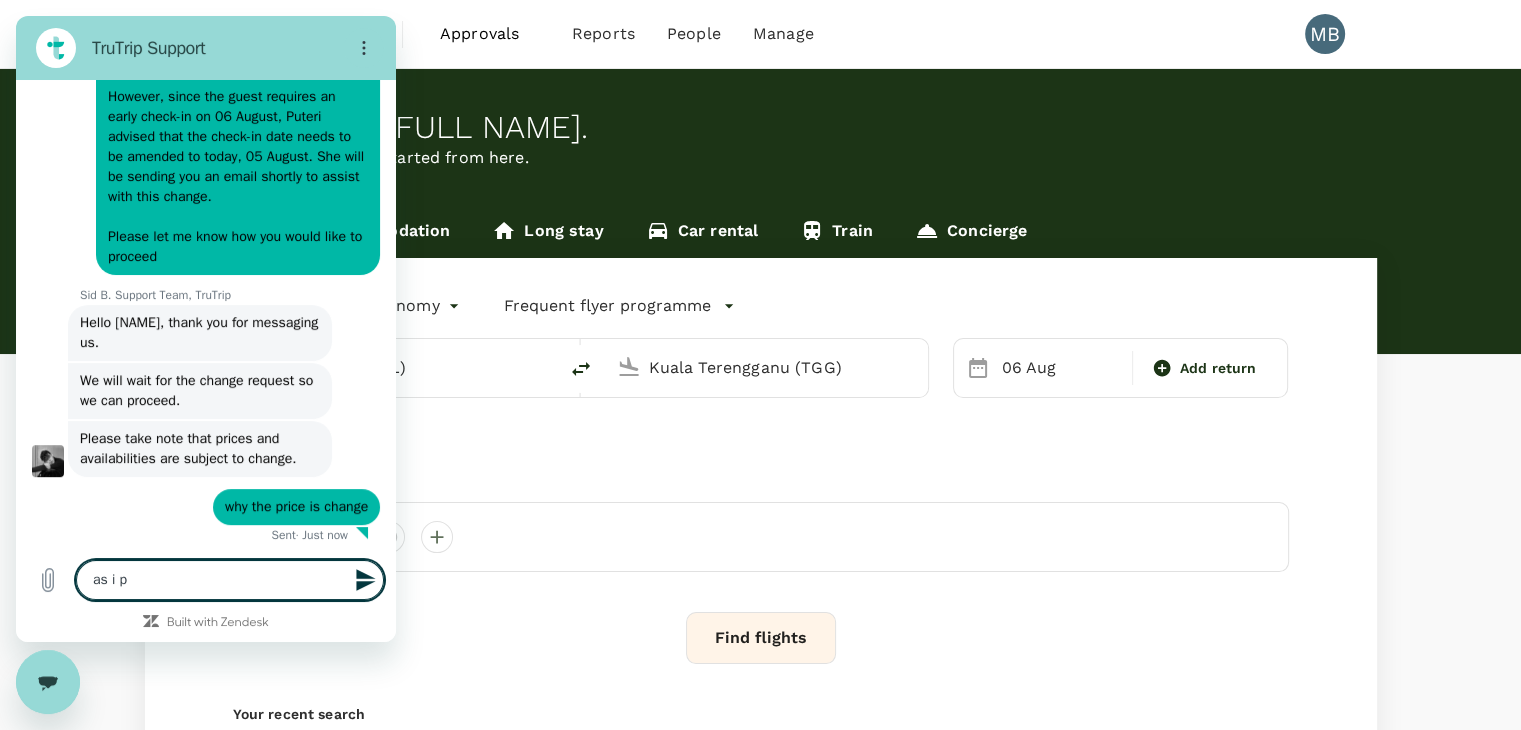 type on "as i pe" 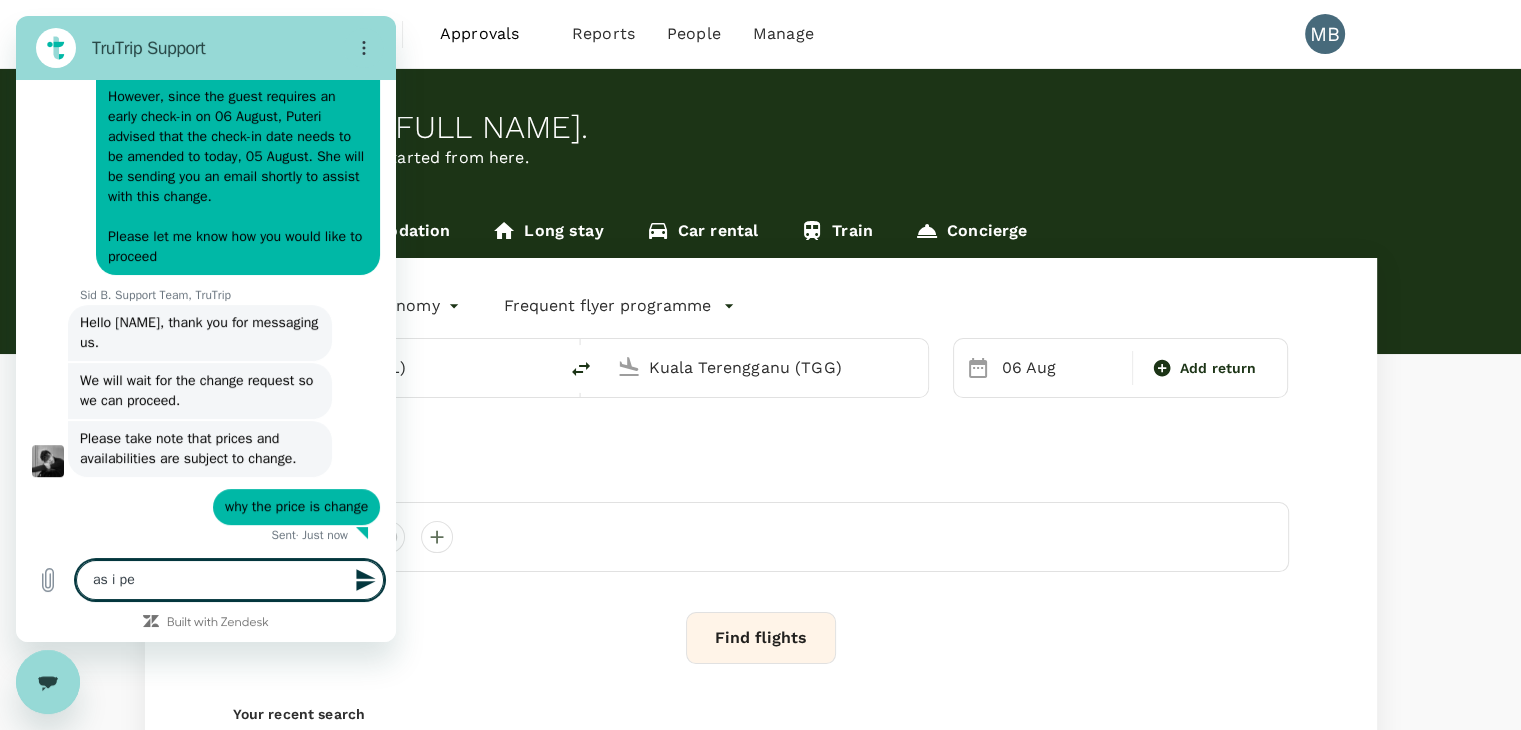 type on "as i per" 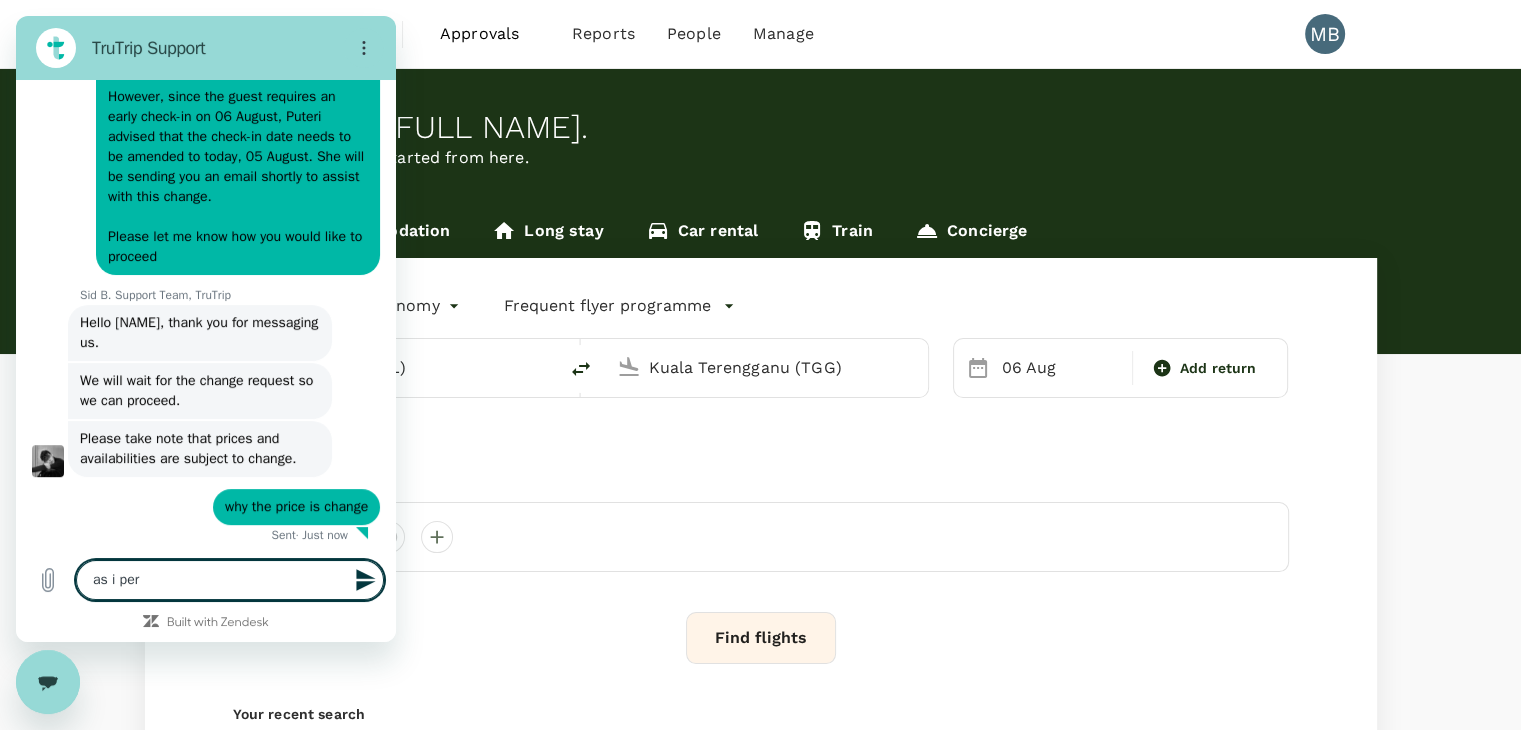 type on "as i per" 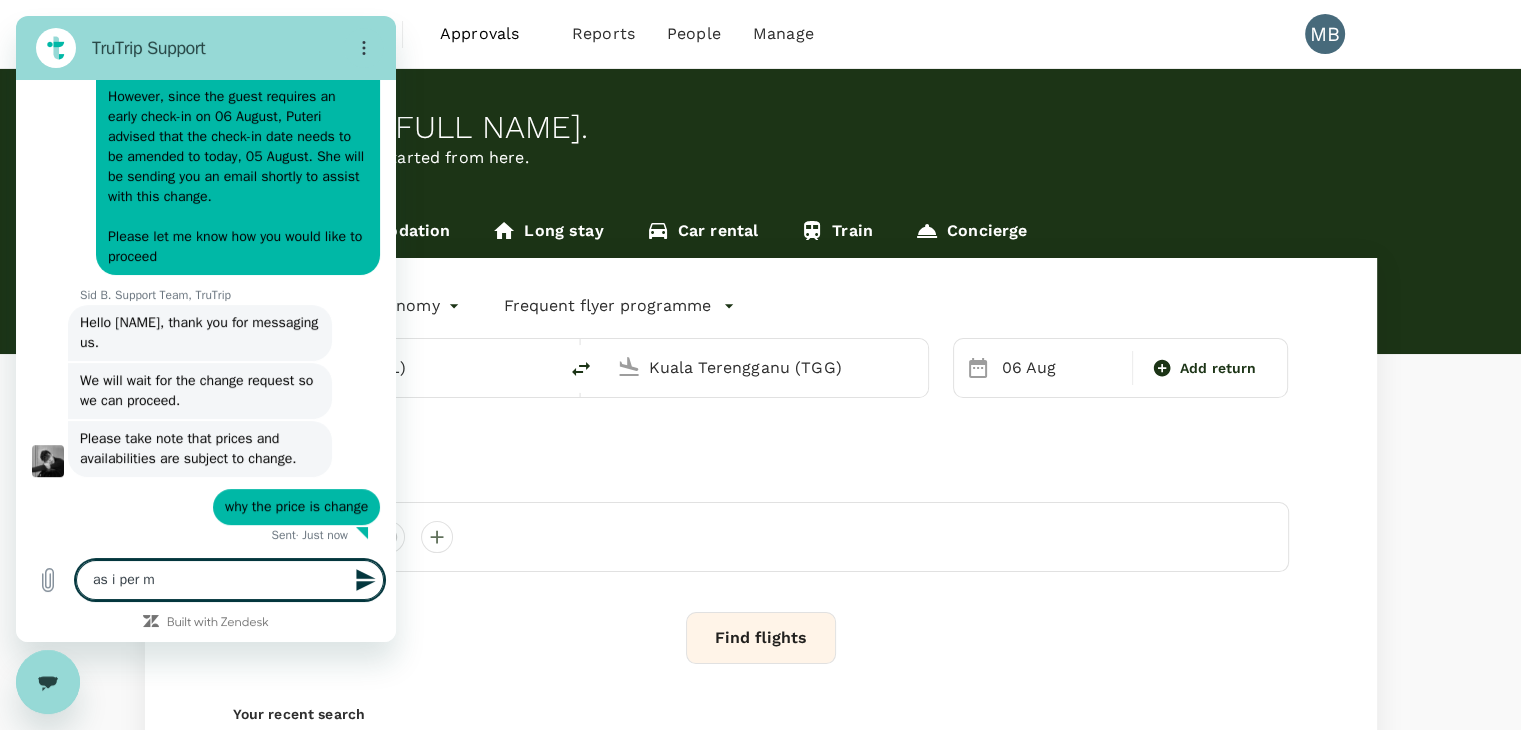 type on "as i per my" 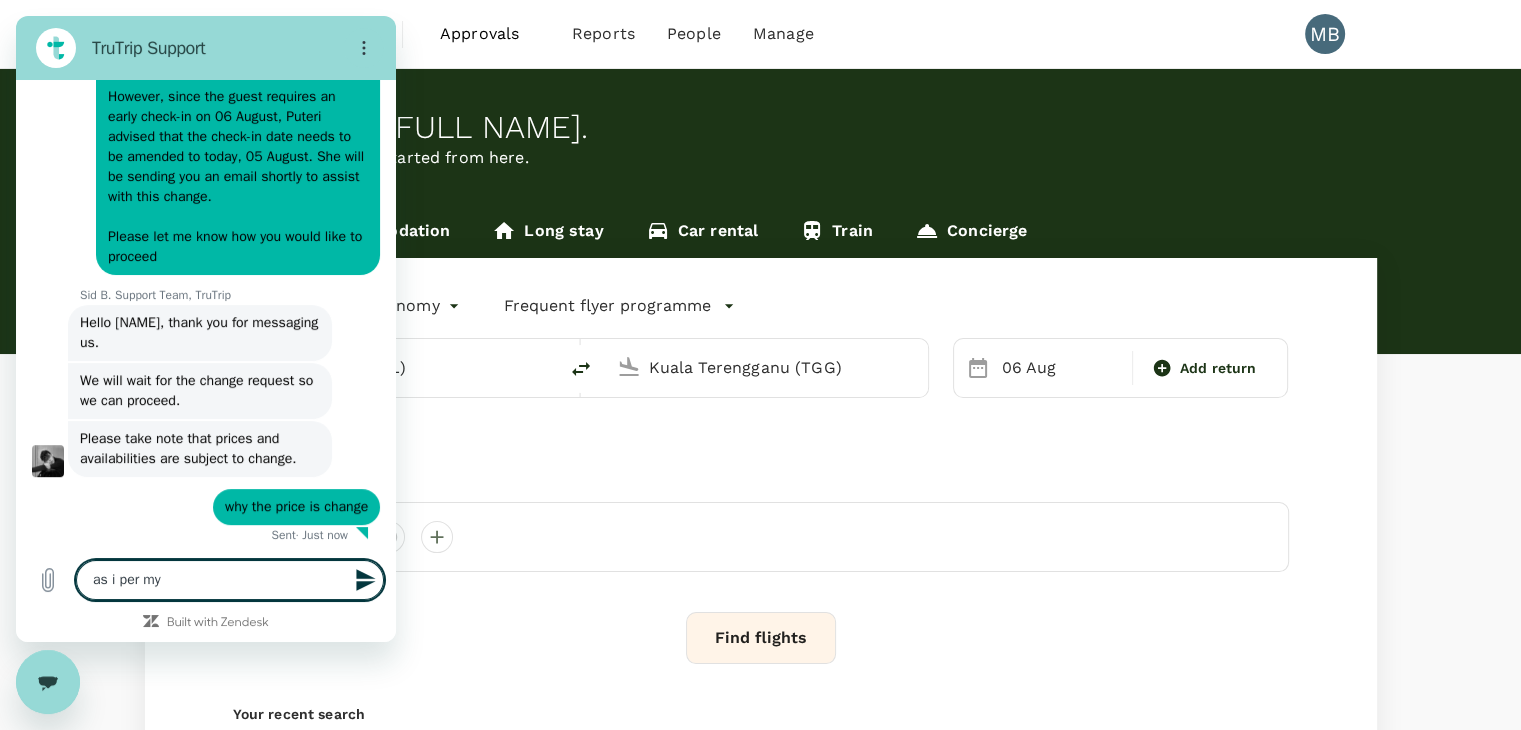 type on "as i per m" 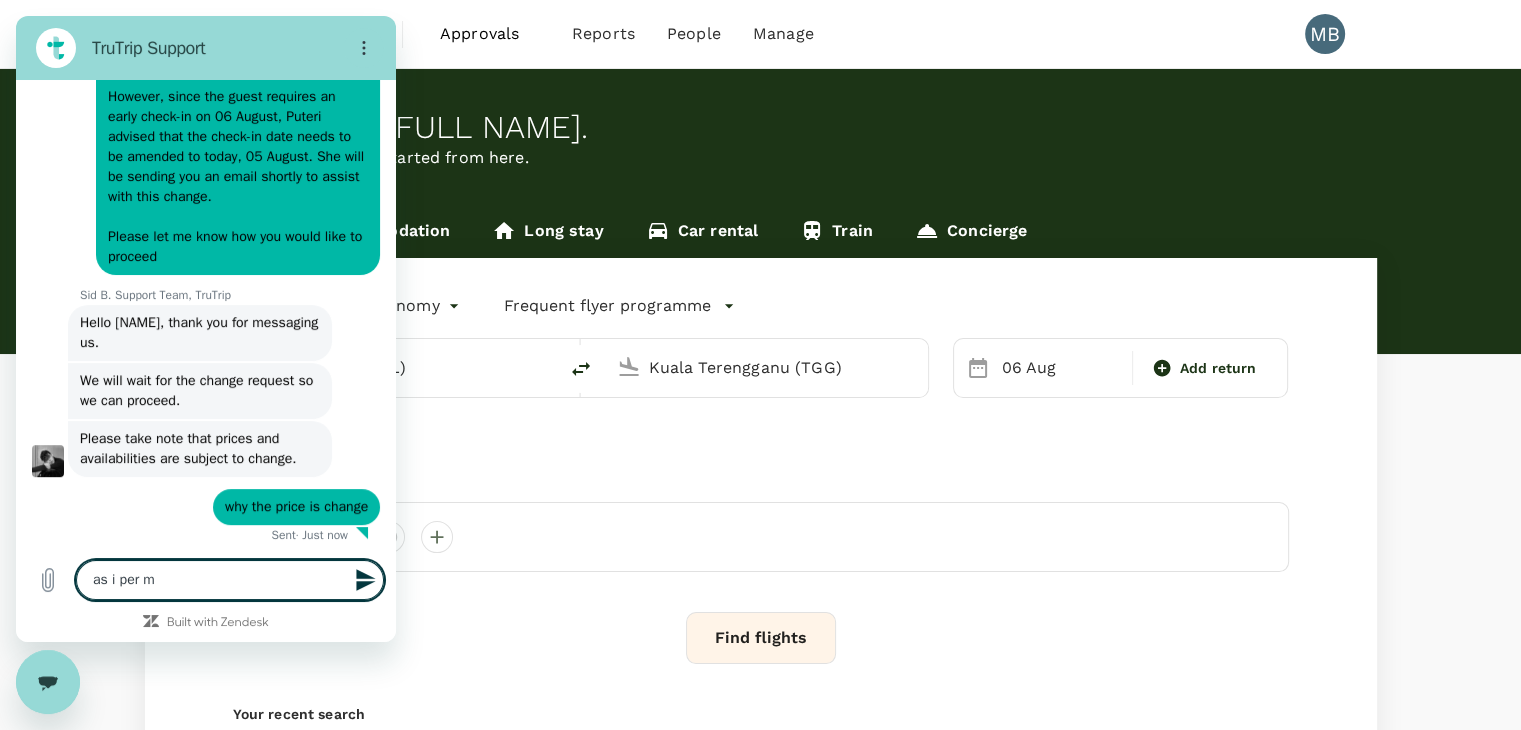 type on "as i per" 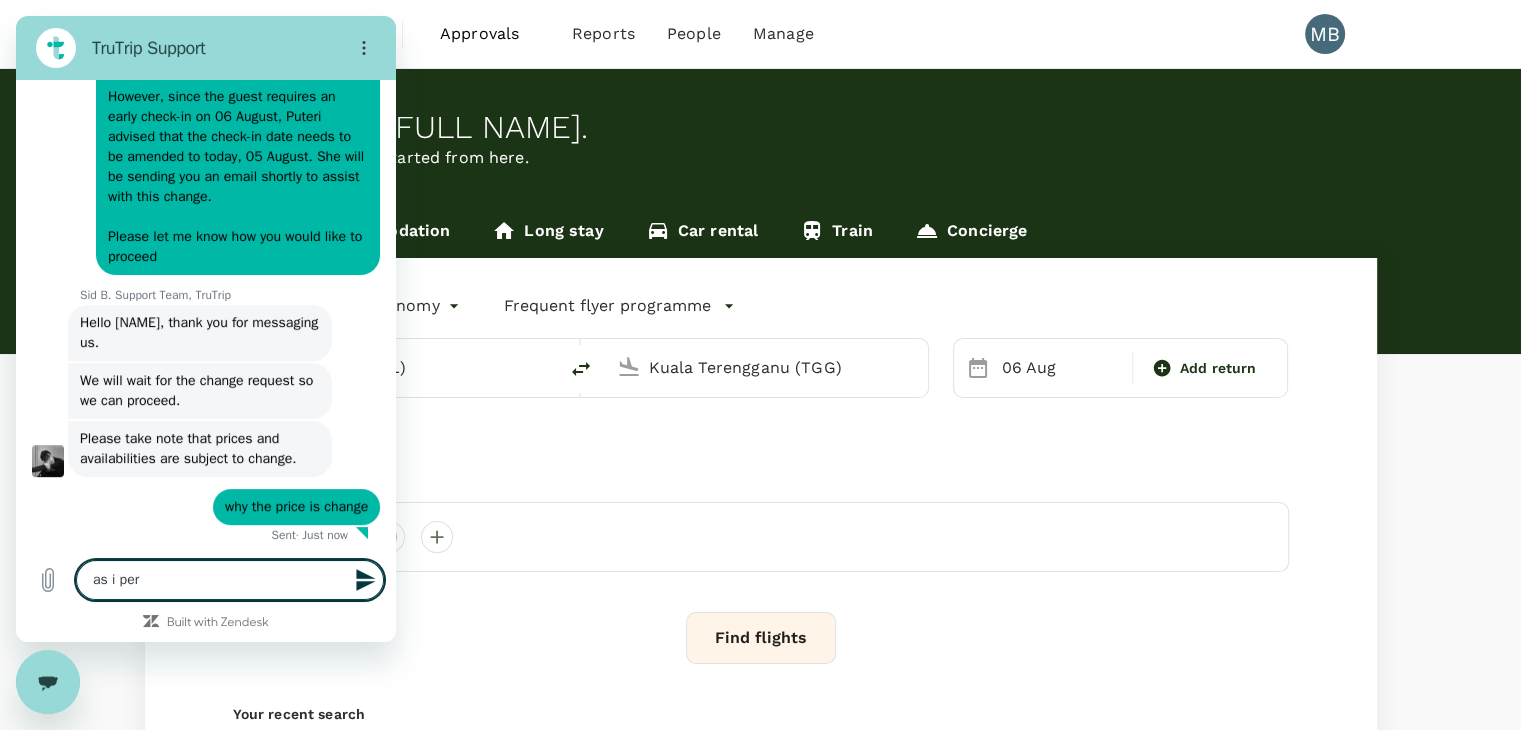 type on "as i per" 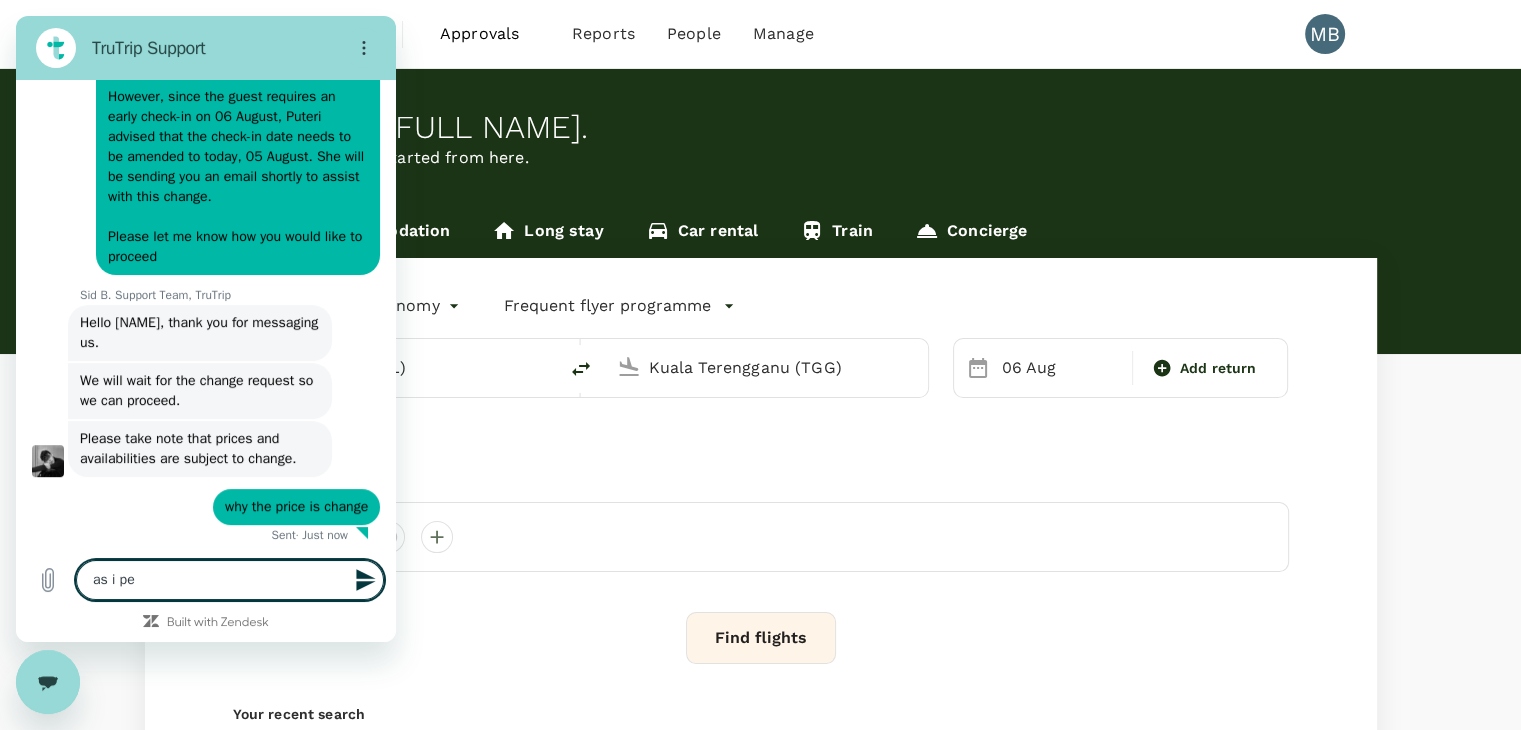 type on "as i p" 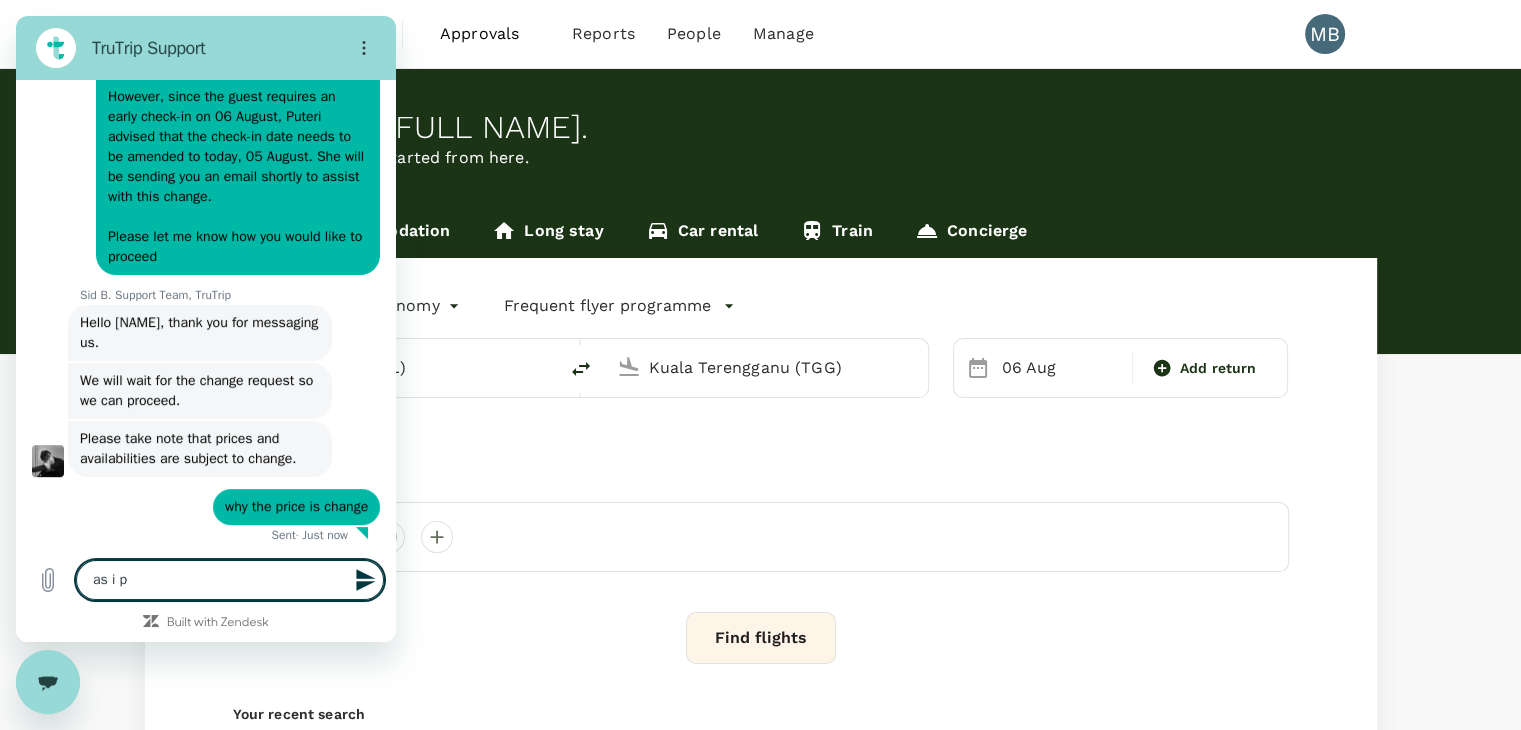 type on "as i" 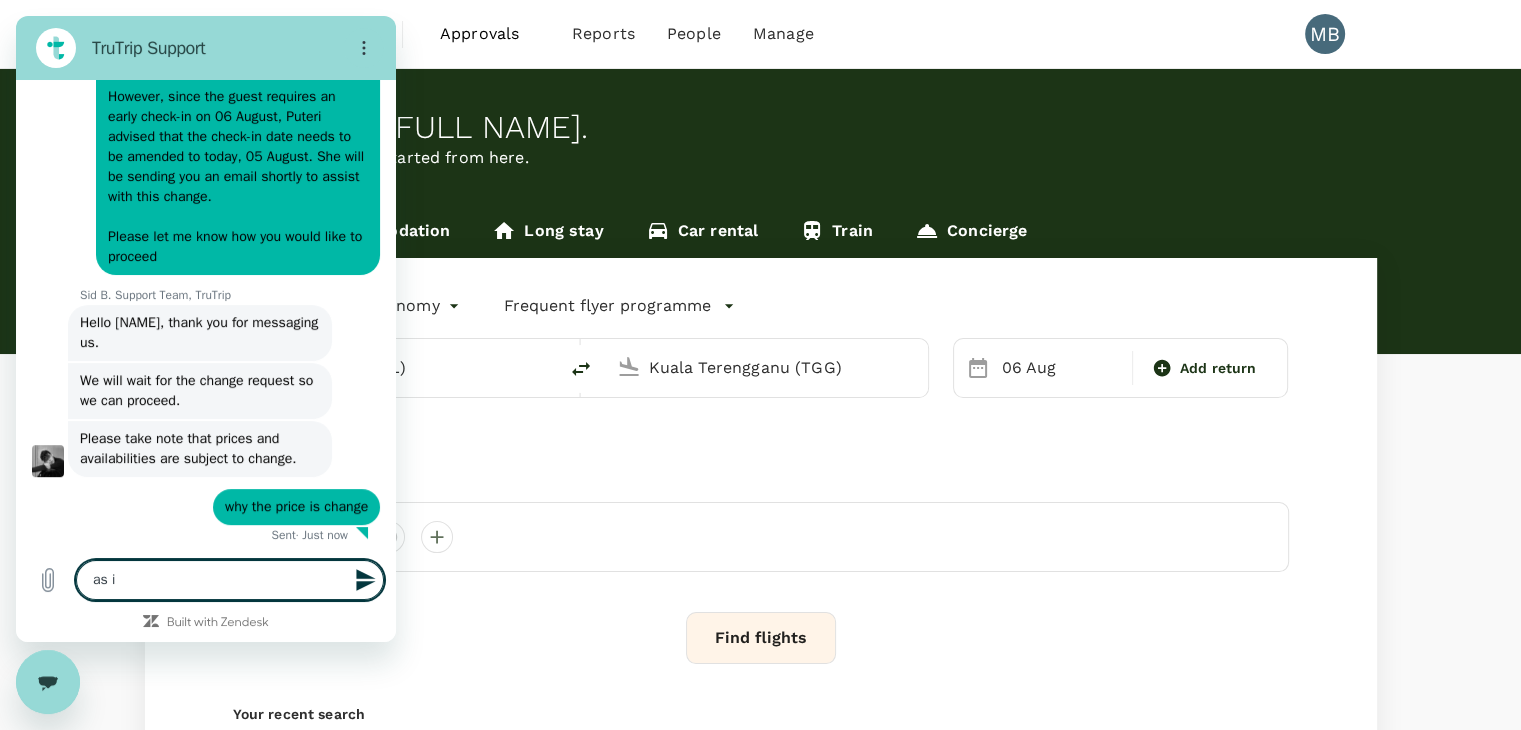 type on "as i" 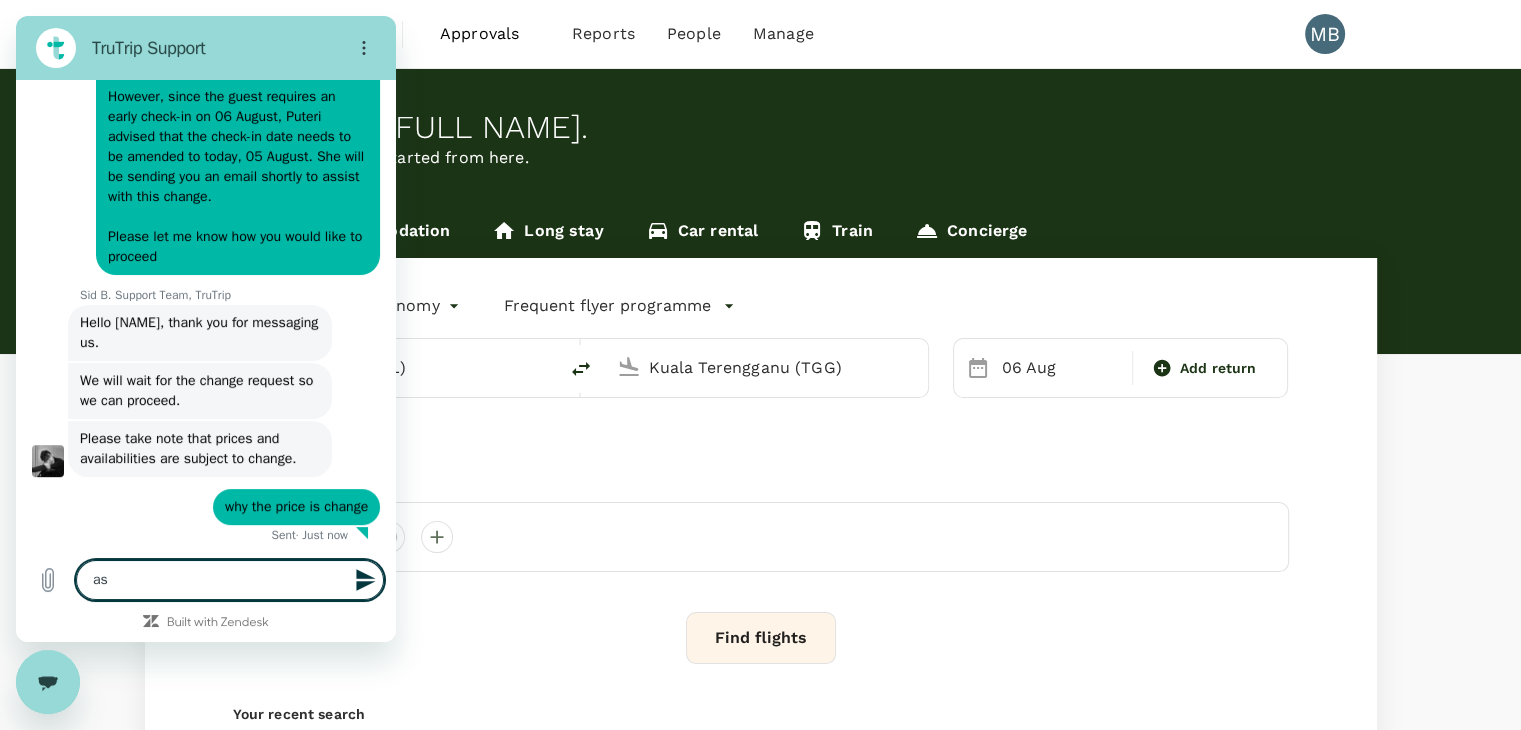 type on "as p" 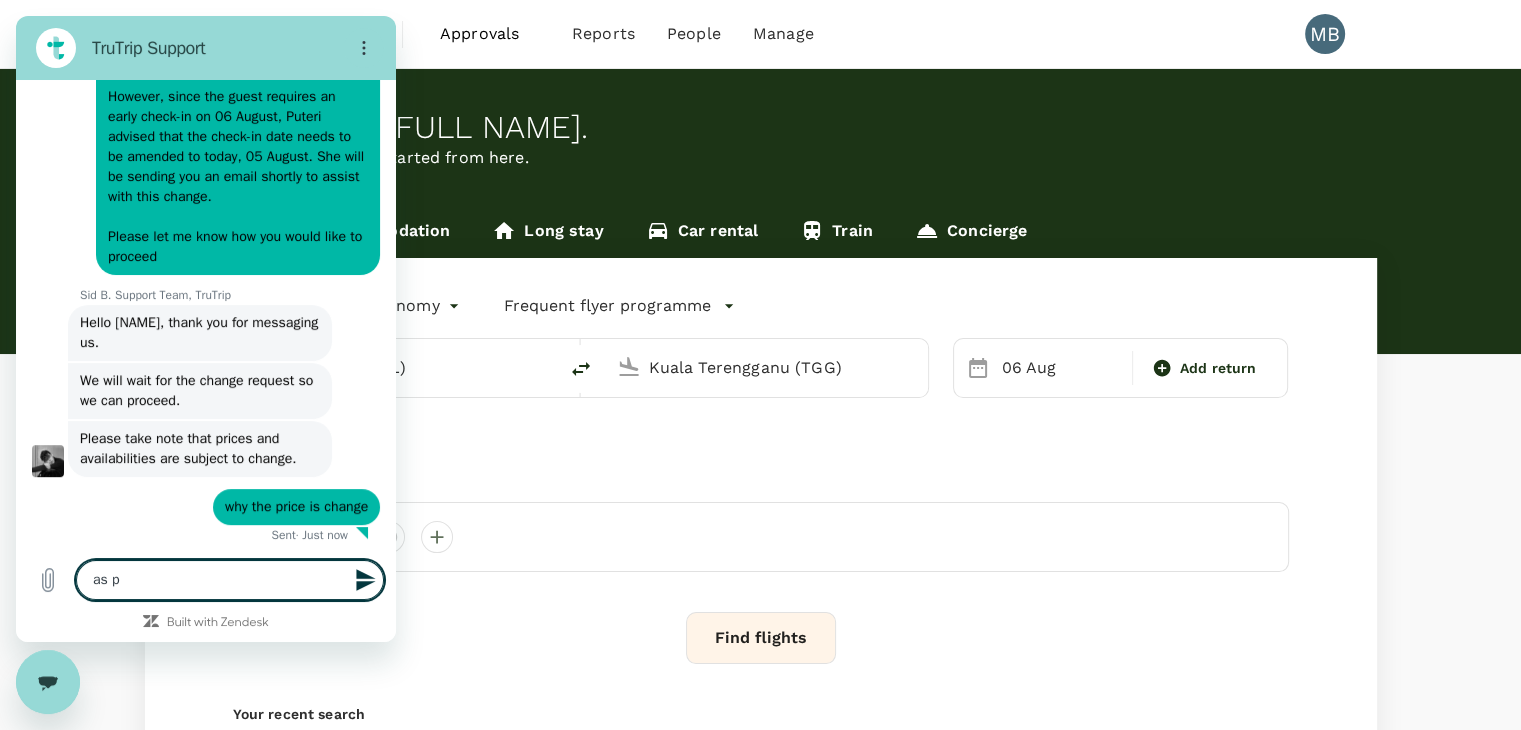type on "as pe" 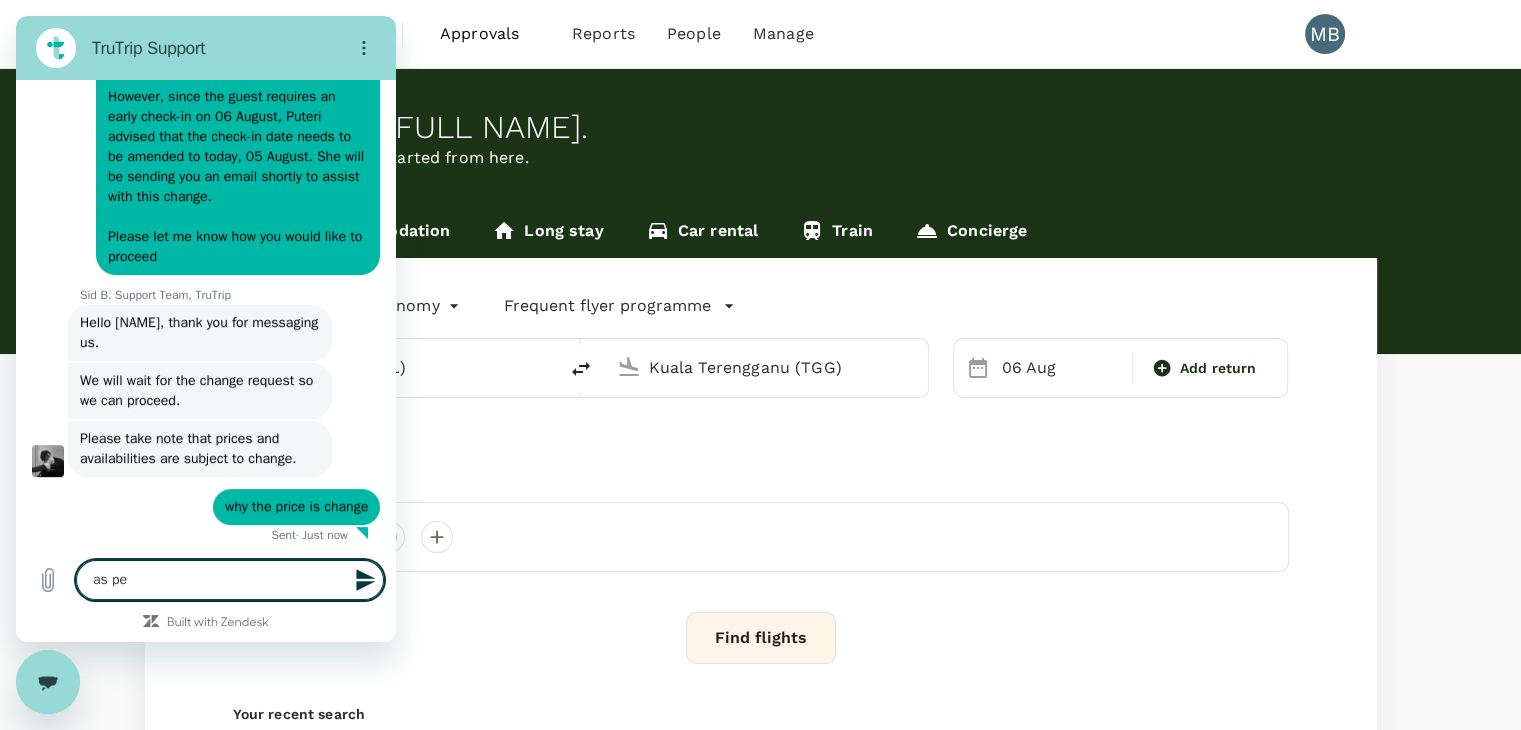 type on "as per" 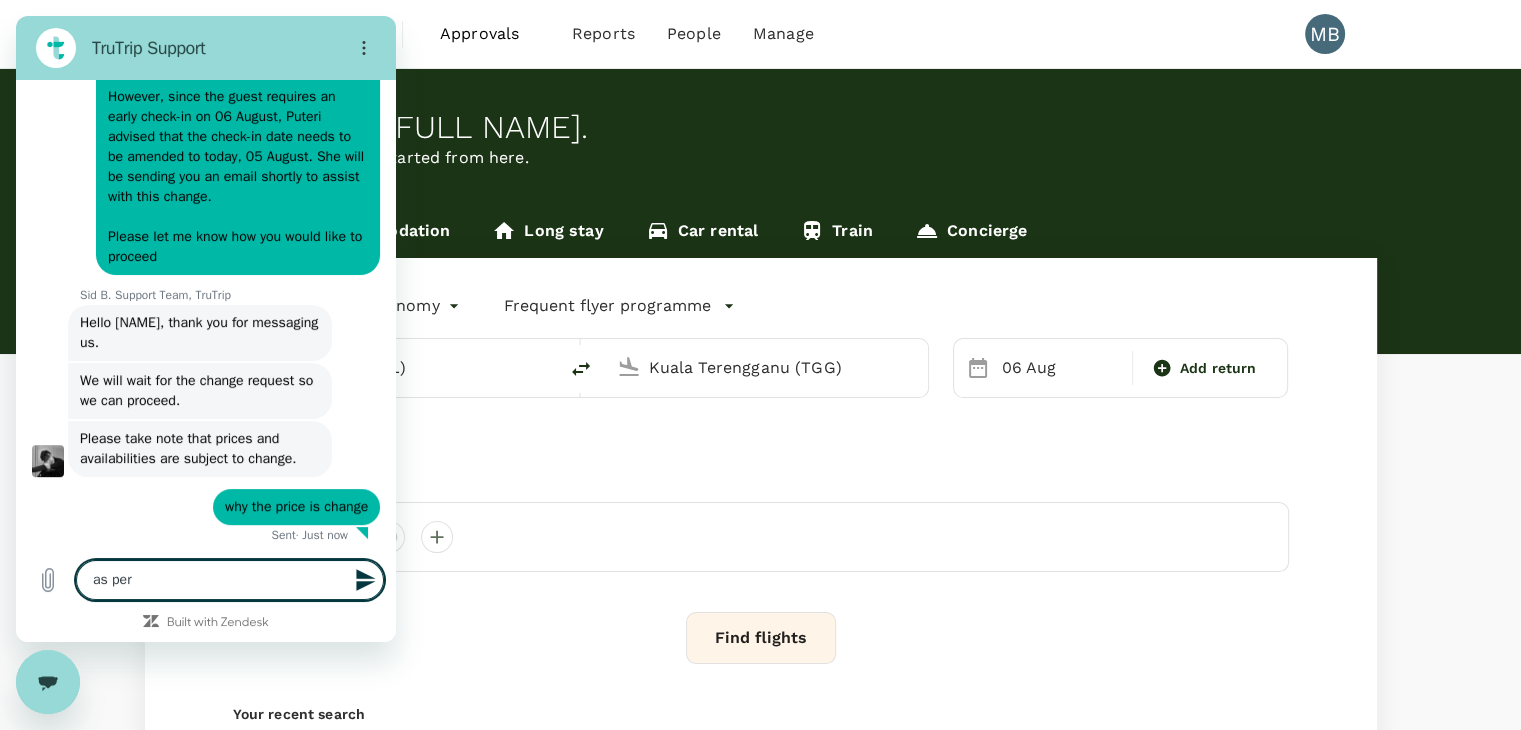 type on "as per" 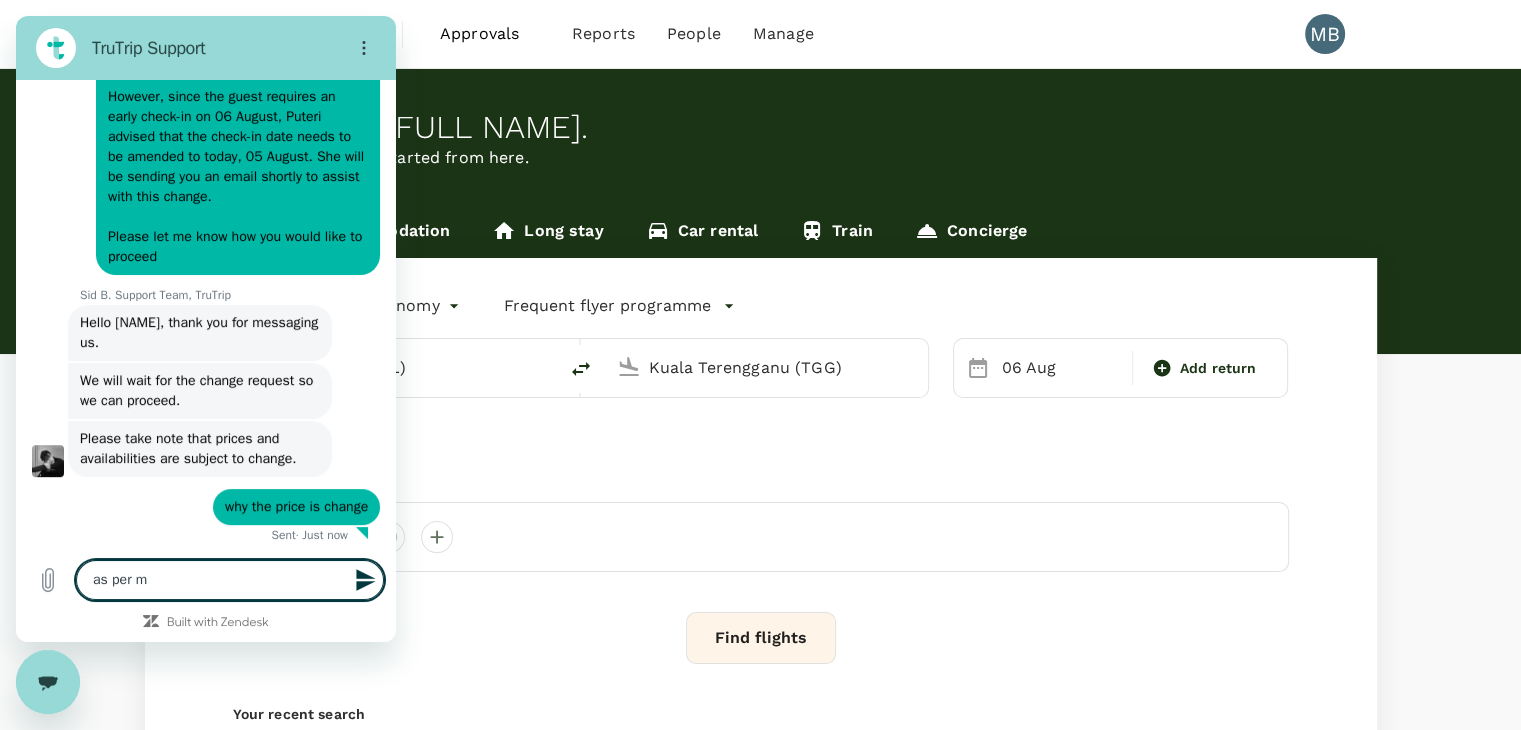 type on "x" 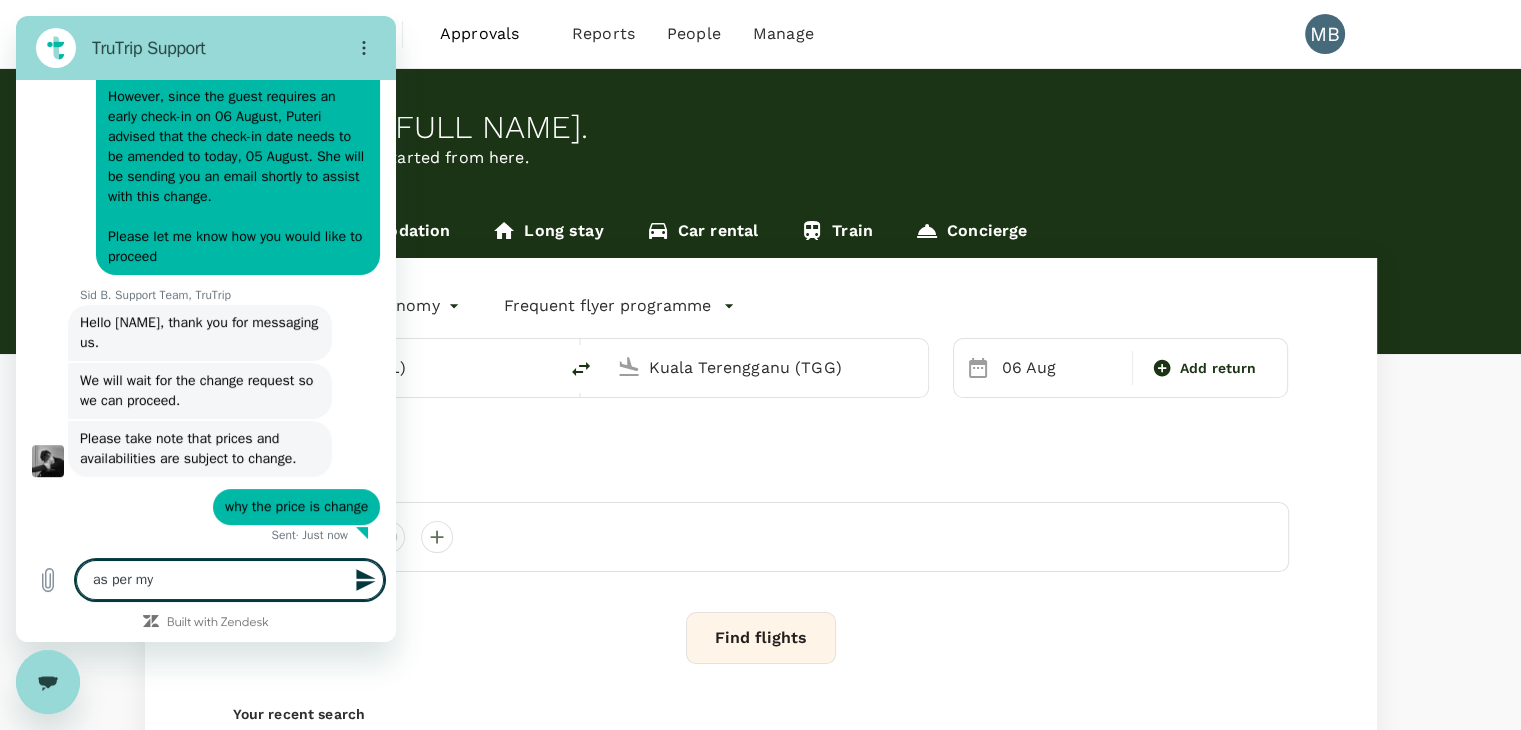 type on "as per my" 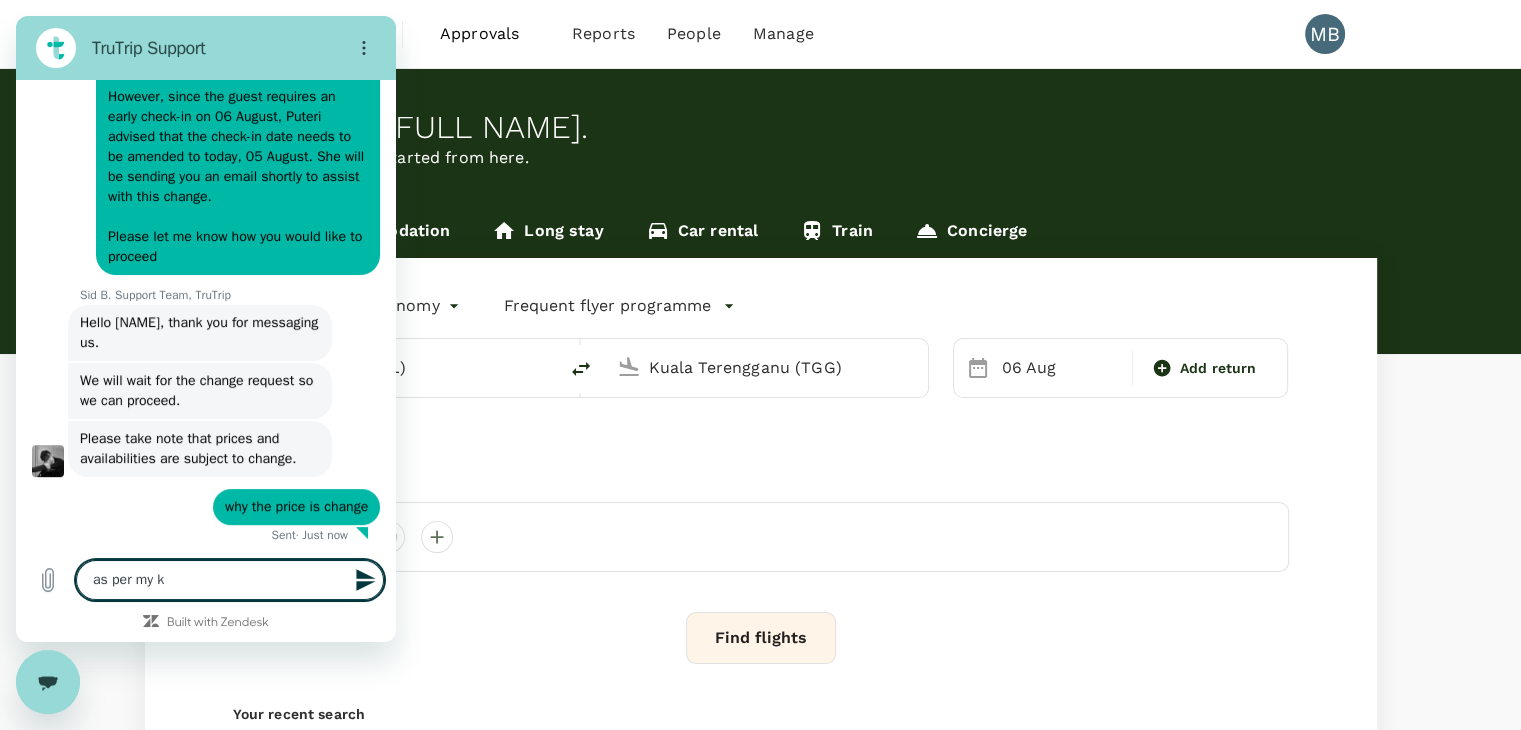 type on "as per my kn" 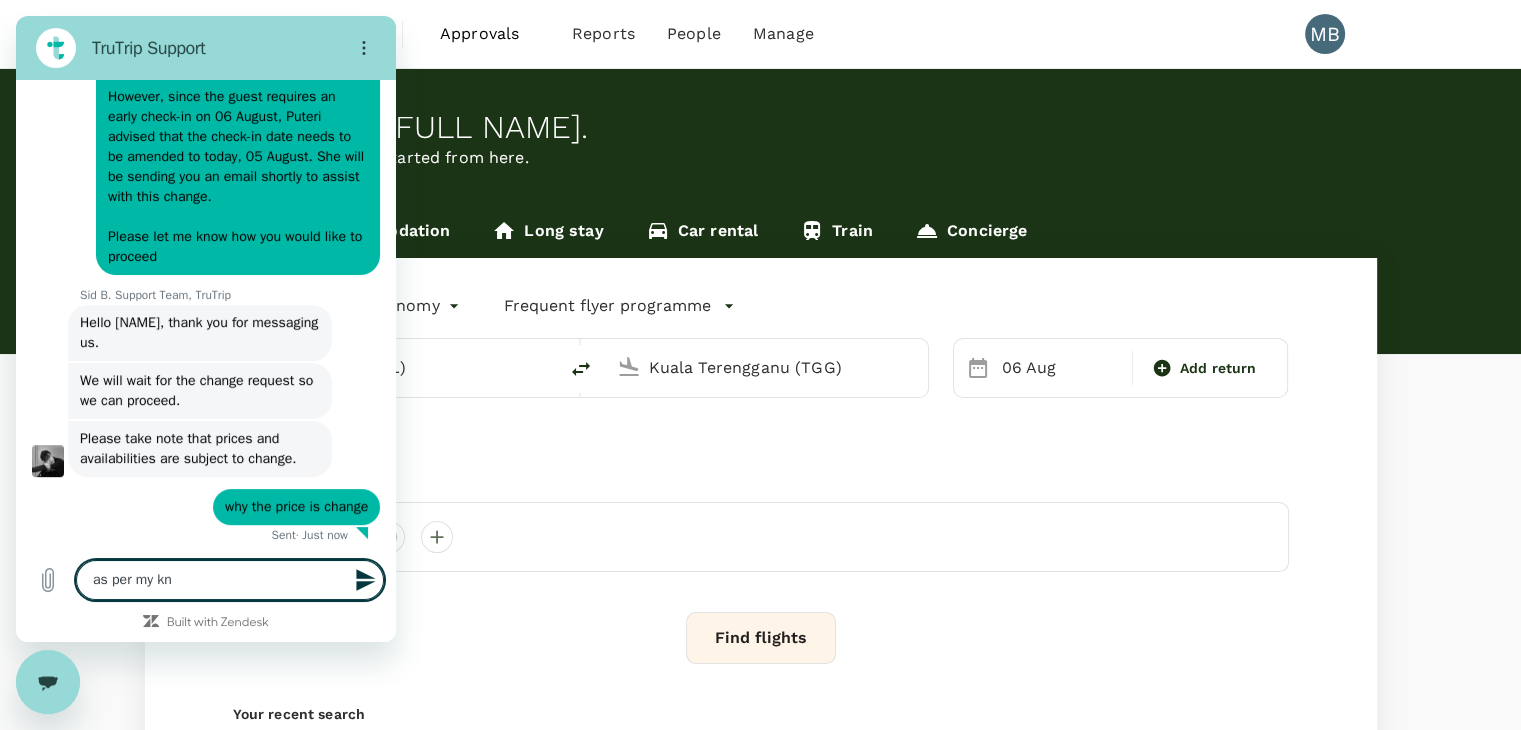 type on "as per my knl" 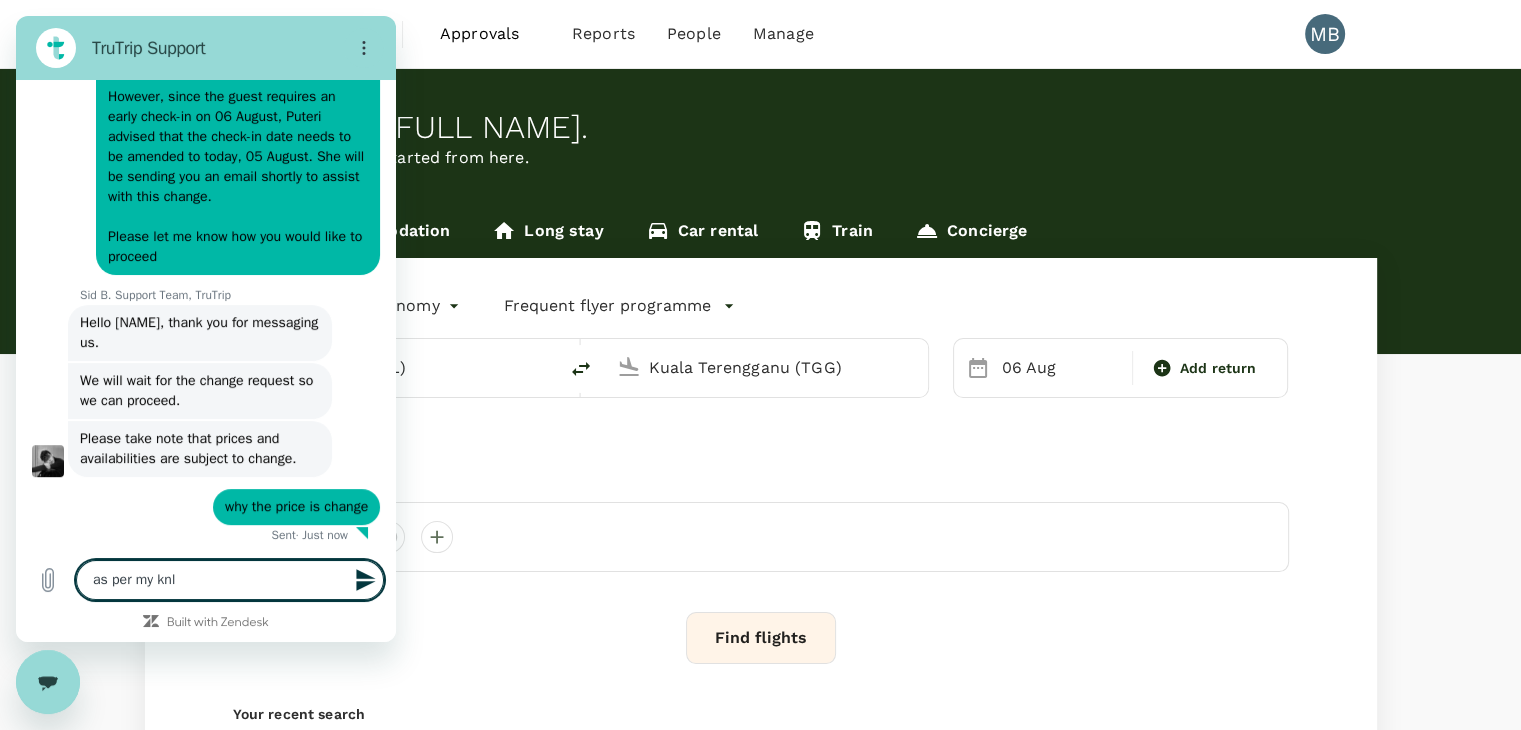 type on "as per my knlo" 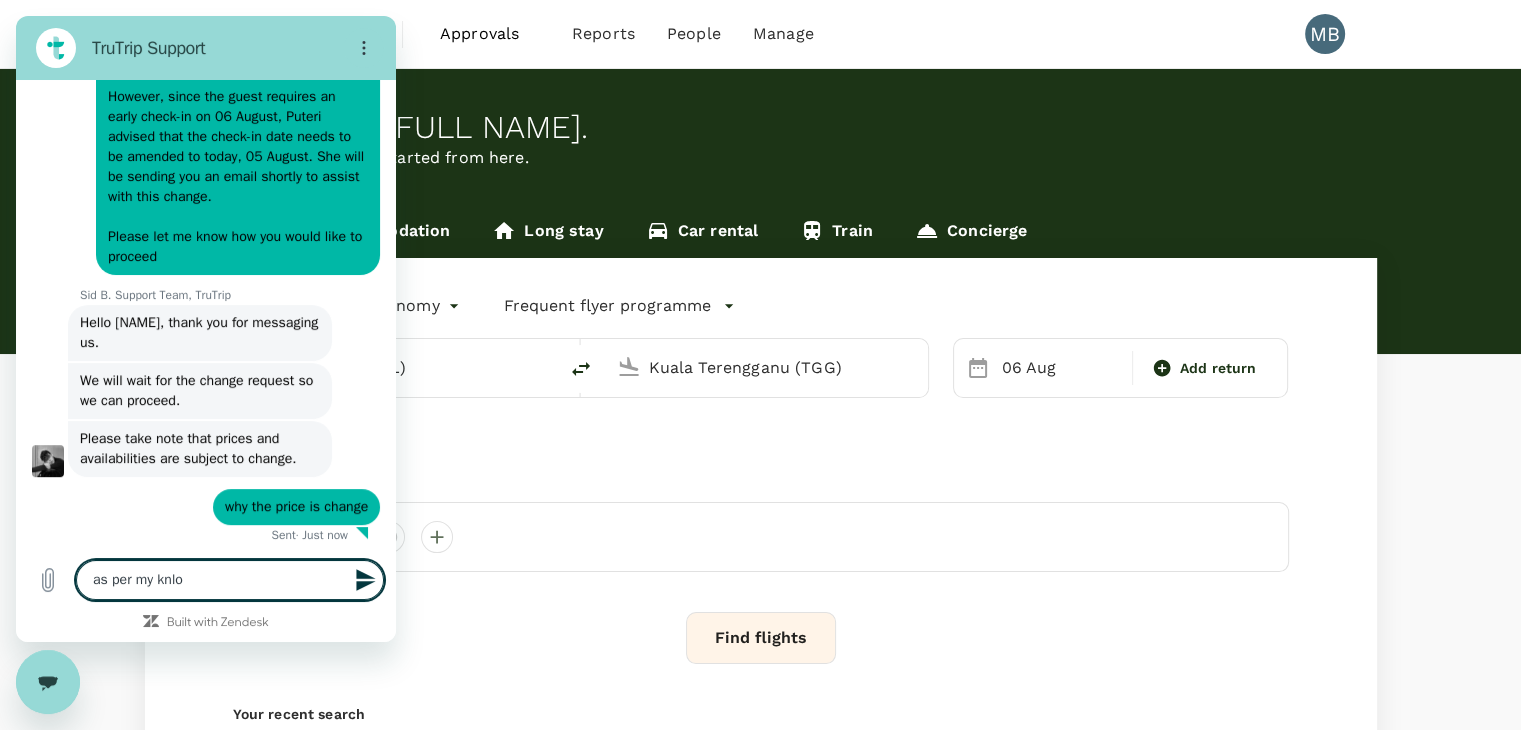 type on "as per my knlow" 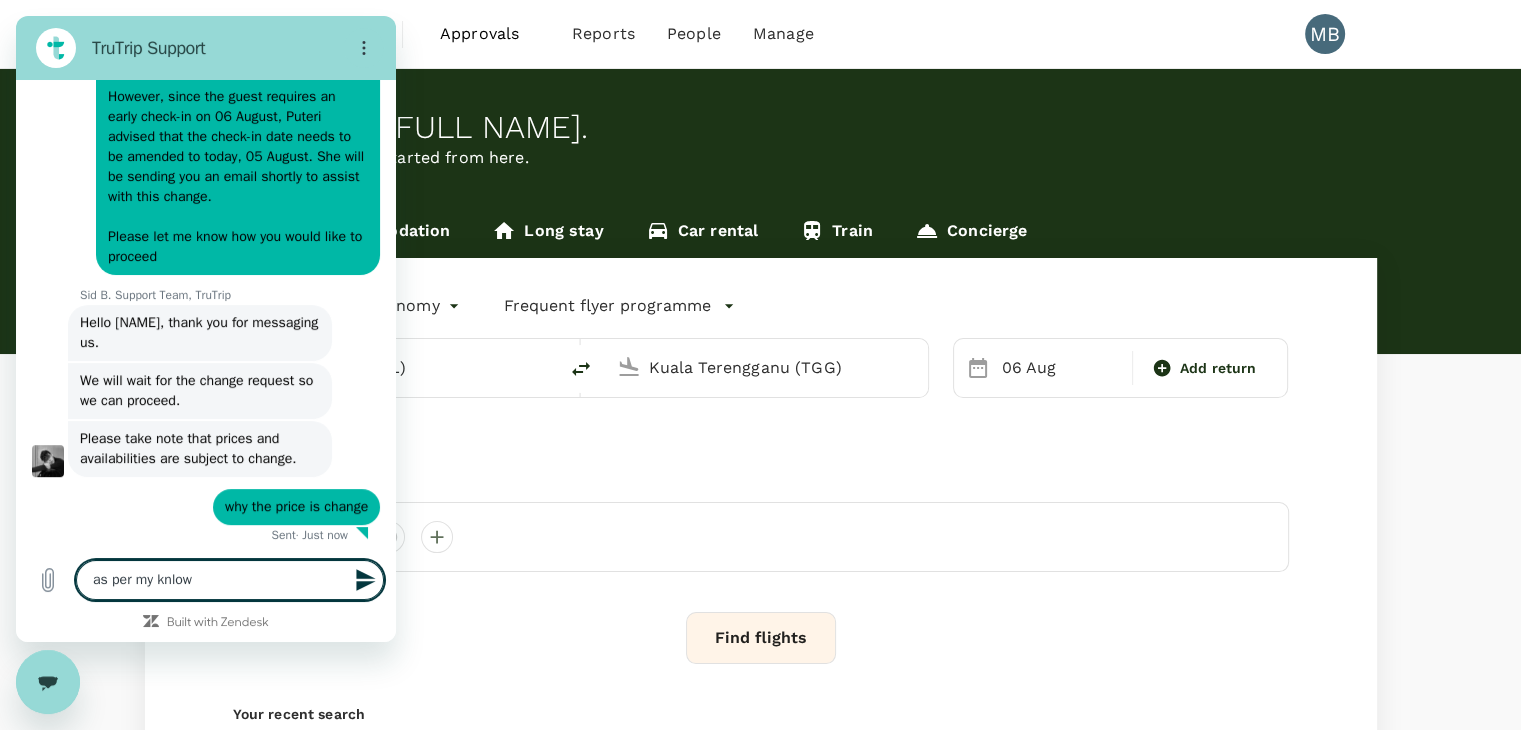 type on "as per my knlowl" 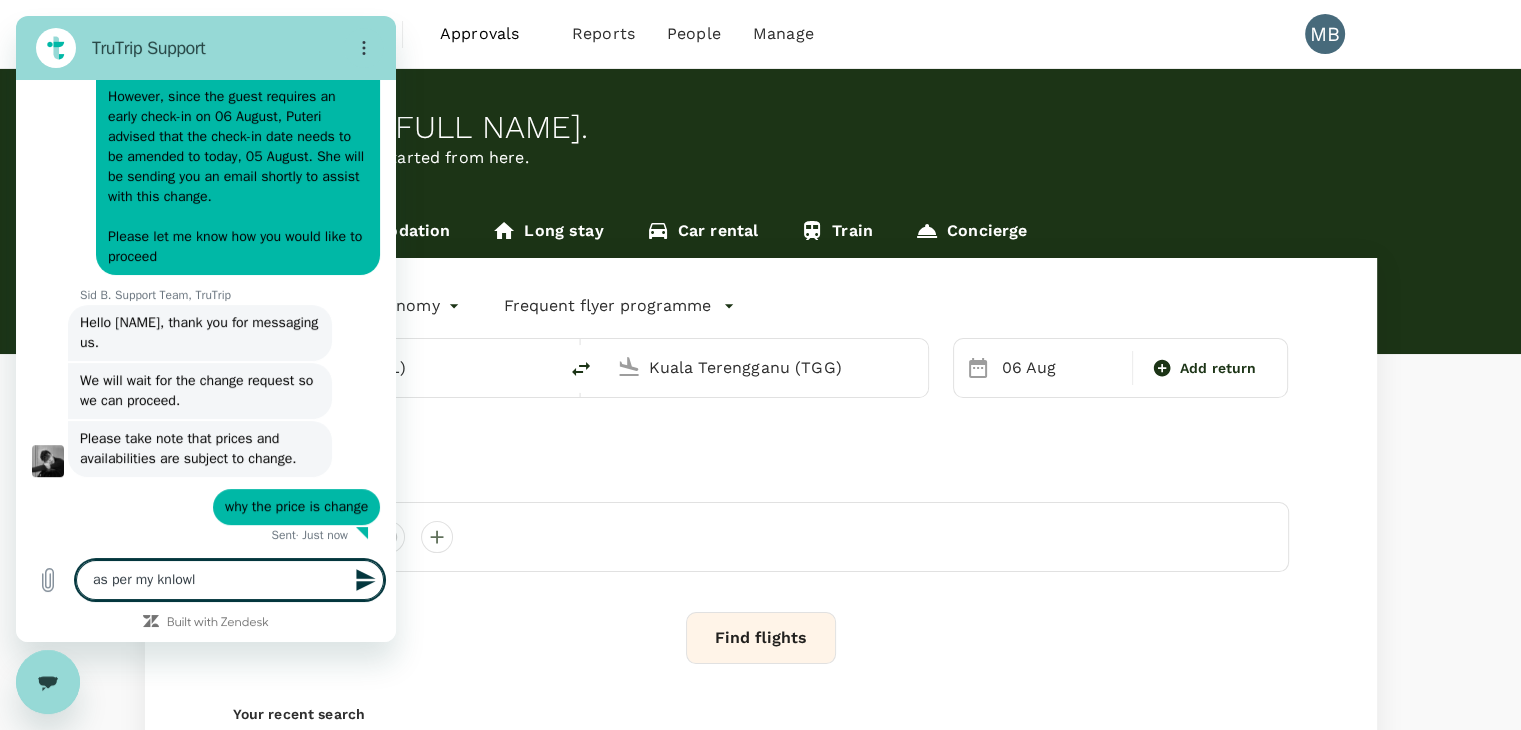 type on "as per my knlowla" 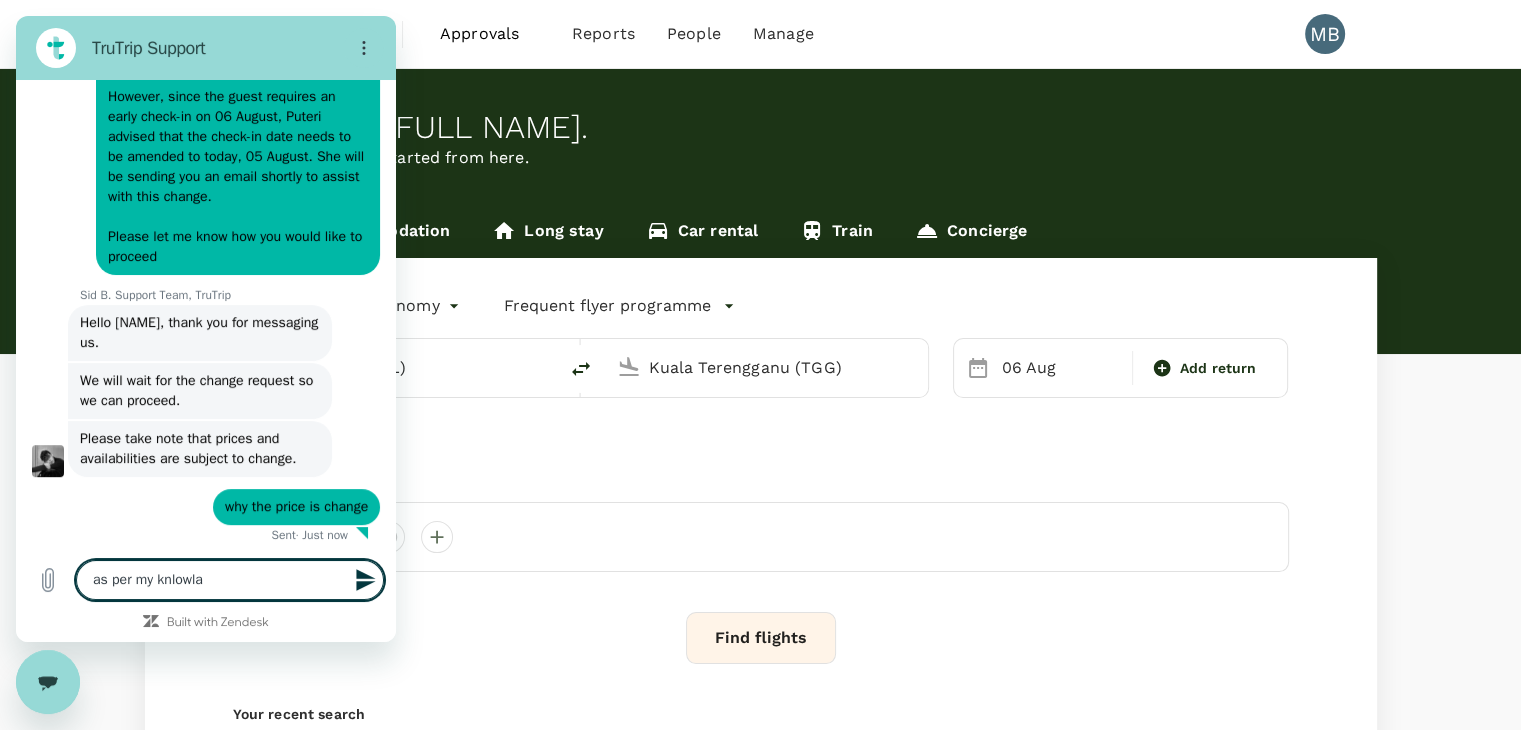 type on "as per my knlowlad" 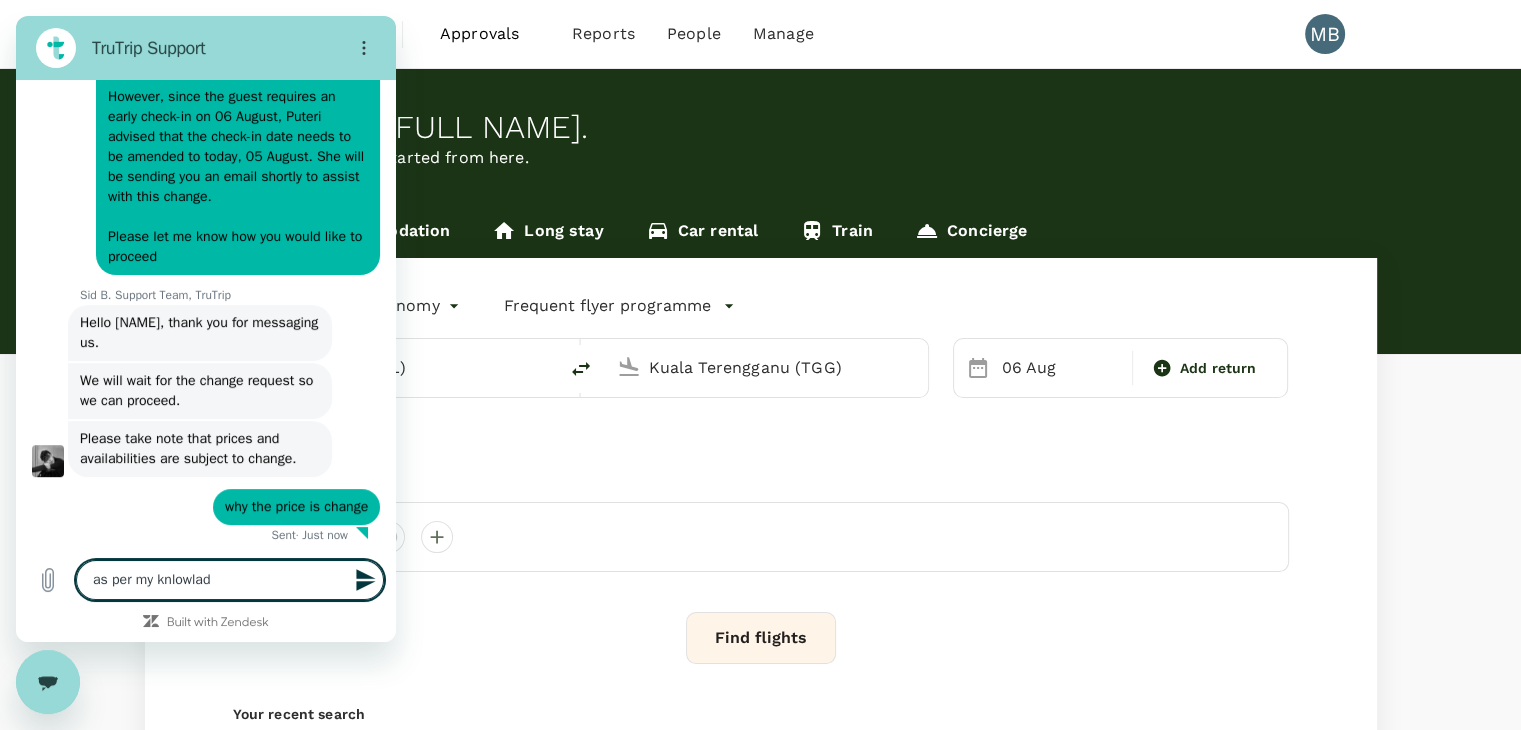 type on "as per my knlowladg" 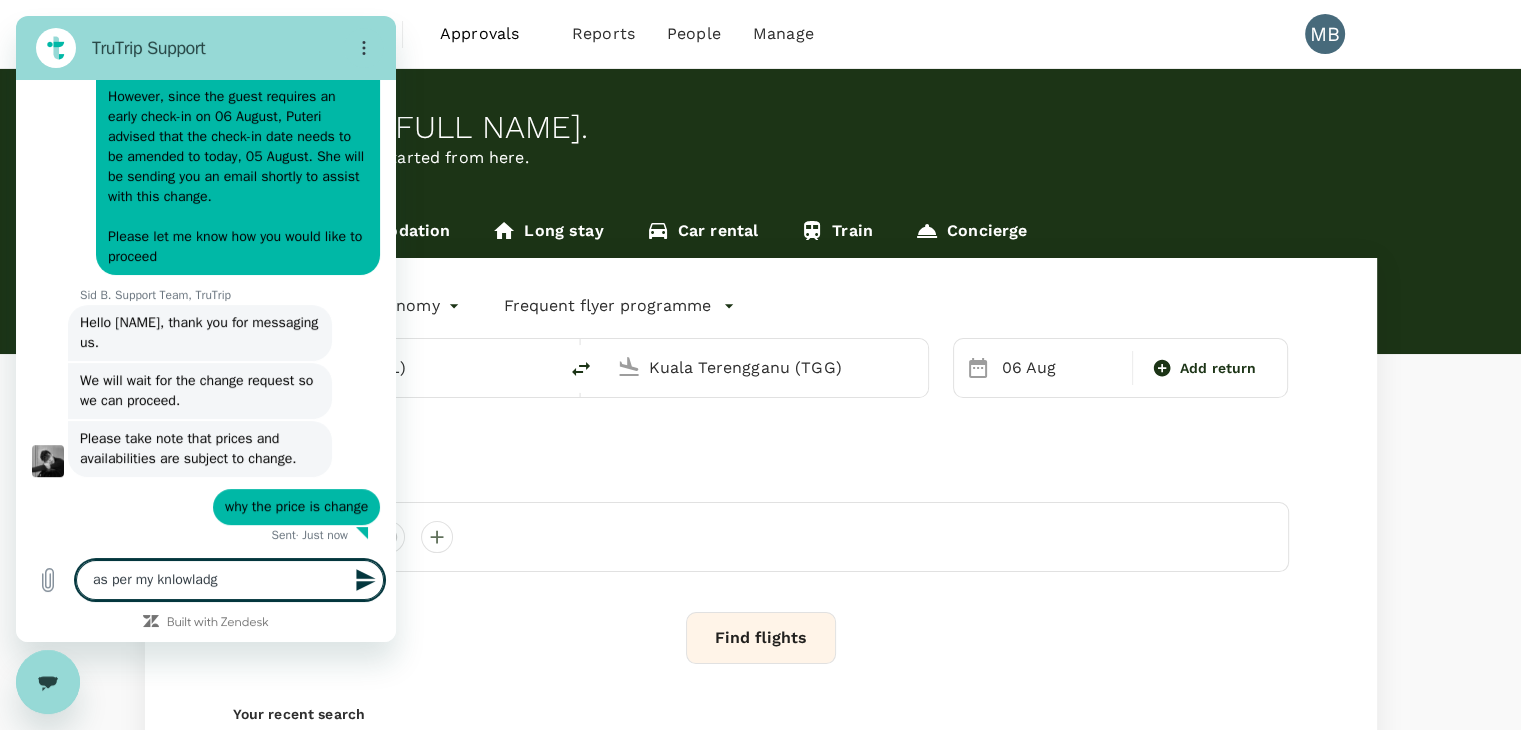 type on "as per my knlowladge" 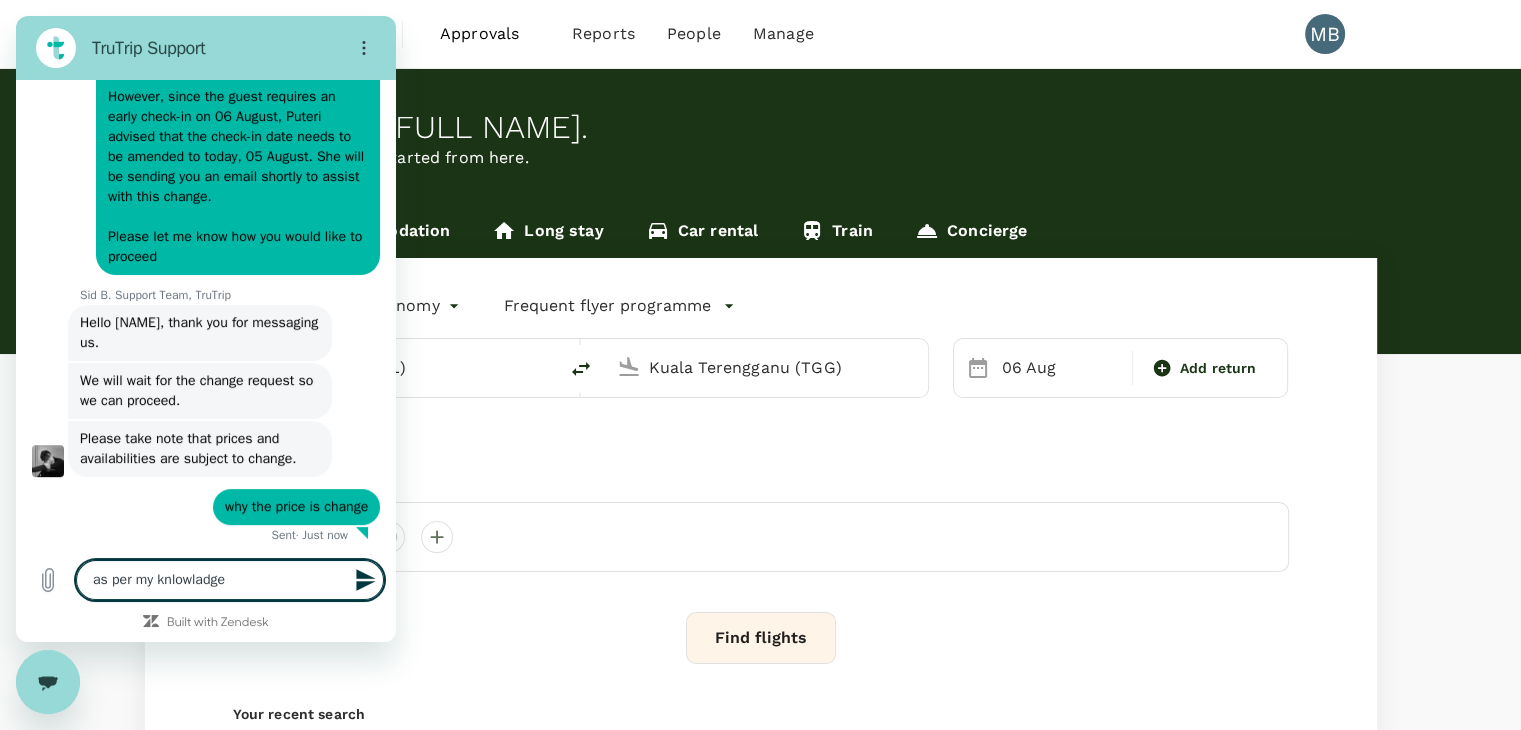 type on "as per my knlowladge" 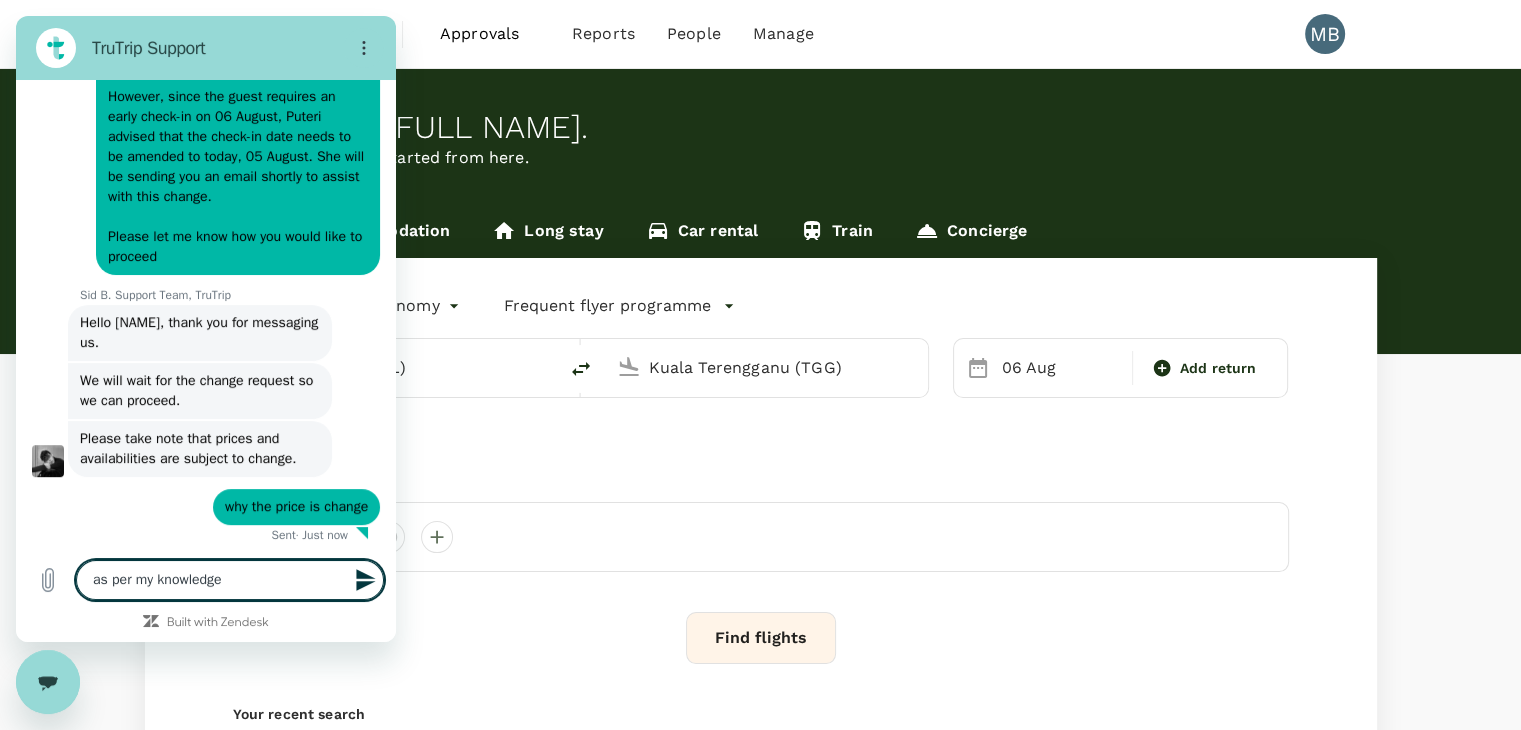 type on "as per my knowledge" 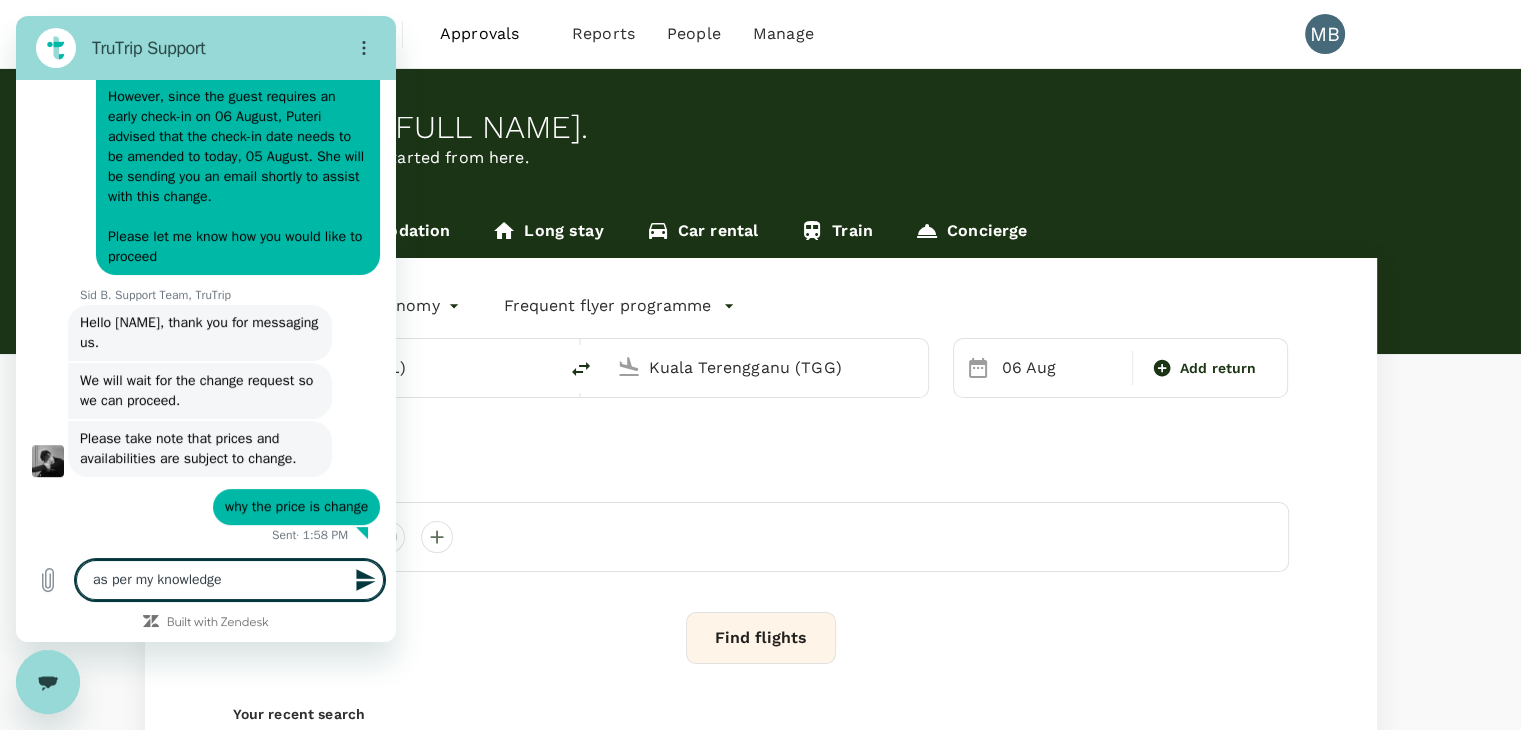 type on "as per my knowledge y" 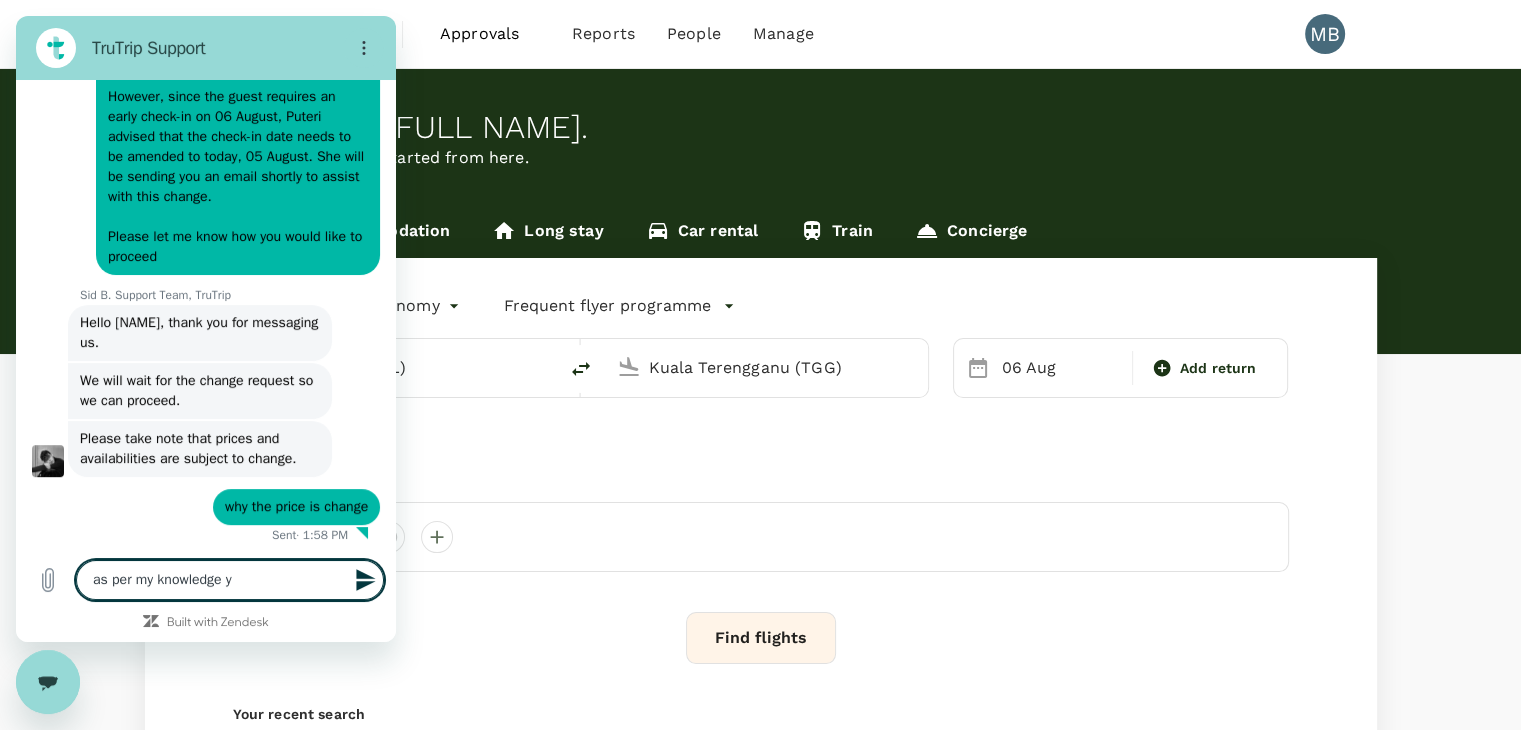 type on "as per my knowledge yo" 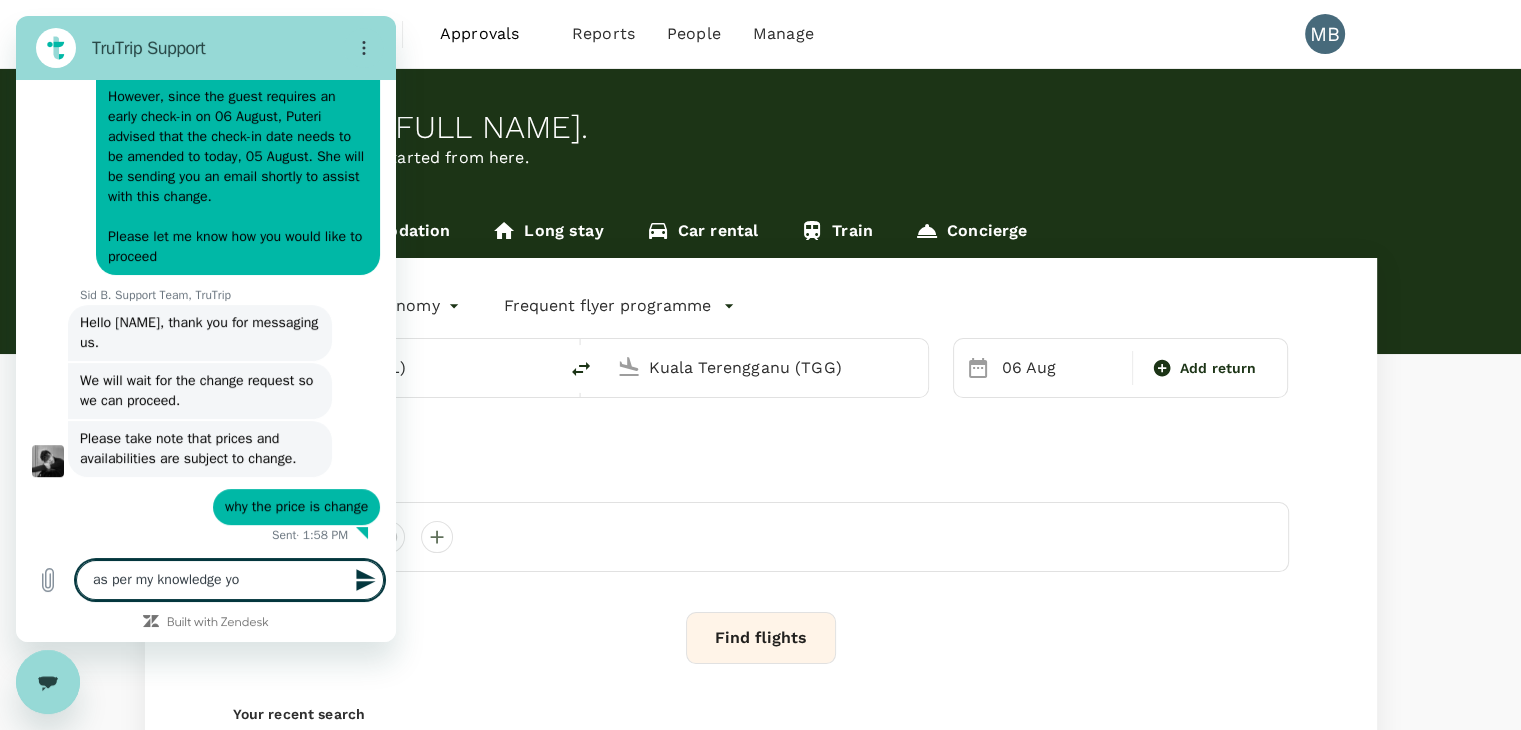 type on "as per my knowledge you" 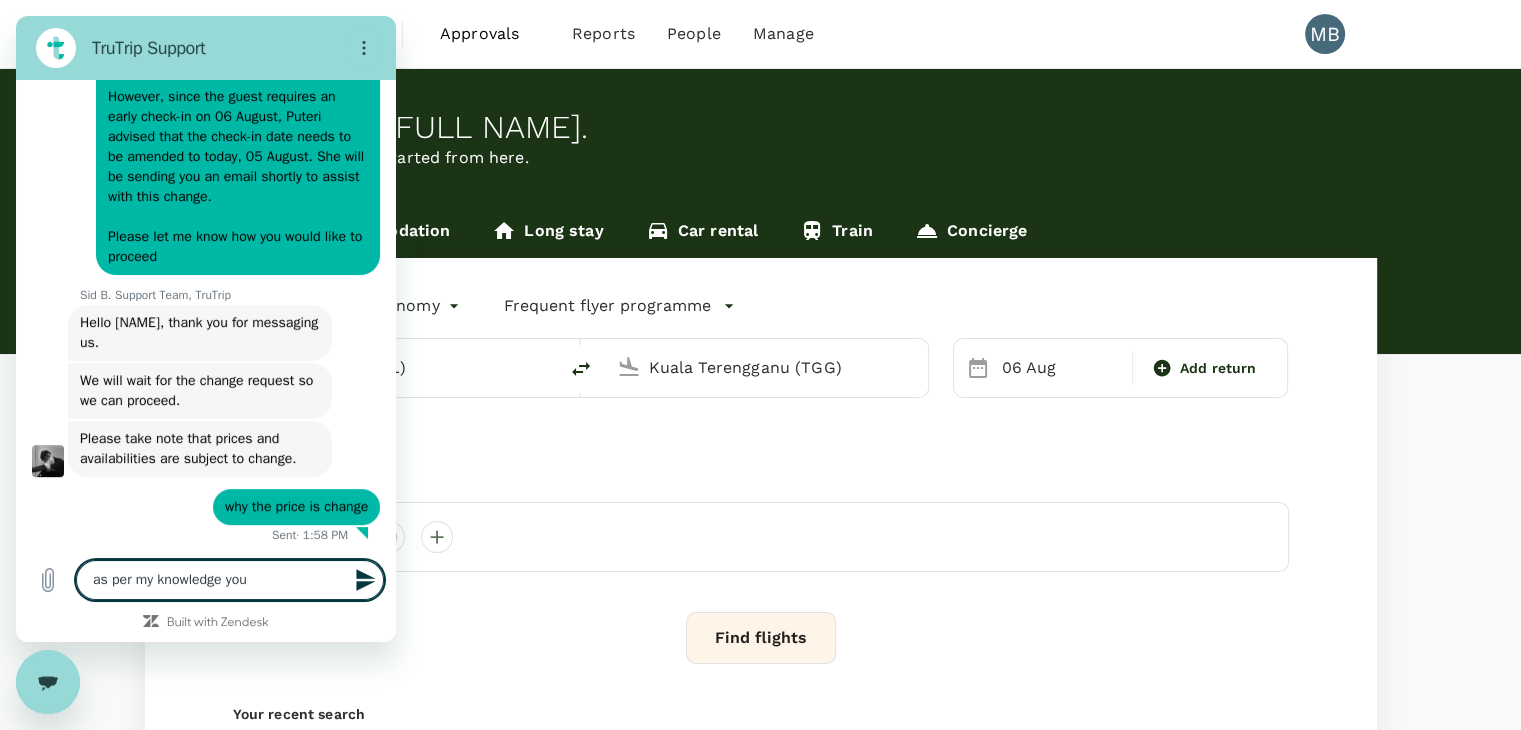 type on "x" 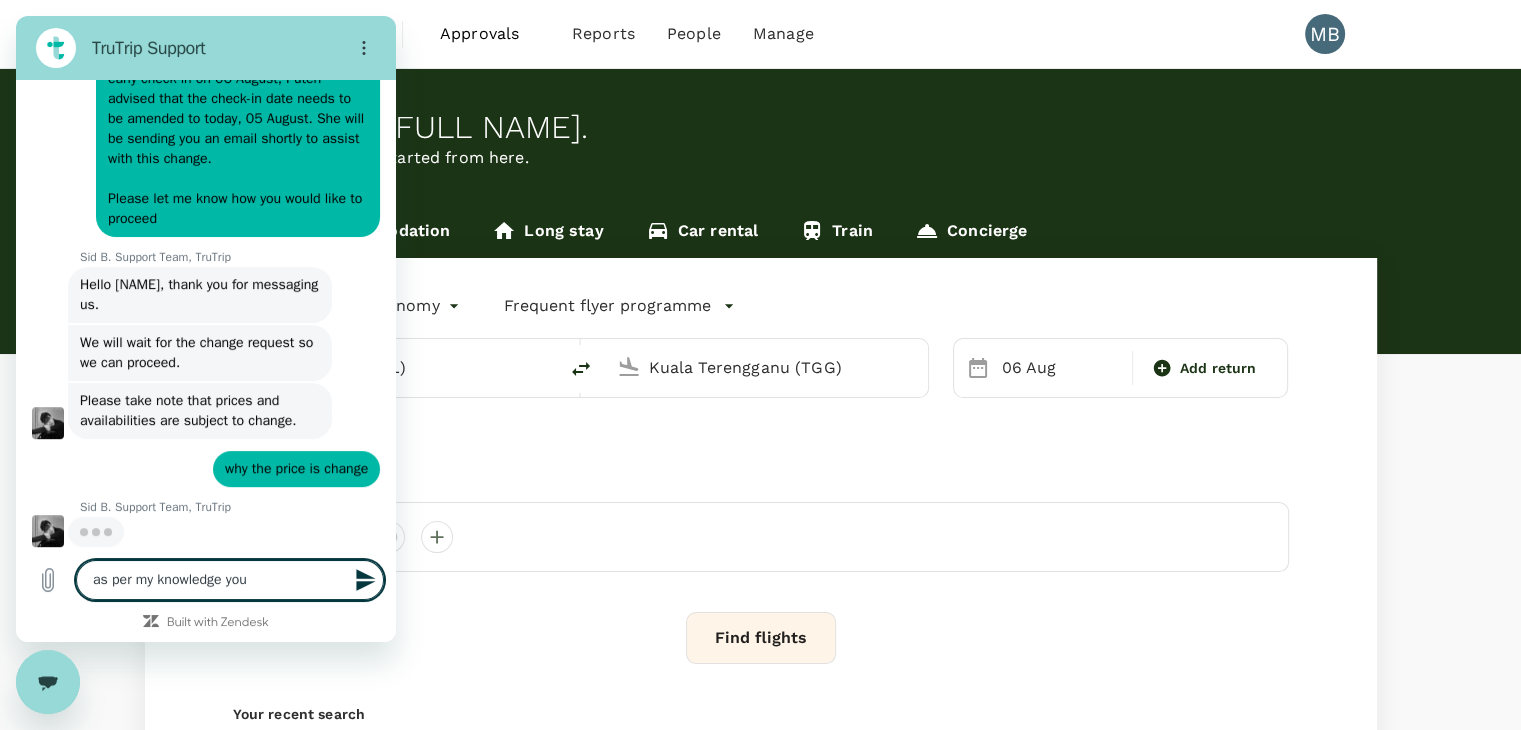 type on "as per my knowledge yo" 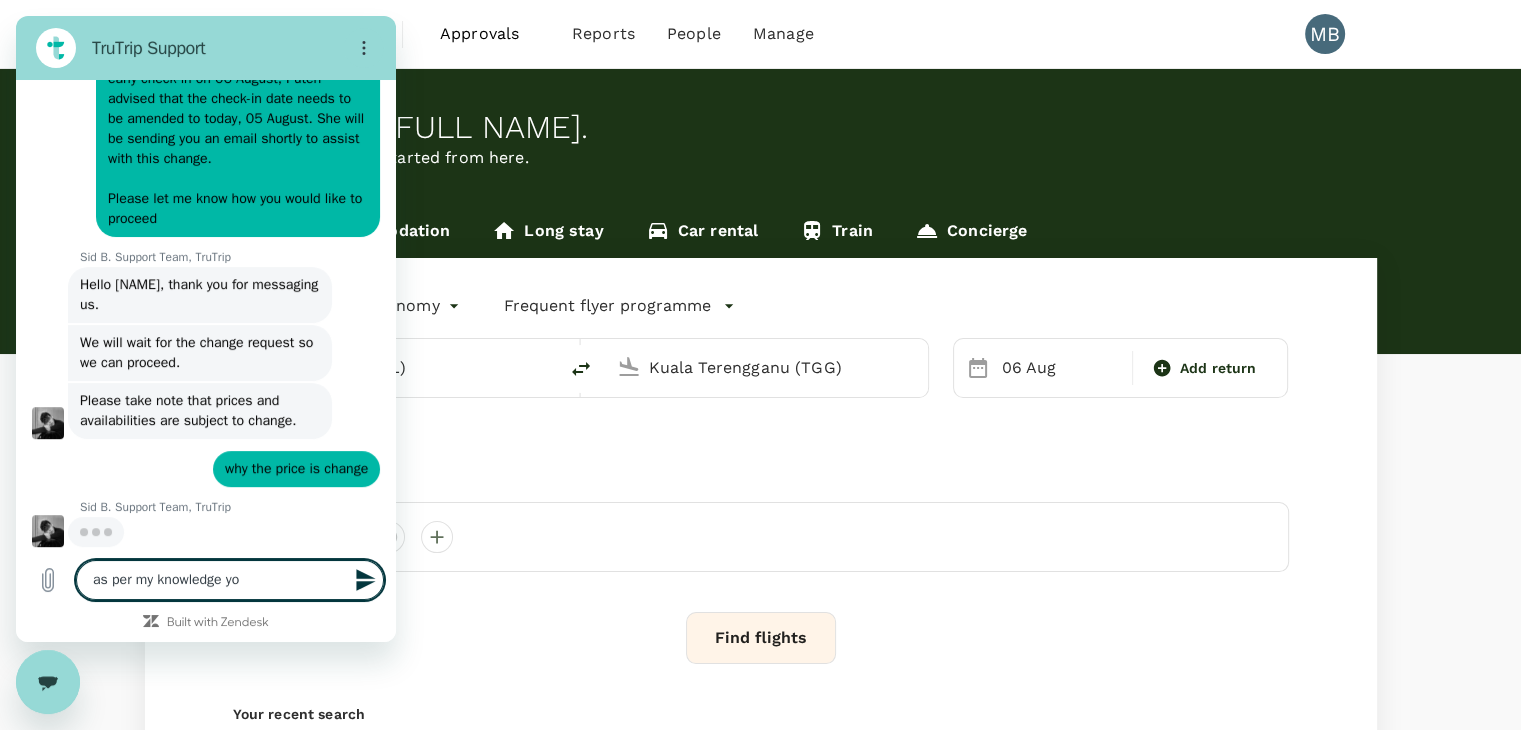 type on "x" 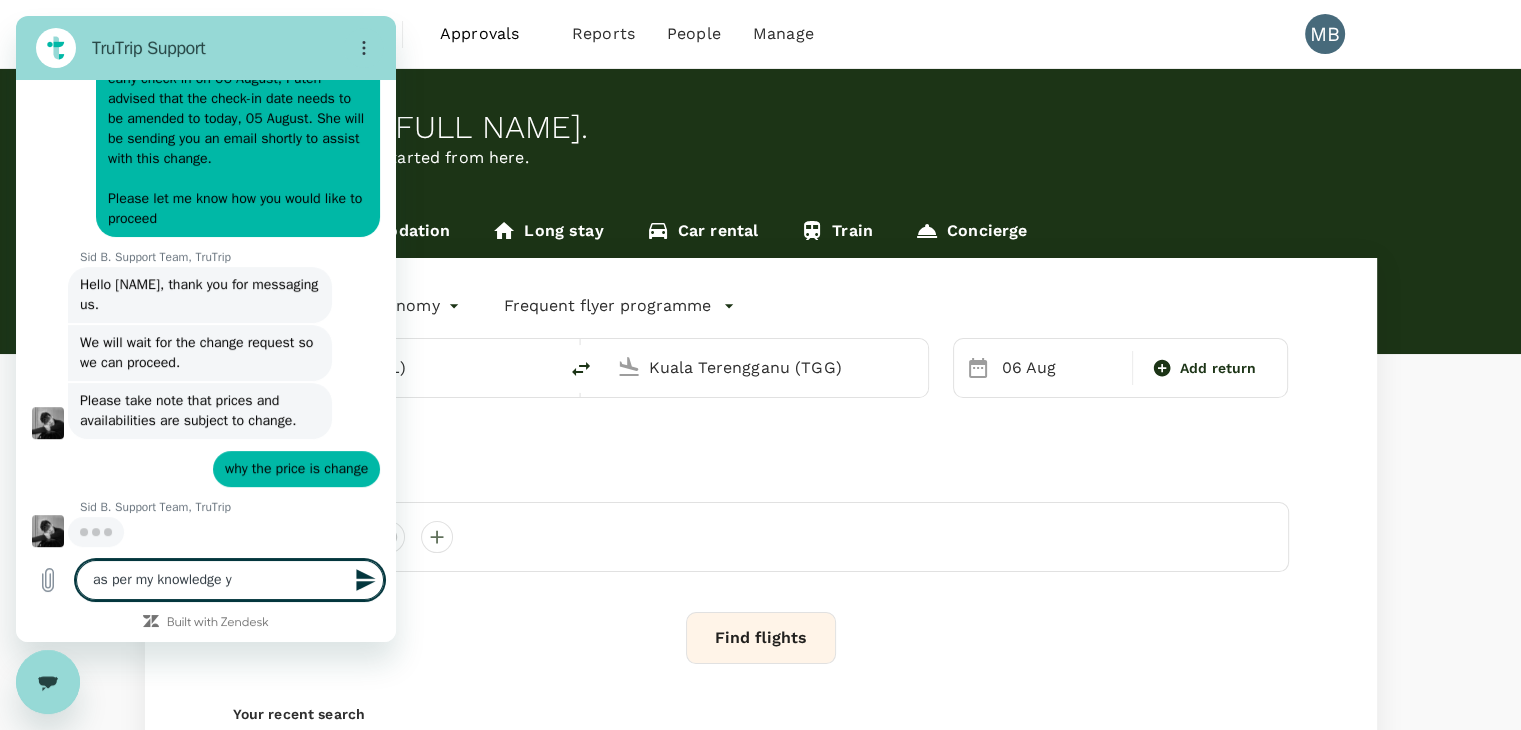 type on "as per my knowledge" 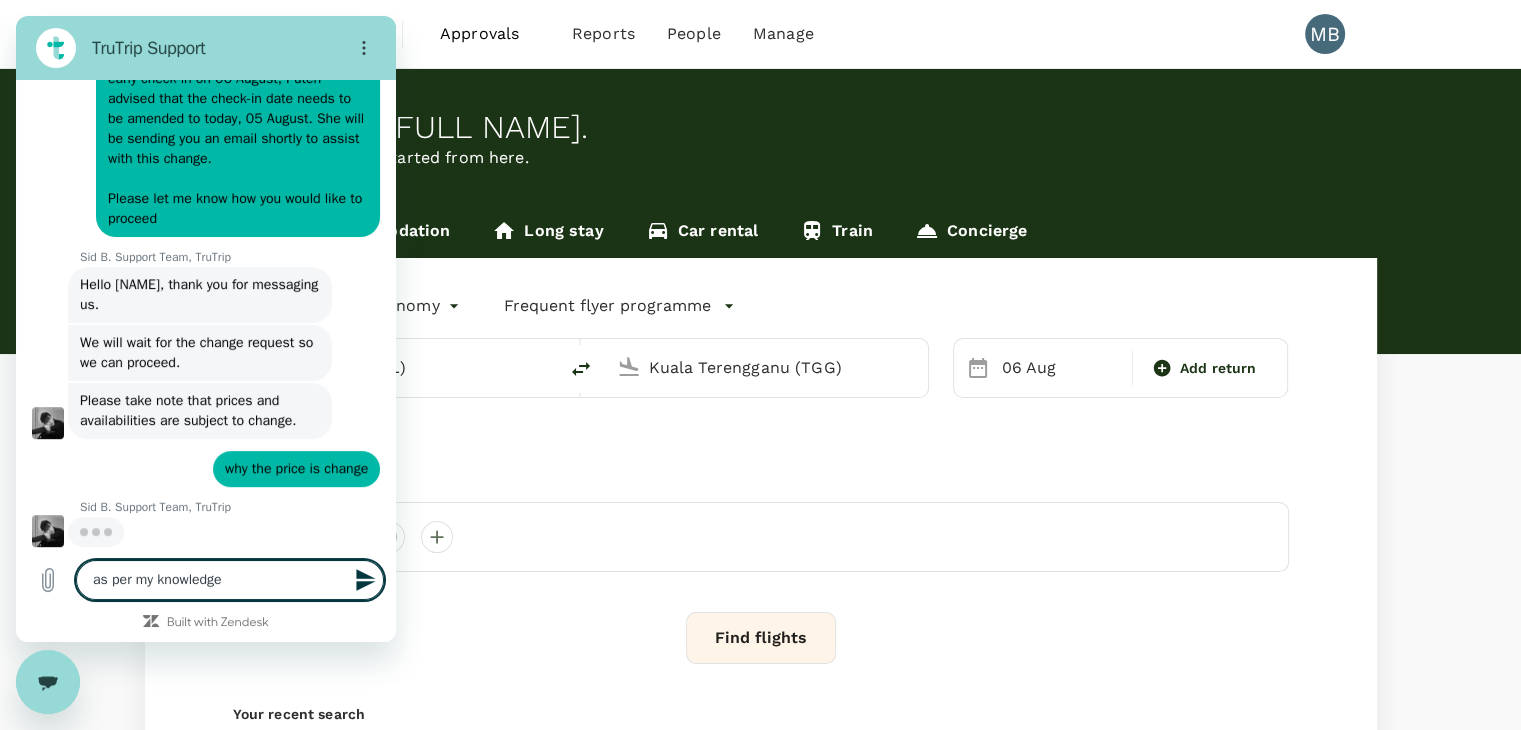 type on "as per my knowledge i" 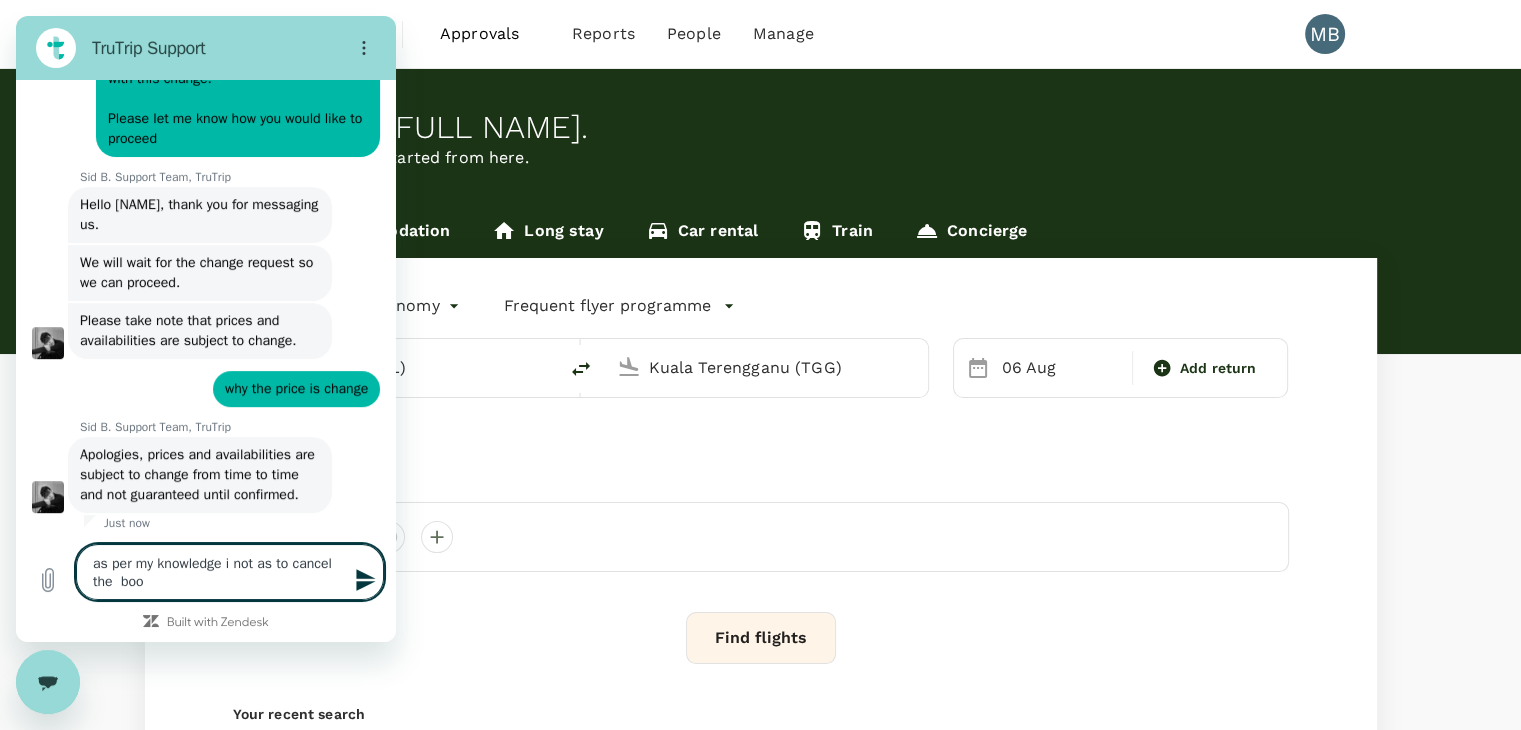 scroll, scrollTop: 776, scrollLeft: 0, axis: vertical 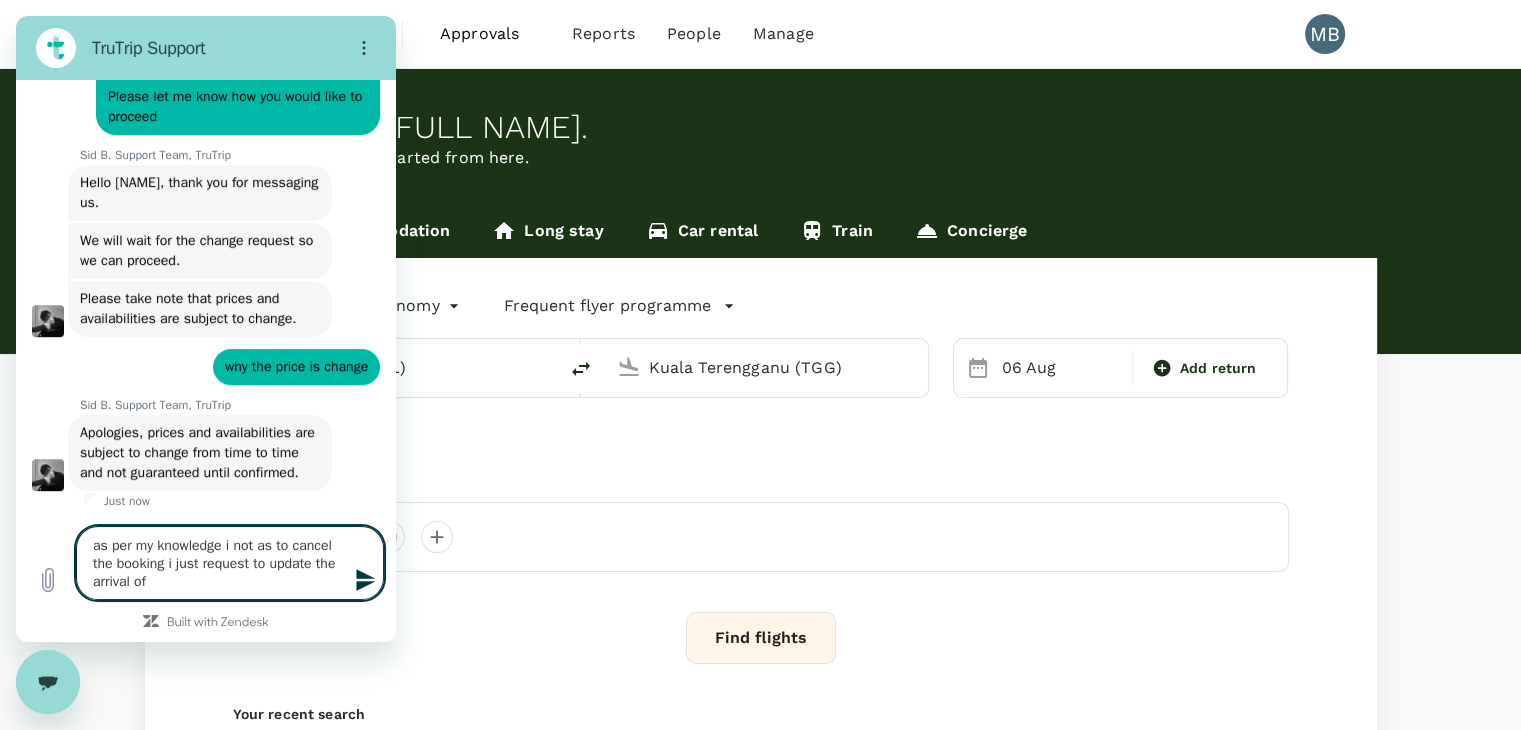 click on "as per my knowledge i not as to cancel the booking i just request to update the arrival of" at bounding box center (230, 563) 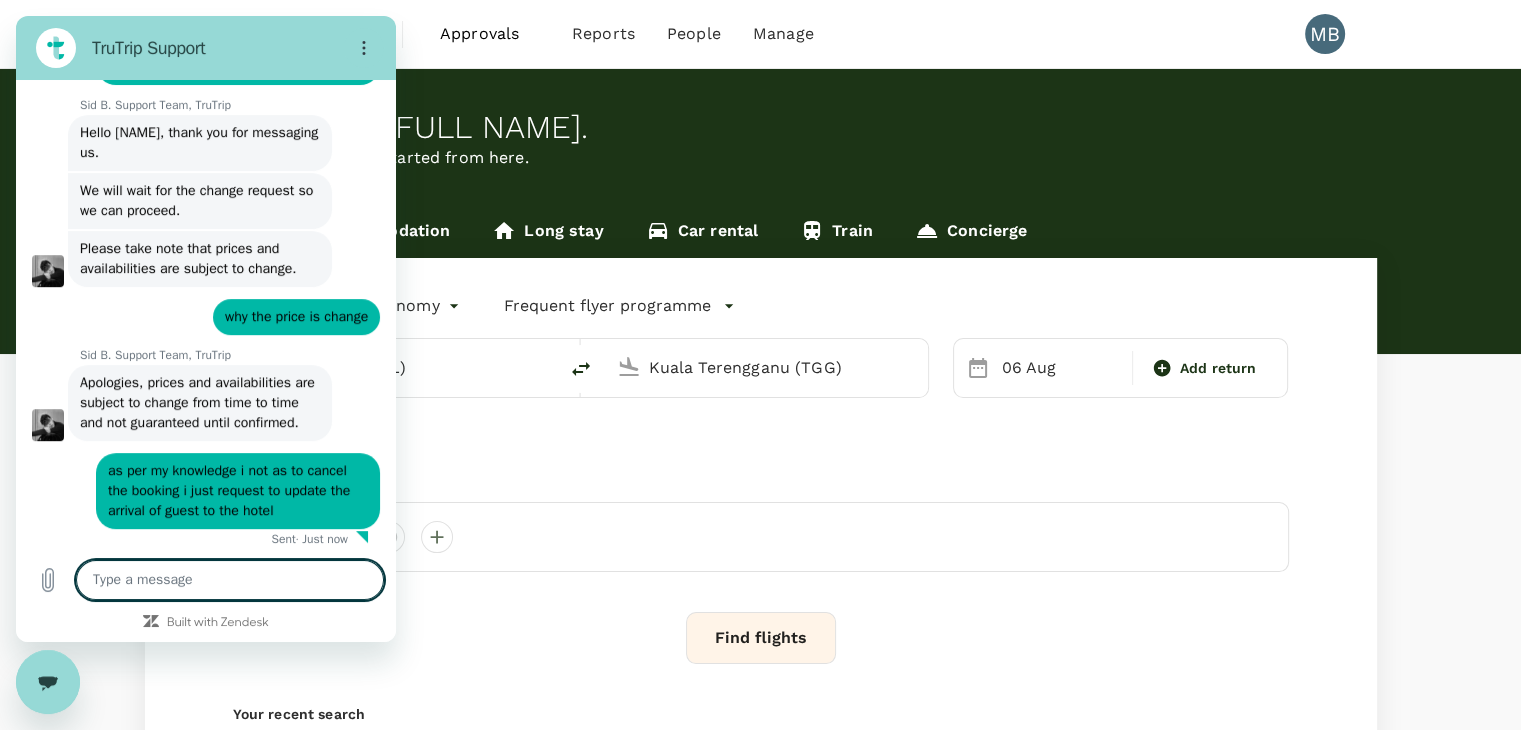 scroll, scrollTop: 848, scrollLeft: 0, axis: vertical 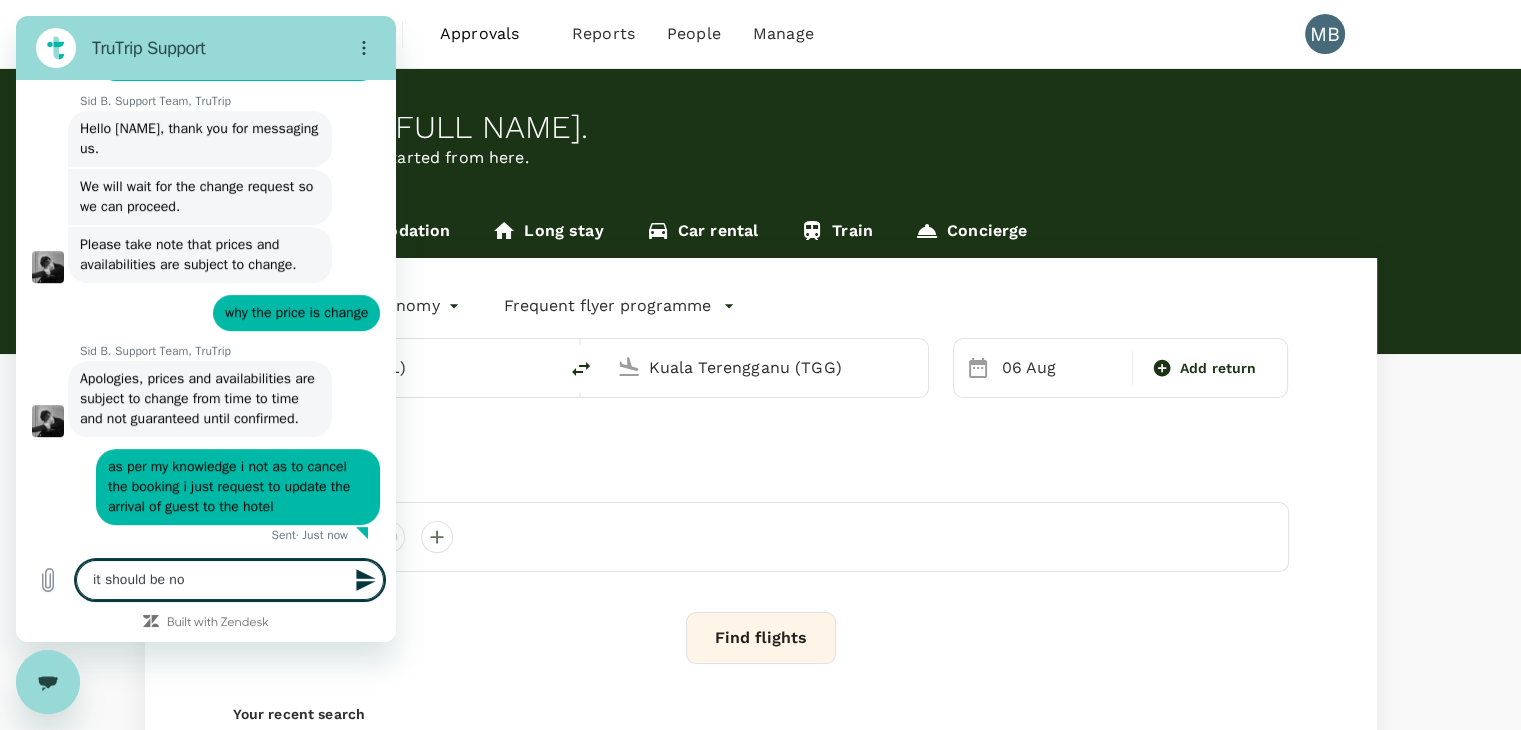 click on "it should be no" at bounding box center [230, 580] 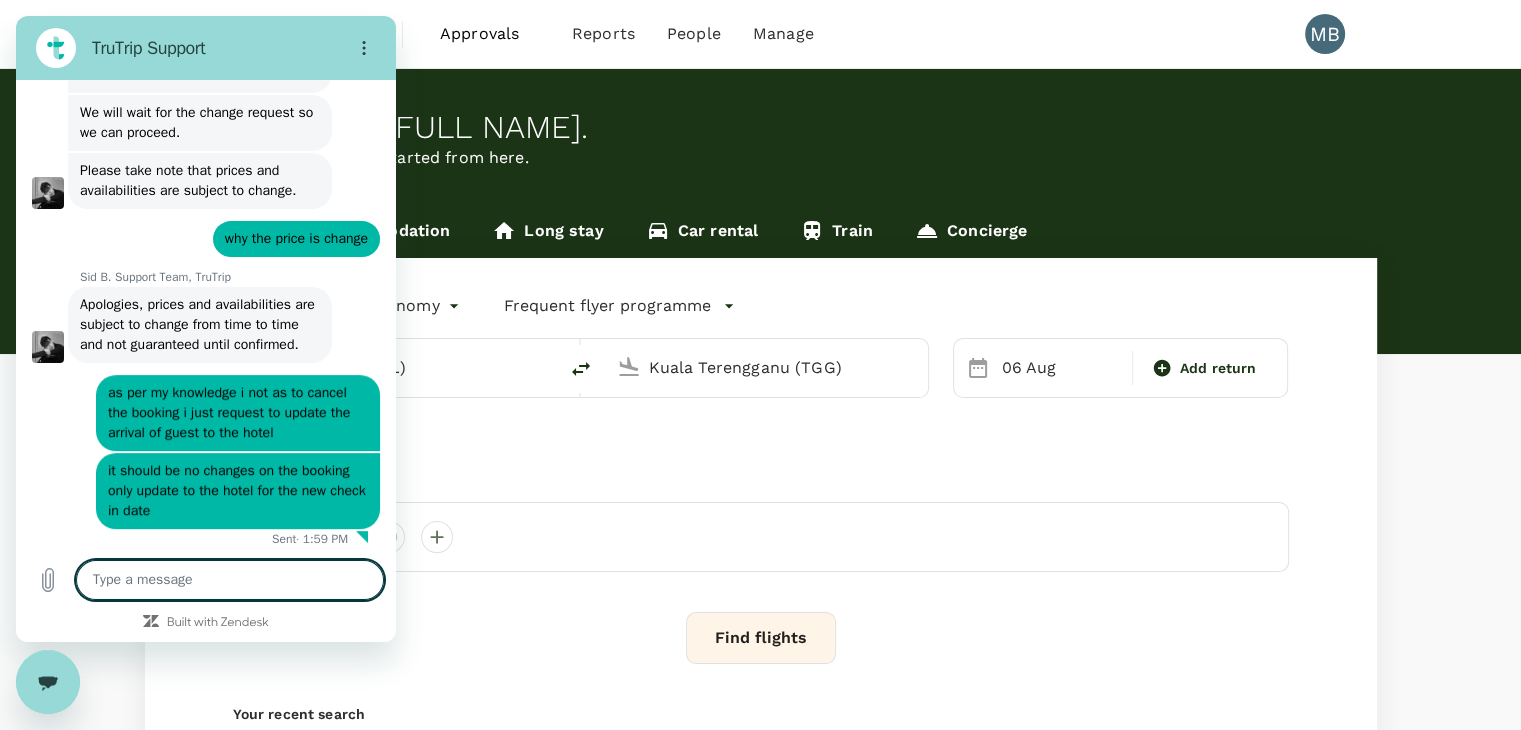 scroll, scrollTop: 926, scrollLeft: 0, axis: vertical 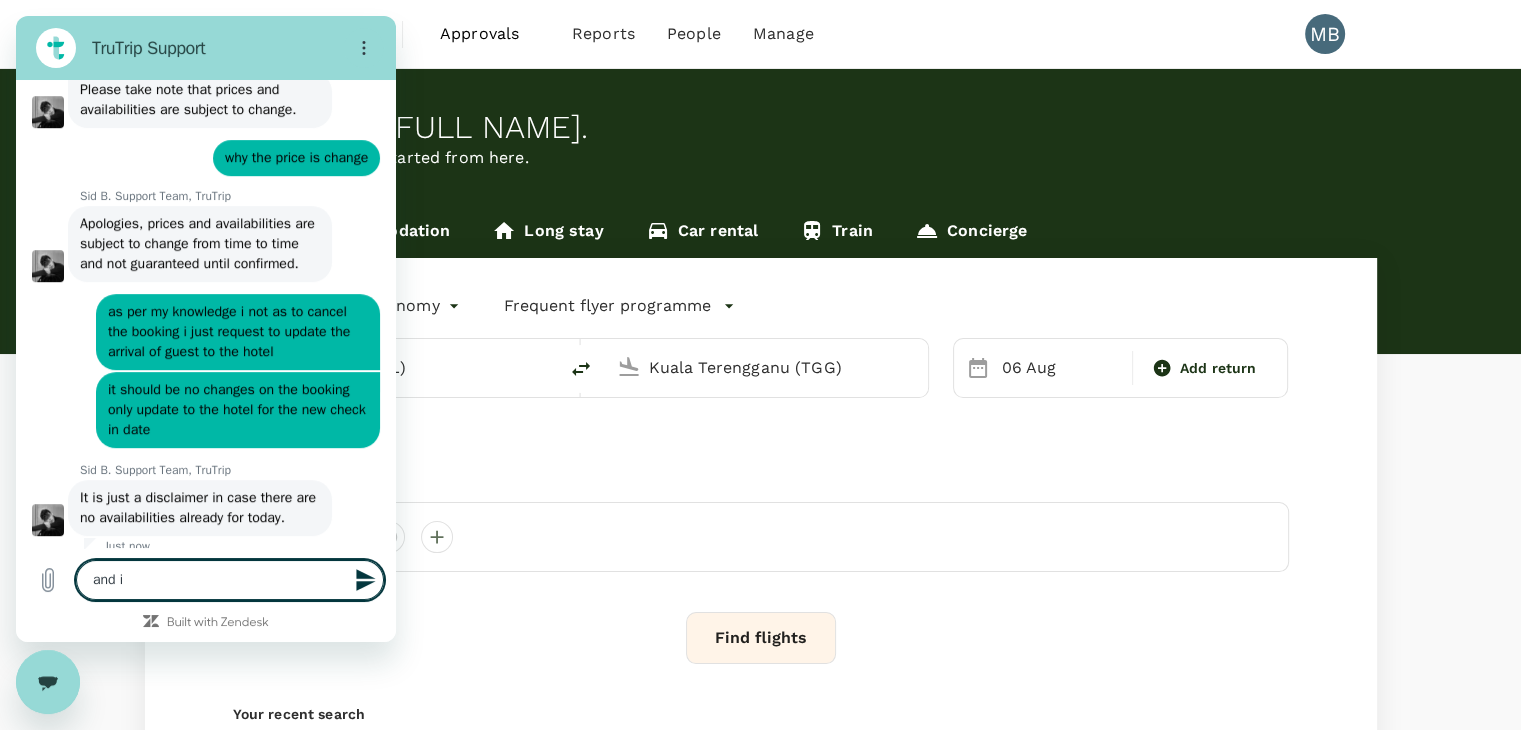 drag, startPoint x: 138, startPoint y: 576, endPoint x: 68, endPoint y: 576, distance: 70 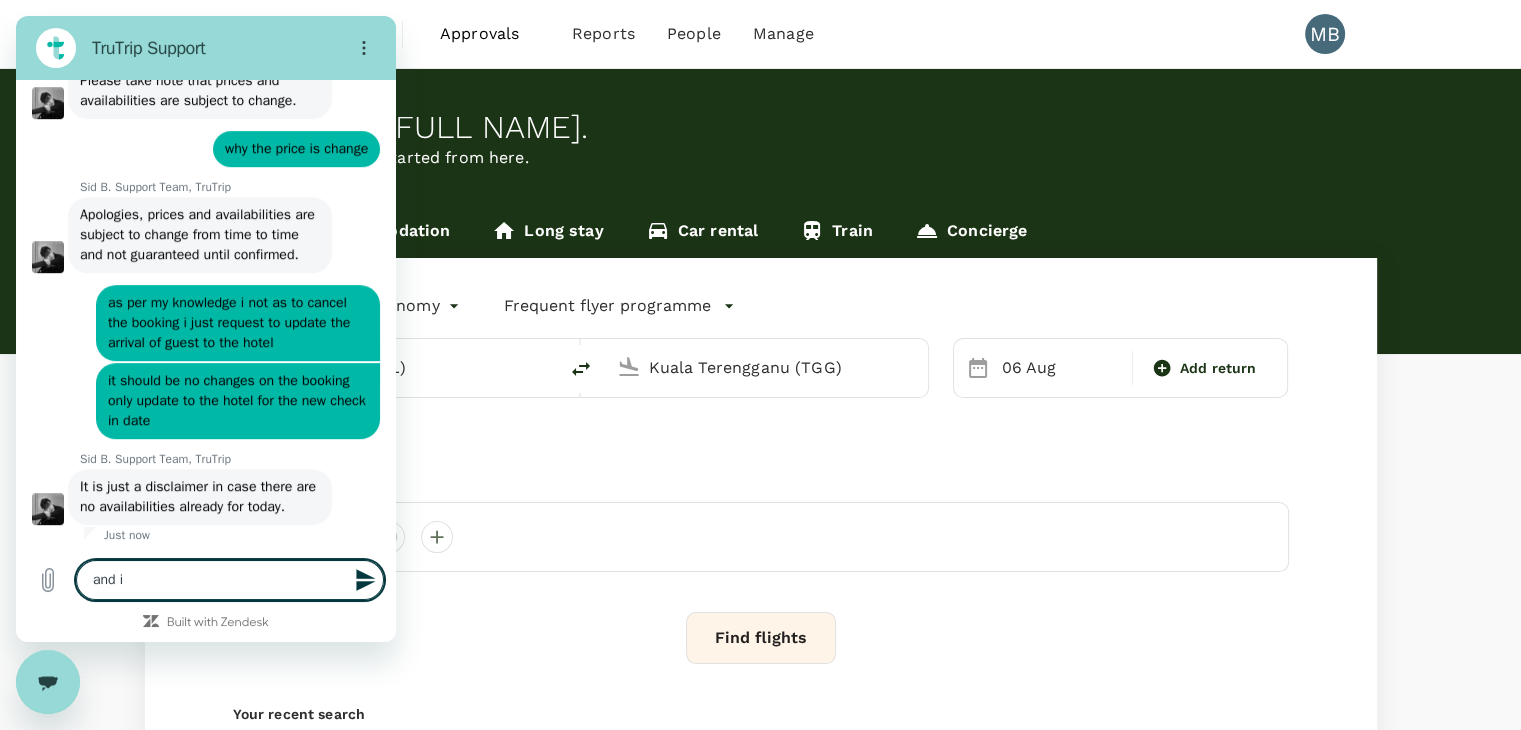 paste on "Additionally, I noticed that in your updated invoice, the rates remain the same as the original." 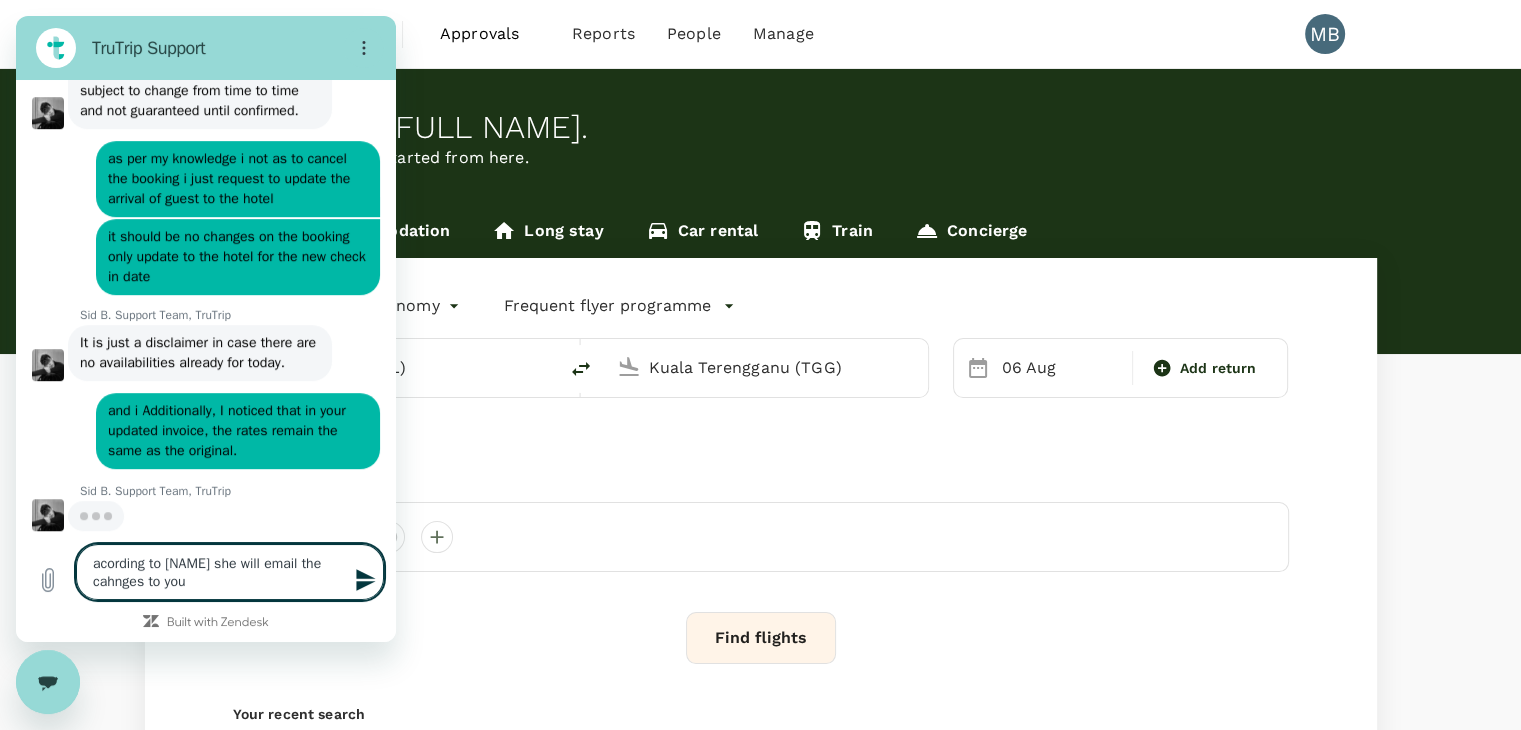 scroll, scrollTop: 1174, scrollLeft: 0, axis: vertical 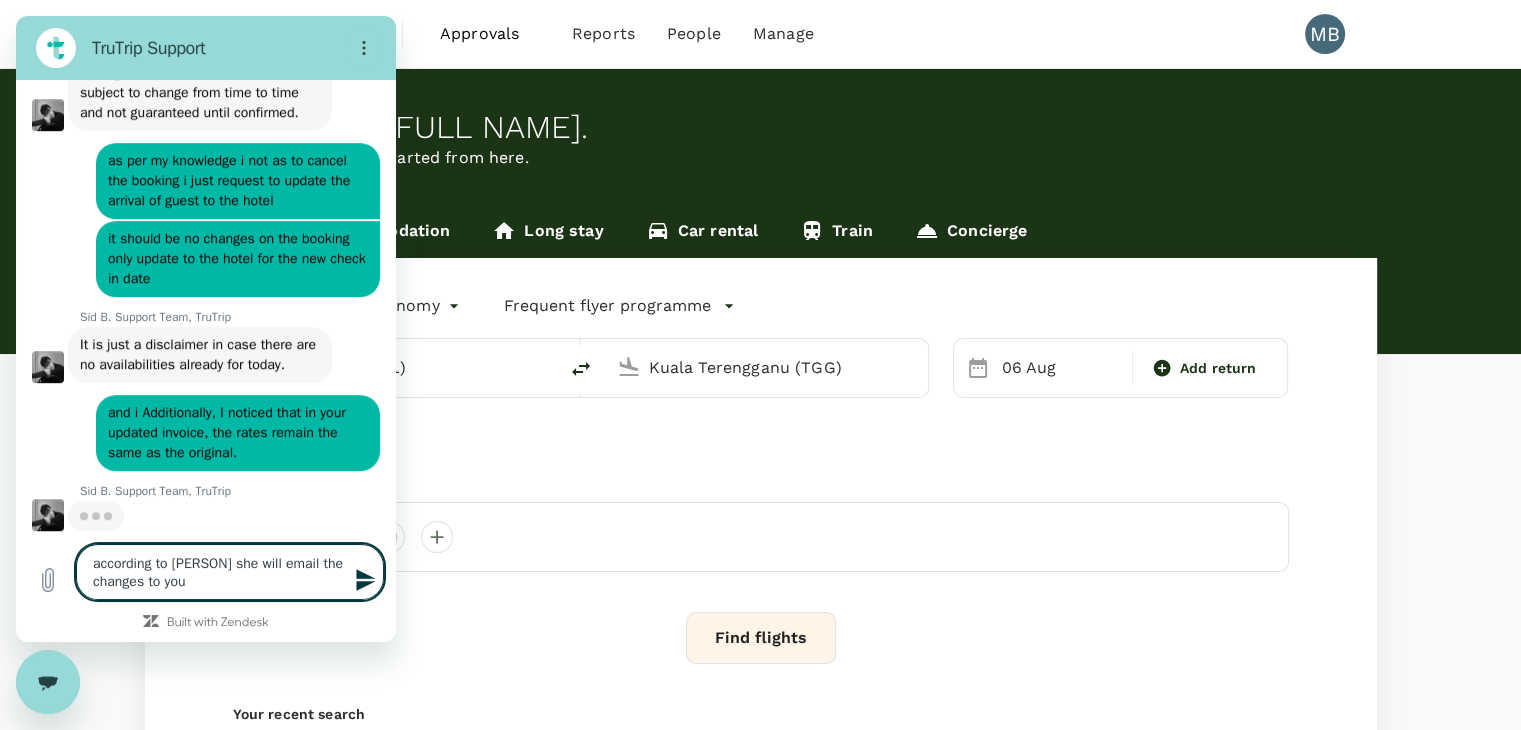 click on "according to [PERSON] she will email the changes to you" at bounding box center [230, 572] 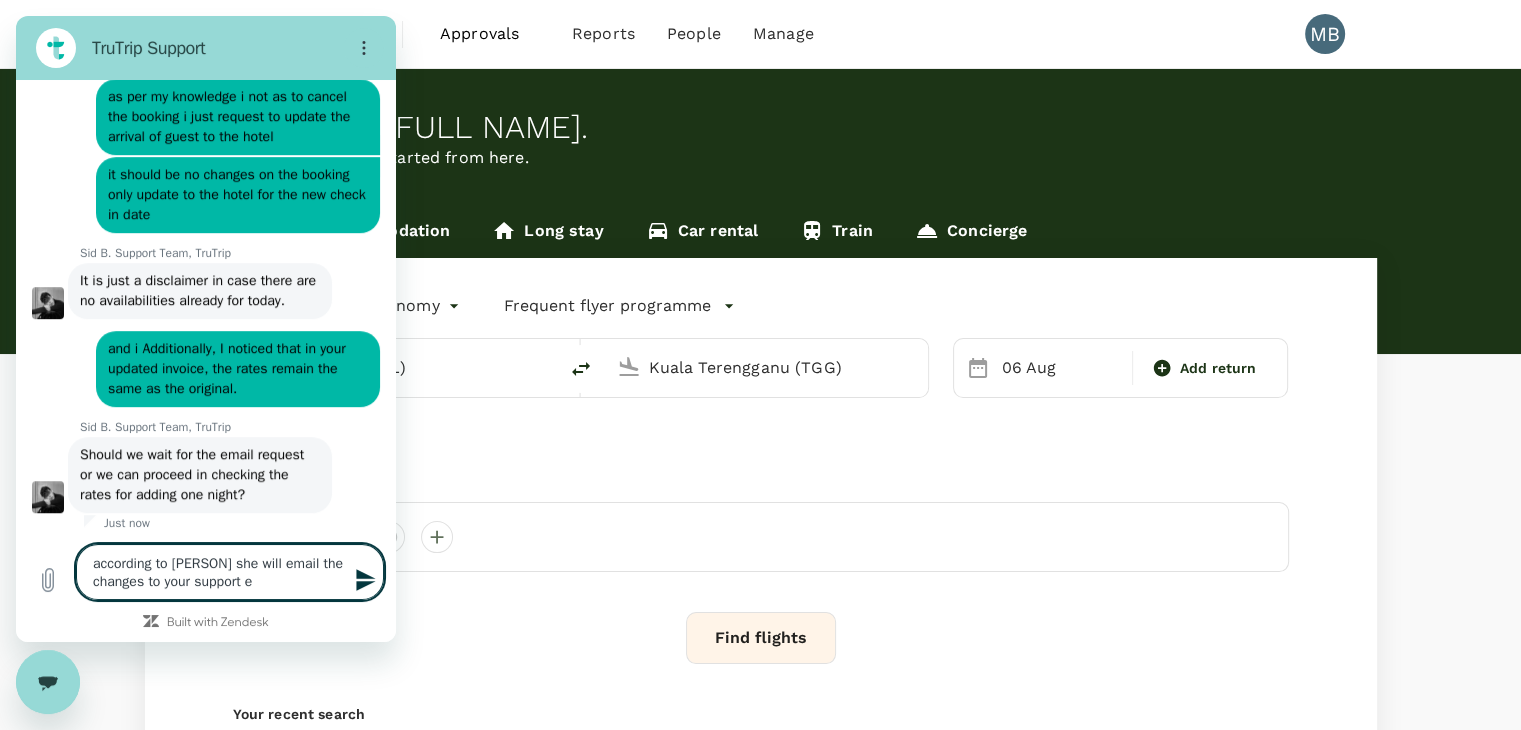 scroll, scrollTop: 1262, scrollLeft: 0, axis: vertical 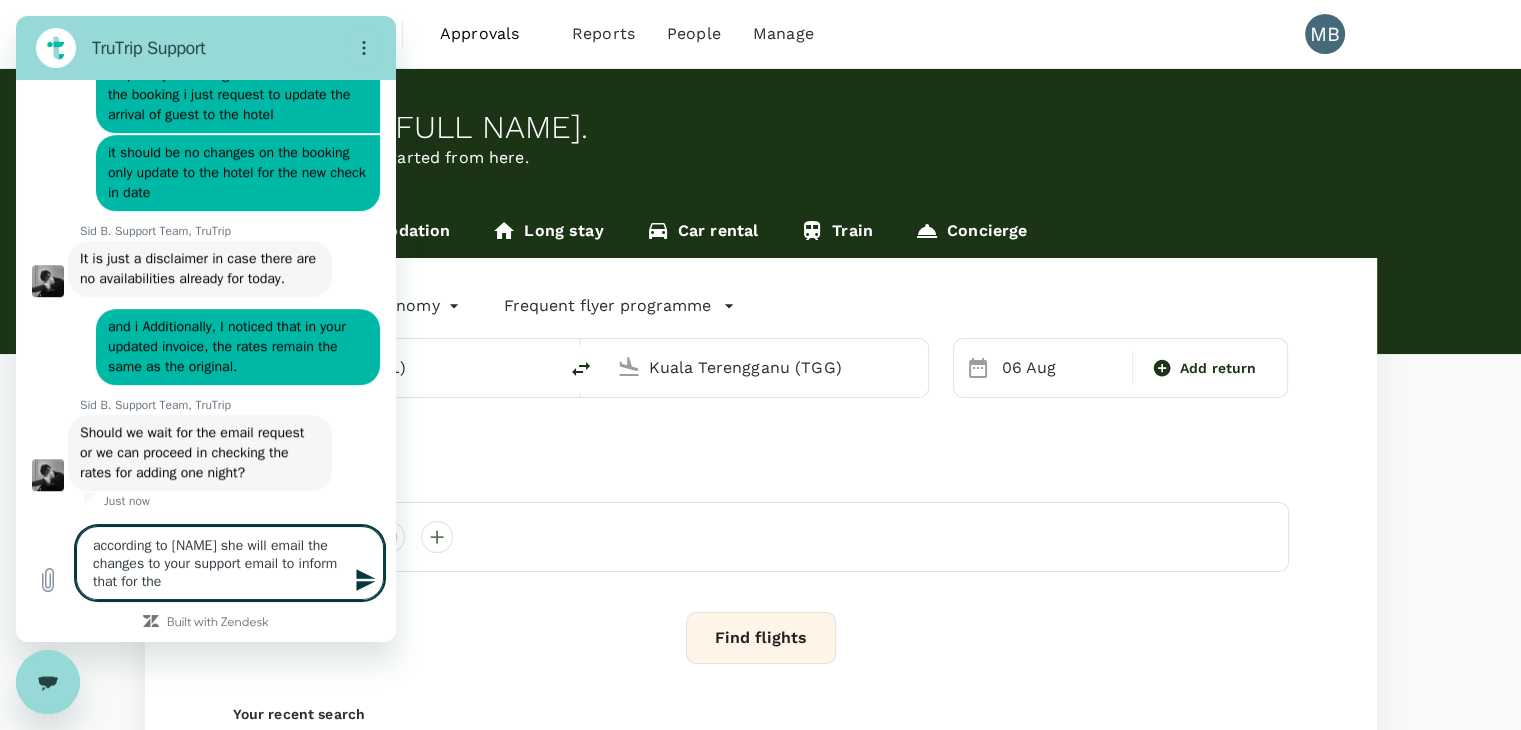 drag, startPoint x: 119, startPoint y: 585, endPoint x: 91, endPoint y: 584, distance: 28.01785 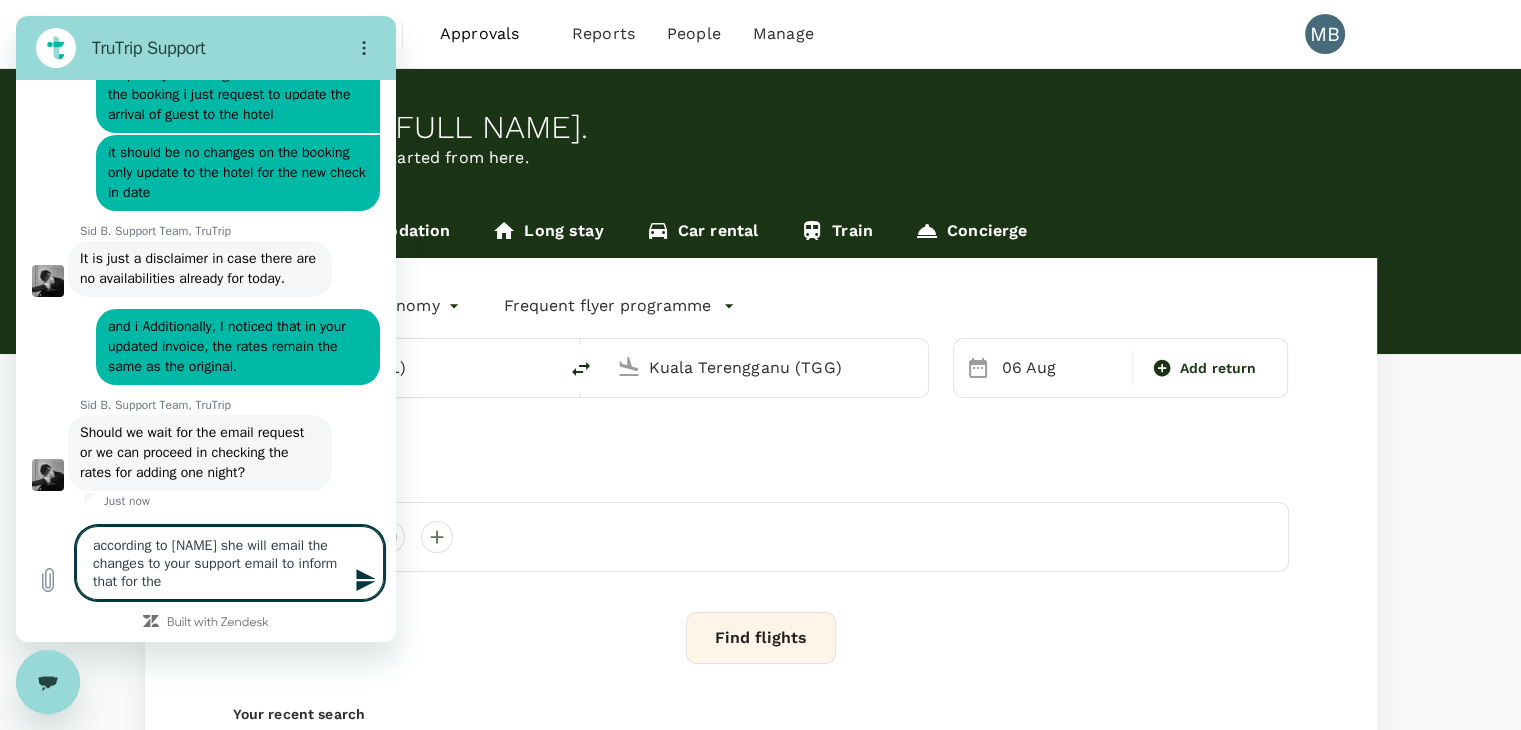 scroll, scrollTop: 1280, scrollLeft: 0, axis: vertical 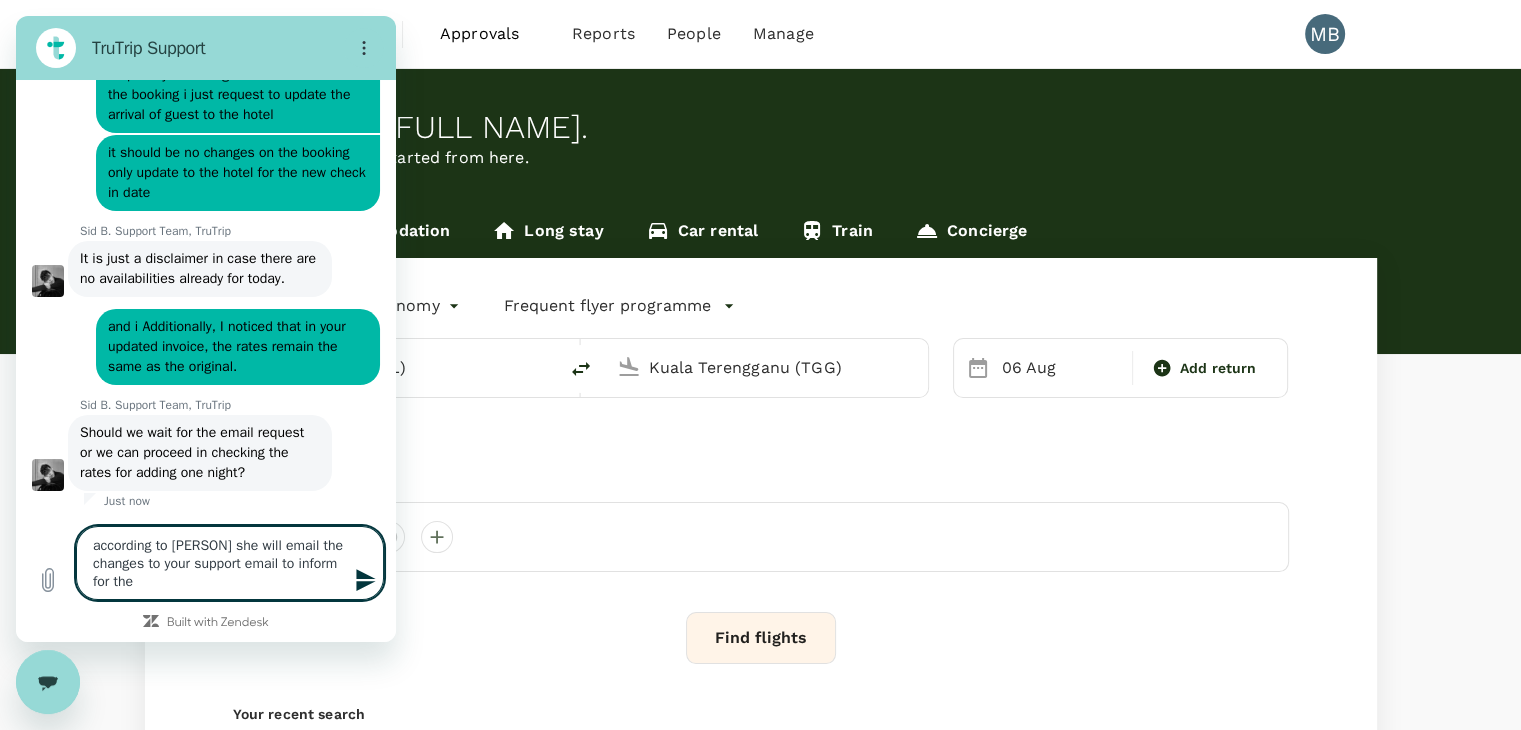 click on "according to [PERSON] she will email the changes to your support email to inform for the" at bounding box center (230, 563) 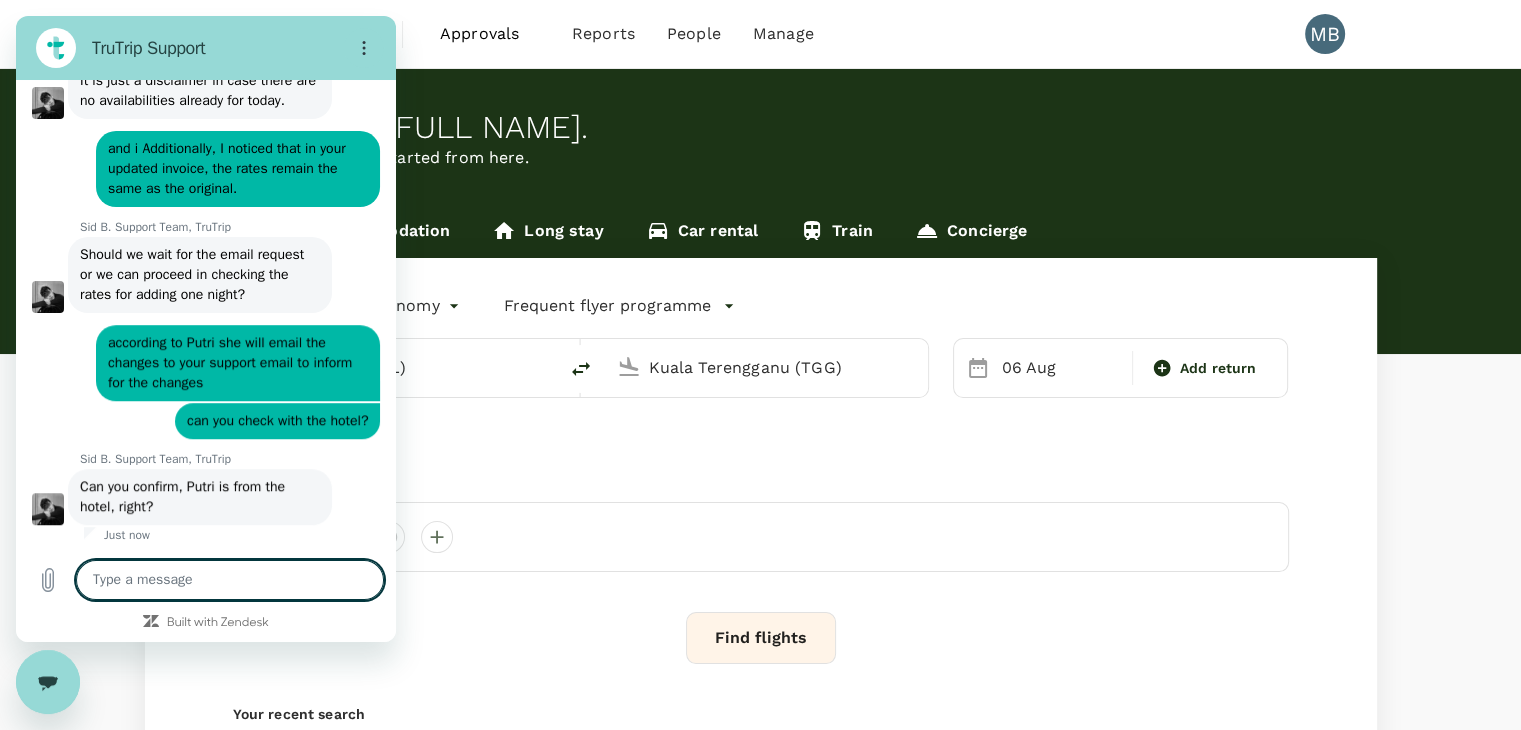 scroll, scrollTop: 1458, scrollLeft: 0, axis: vertical 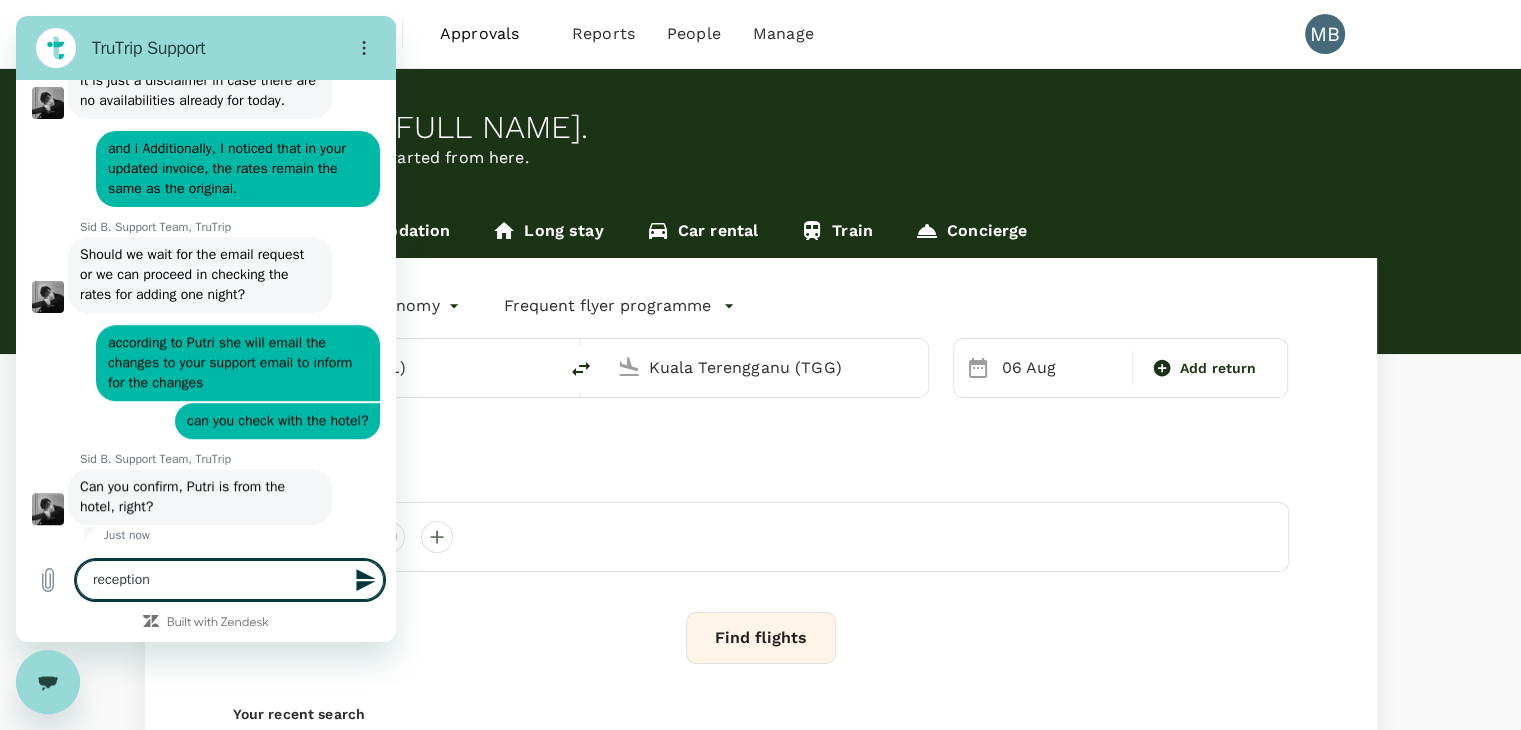 click on "reception" at bounding box center [230, 580] 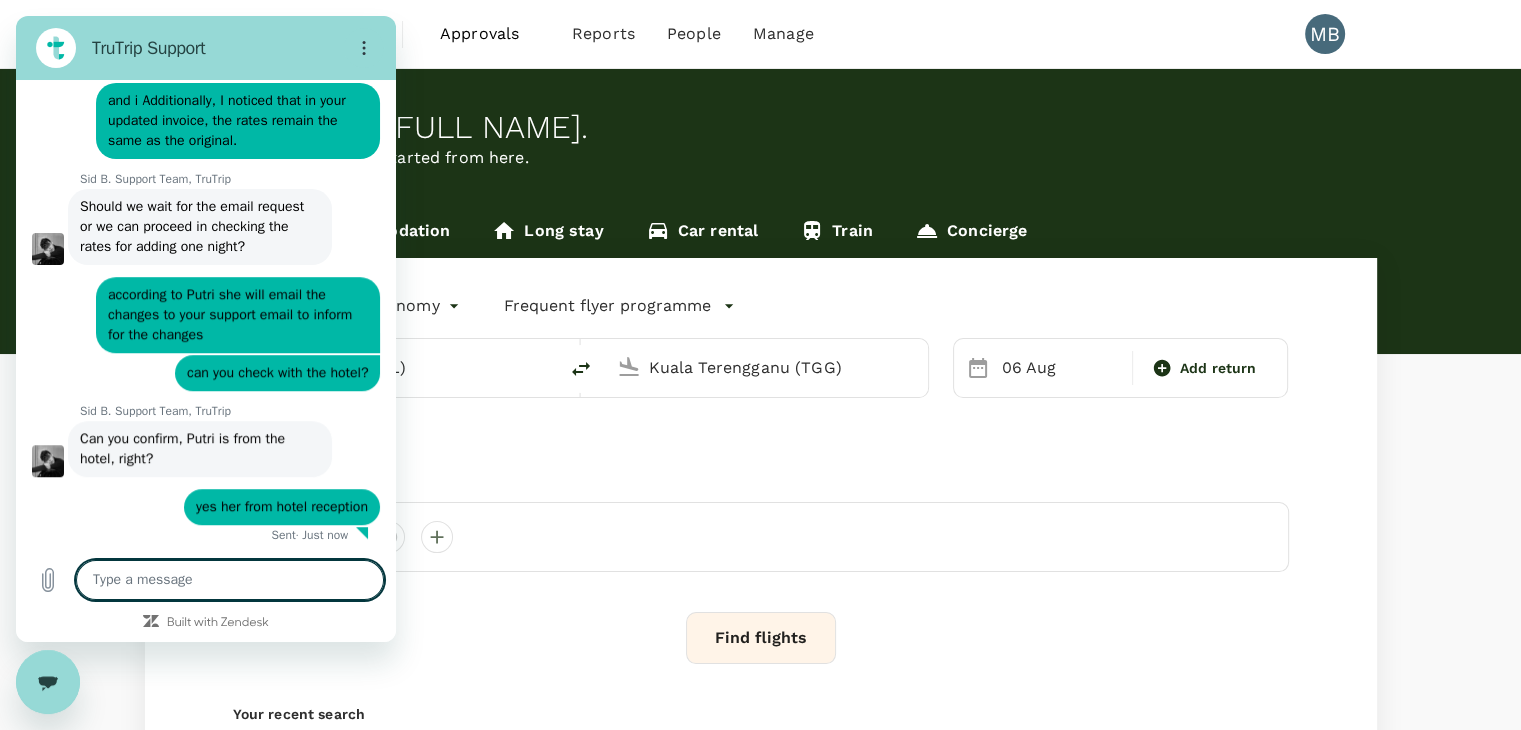 scroll, scrollTop: 1506, scrollLeft: 0, axis: vertical 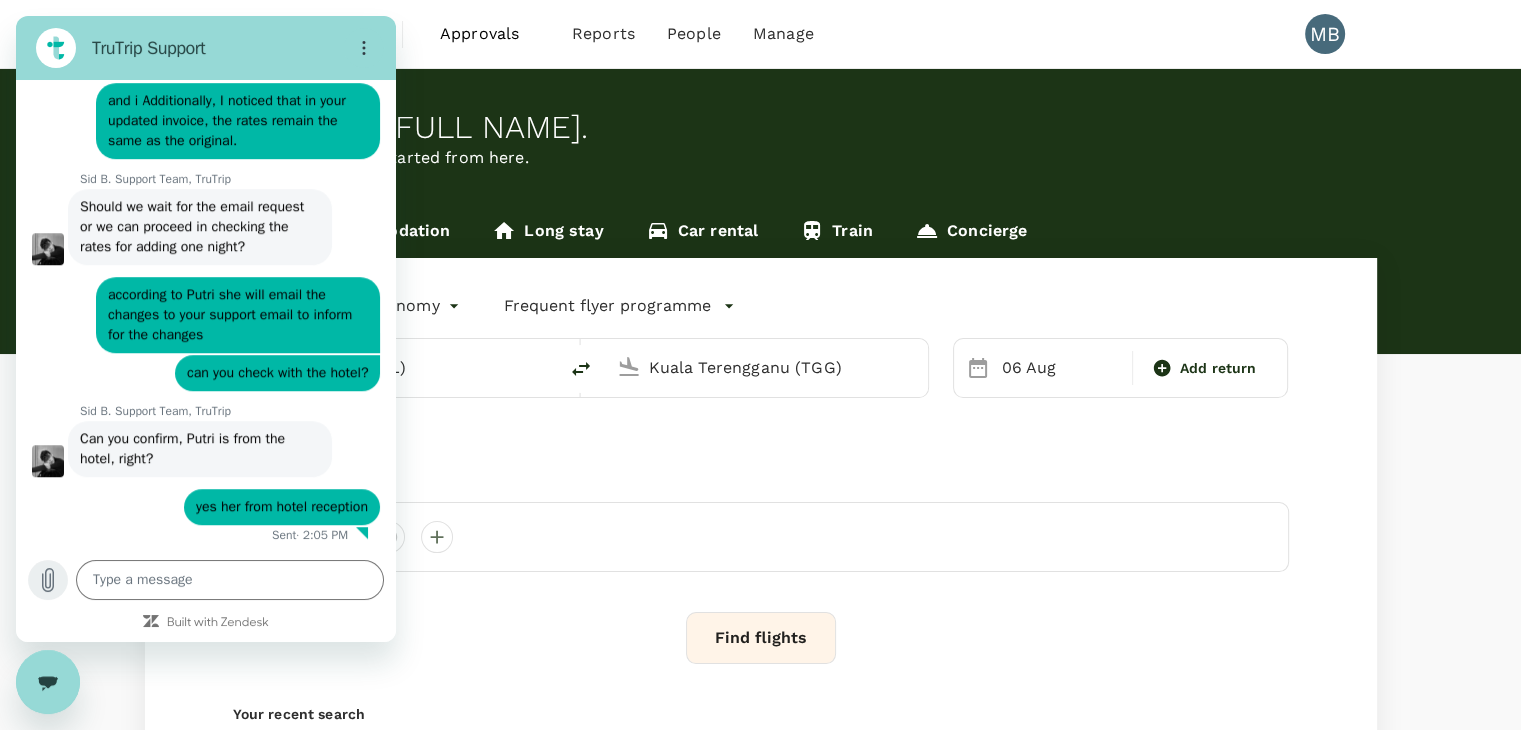 click at bounding box center [48, 580] 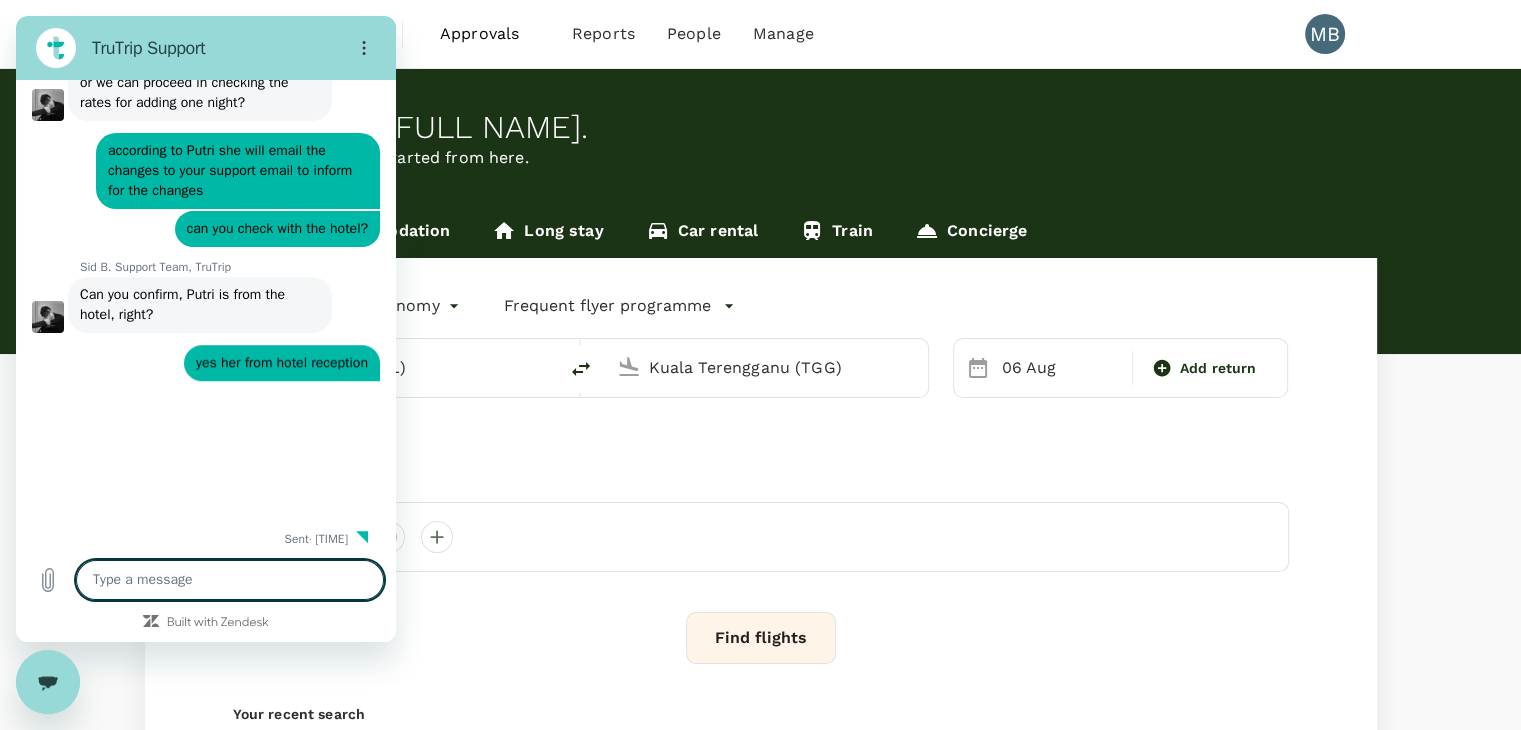 scroll, scrollTop: 1654, scrollLeft: 0, axis: vertical 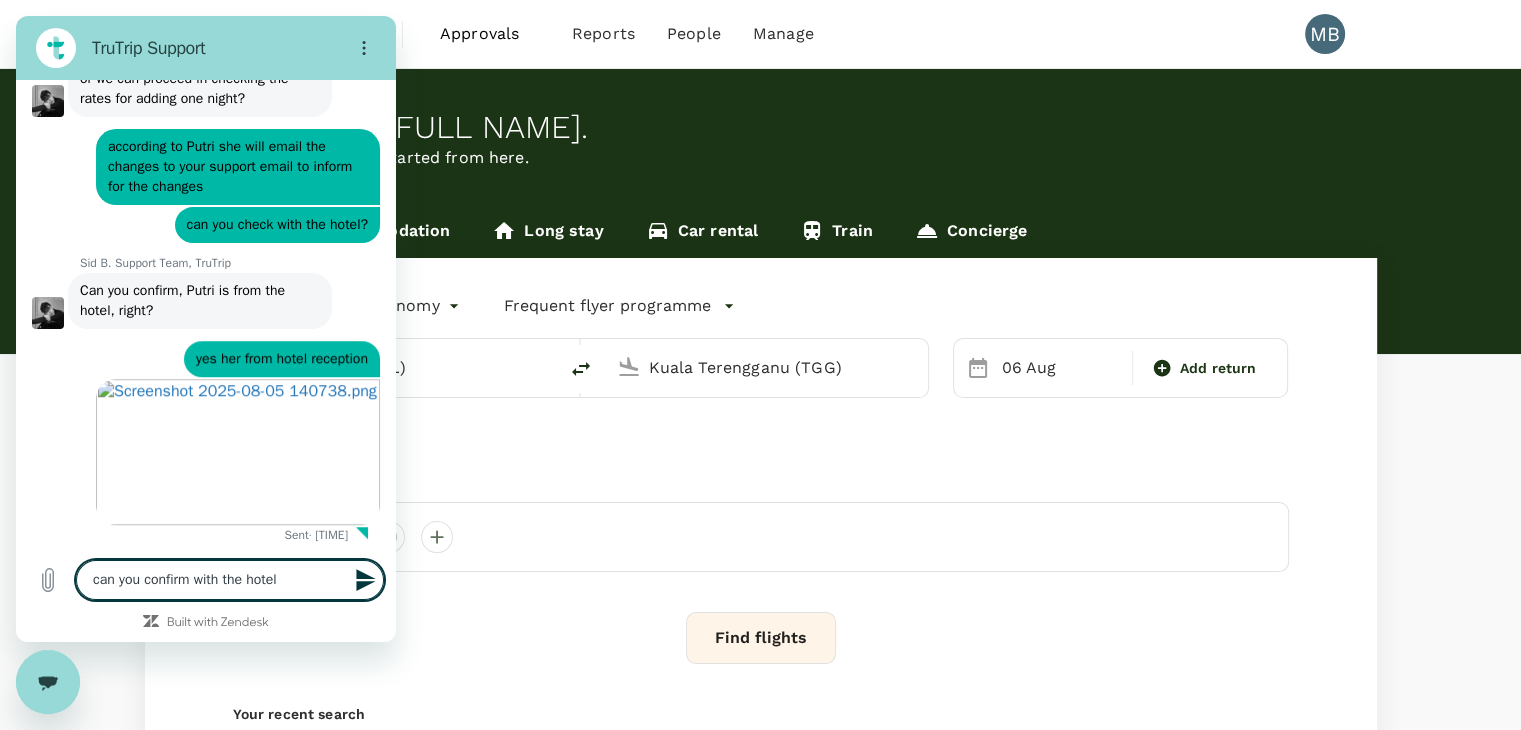 click on "can you confirm with the hotel" at bounding box center (230, 580) 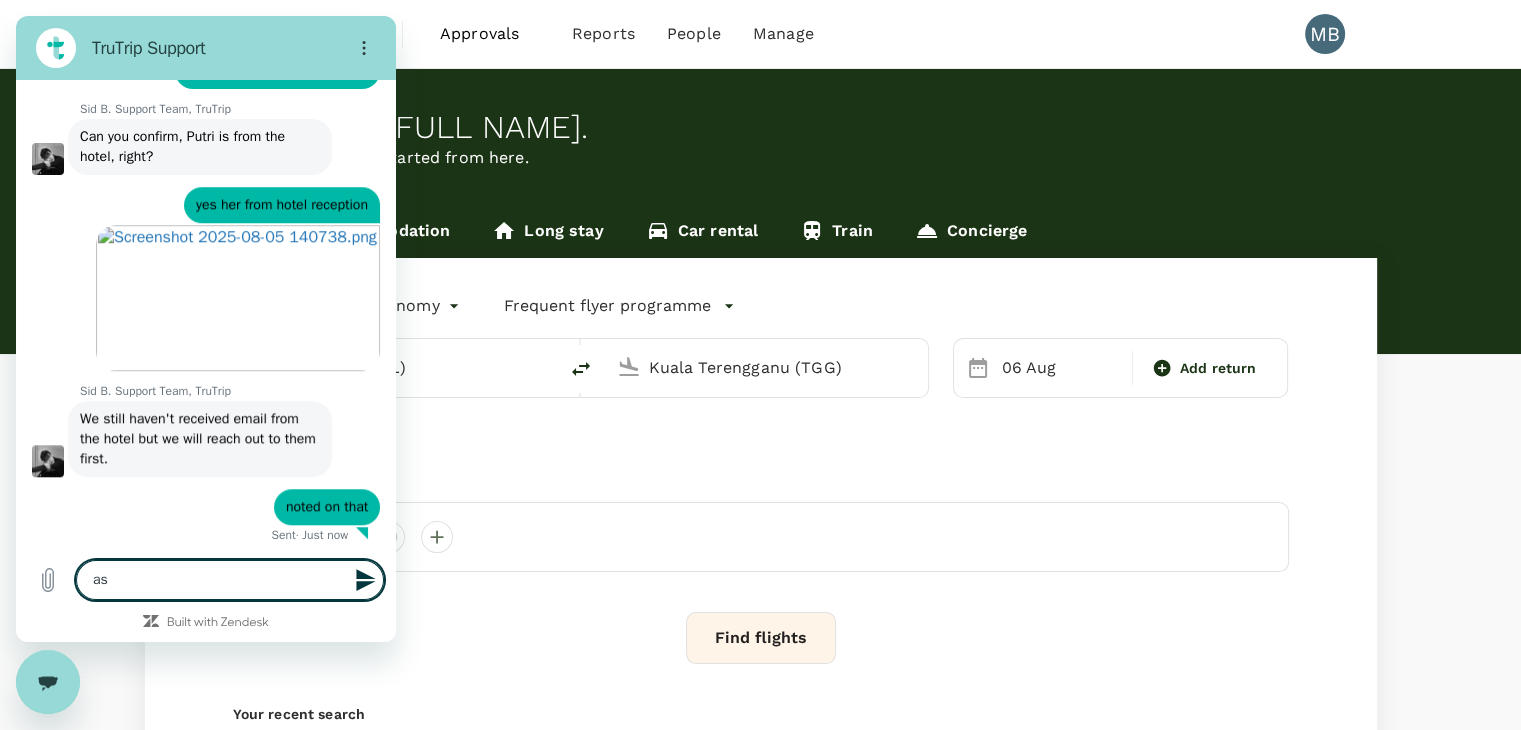 scroll, scrollTop: 1808, scrollLeft: 0, axis: vertical 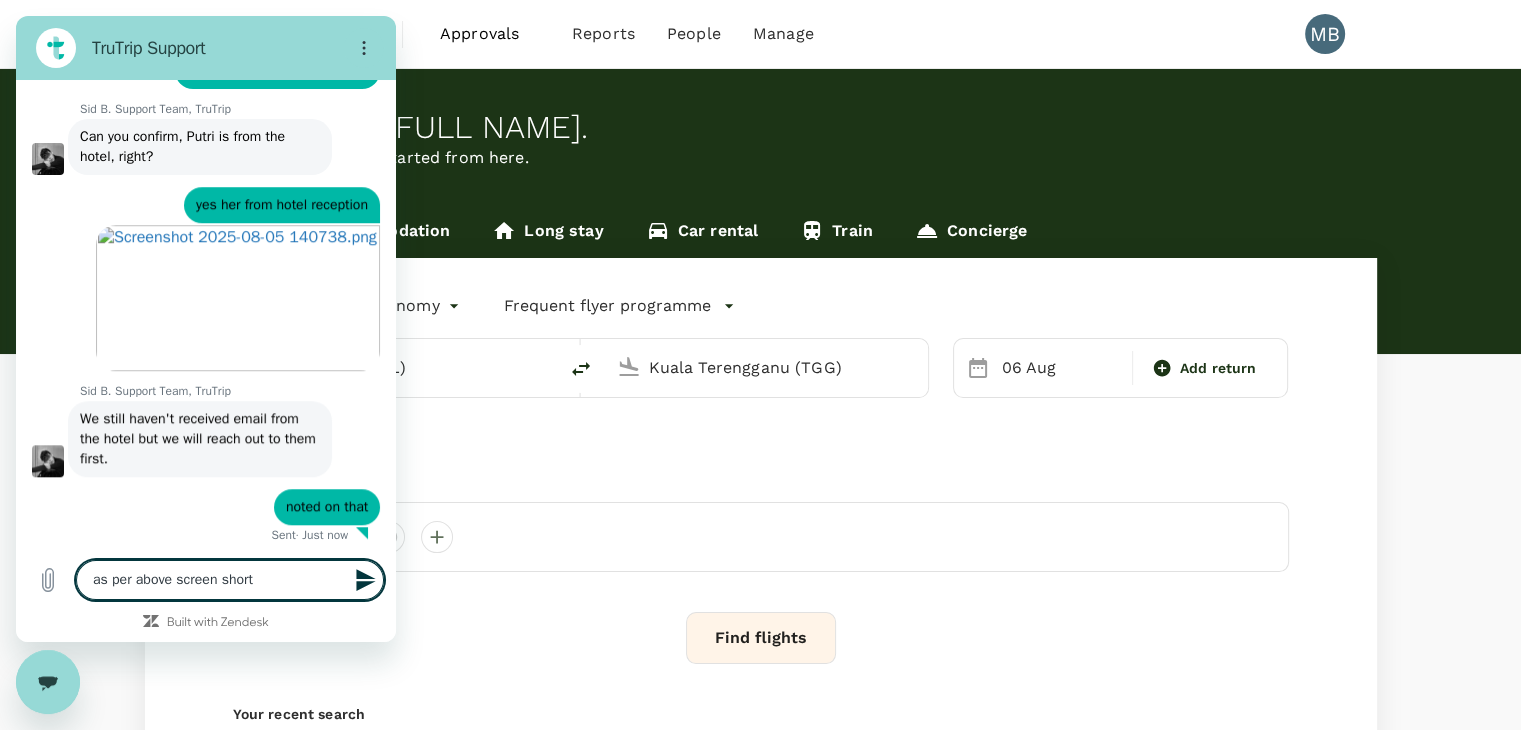 click on "as per above screen short" at bounding box center (230, 580) 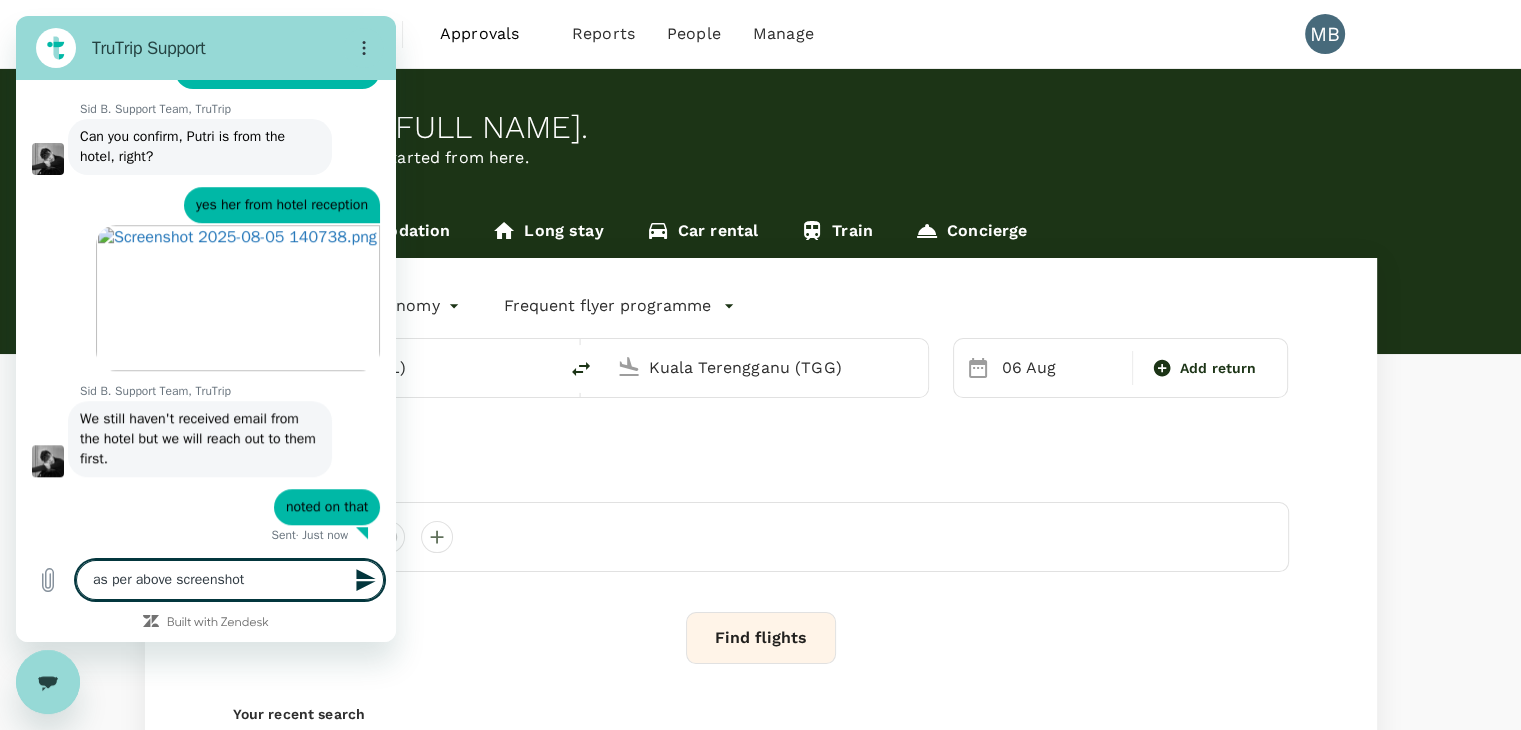 click on "as per above screenshot" at bounding box center [230, 580] 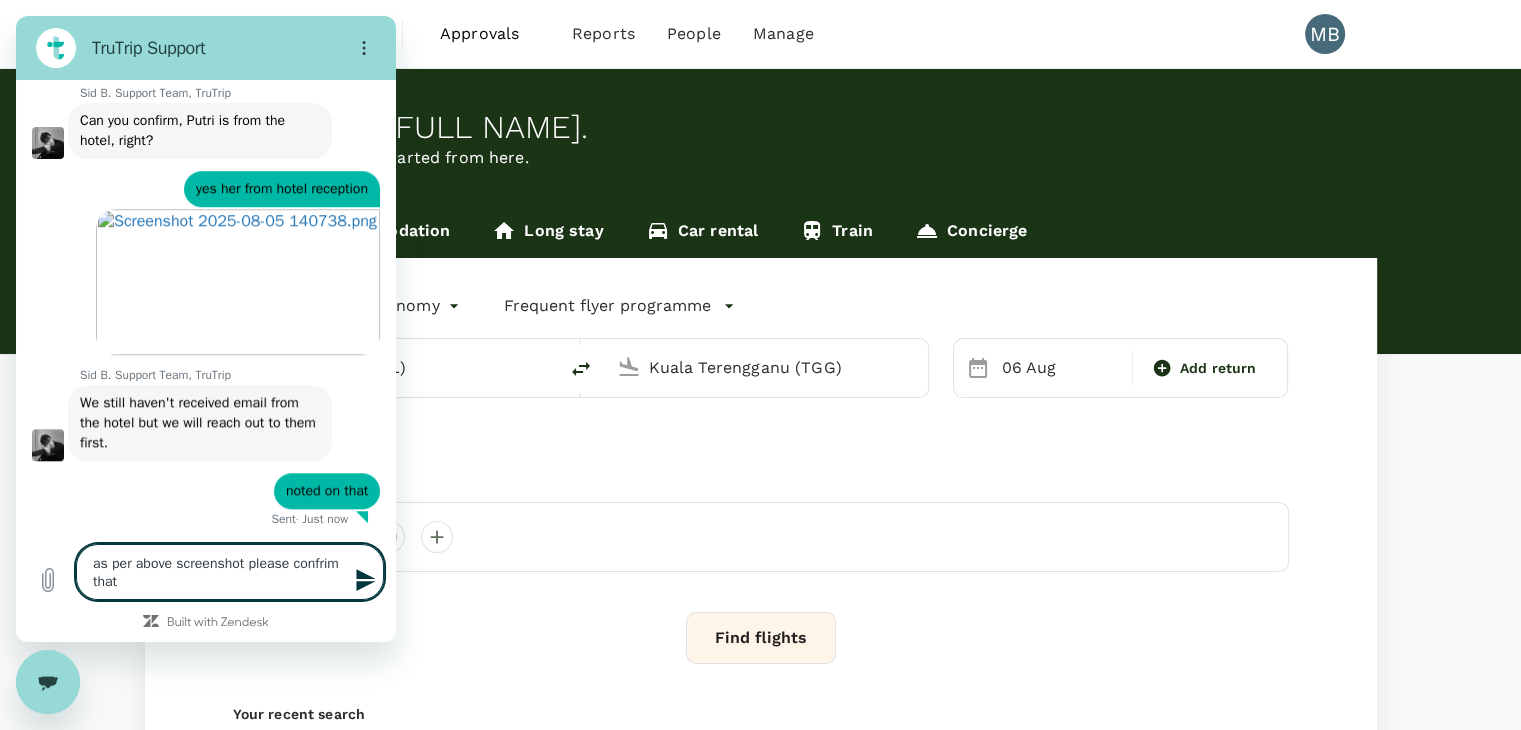 click on "as per above screenshot please confrim that" at bounding box center (230, 572) 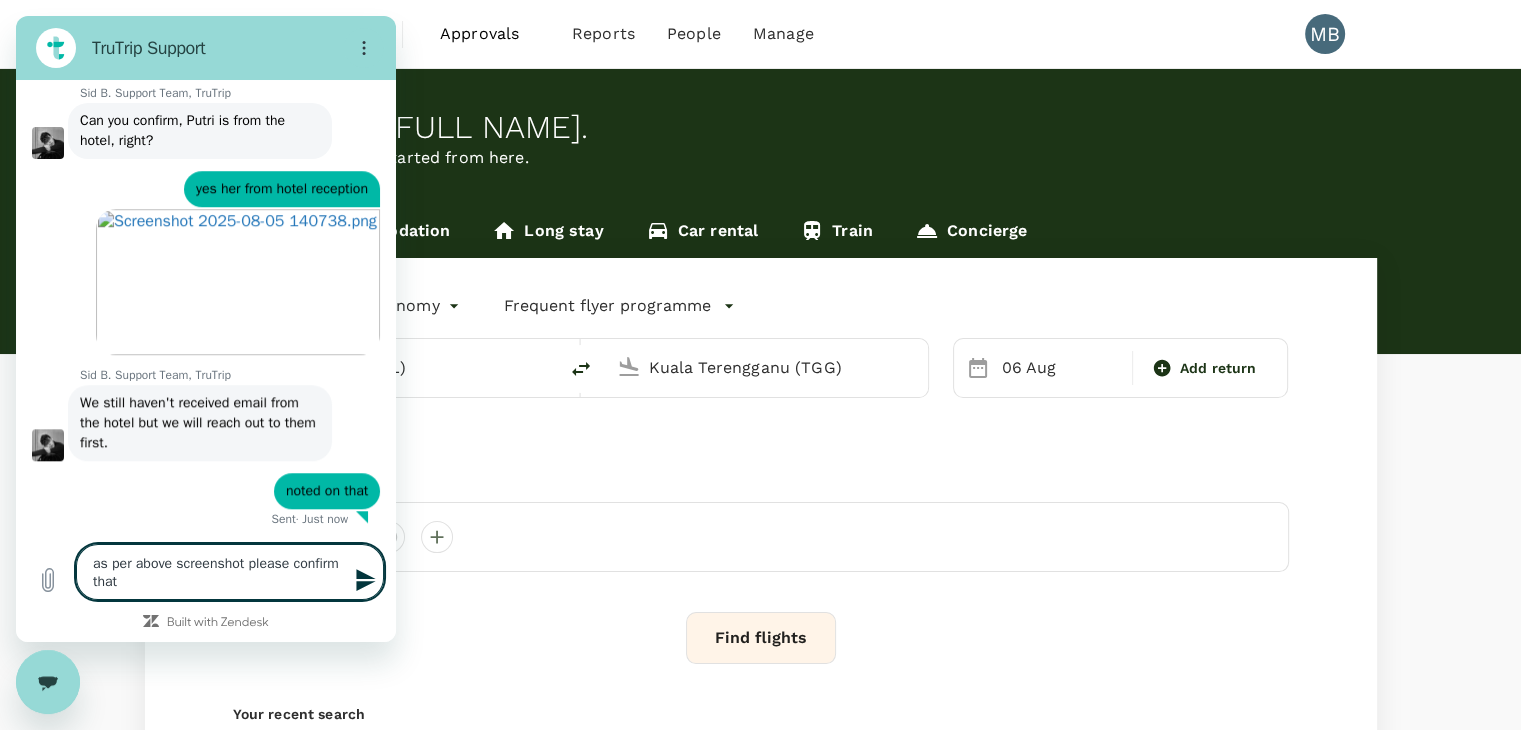 click on "as per above screenshot please confirm that" at bounding box center (230, 572) 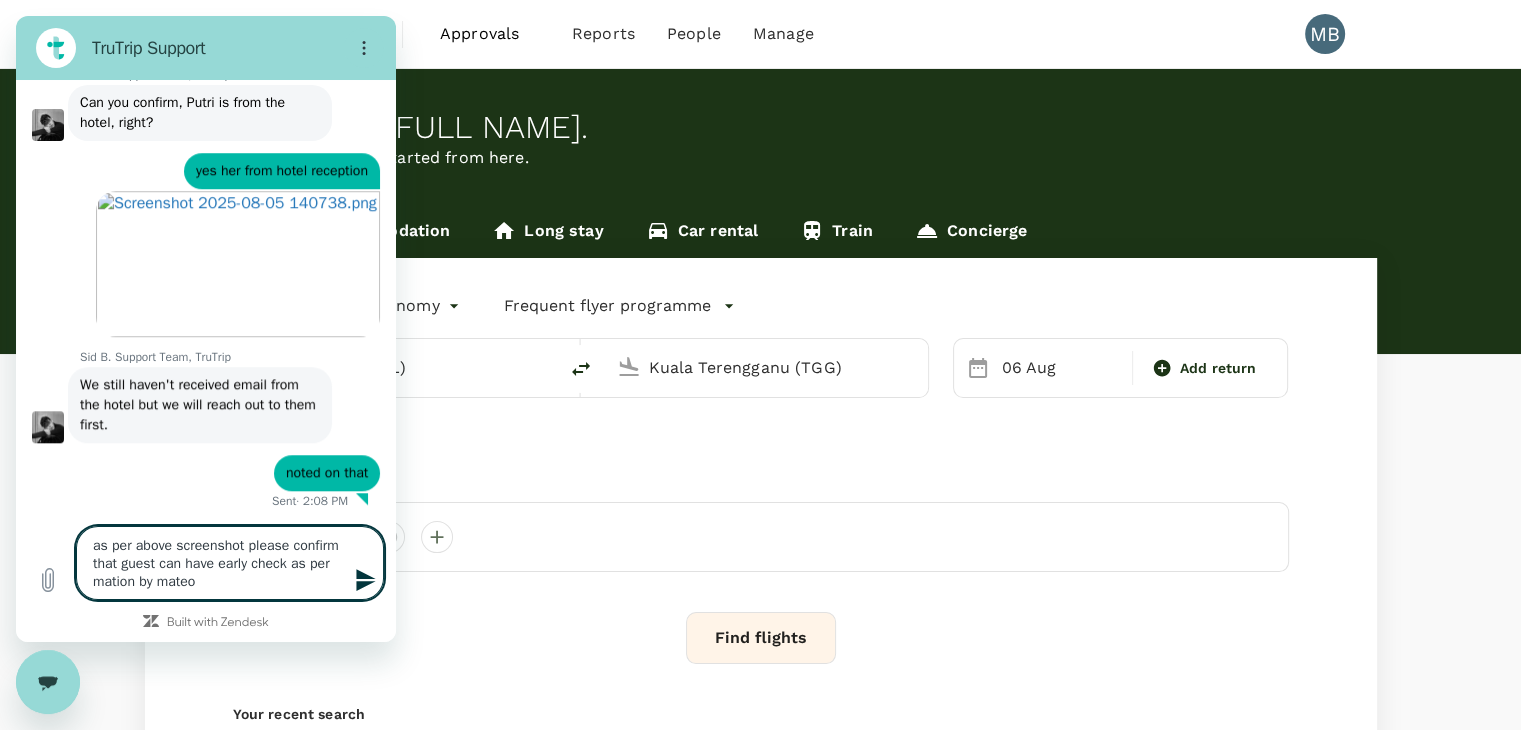 click on "as per above screenshot please confirm that guest can have early check as per mation by mateo" at bounding box center (230, 563) 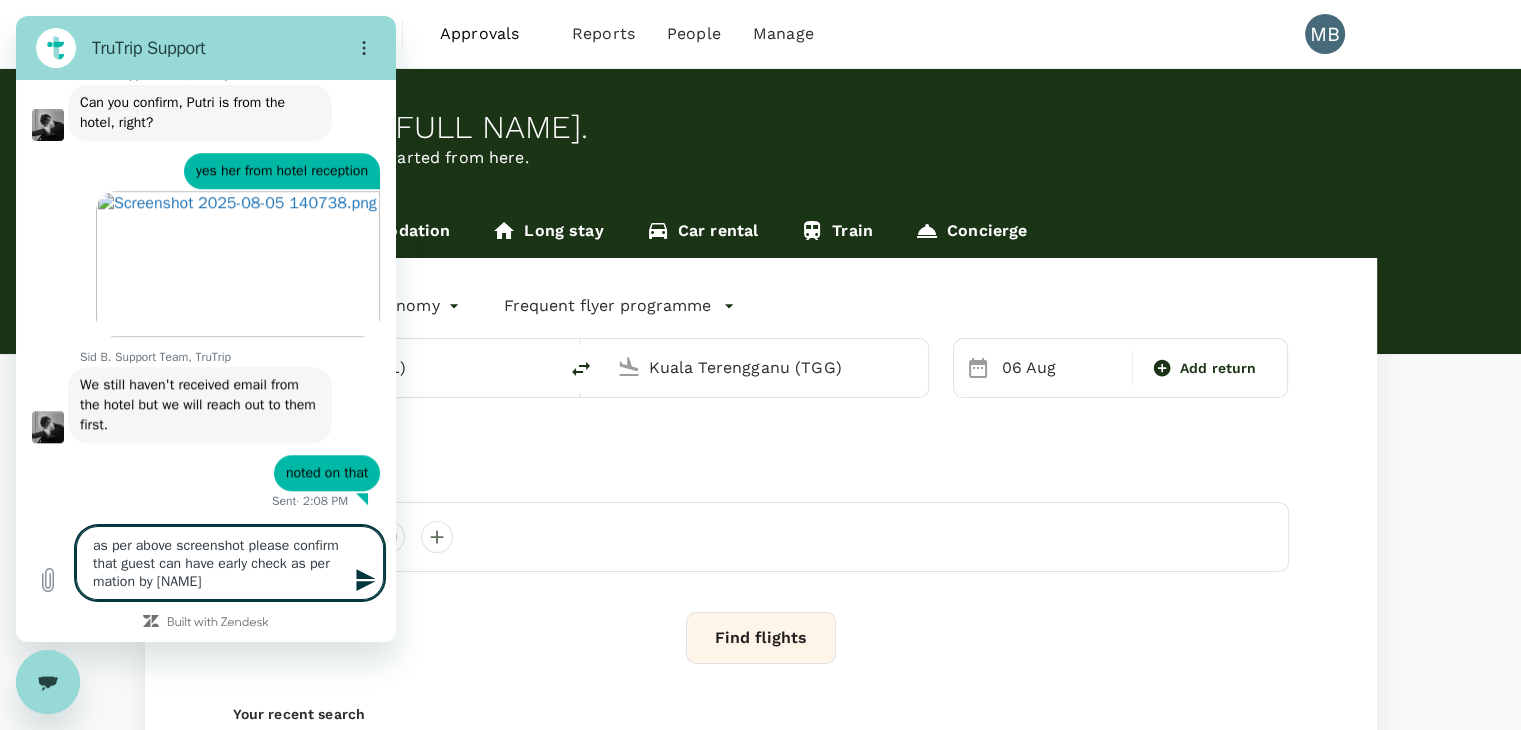 click on "as per above screenshot please confirm that guest can have early check as per mation by [NAME]" at bounding box center [230, 563] 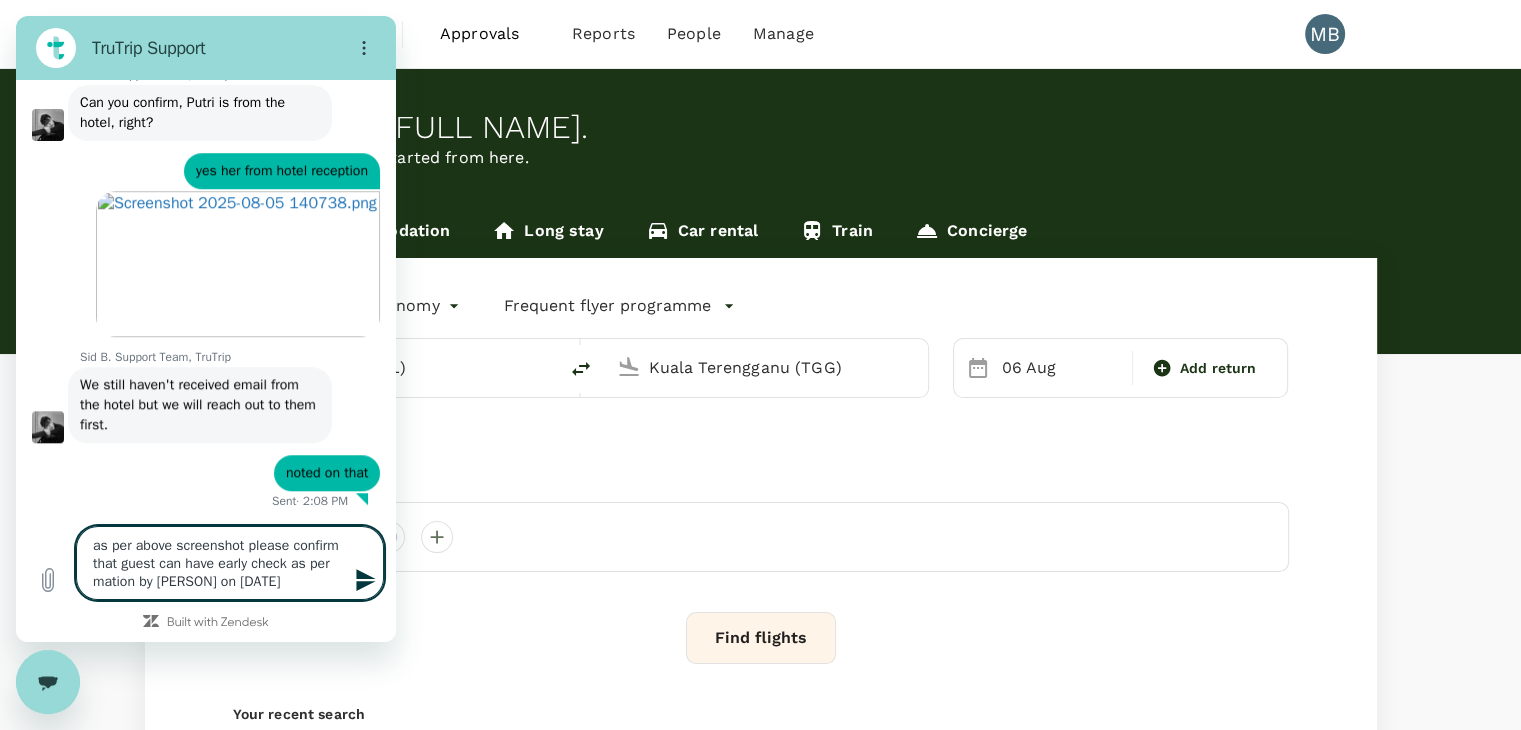 drag, startPoint x: 111, startPoint y: 585, endPoint x: 372, endPoint y: 546, distance: 263.8977 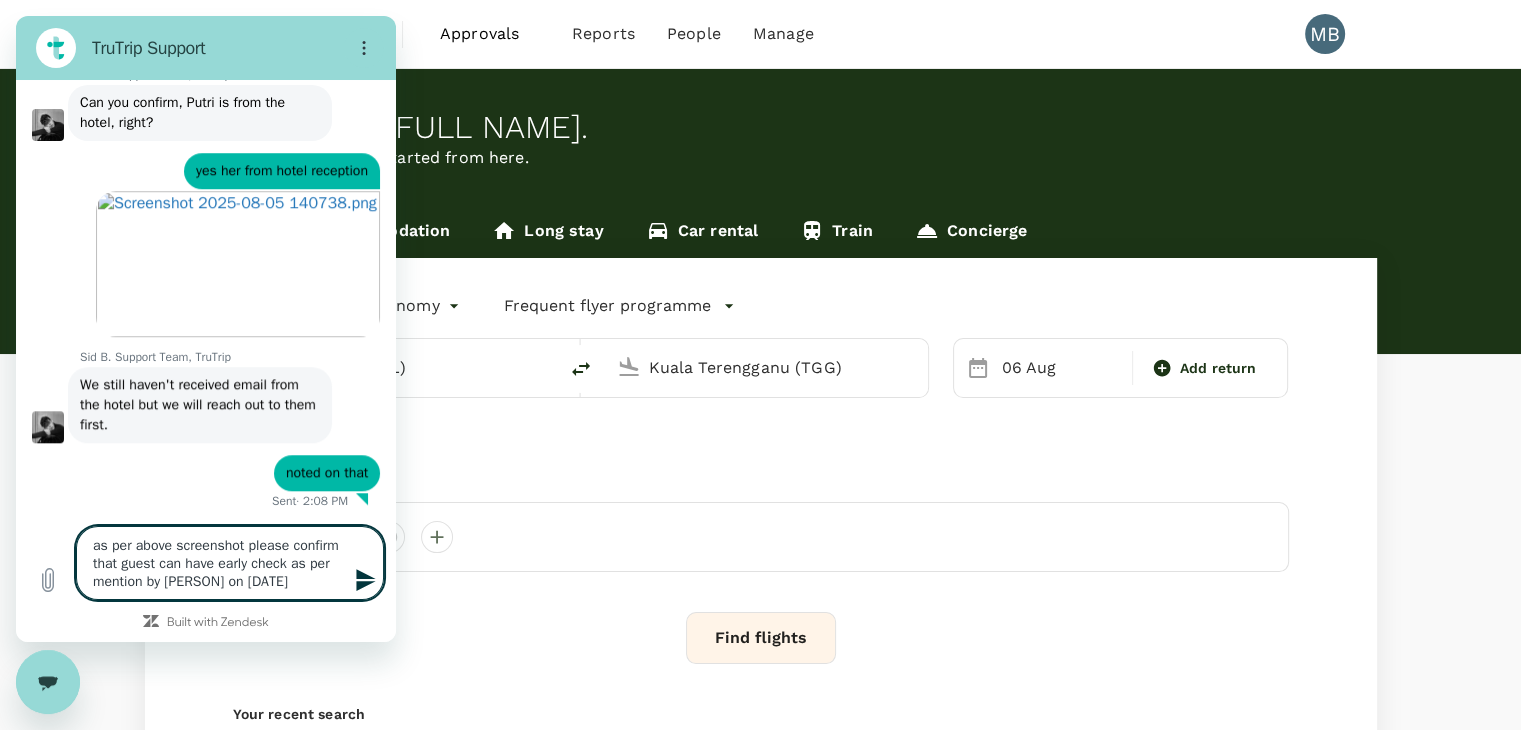 click 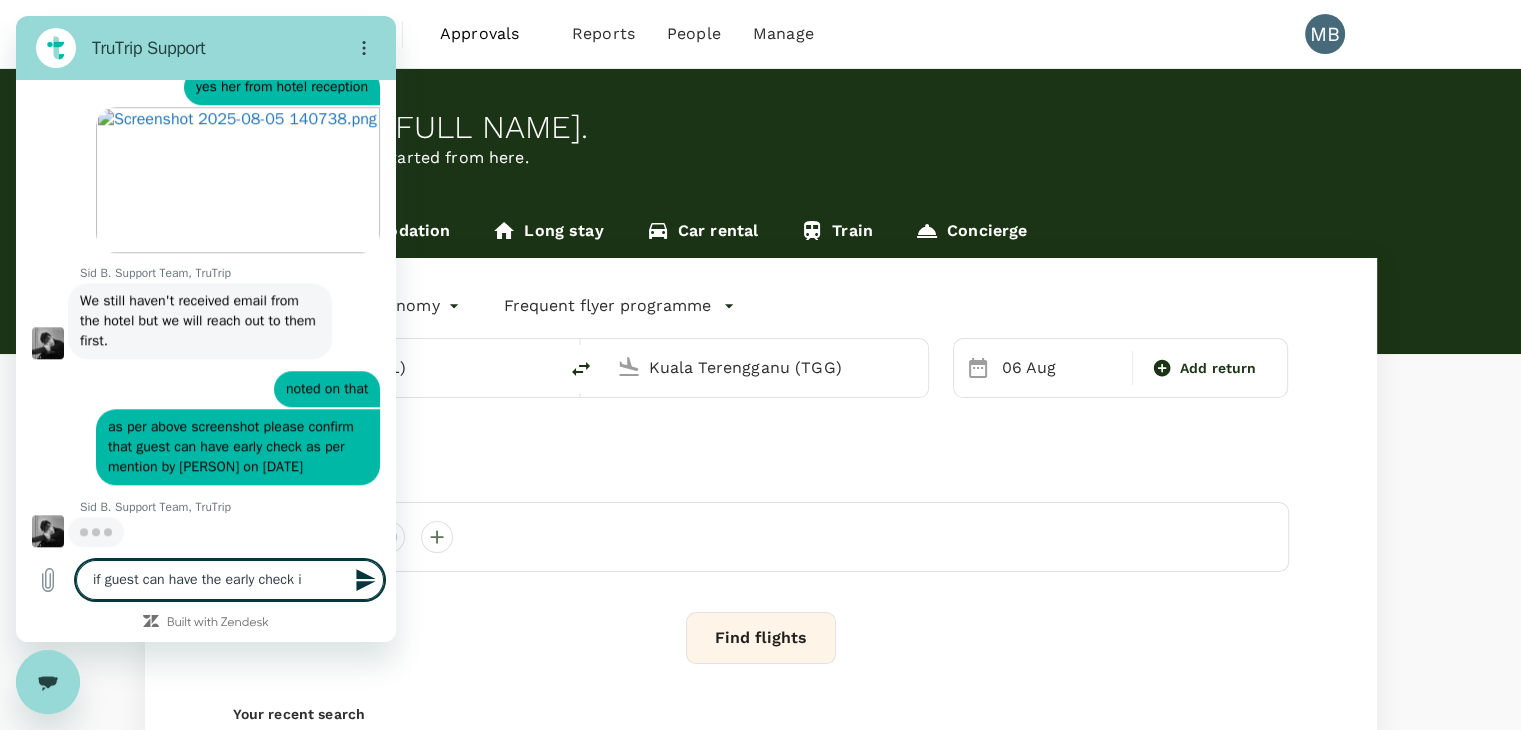 scroll, scrollTop: 1924, scrollLeft: 0, axis: vertical 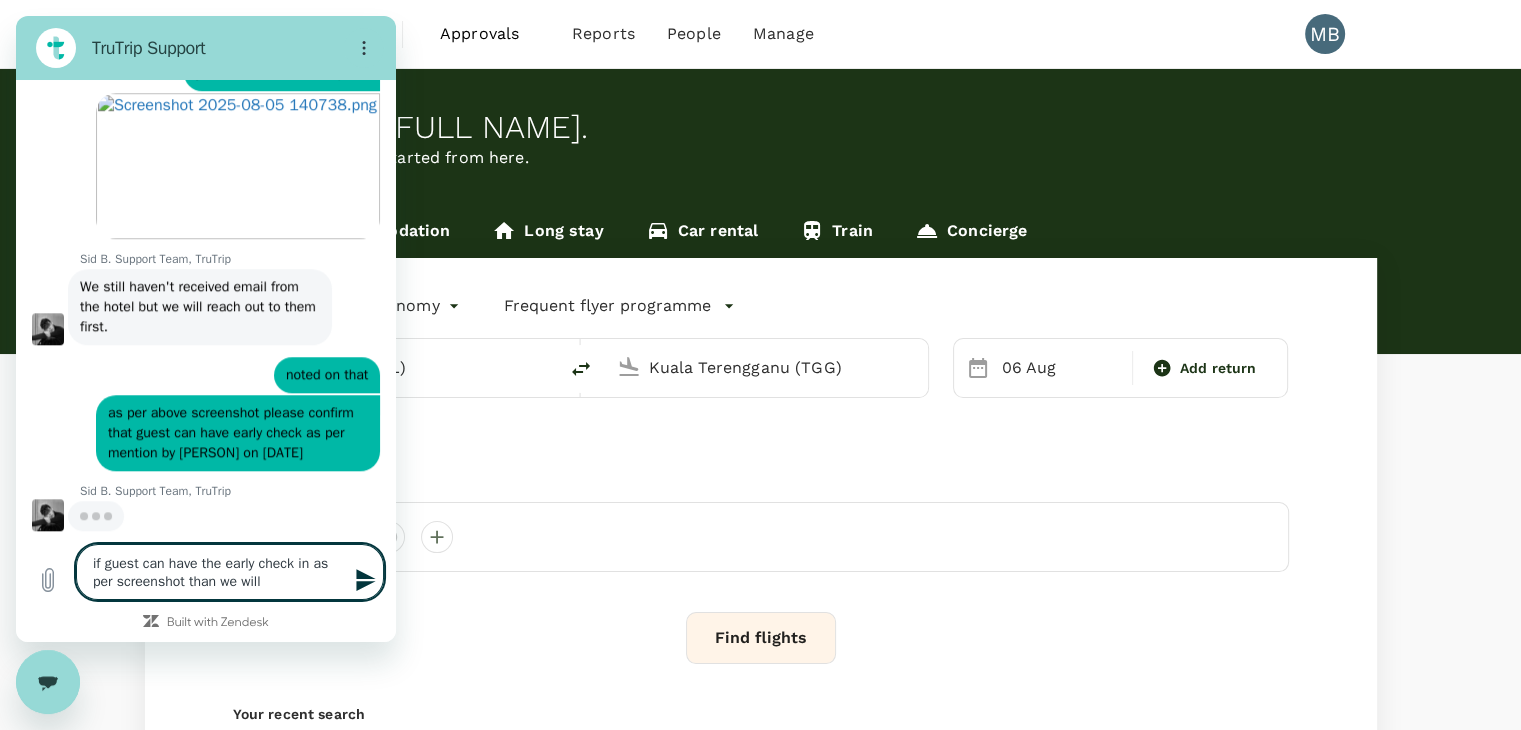 click on "if guest can have the early check in as per screenshot than we will" at bounding box center (230, 572) 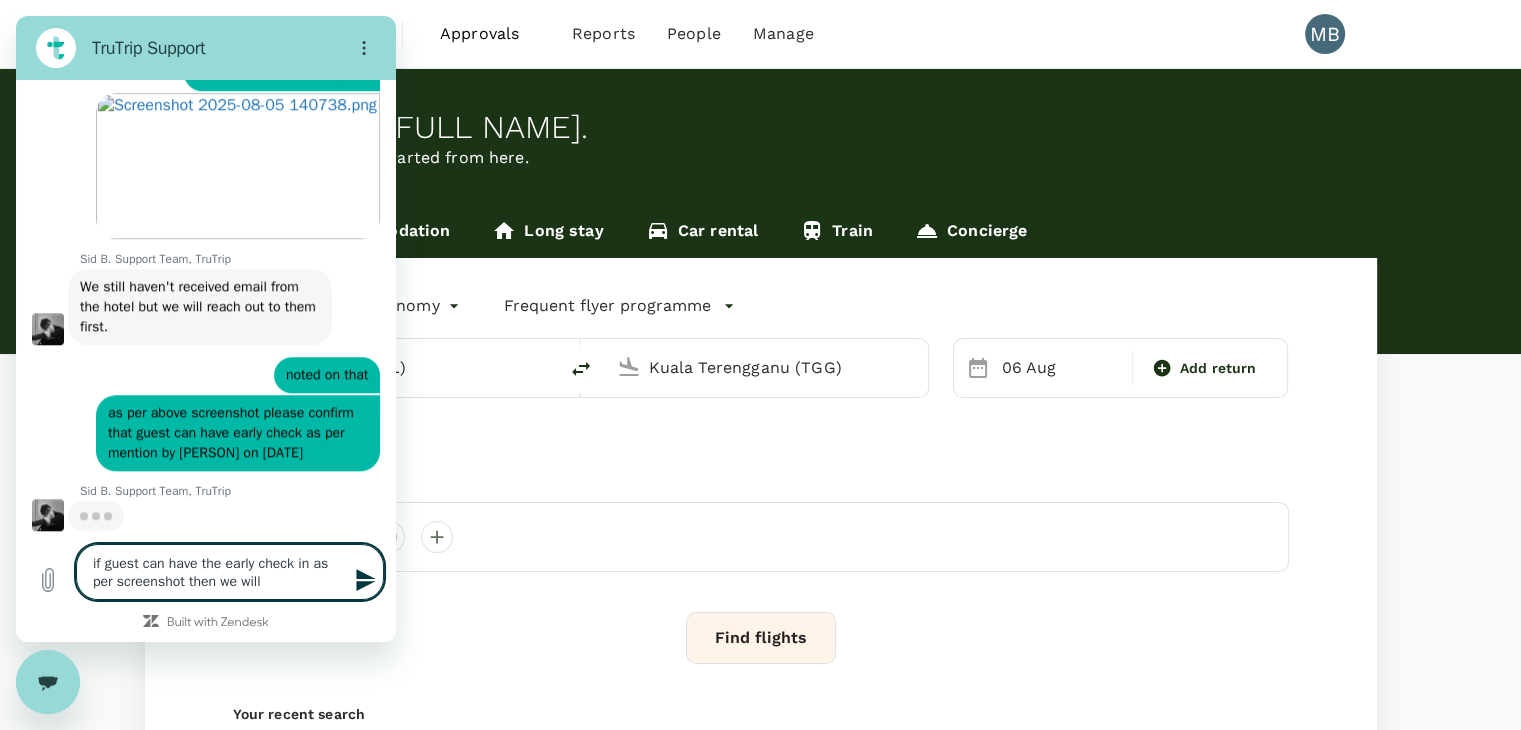 click on "if guest can have the early check in as per screenshot then we will" at bounding box center (230, 572) 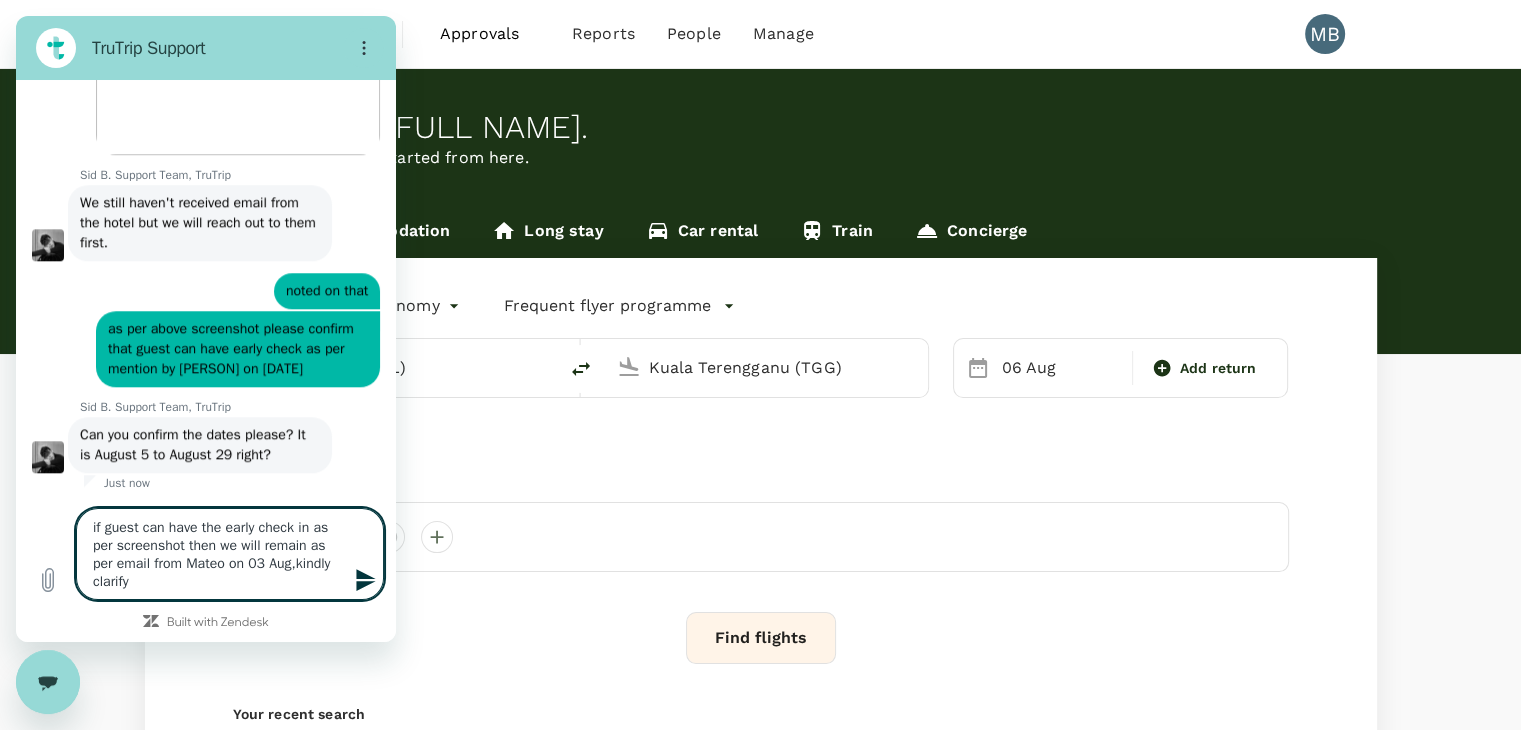 scroll, scrollTop: 2024, scrollLeft: 0, axis: vertical 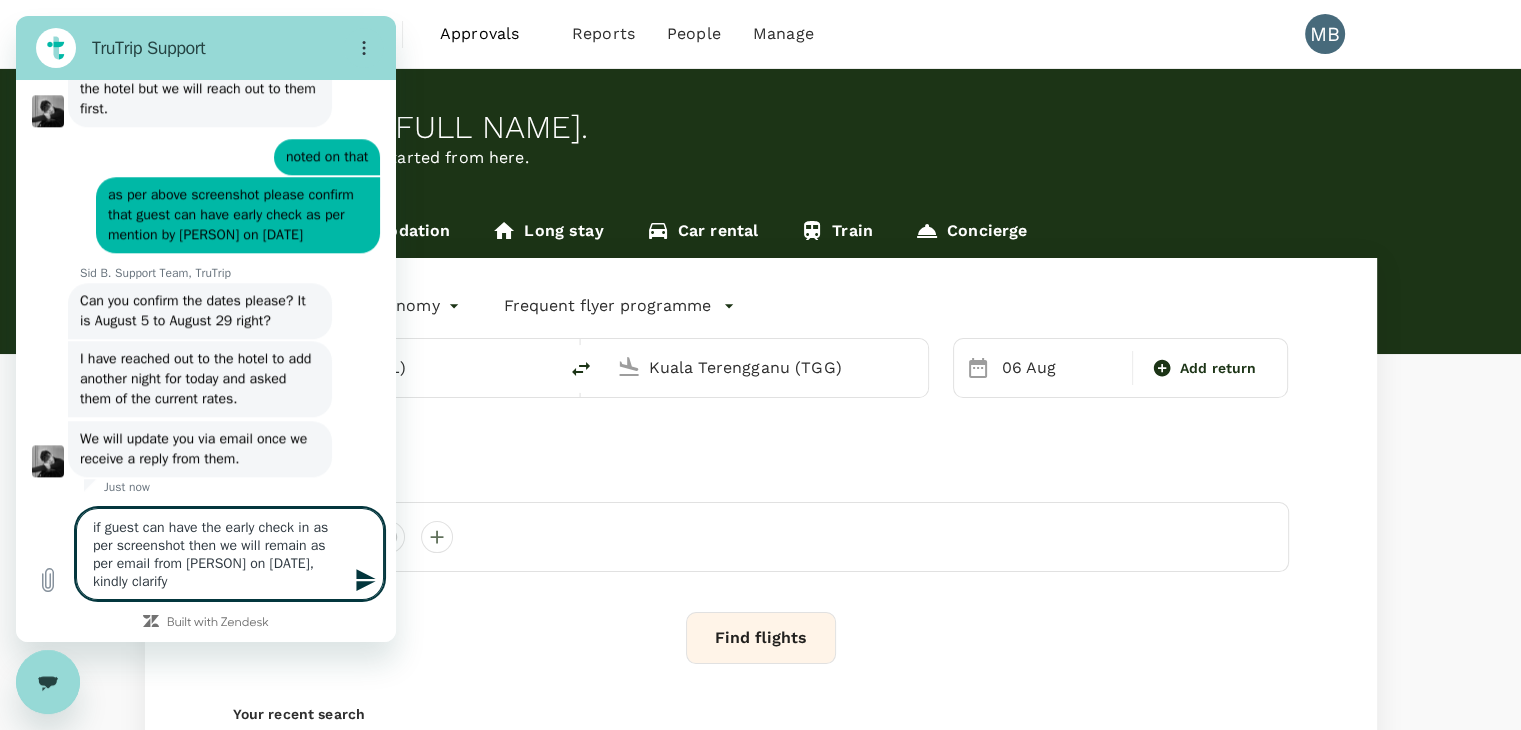 drag, startPoint x: 136, startPoint y: 587, endPoint x: 41, endPoint y: 517, distance: 118.004234 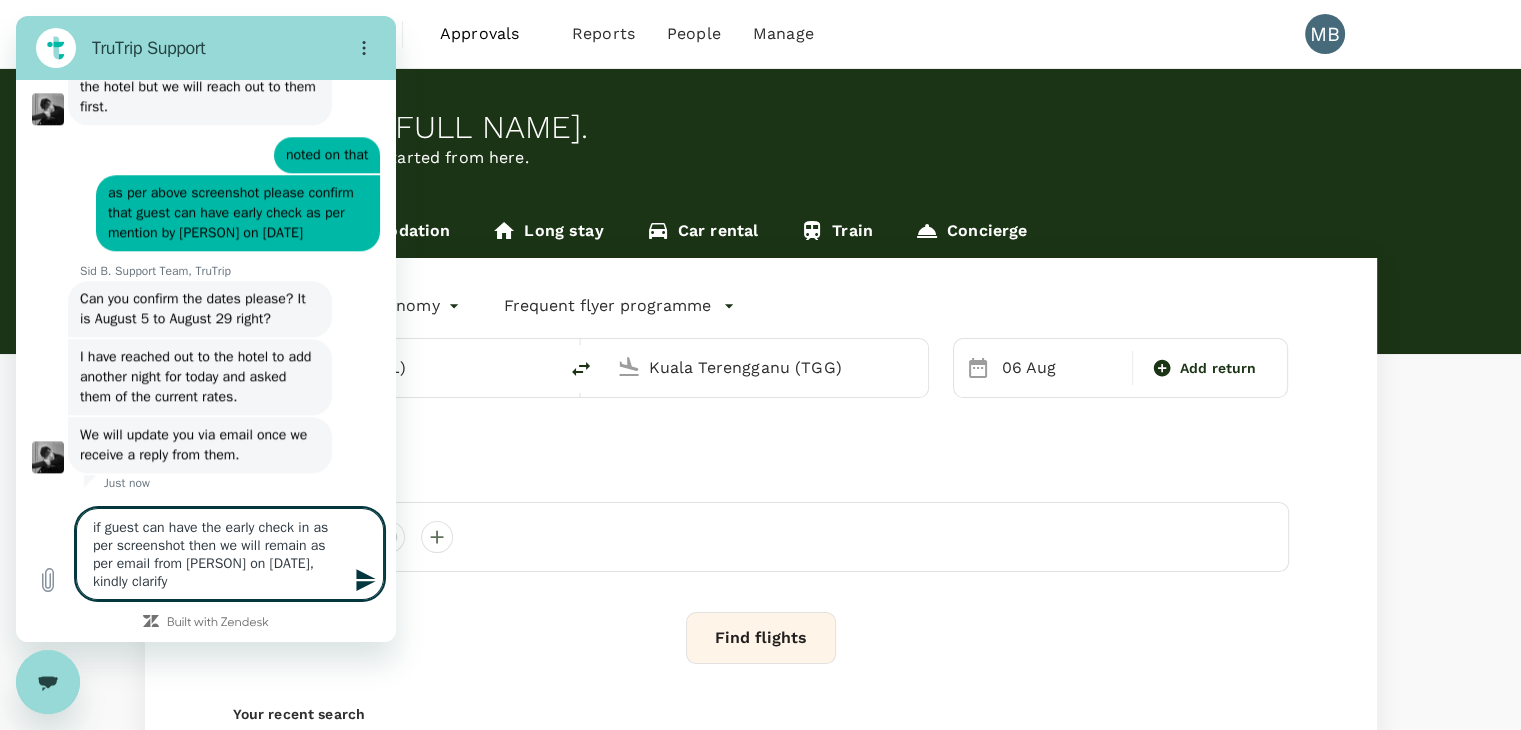 scroll, scrollTop: 2160, scrollLeft: 0, axis: vertical 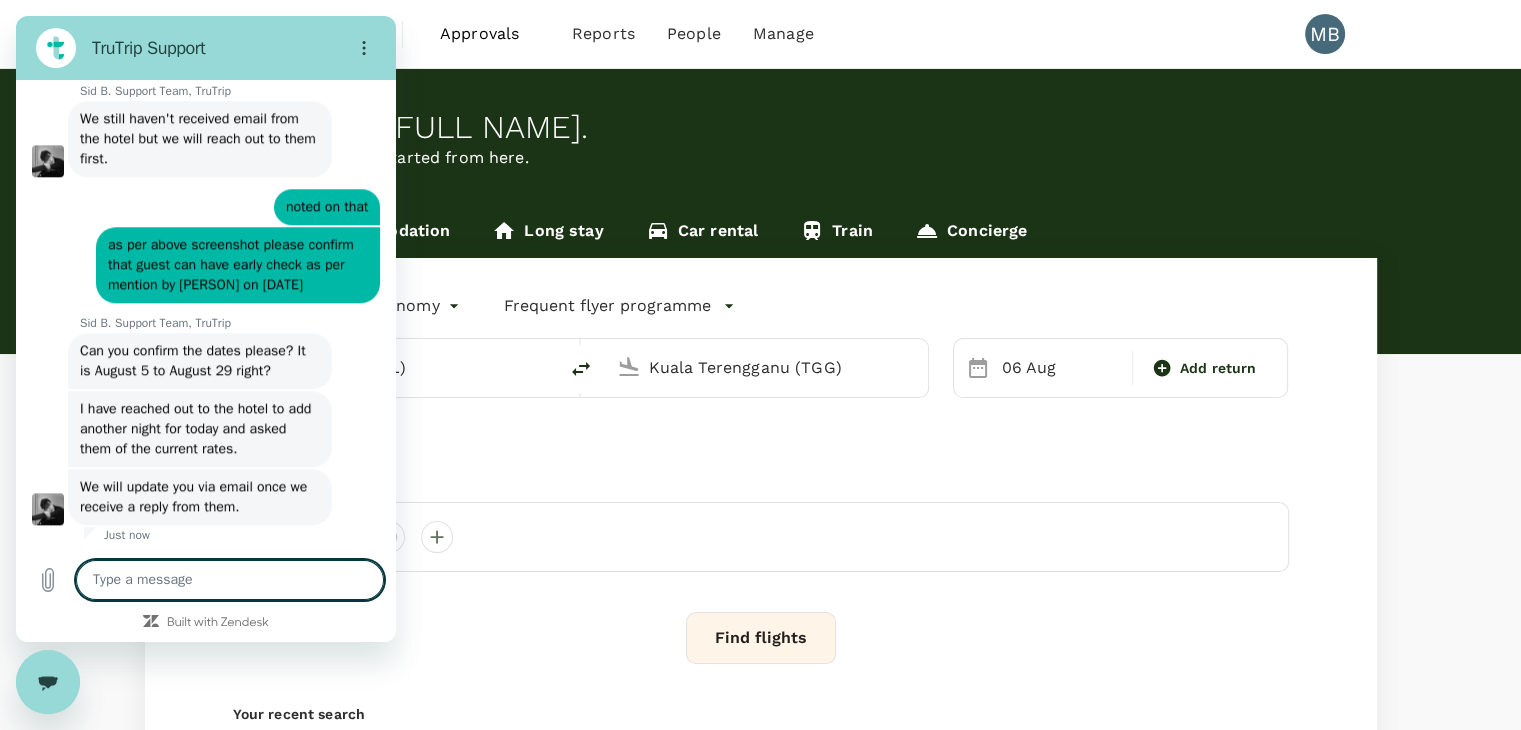 click at bounding box center (230, 580) 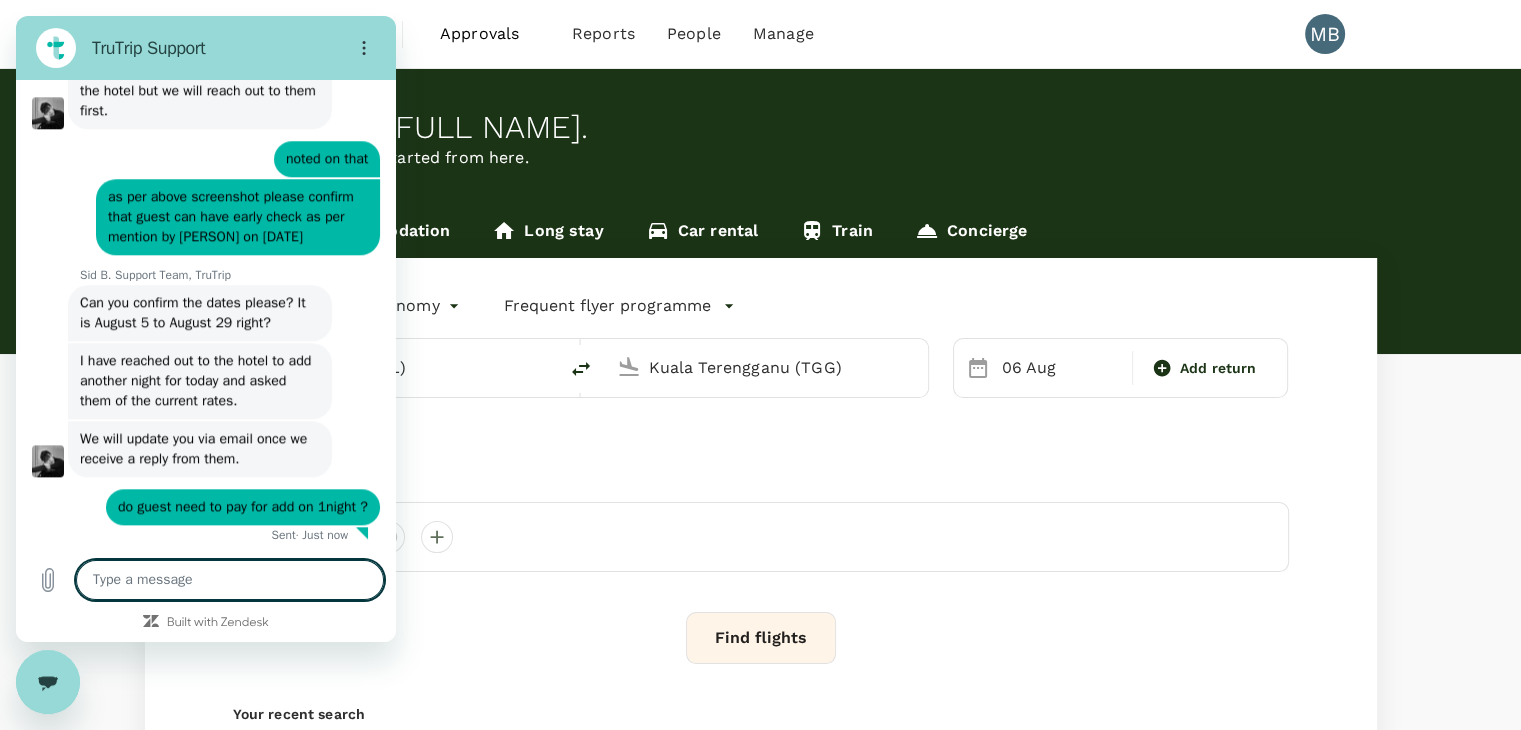 scroll, scrollTop: 2176, scrollLeft: 0, axis: vertical 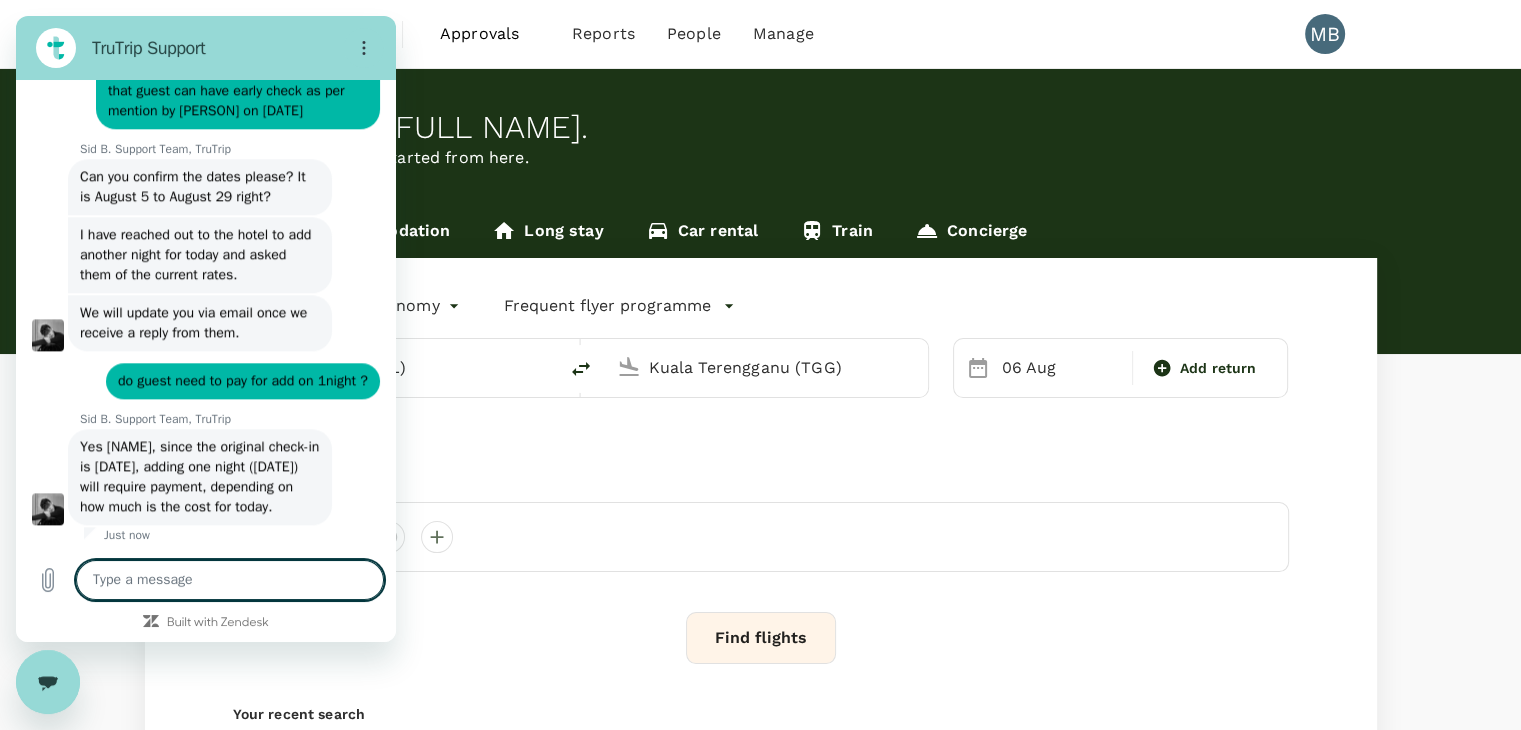 paste on "if guest can have the early check in as per screenshot then we will remain as per email from [PERSON] on [DATE], kindly clarify" 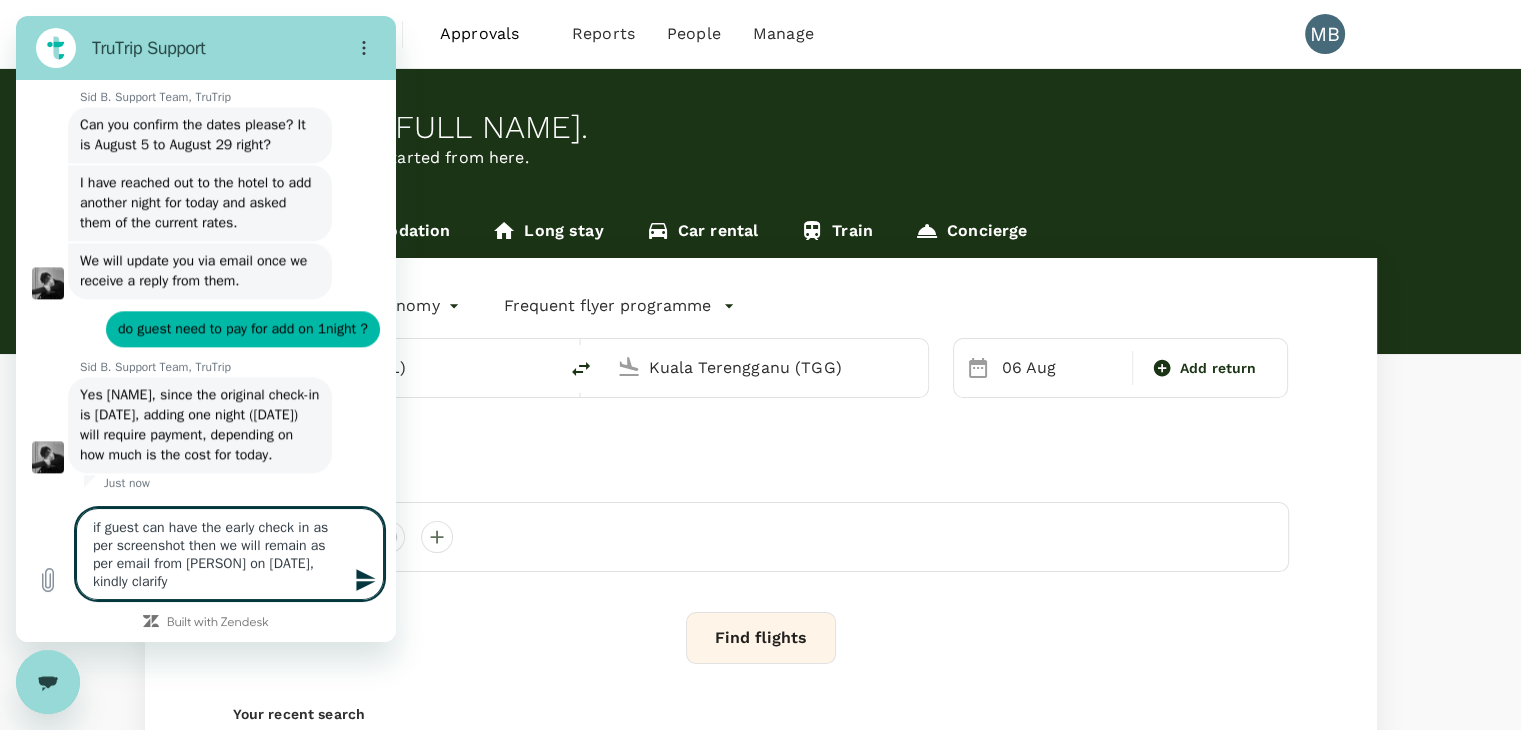 click on "if guest can have the early check in as per screenshot then we will remain as per email from [PERSON] on [DATE], kindly clarify" at bounding box center (230, 554) 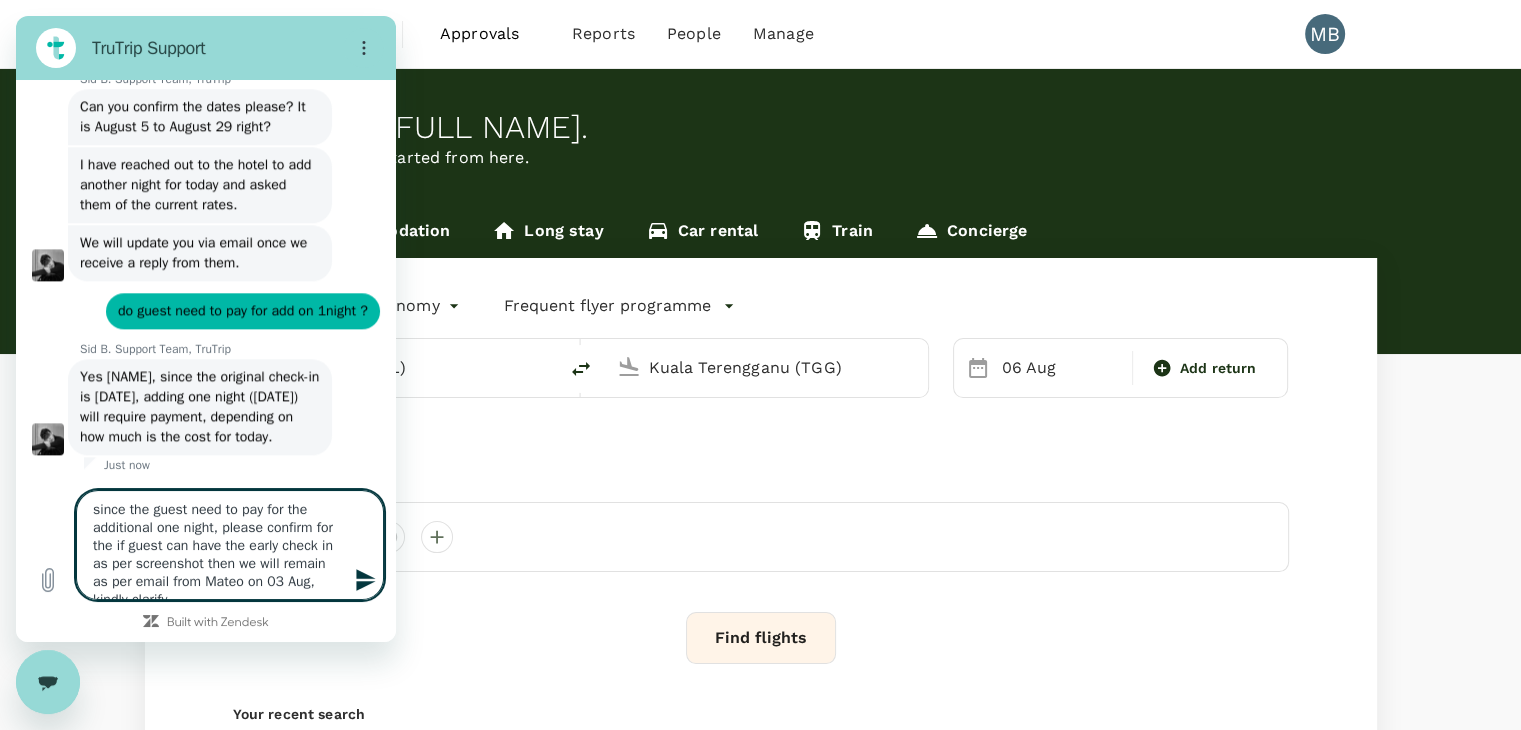 drag, startPoint x: 223, startPoint y: 549, endPoint x: 114, endPoint y: 545, distance: 109.07337 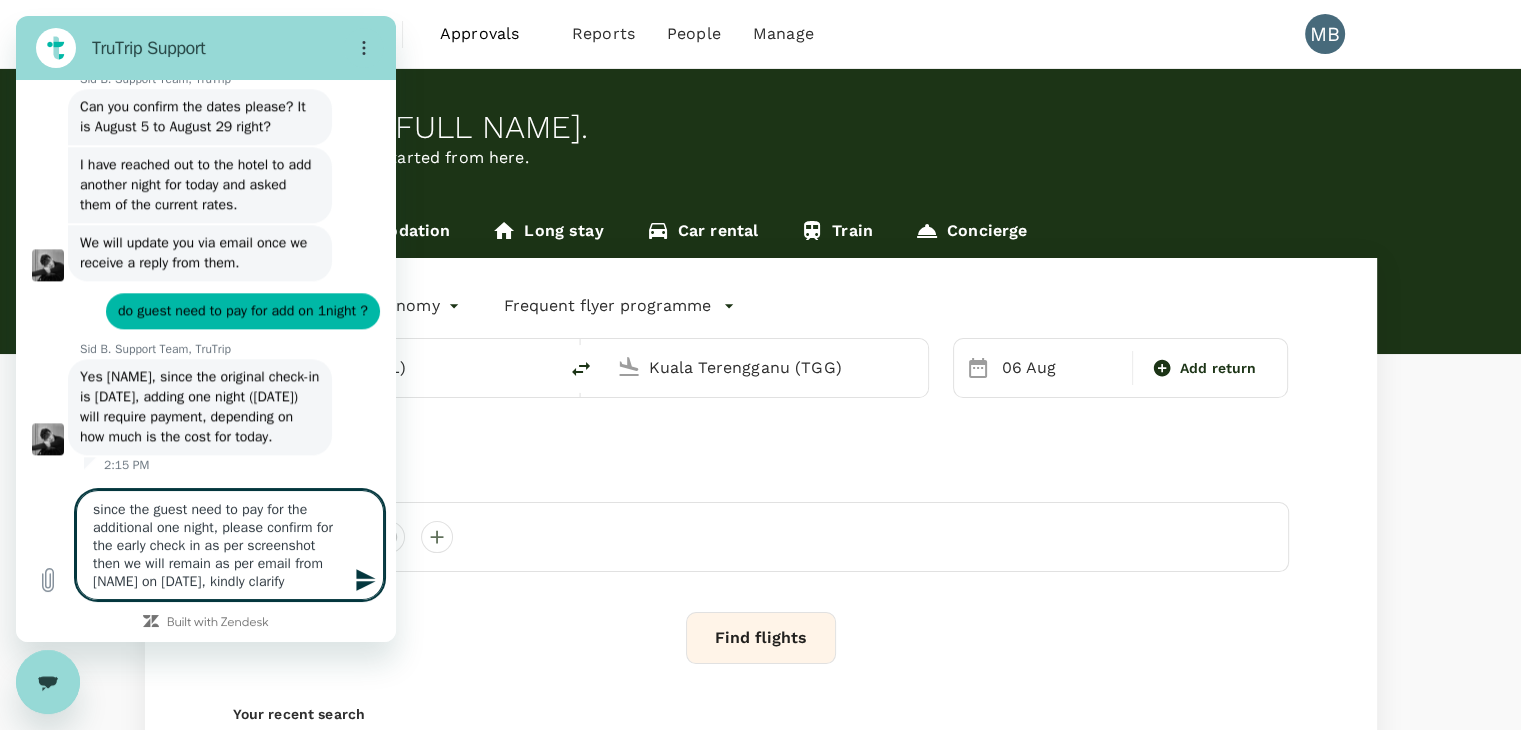 drag, startPoint x: 320, startPoint y: 561, endPoint x: 180, endPoint y: 579, distance: 141.1524 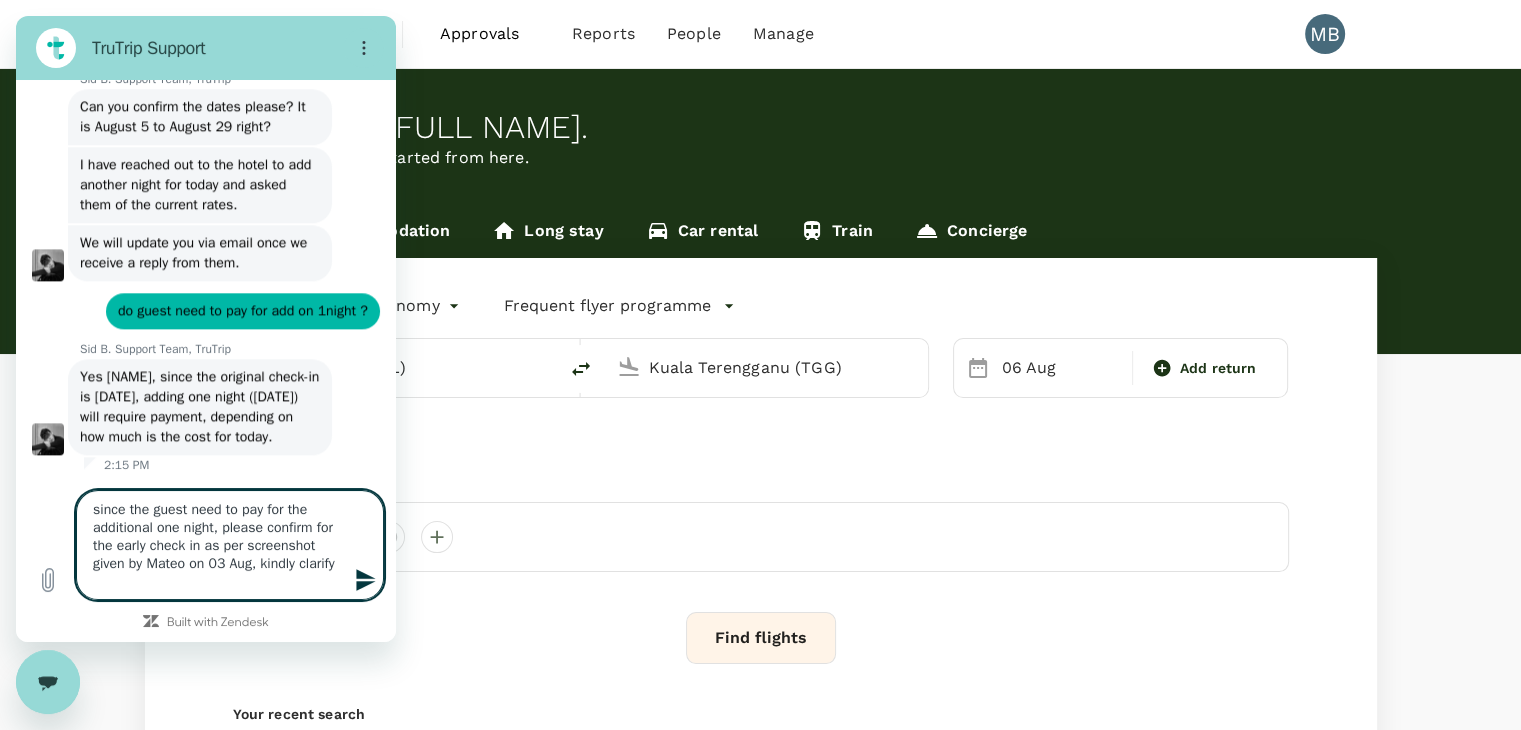 click on "since the guest need to pay for the additional one night, please confirm for the early check in as per screenshot given by Mateo on 03 Aug, kindly clarify" at bounding box center (230, 545) 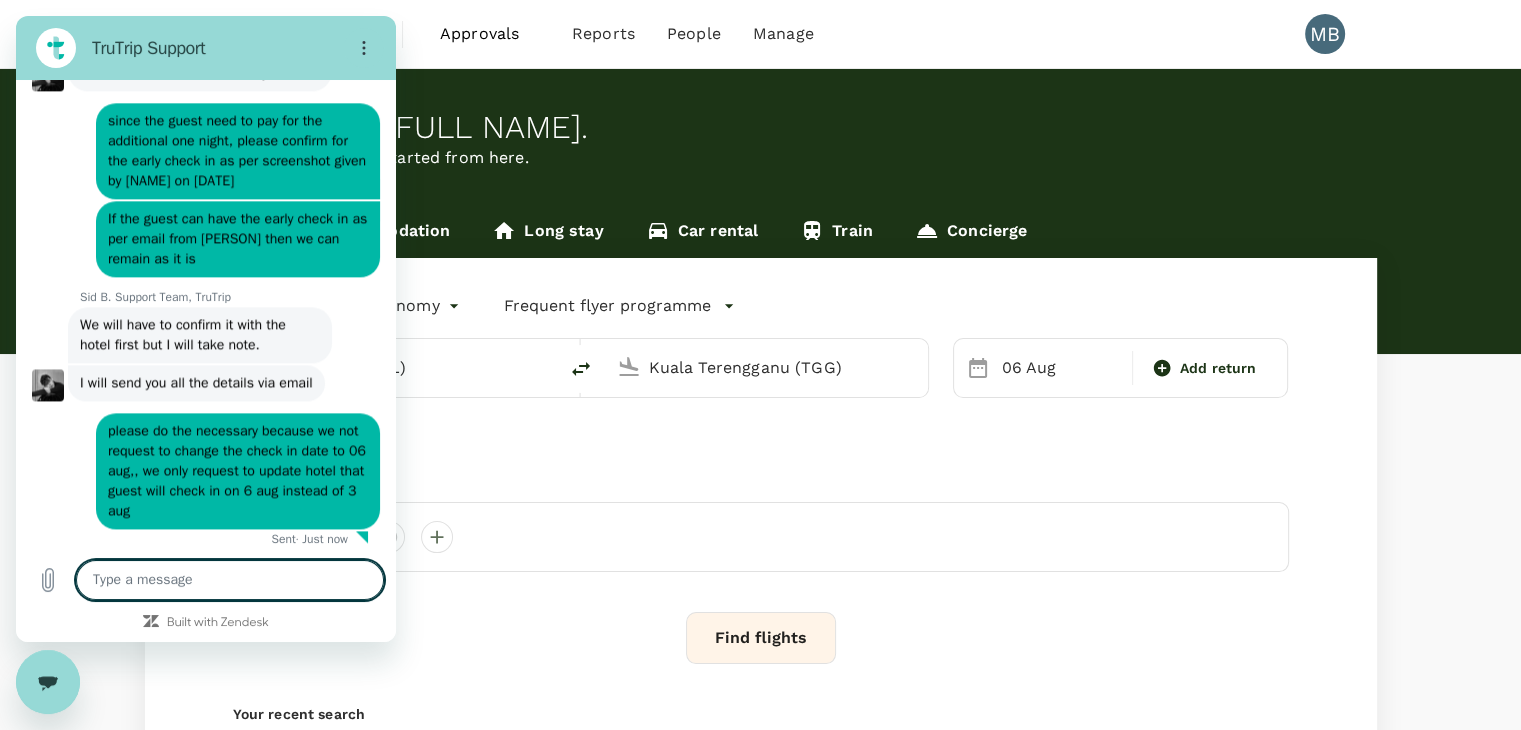 scroll, scrollTop: 2780, scrollLeft: 0, axis: vertical 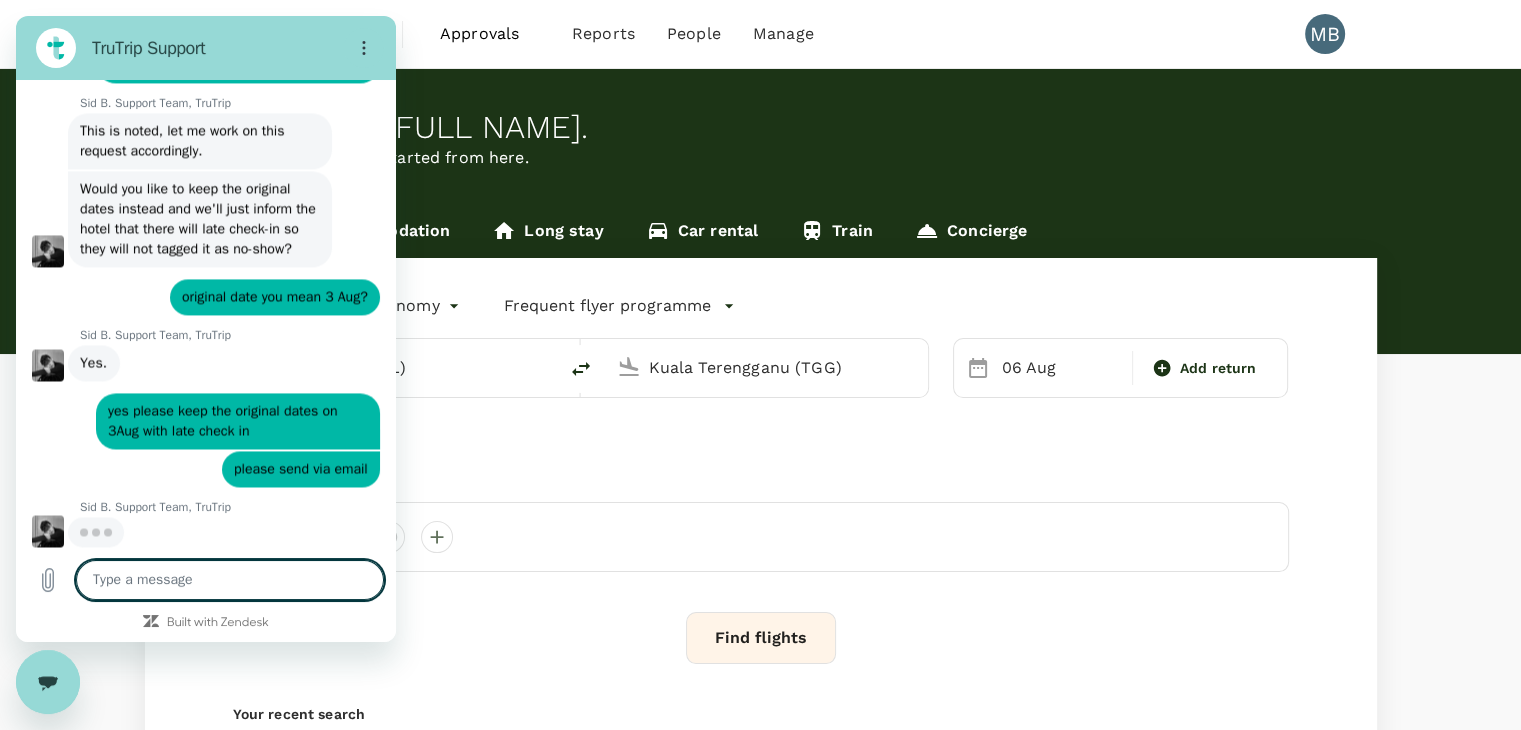 click at bounding box center [48, 365] 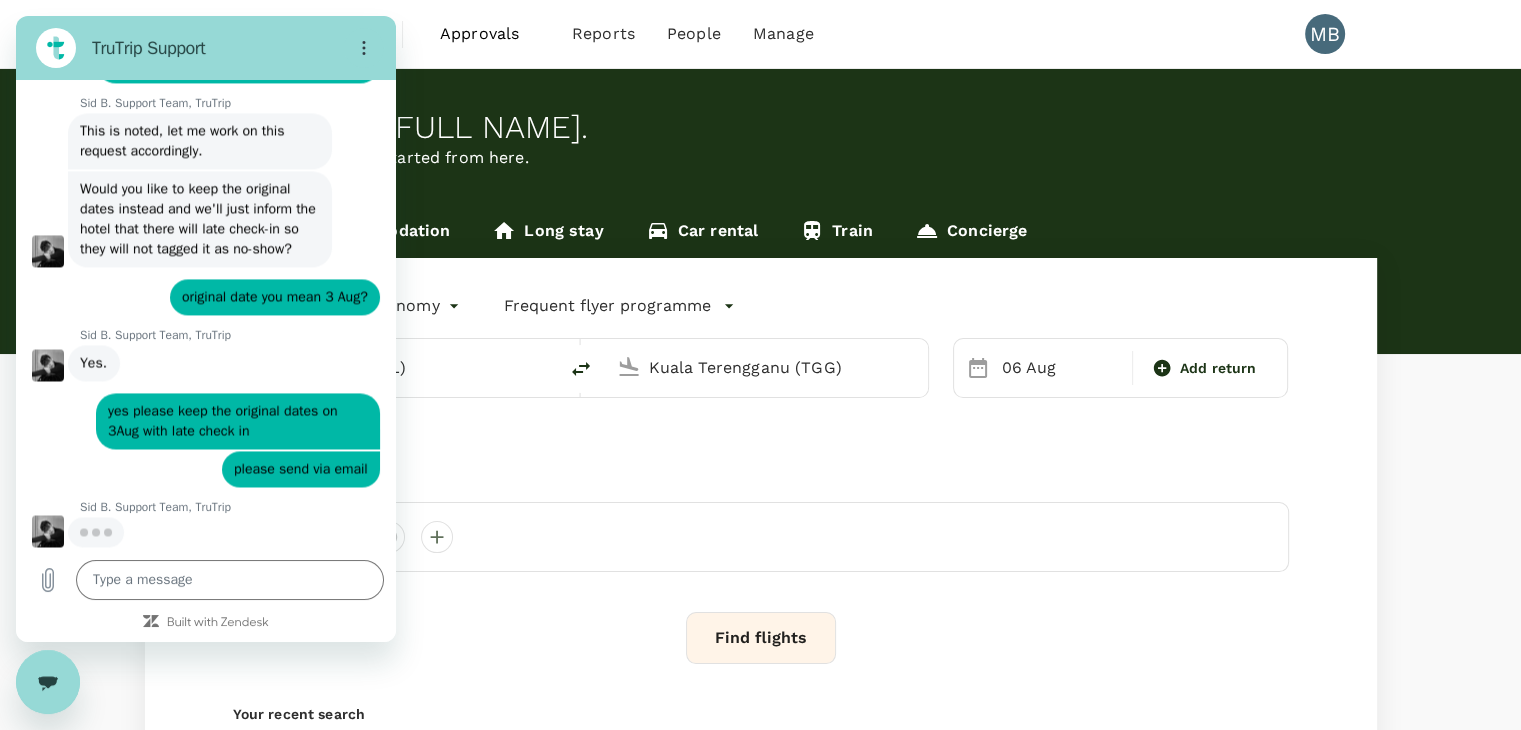 click at bounding box center (48, 365) 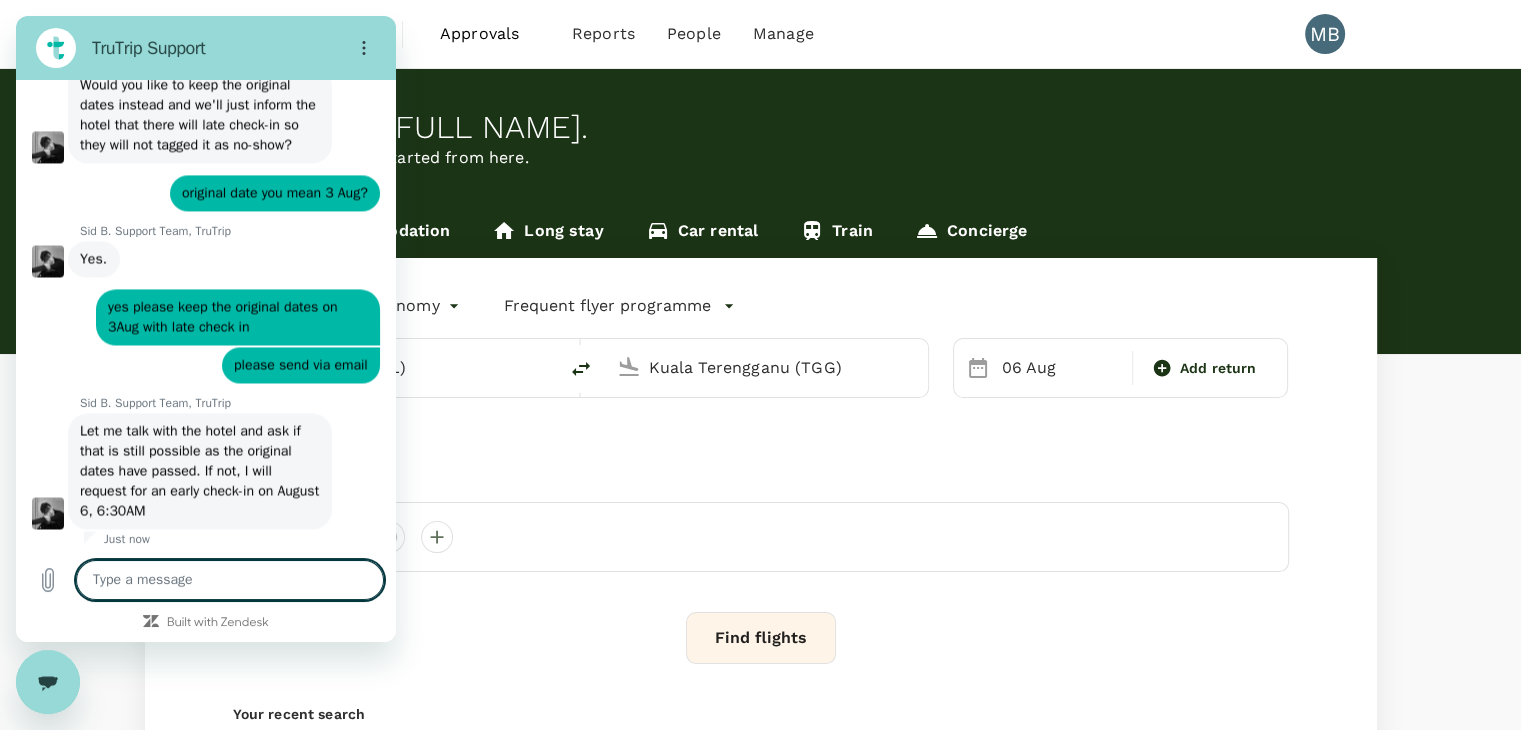 scroll, scrollTop: 3350, scrollLeft: 0, axis: vertical 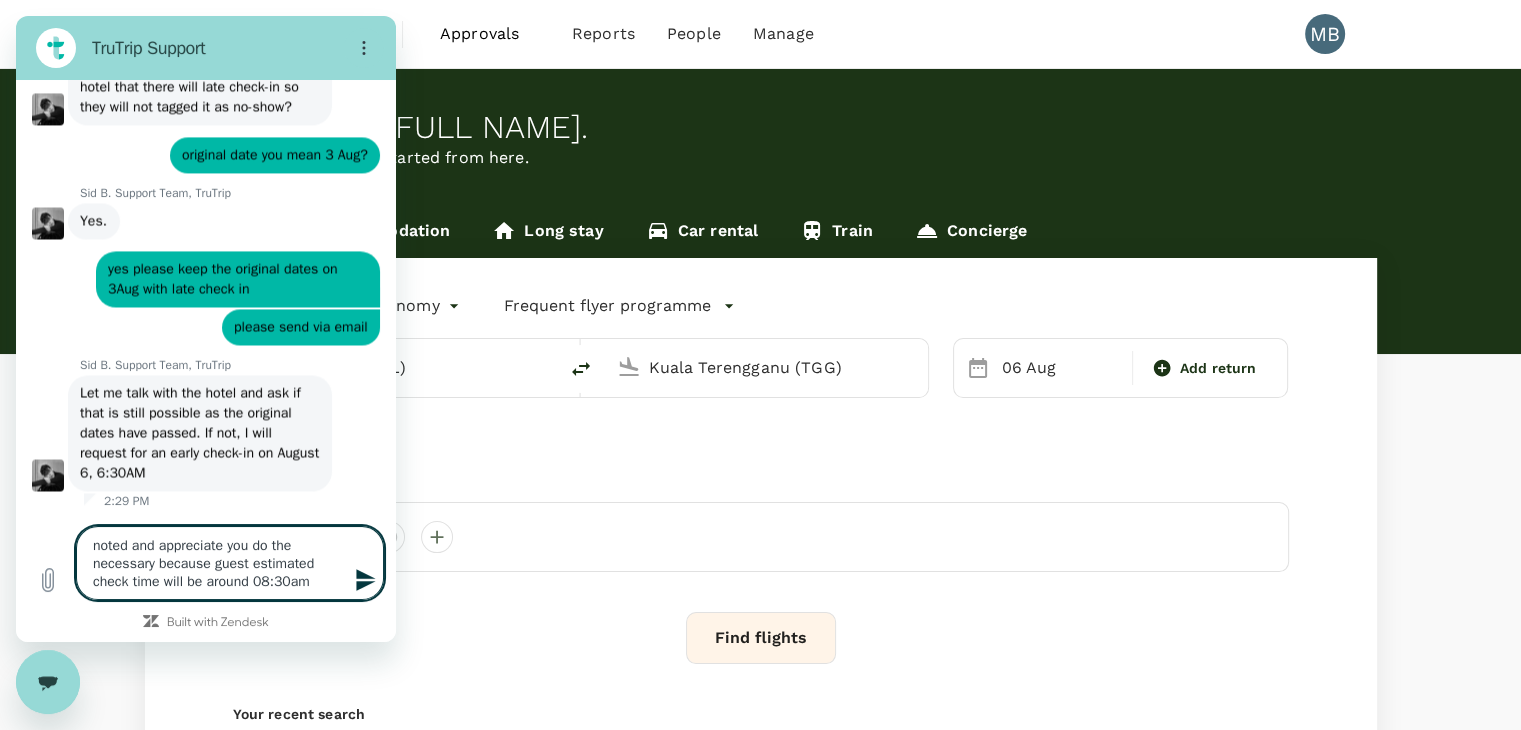 click on "noted and appreciate you do the necessary because guest estimated check time will be around 08:30am" at bounding box center [230, 563] 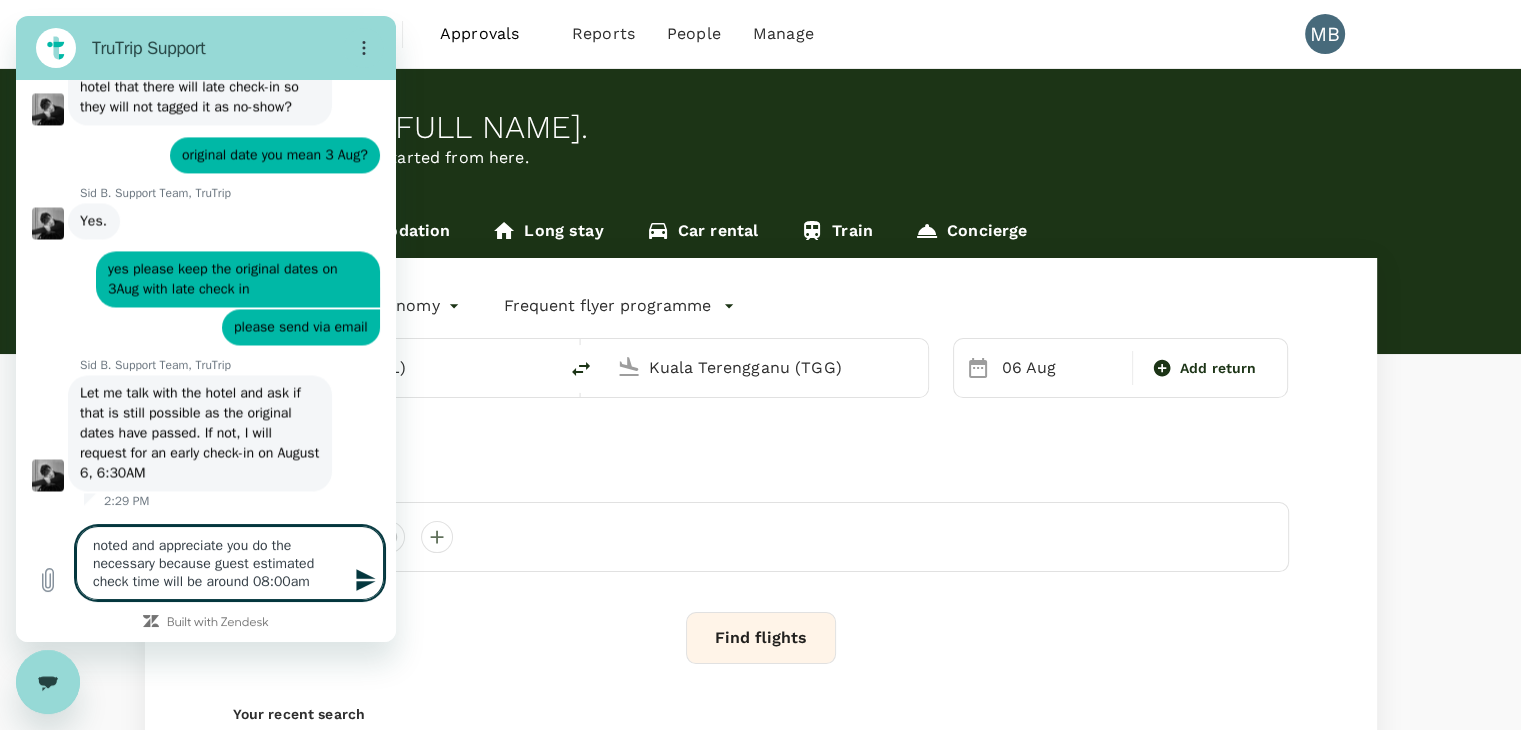 click on "noted and appreciate you do the necessary because guest estimated check time will be around 08:00am" at bounding box center (230, 563) 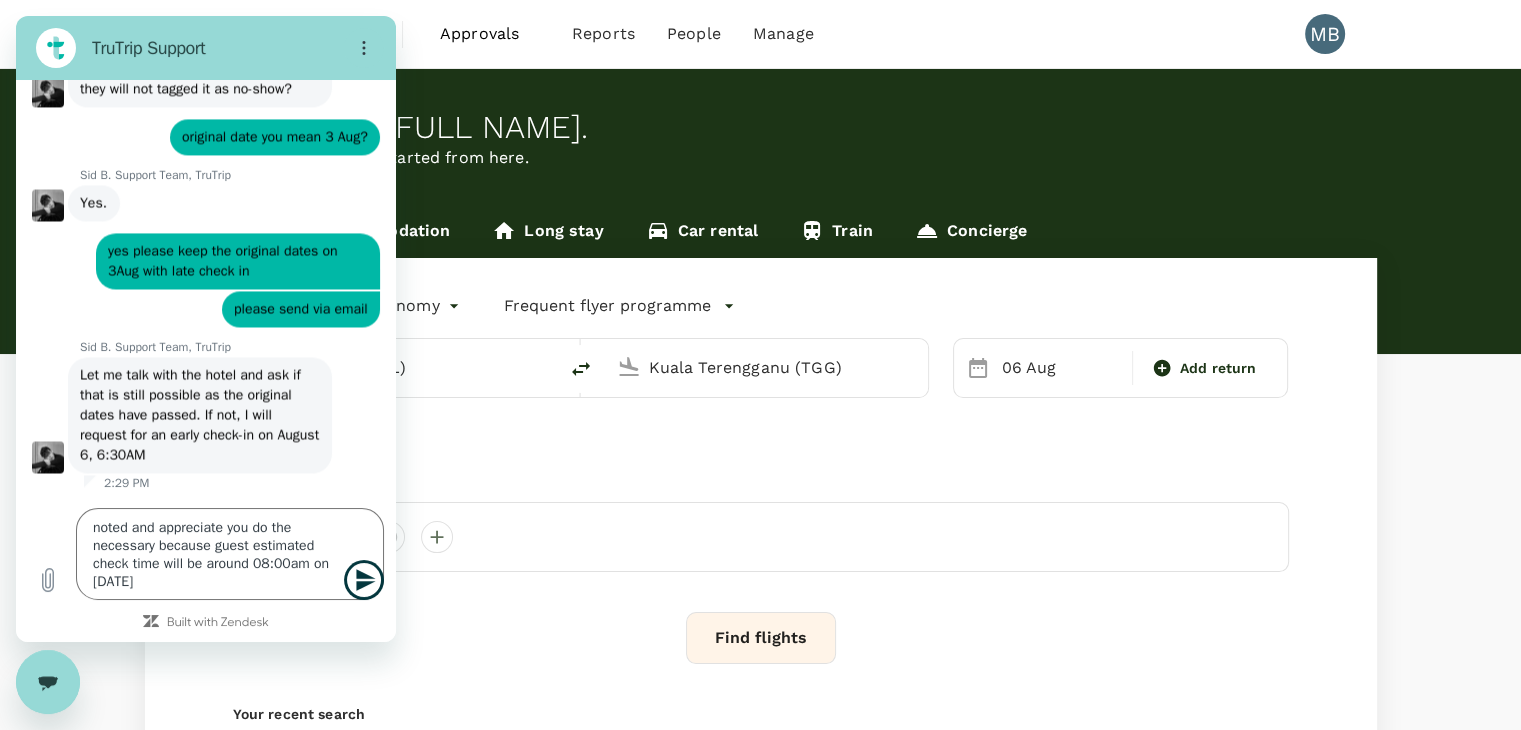 click 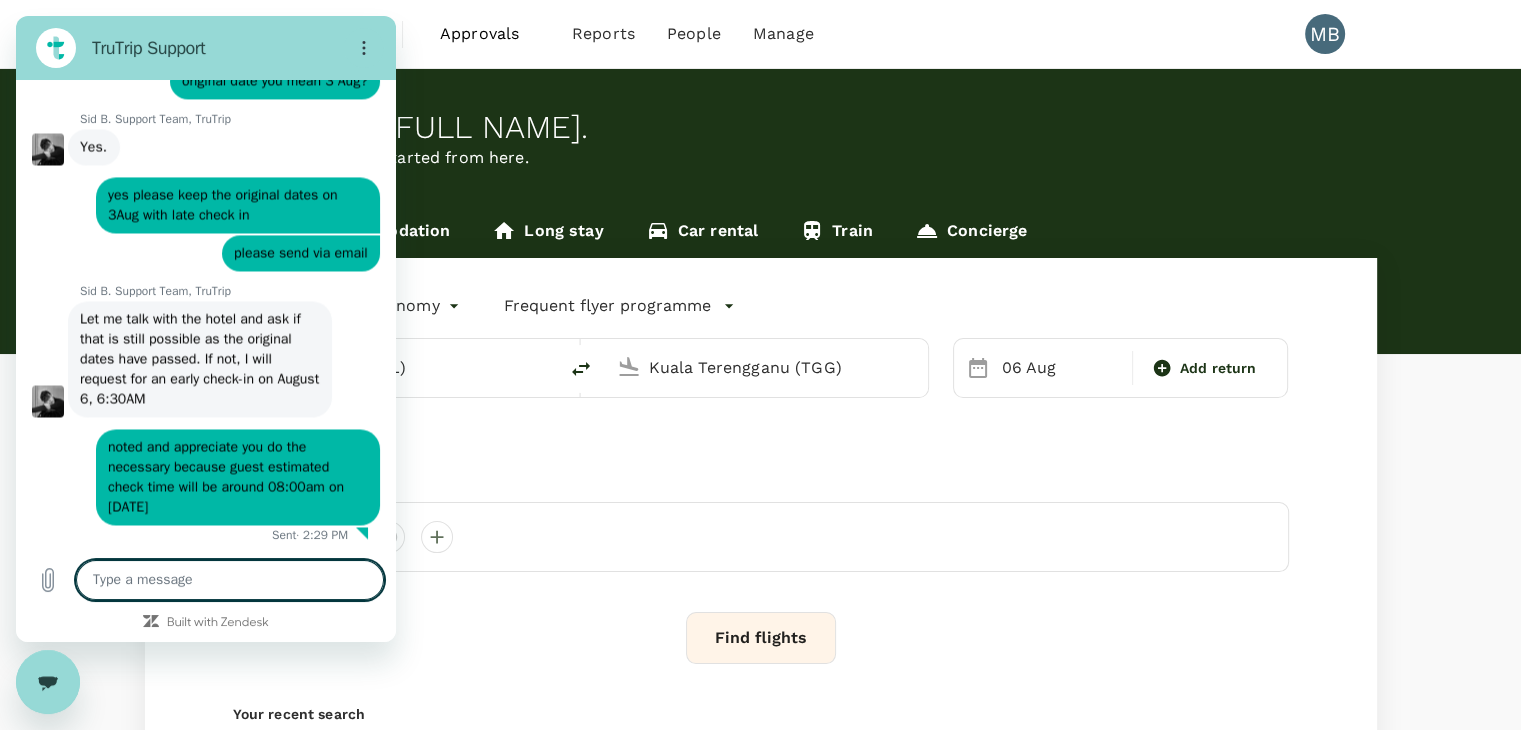 scroll, scrollTop: 3458, scrollLeft: 0, axis: vertical 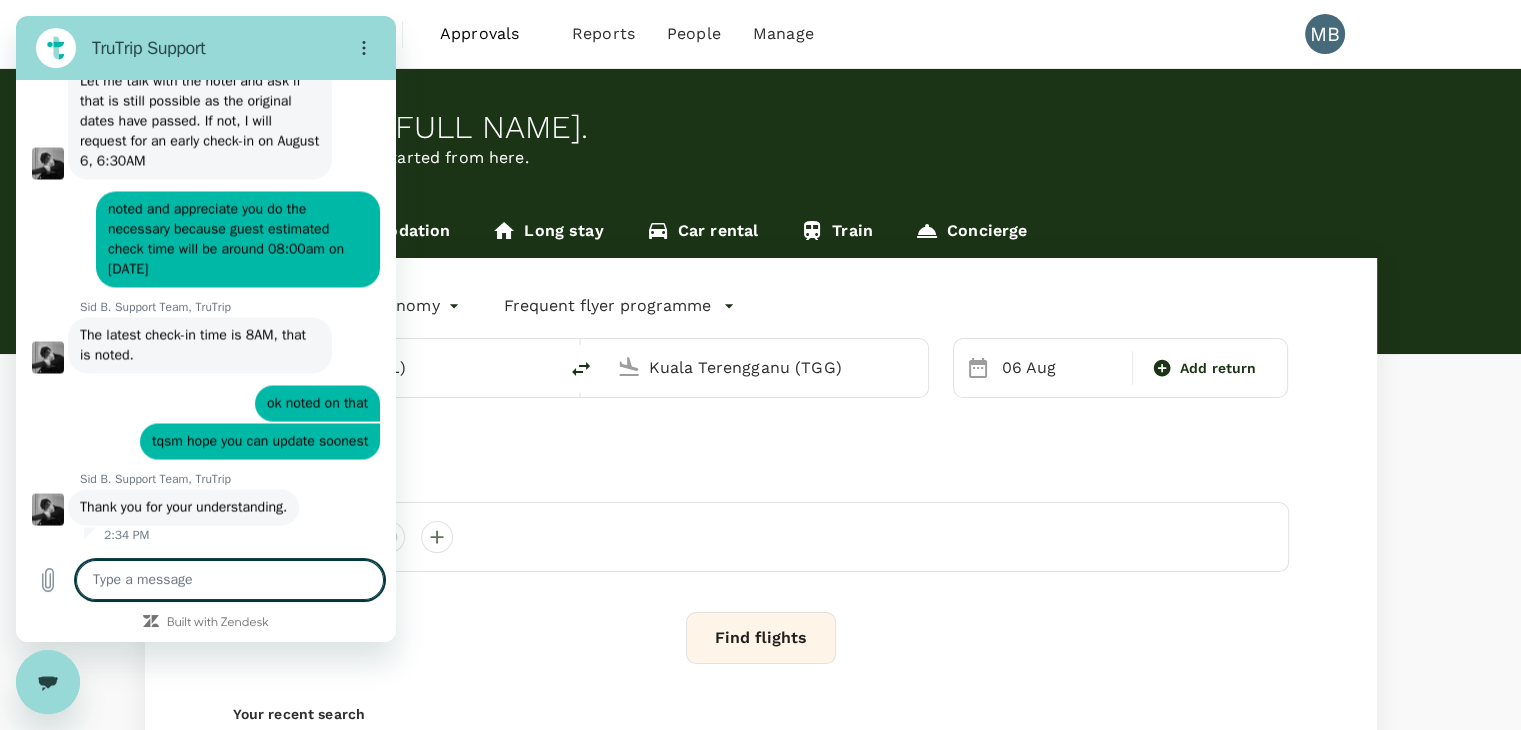 click at bounding box center (48, 682) 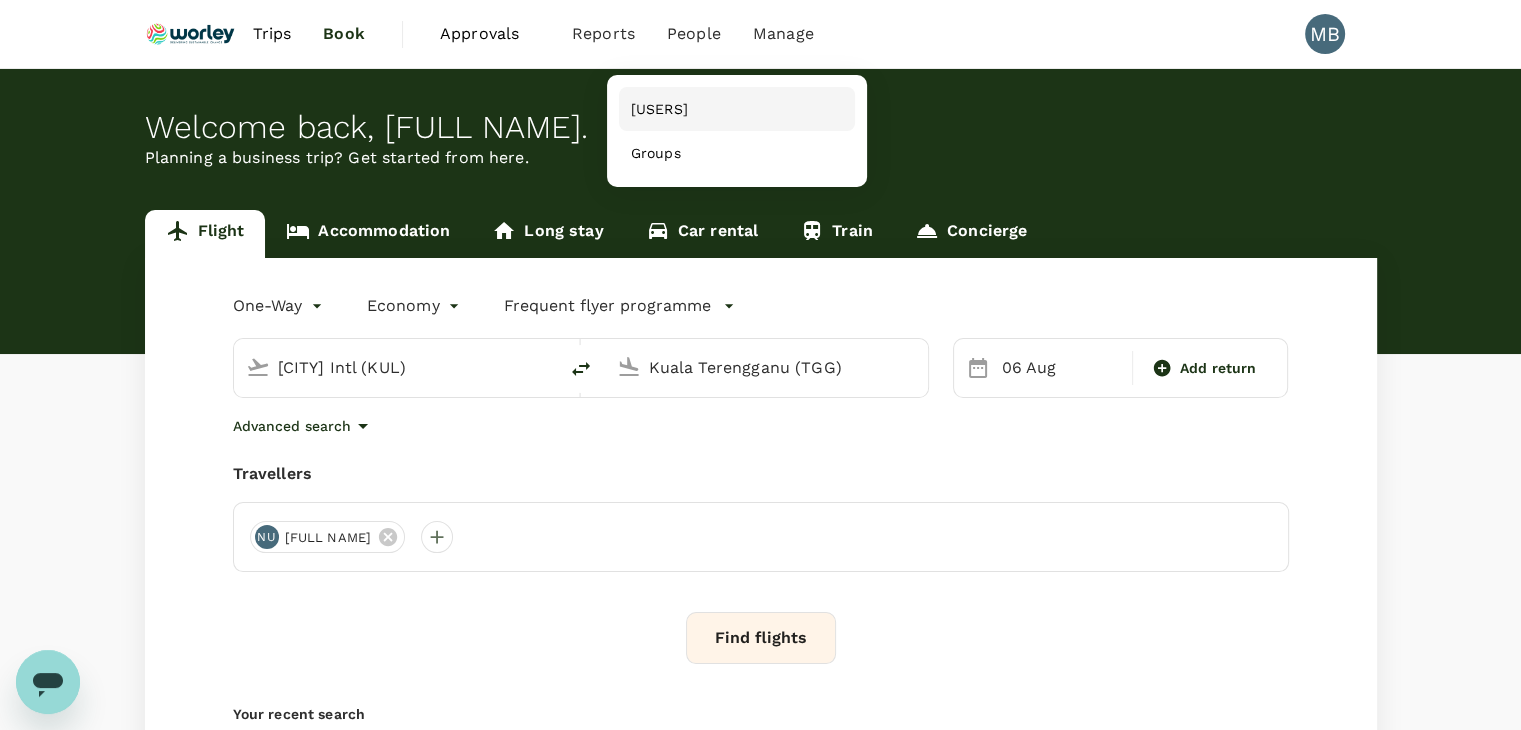 click on "[USERS]" at bounding box center [659, 109] 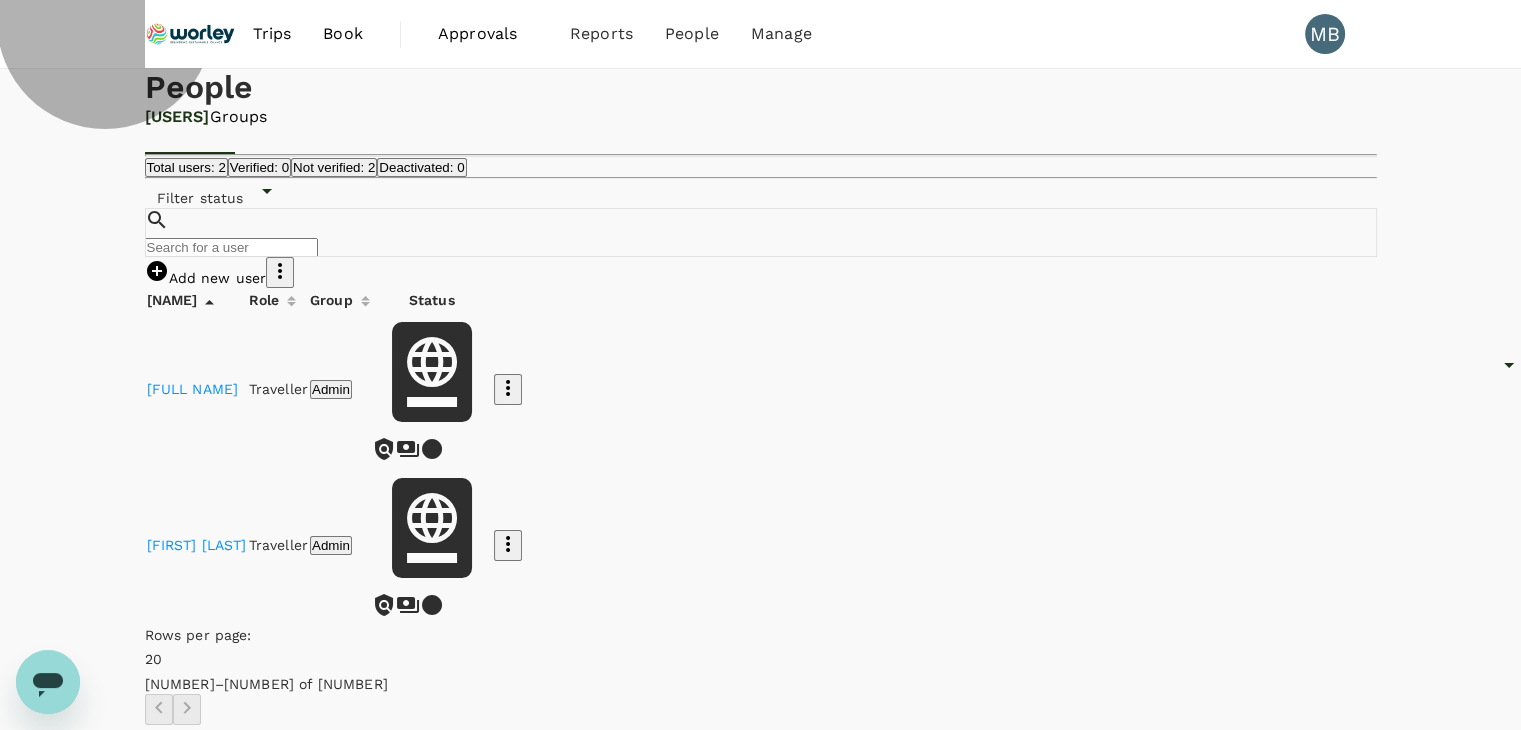 click on "Add new user" at bounding box center (206, 278) 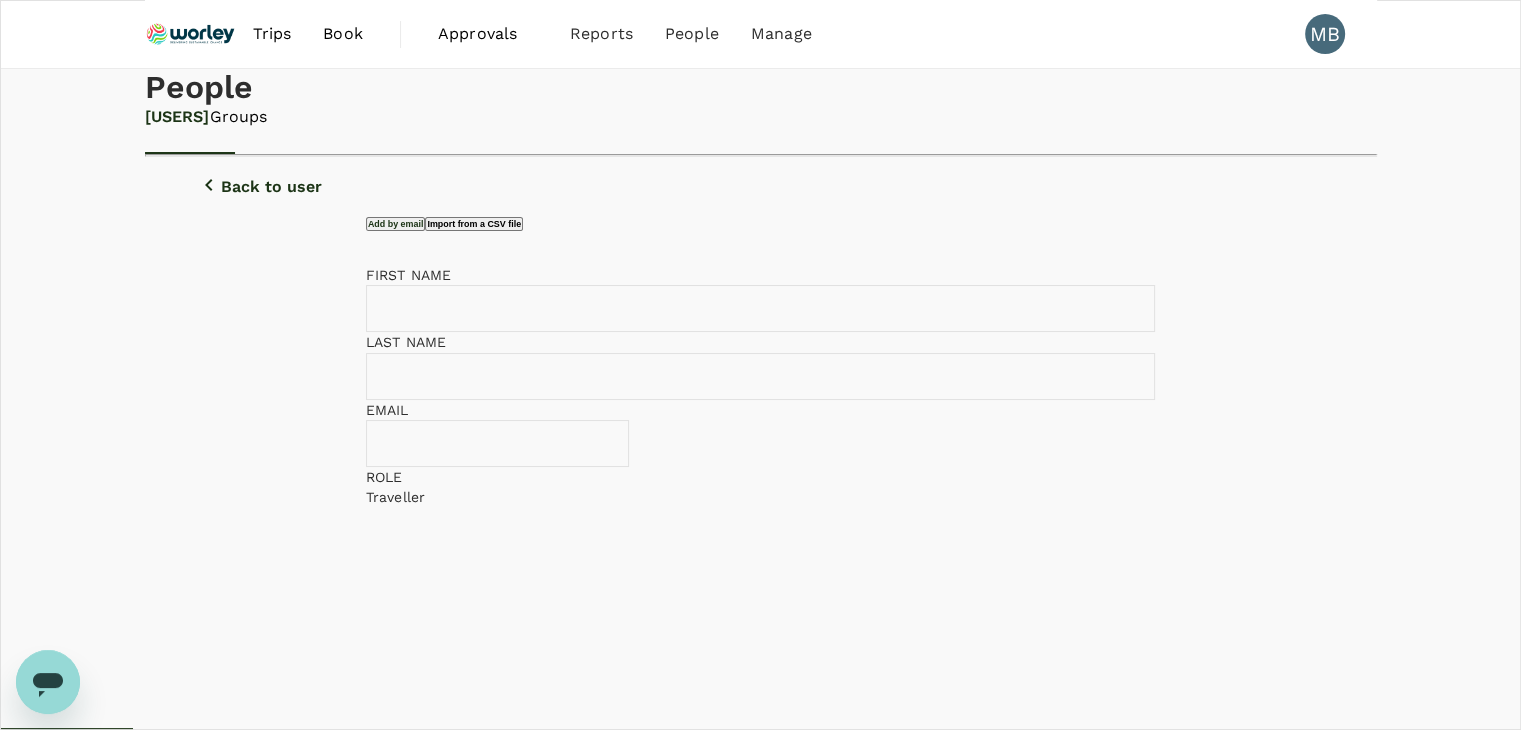click at bounding box center [774, 308] 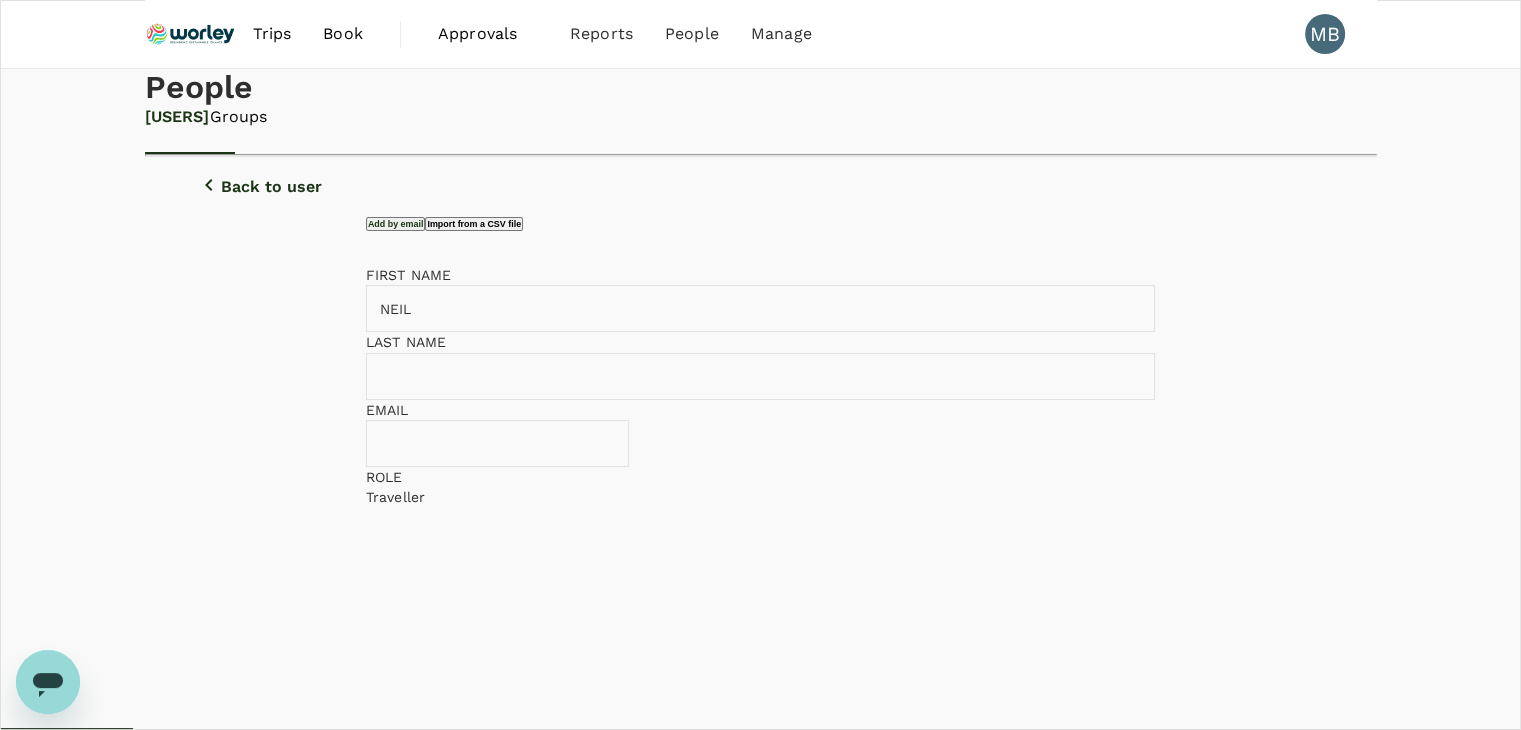click at bounding box center [774, 376] 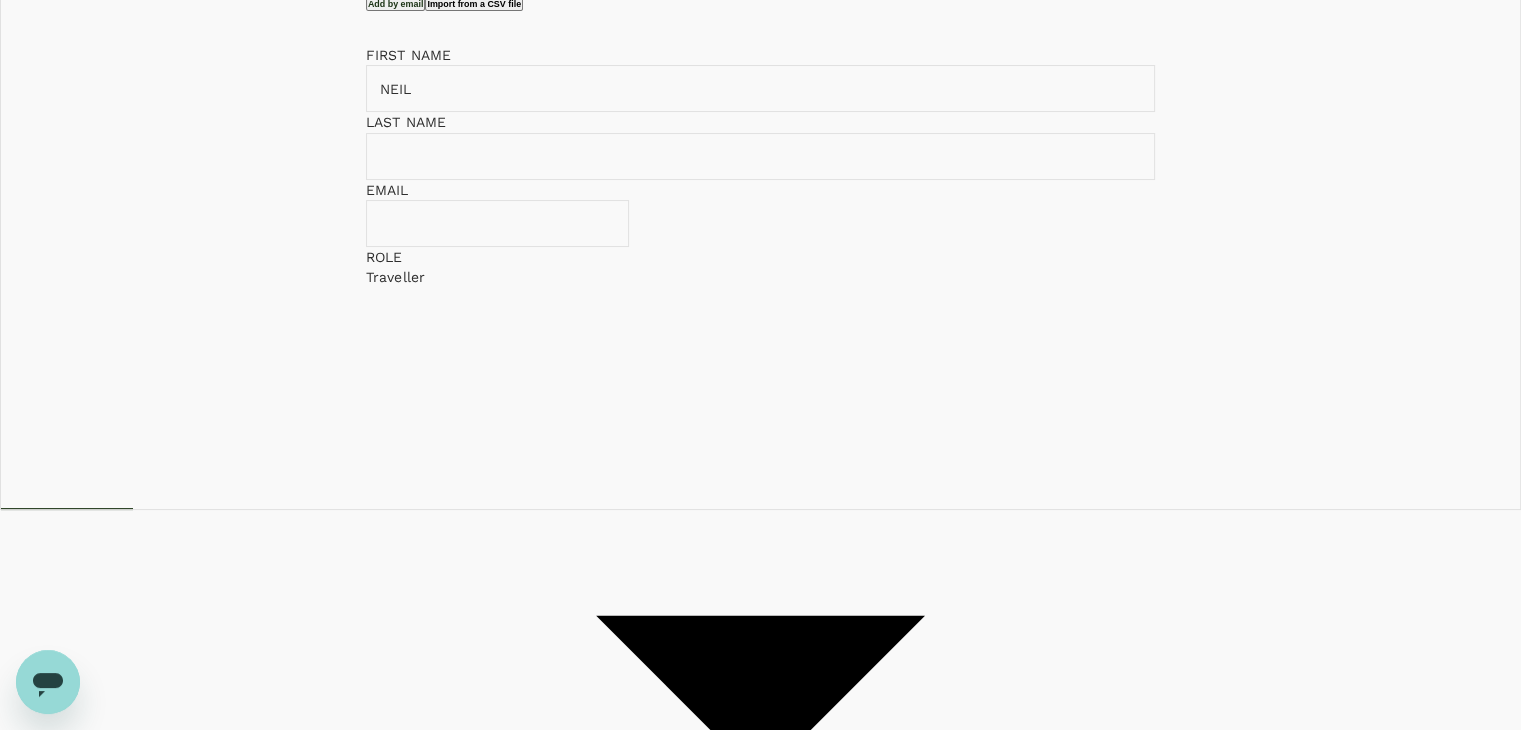 scroll, scrollTop: 232, scrollLeft: 0, axis: vertical 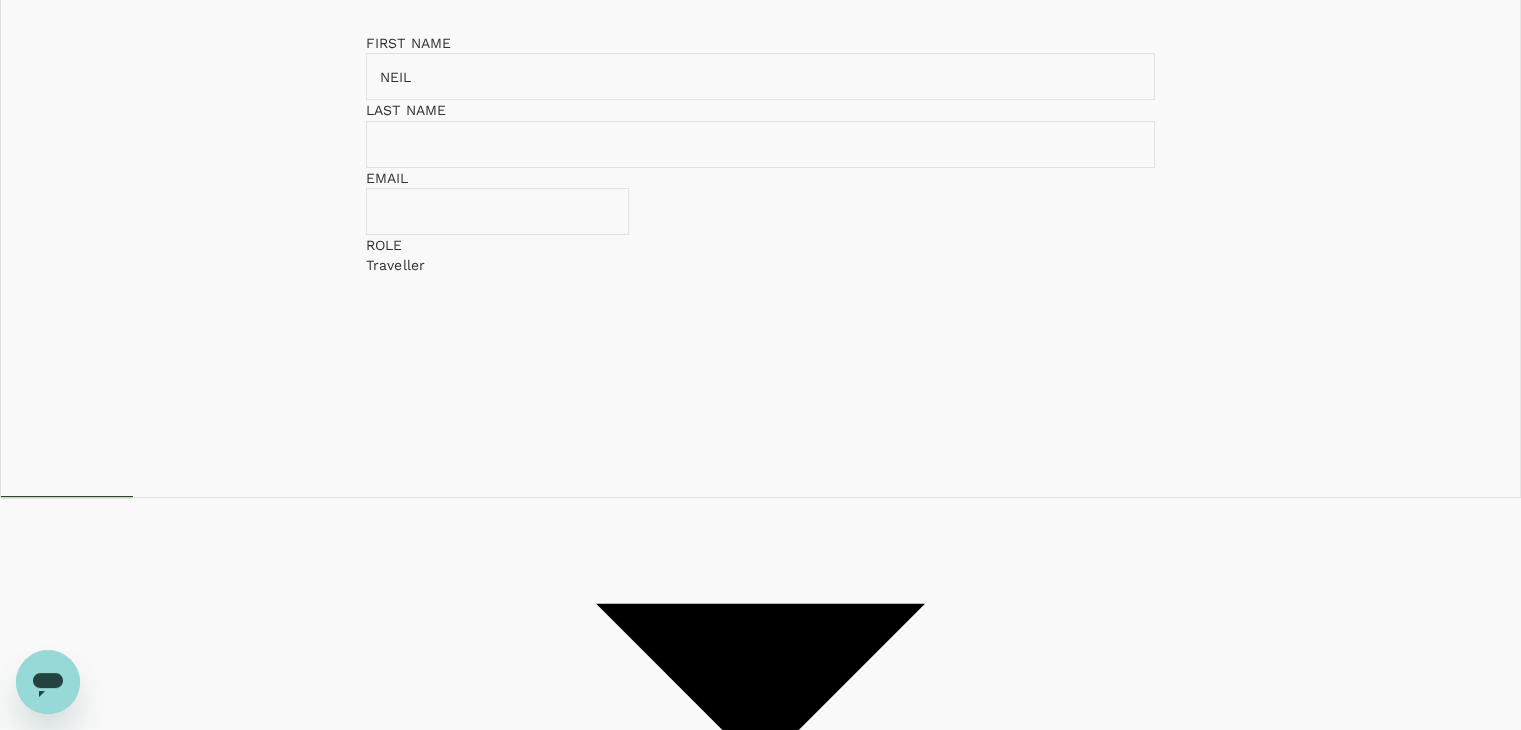 click at bounding box center [372, 1208] 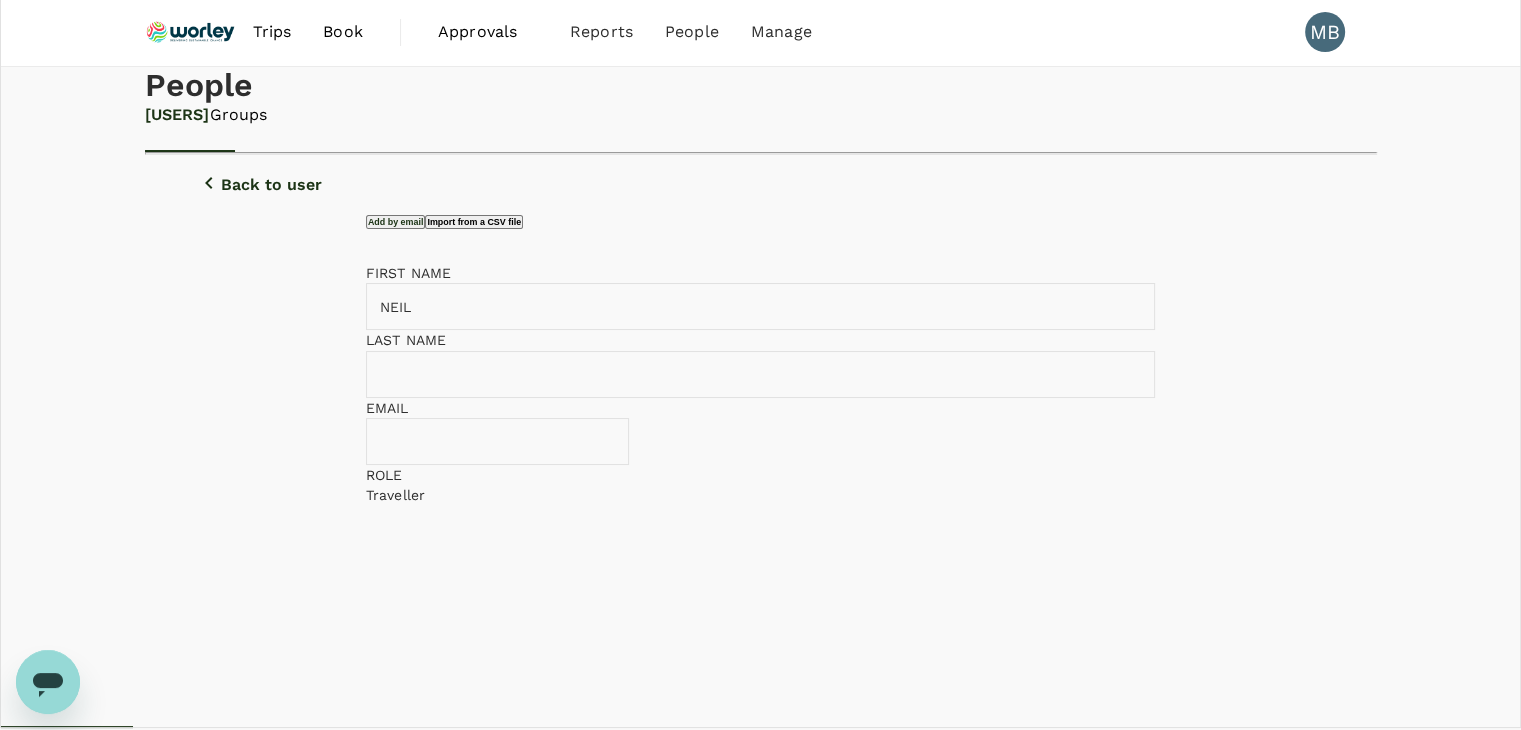 scroll, scrollTop: 0, scrollLeft: 0, axis: both 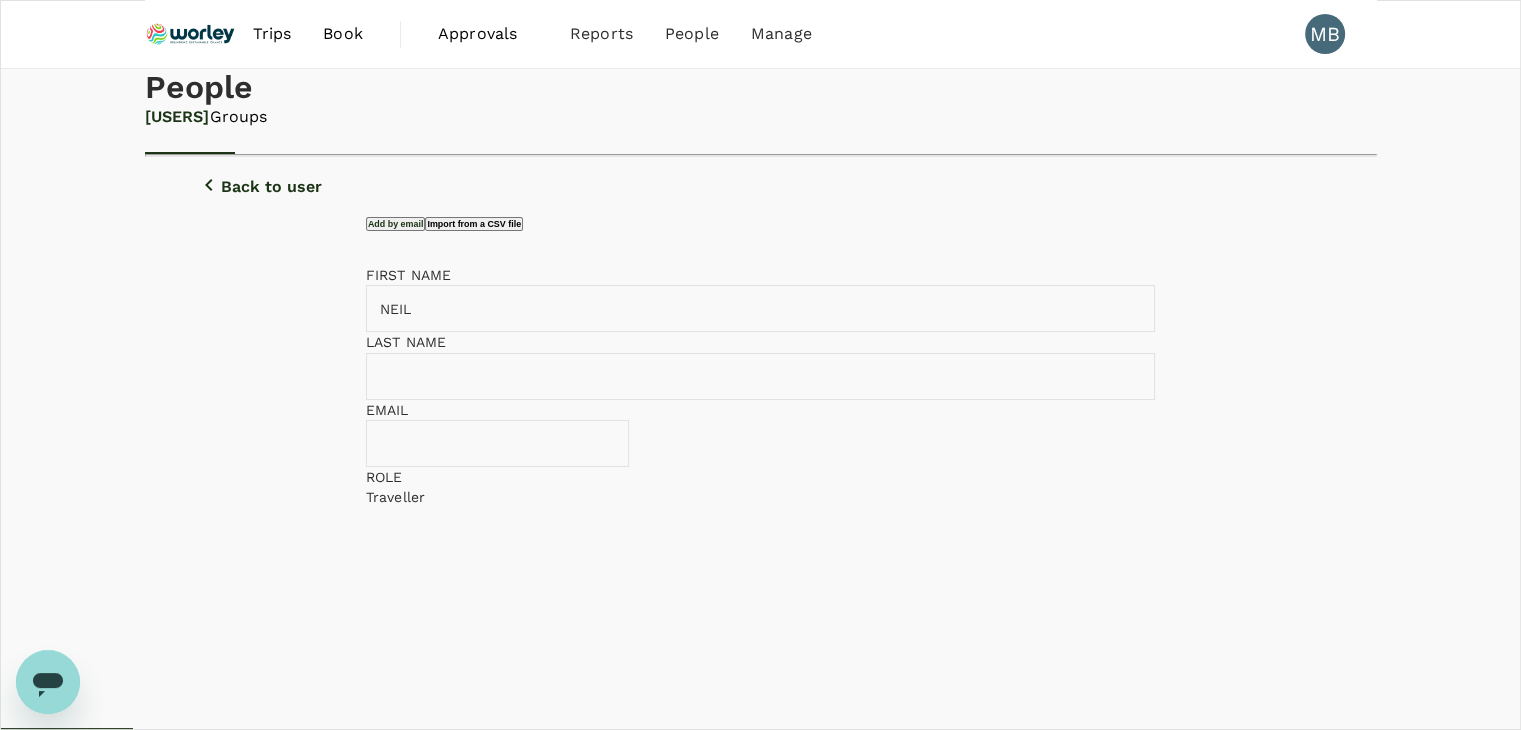drag, startPoint x: 568, startPoint y: 451, endPoint x: 400, endPoint y: 452, distance: 168.00298 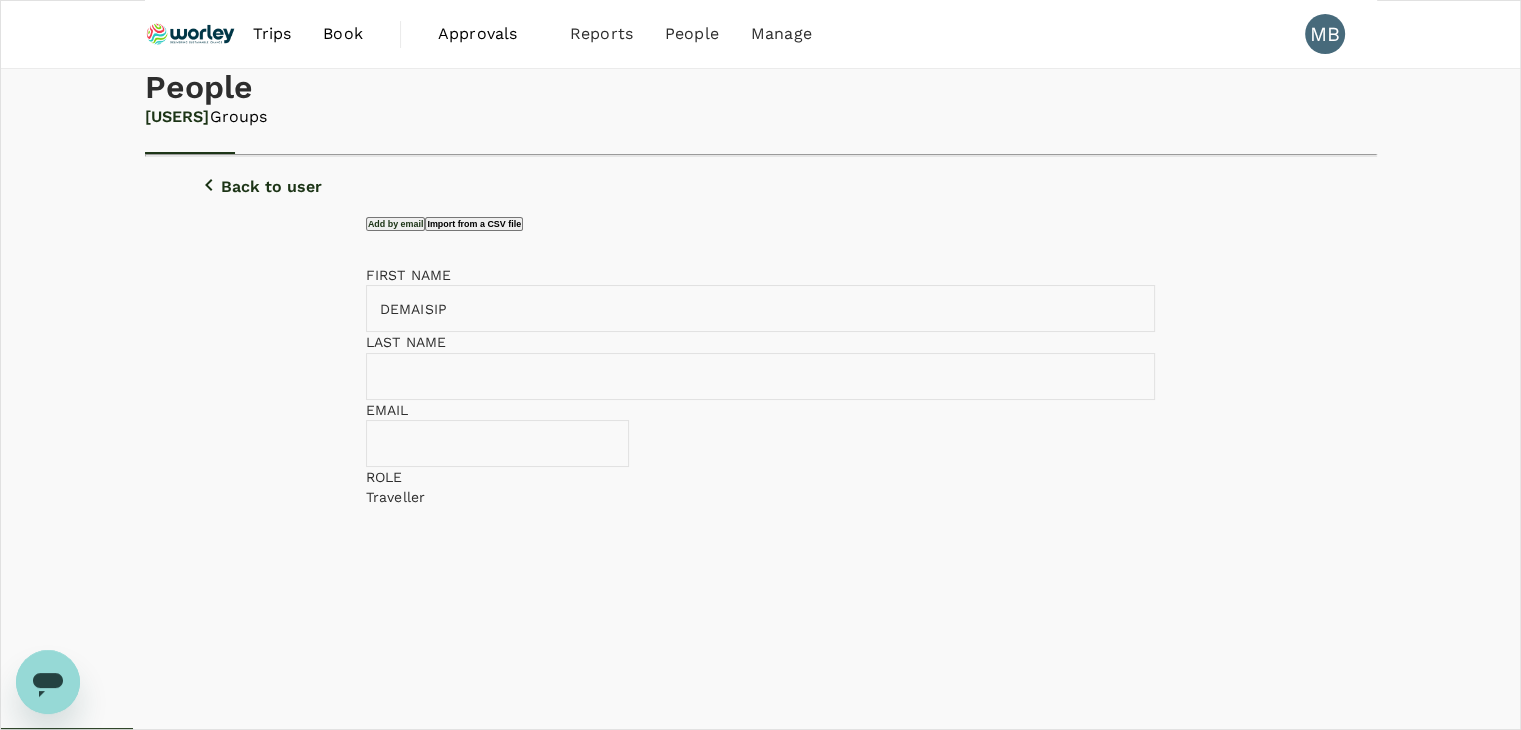 drag, startPoint x: 835, startPoint y: 458, endPoint x: 859, endPoint y: 473, distance: 28.301943 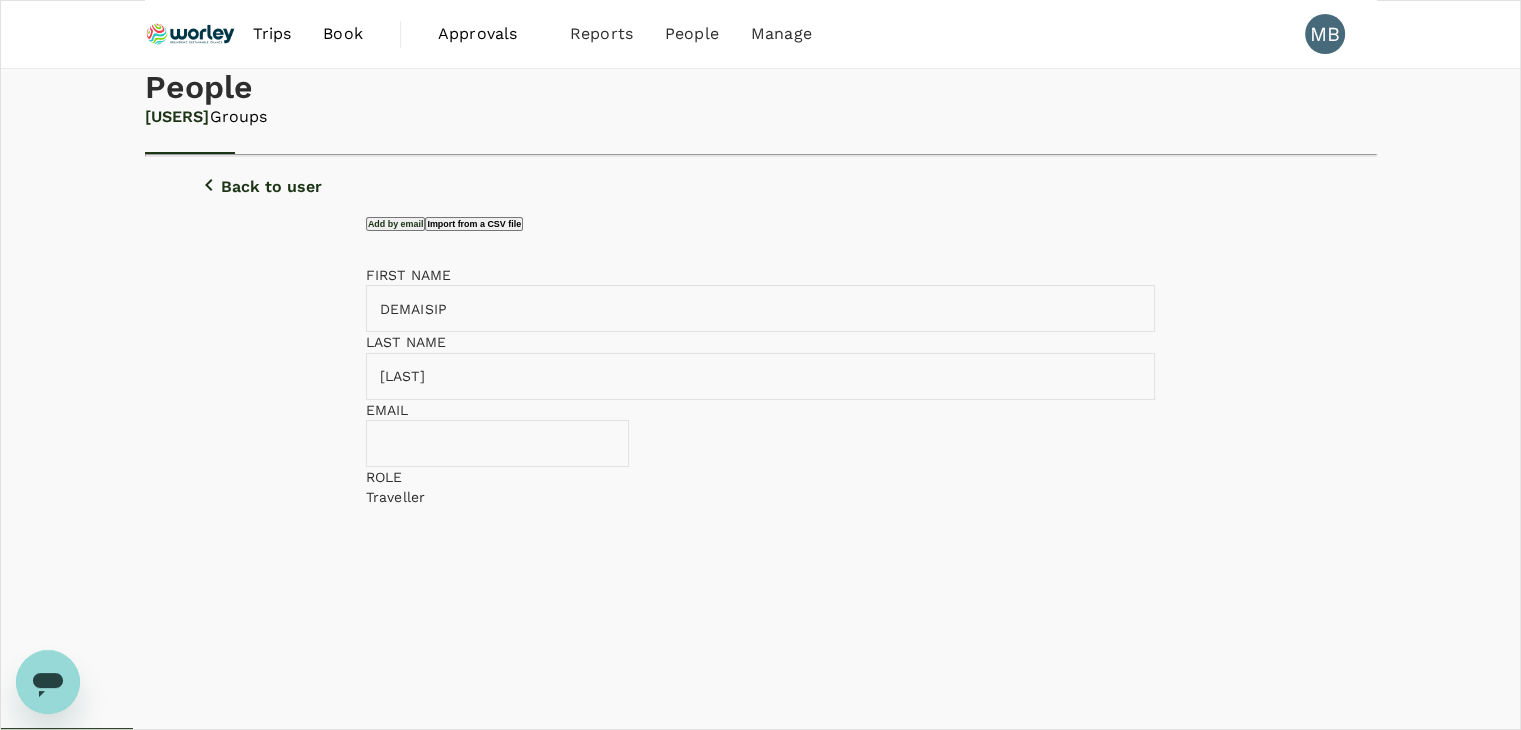 click at bounding box center (511, 443) 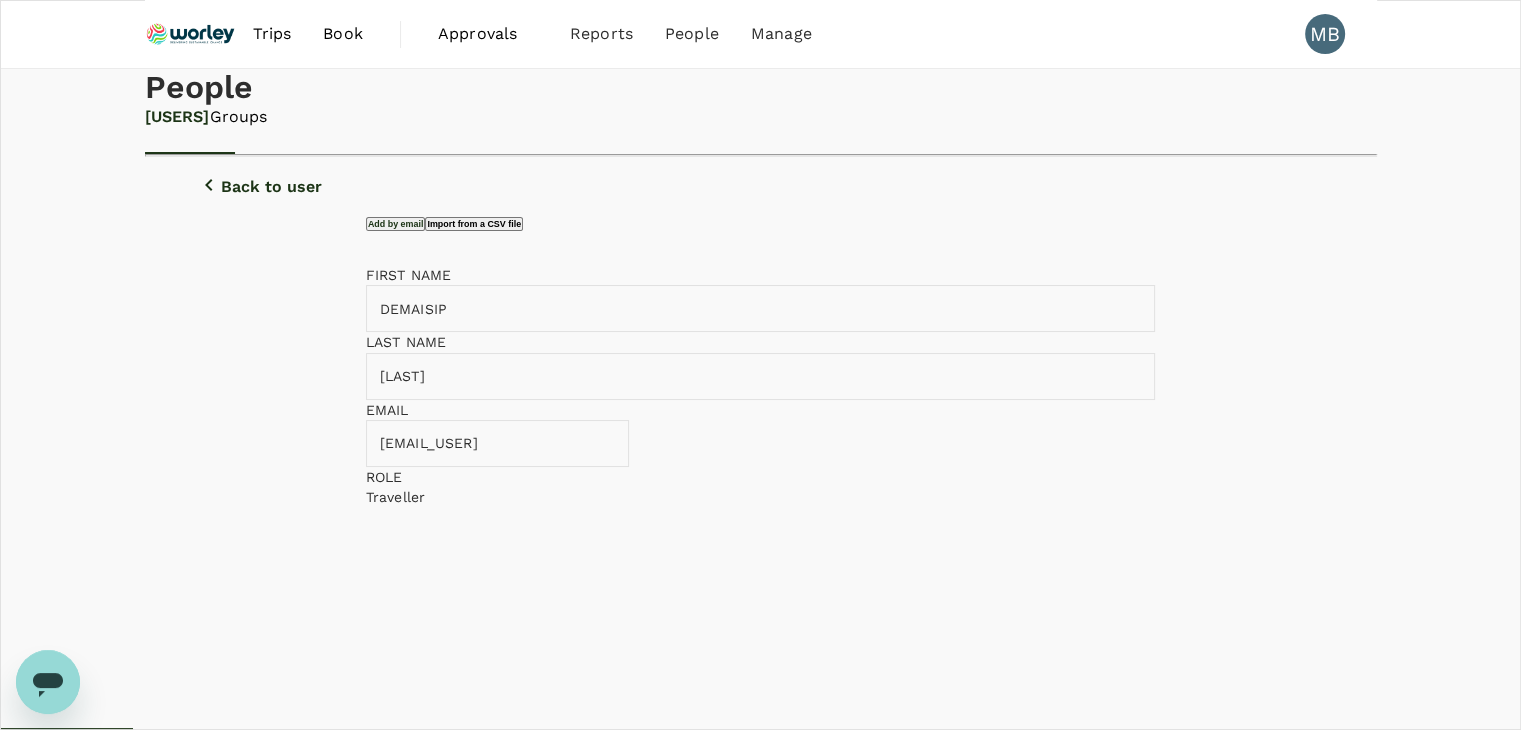 click on "[EMAIL_USER]" at bounding box center [511, 443] 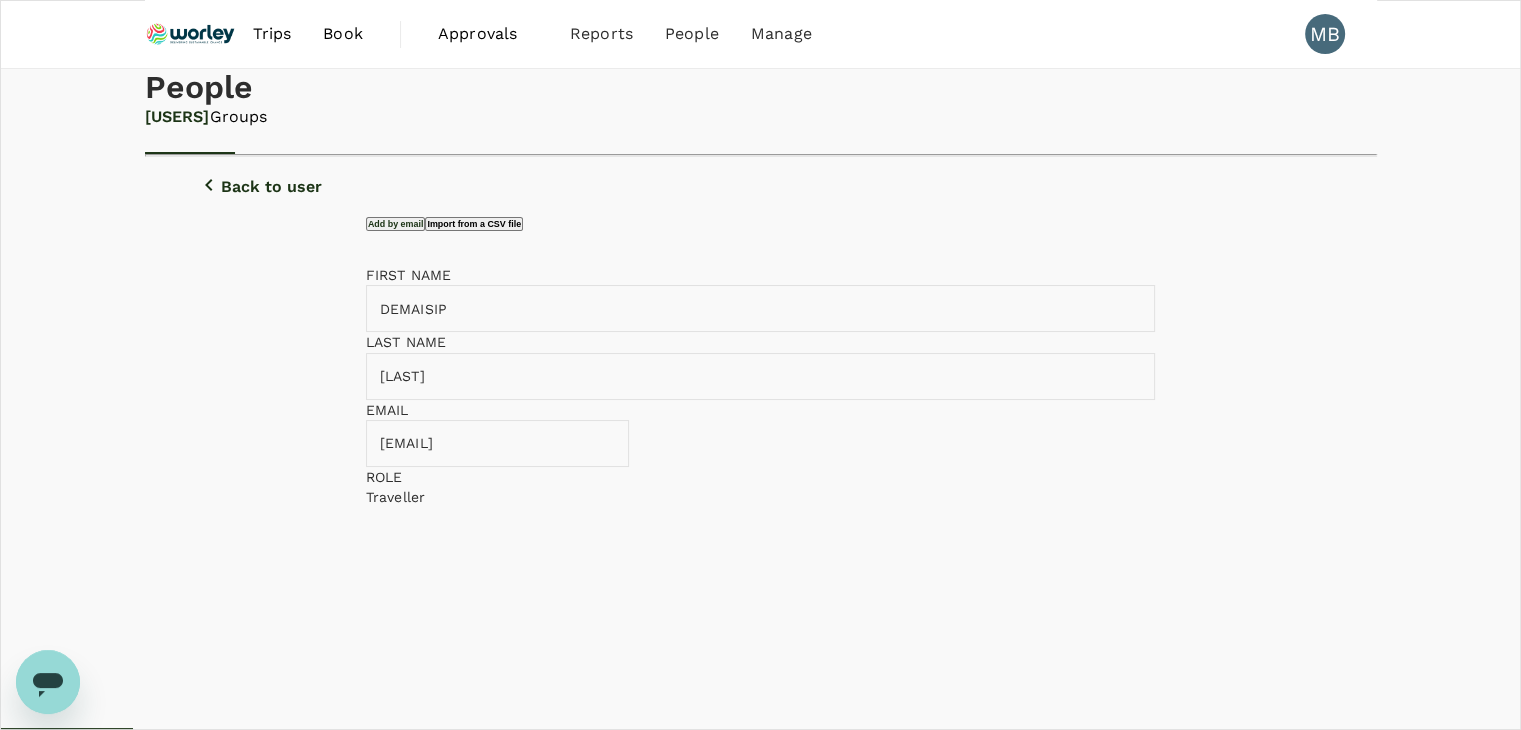 scroll, scrollTop: 0, scrollLeft: 79, axis: horizontal 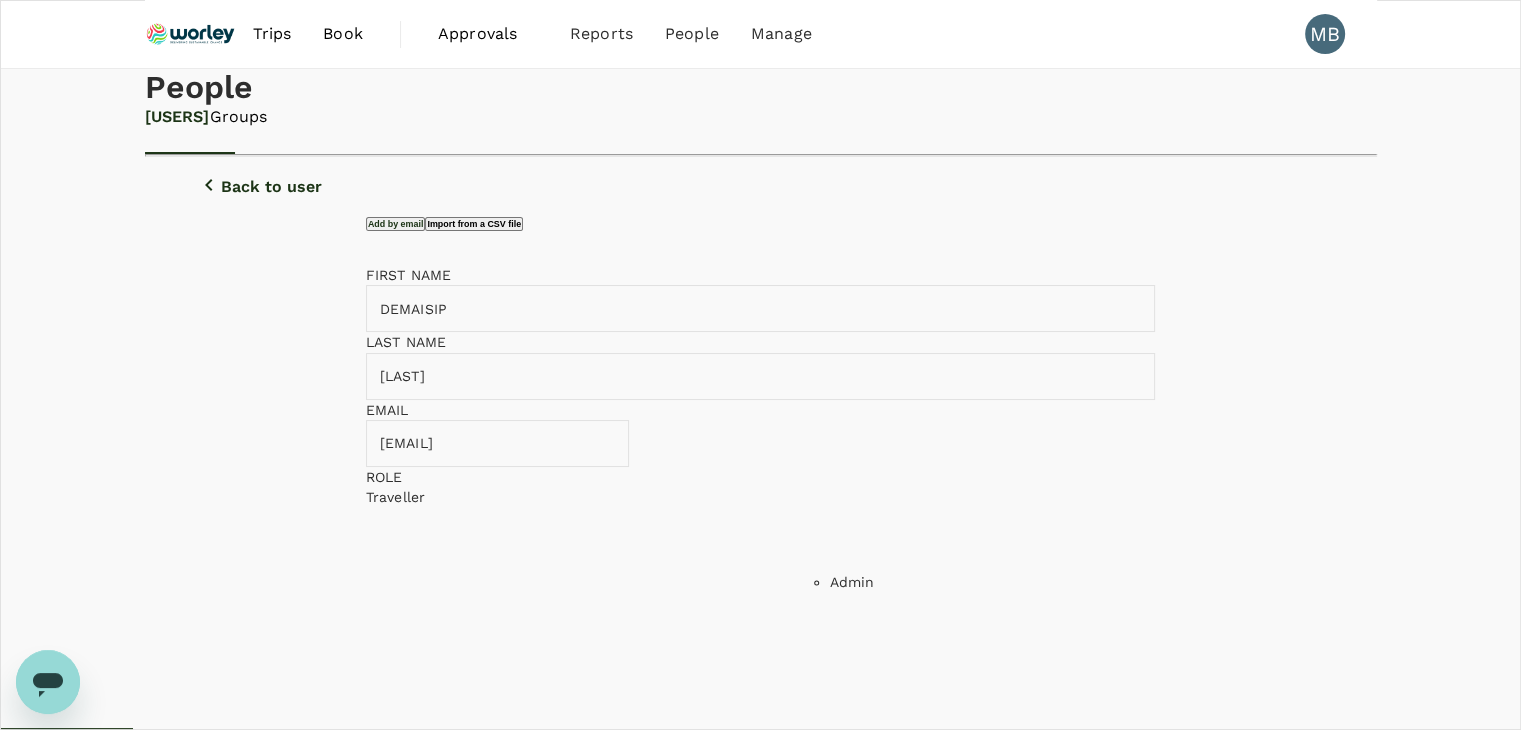 click at bounding box center [394, 1344] 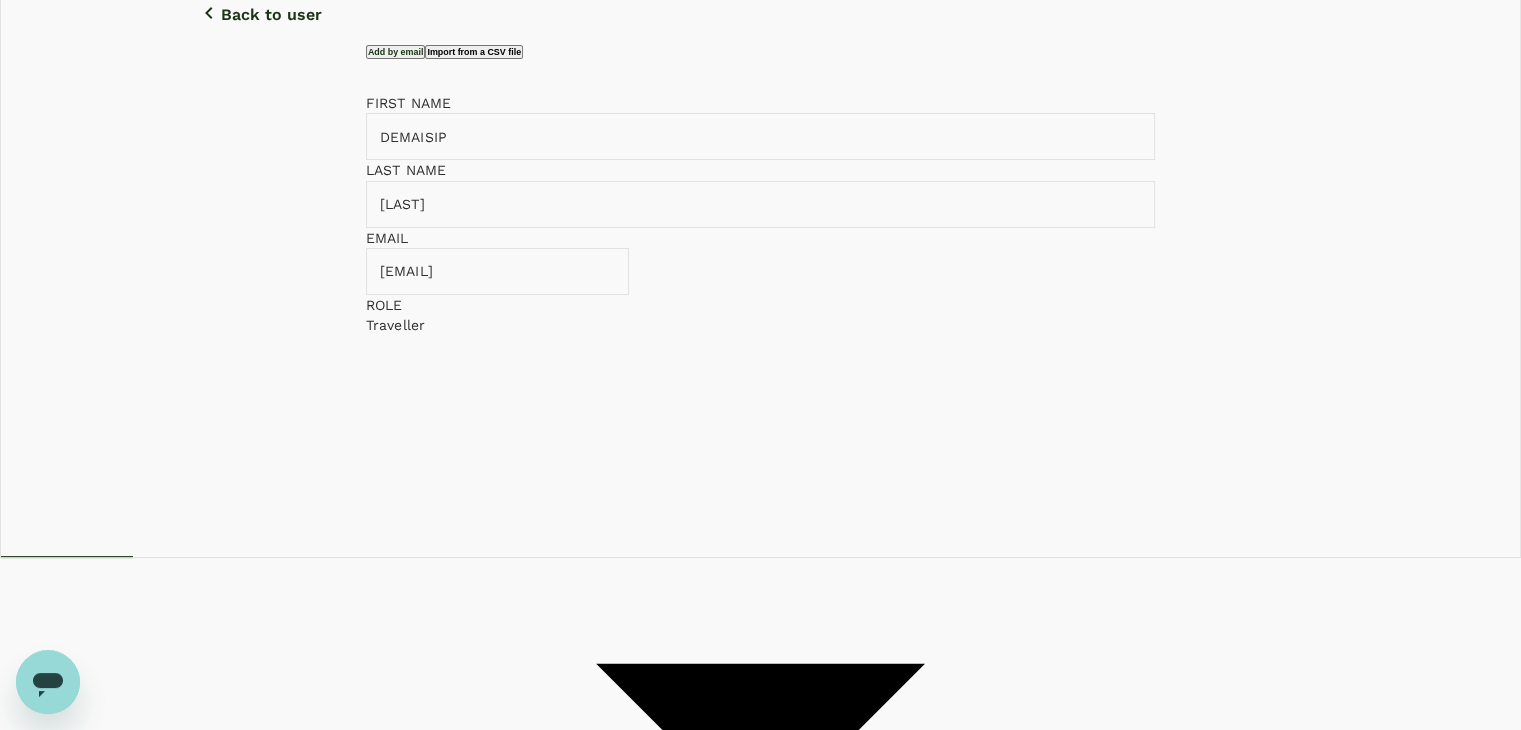 scroll, scrollTop: 200, scrollLeft: 0, axis: vertical 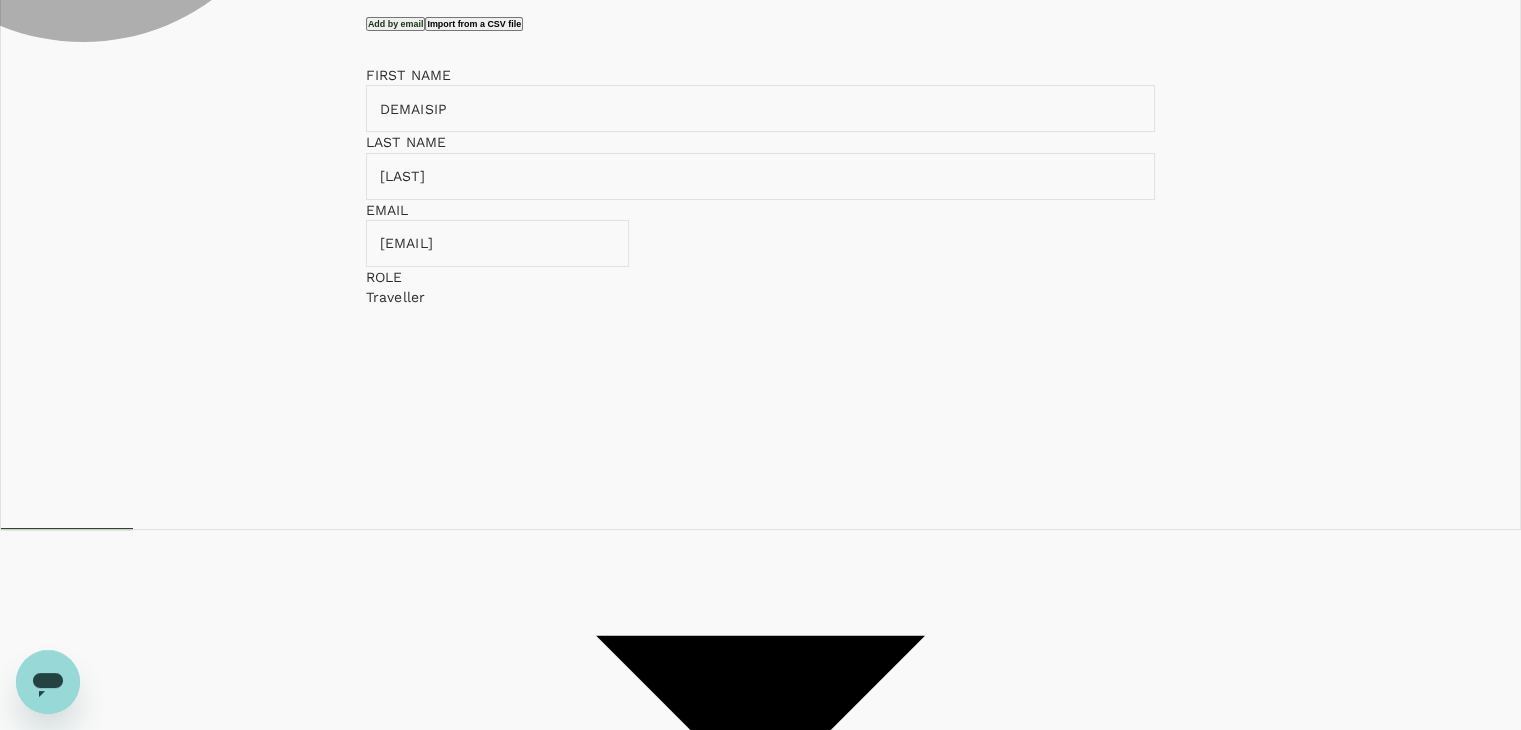 click on "Add 1 user" at bounding box center [400, 1305] 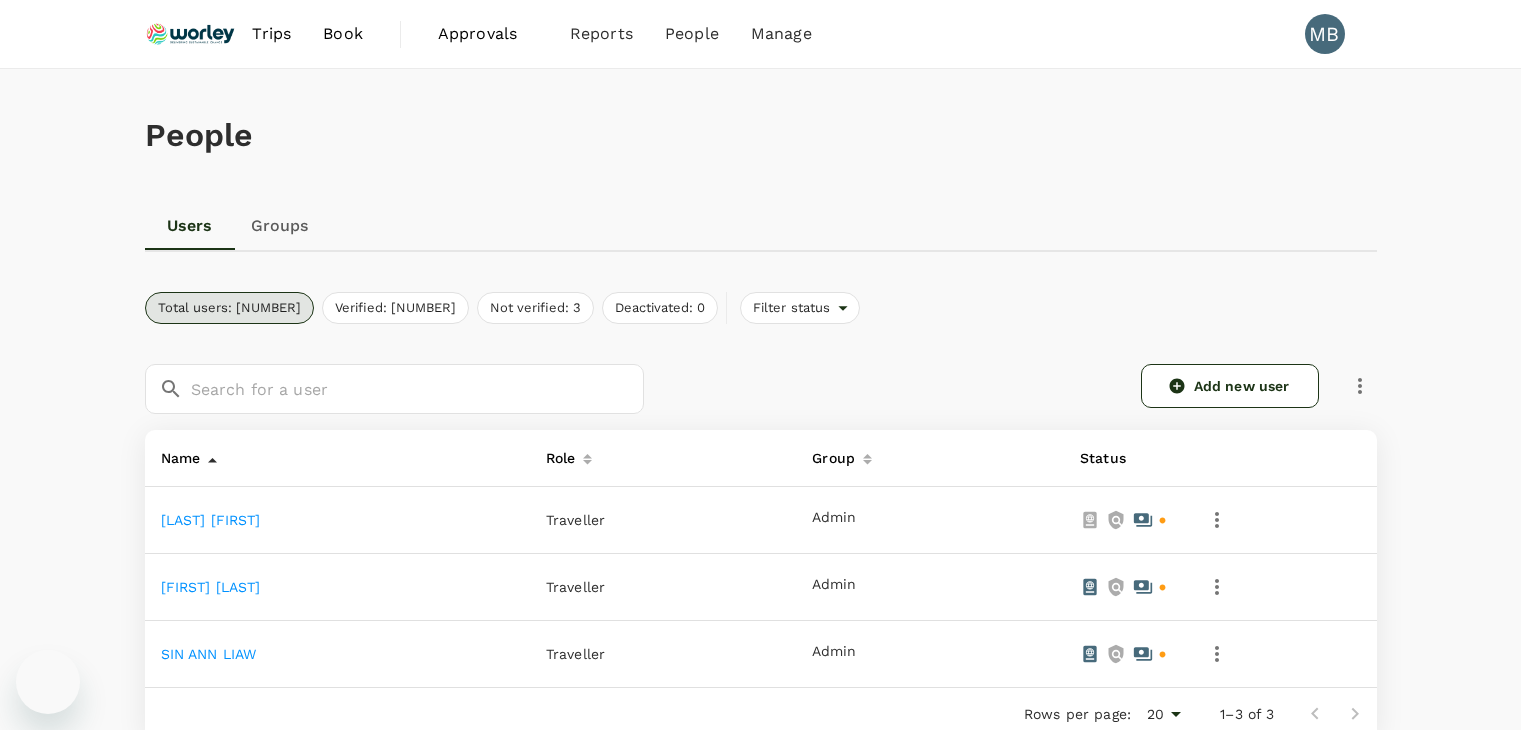 scroll, scrollTop: 0, scrollLeft: 0, axis: both 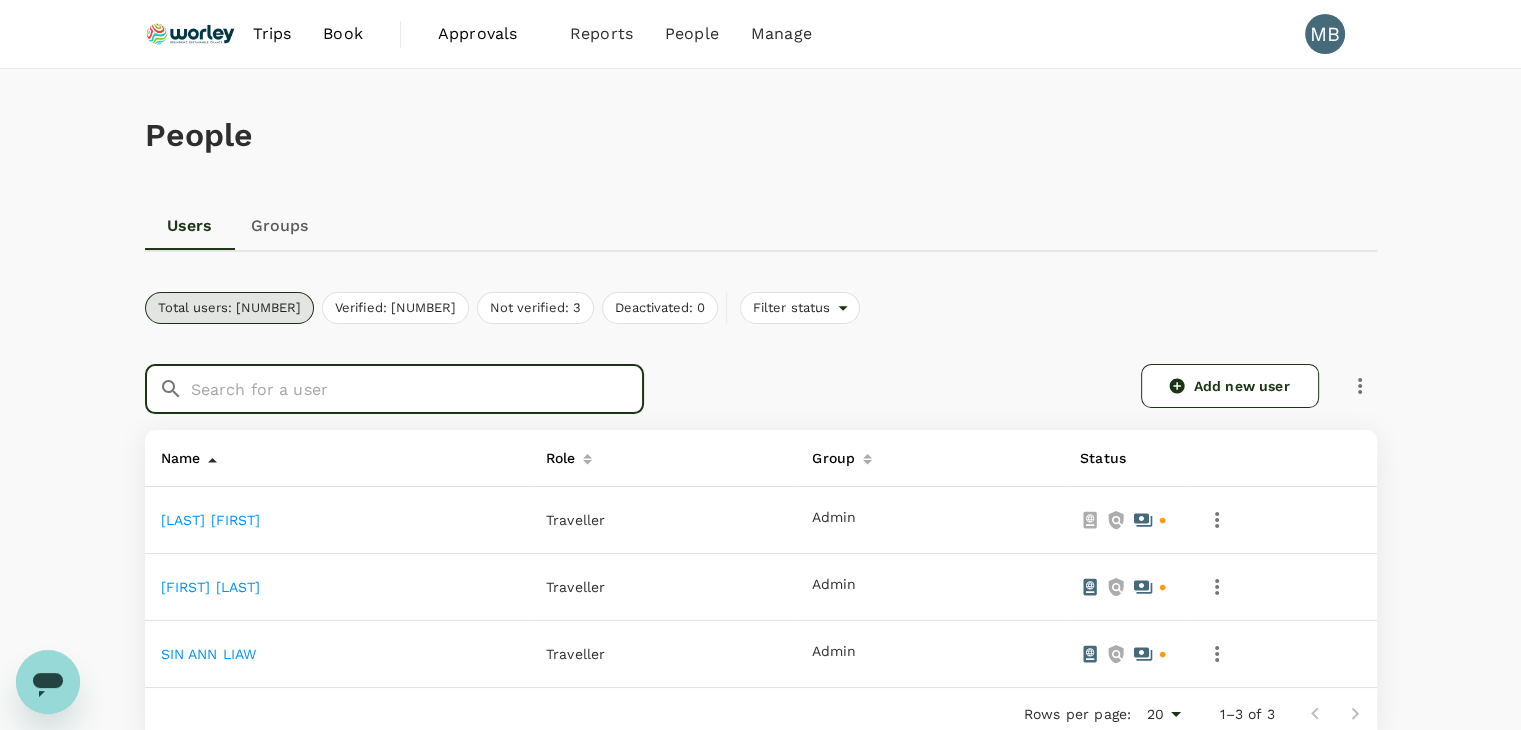 click at bounding box center (417, 389) 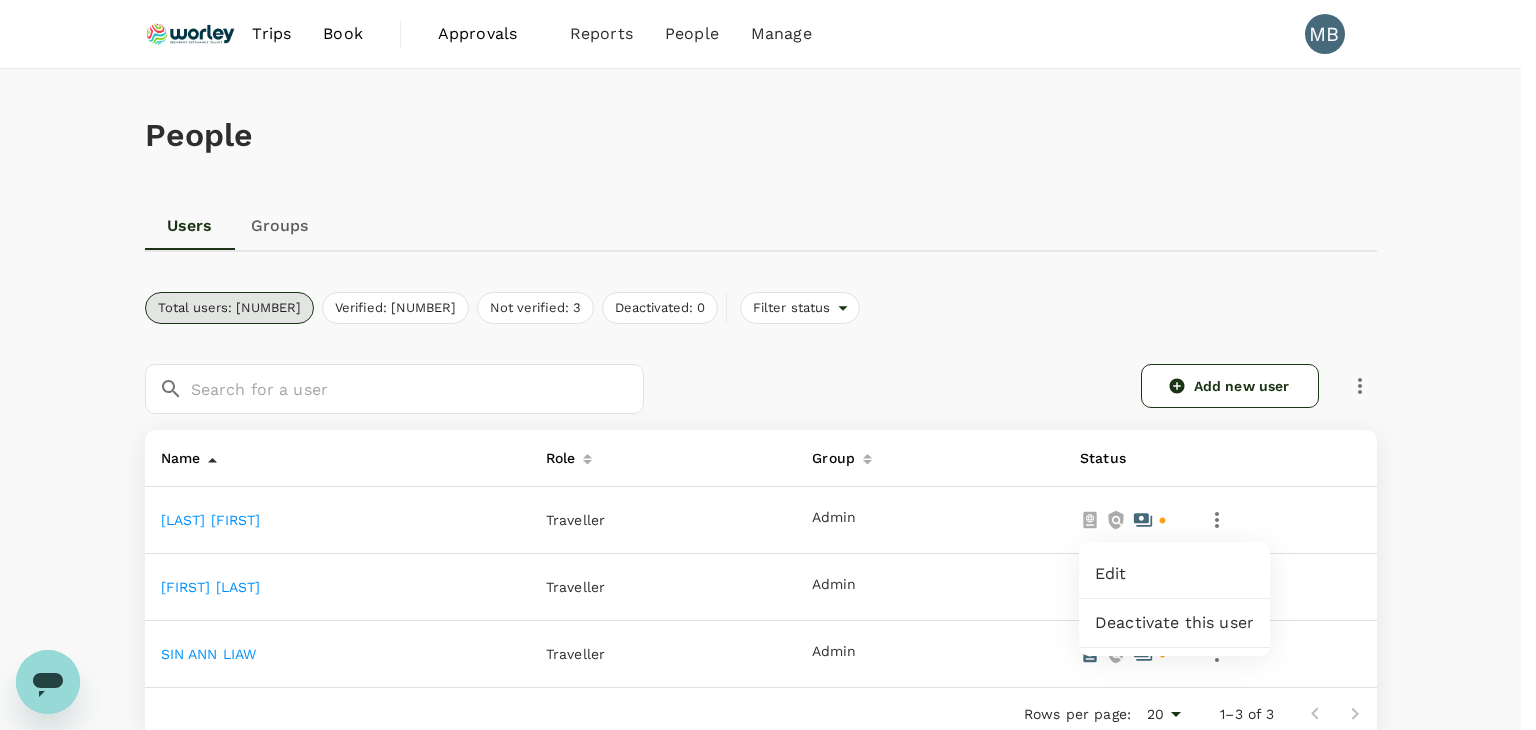 click on "Edit" at bounding box center [1174, 574] 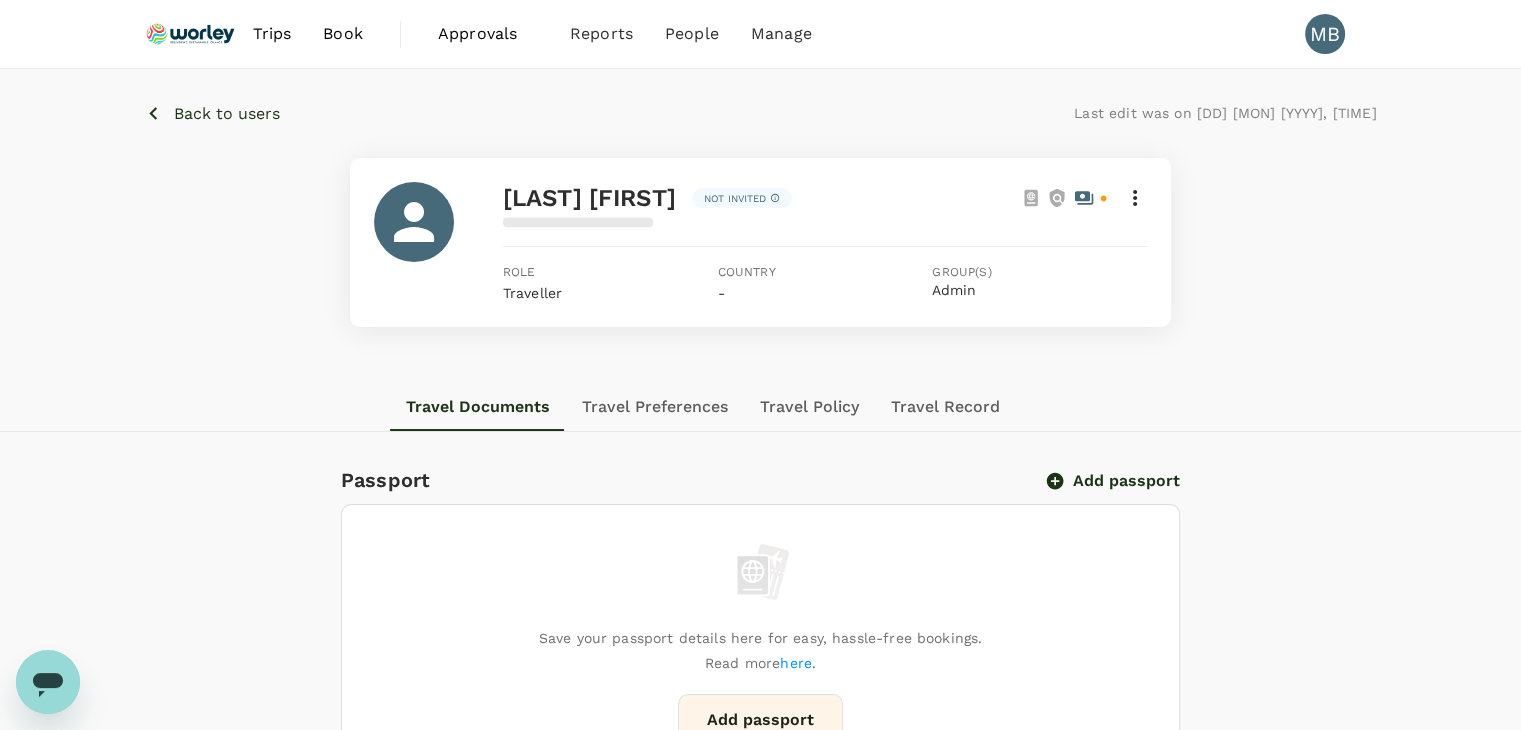 click on "Add passport" at bounding box center (1114, 481) 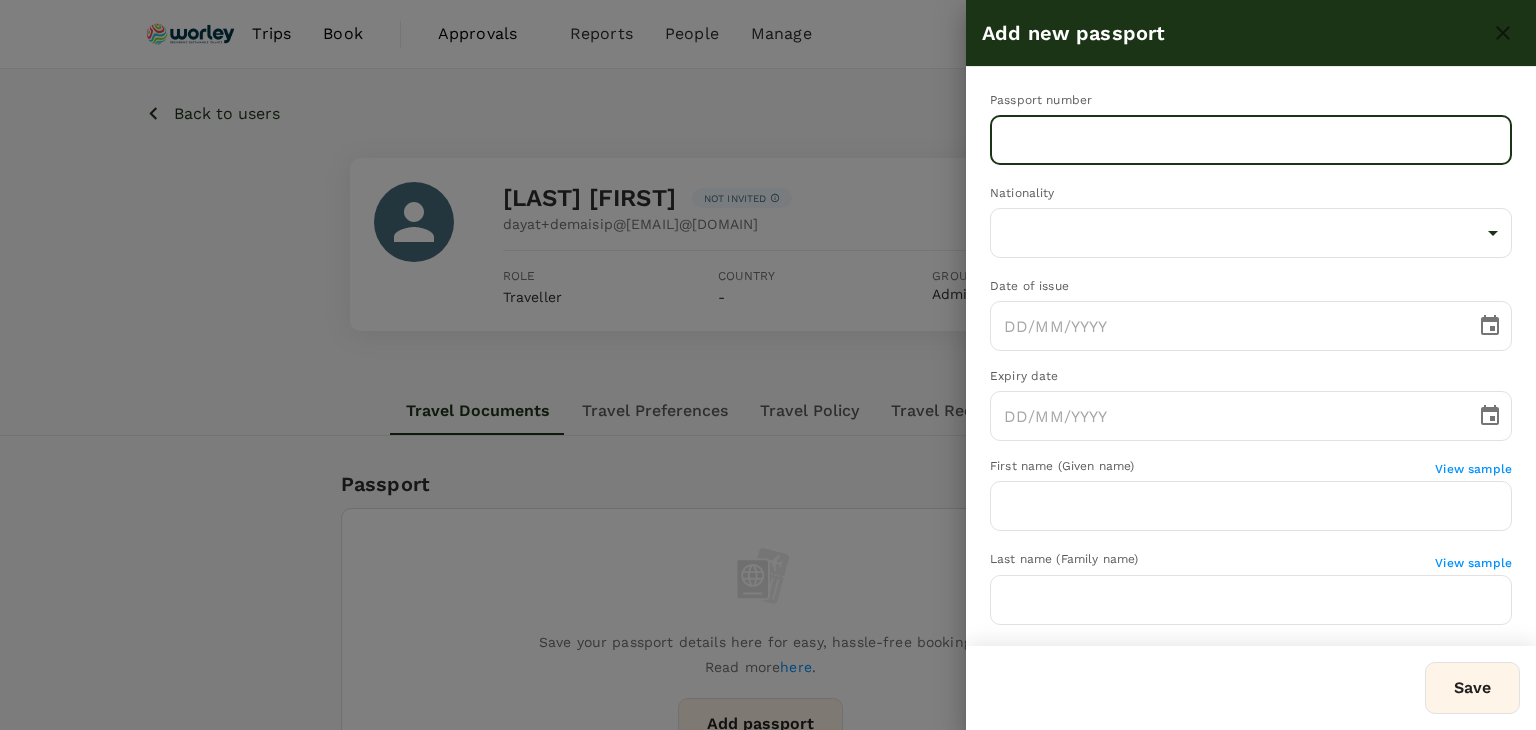 click at bounding box center (1251, 140) 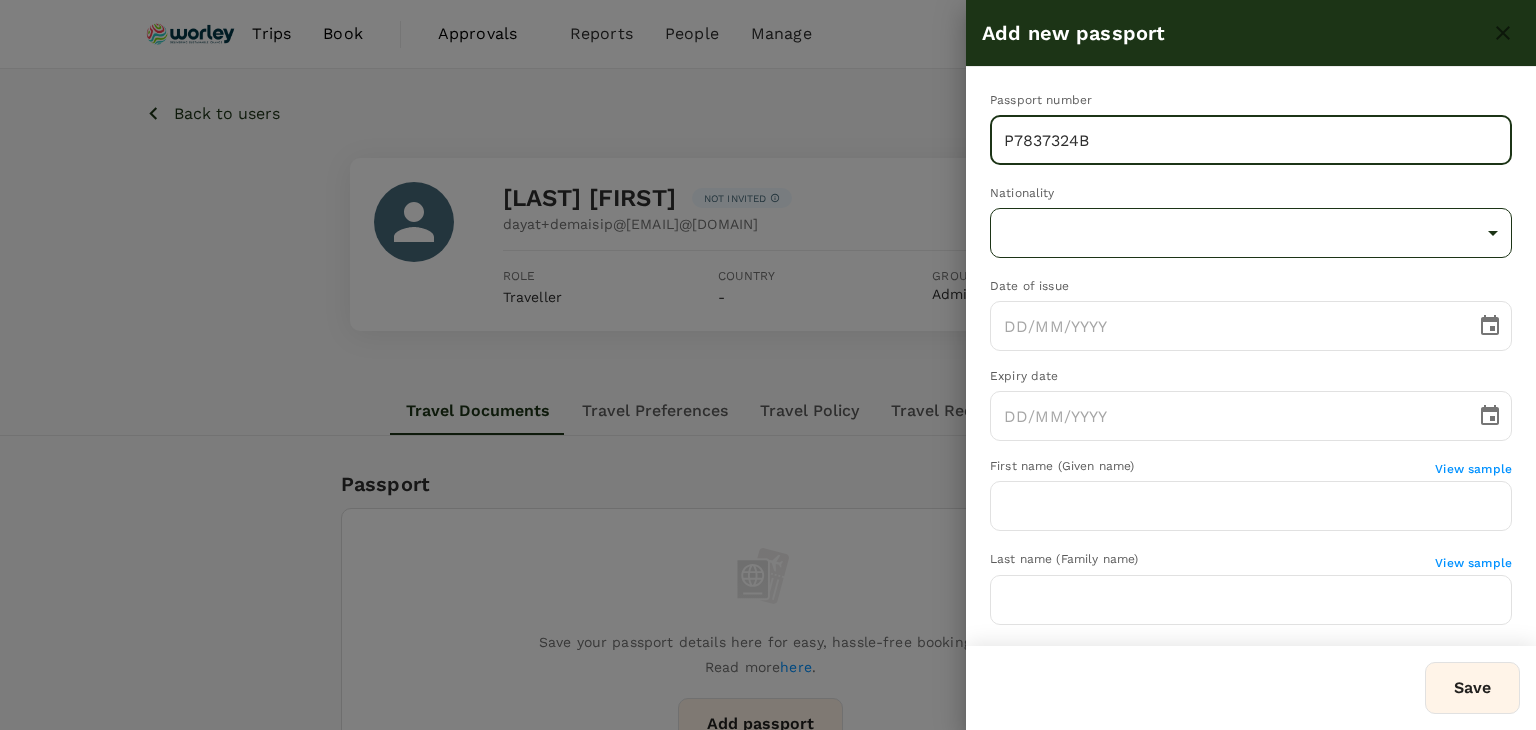 type on "P7837324B" 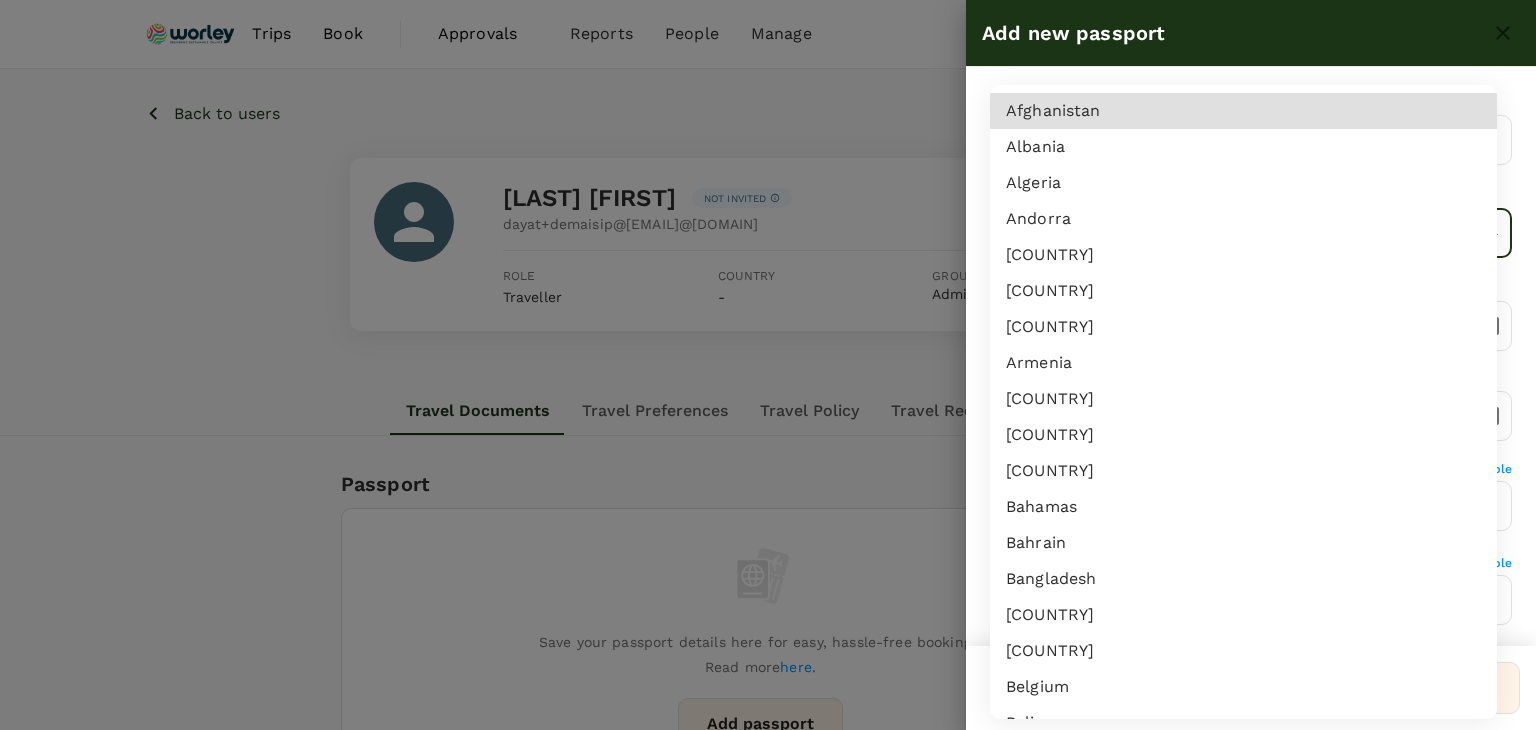 type 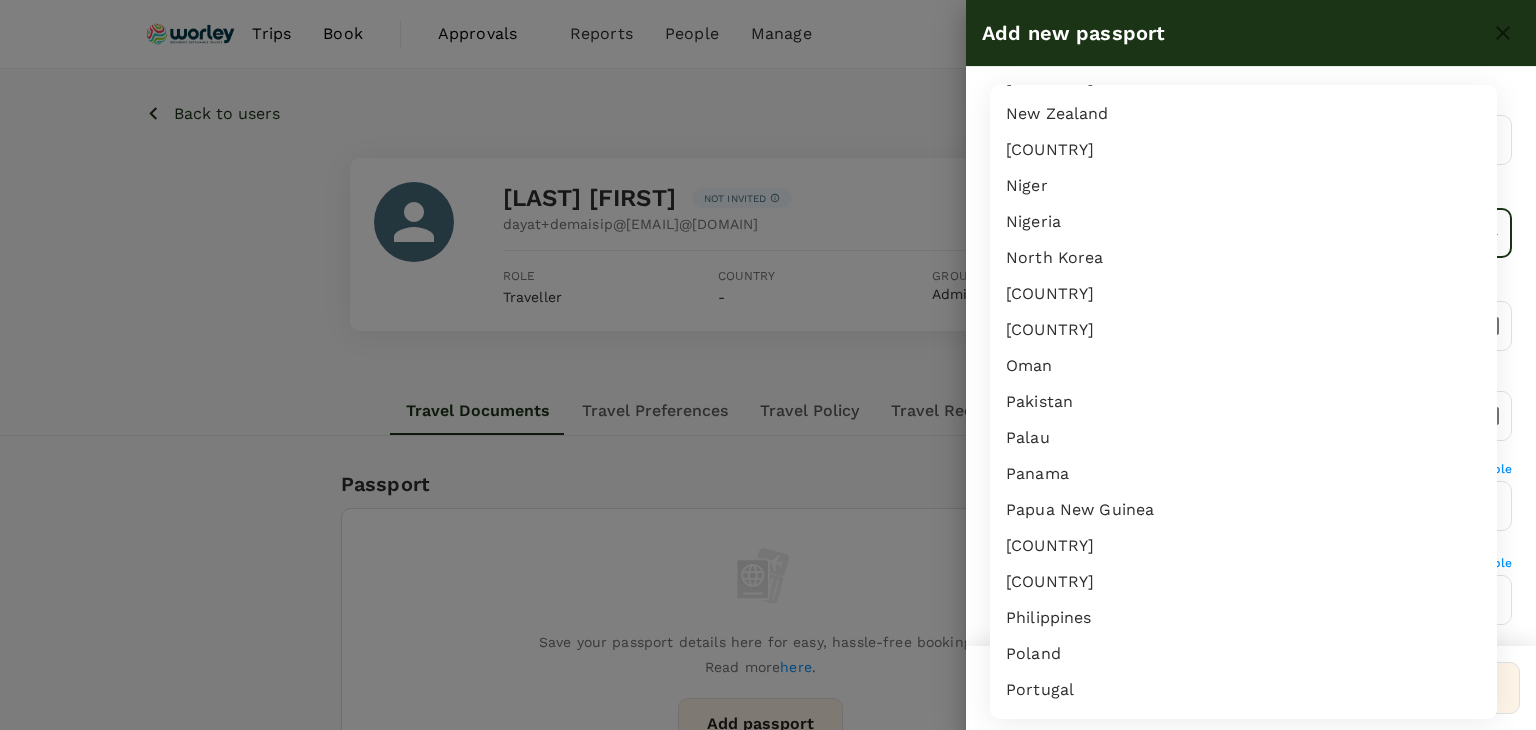scroll, scrollTop: 2373, scrollLeft: 0, axis: vertical 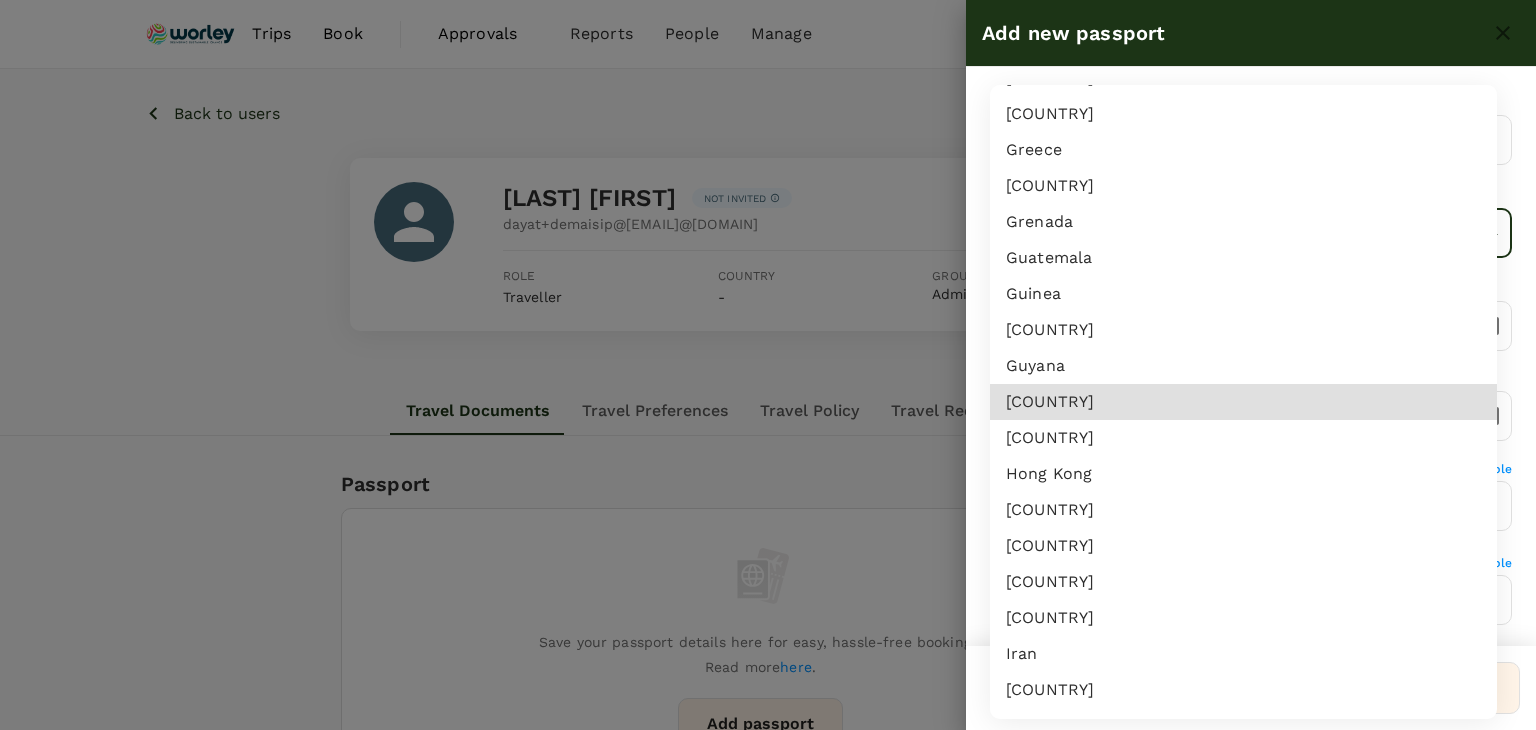 type 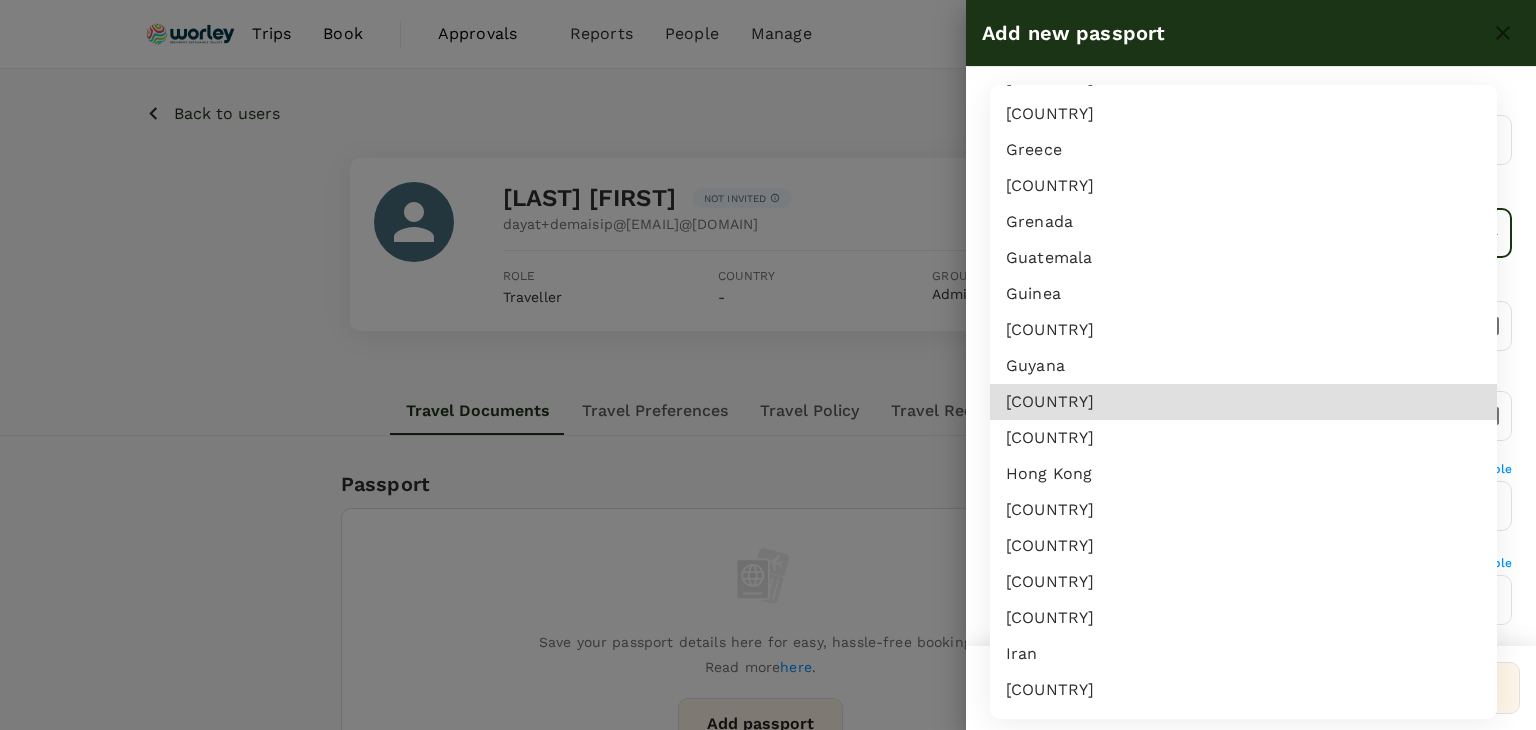 scroll, scrollTop: 4497, scrollLeft: 0, axis: vertical 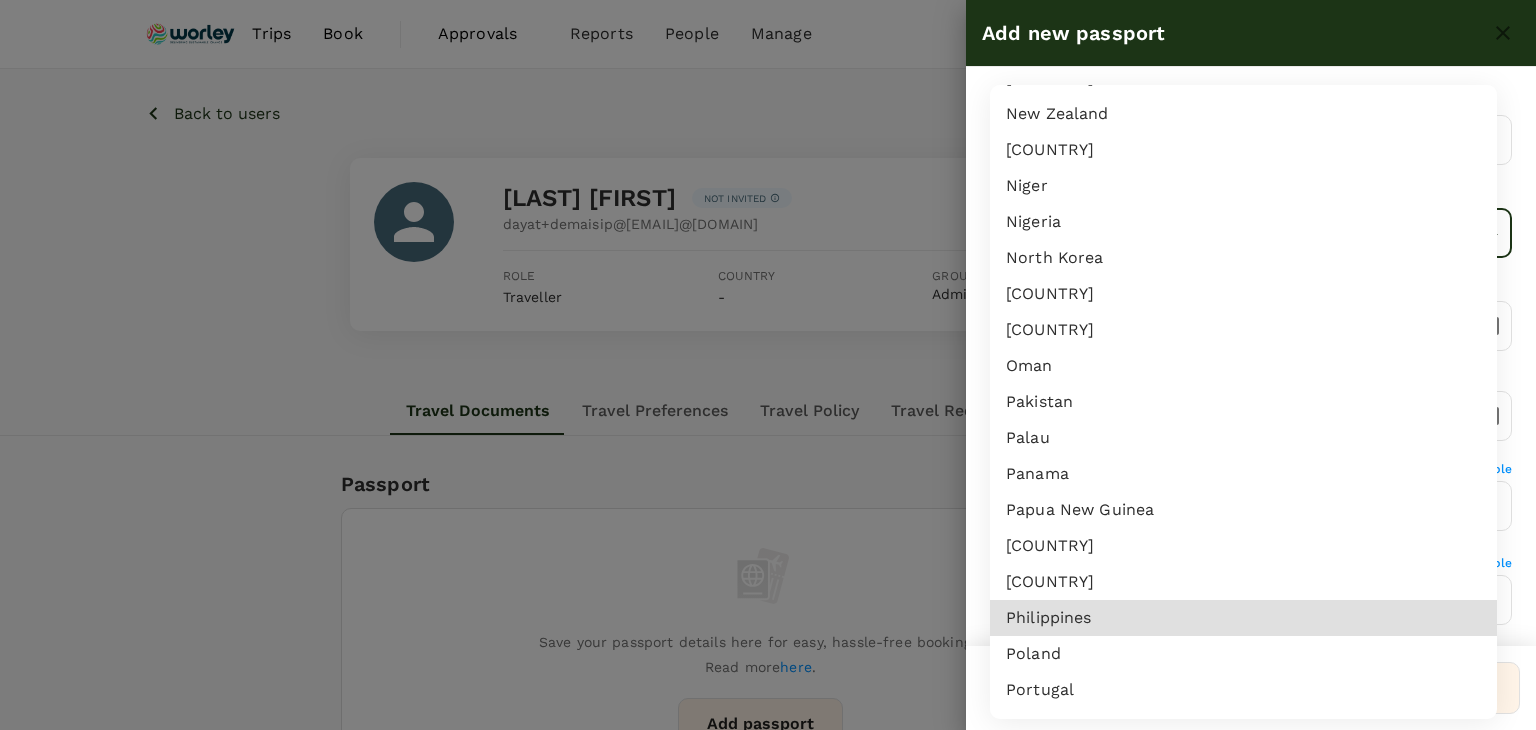 type 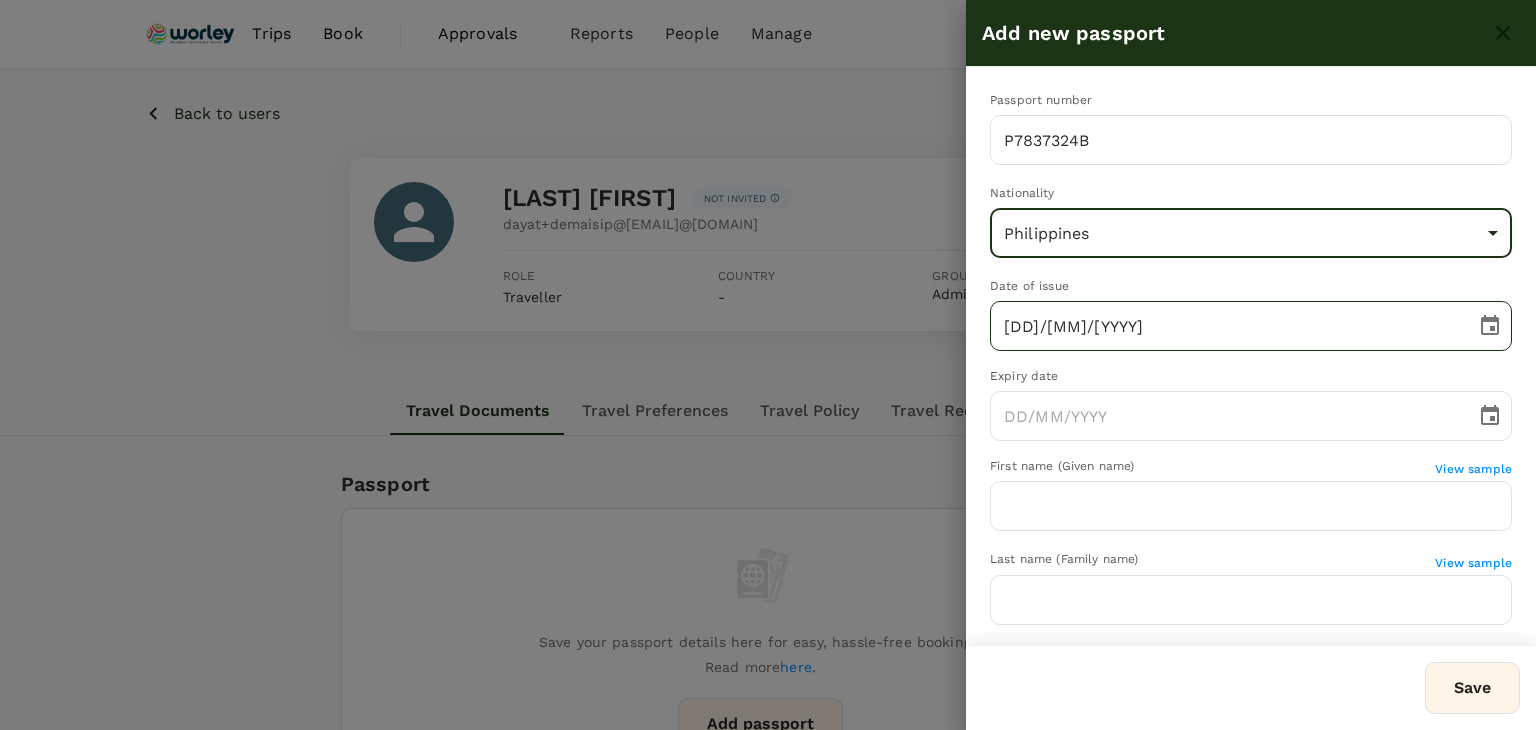 click on "DD/MM/YYYY" at bounding box center [1226, 326] 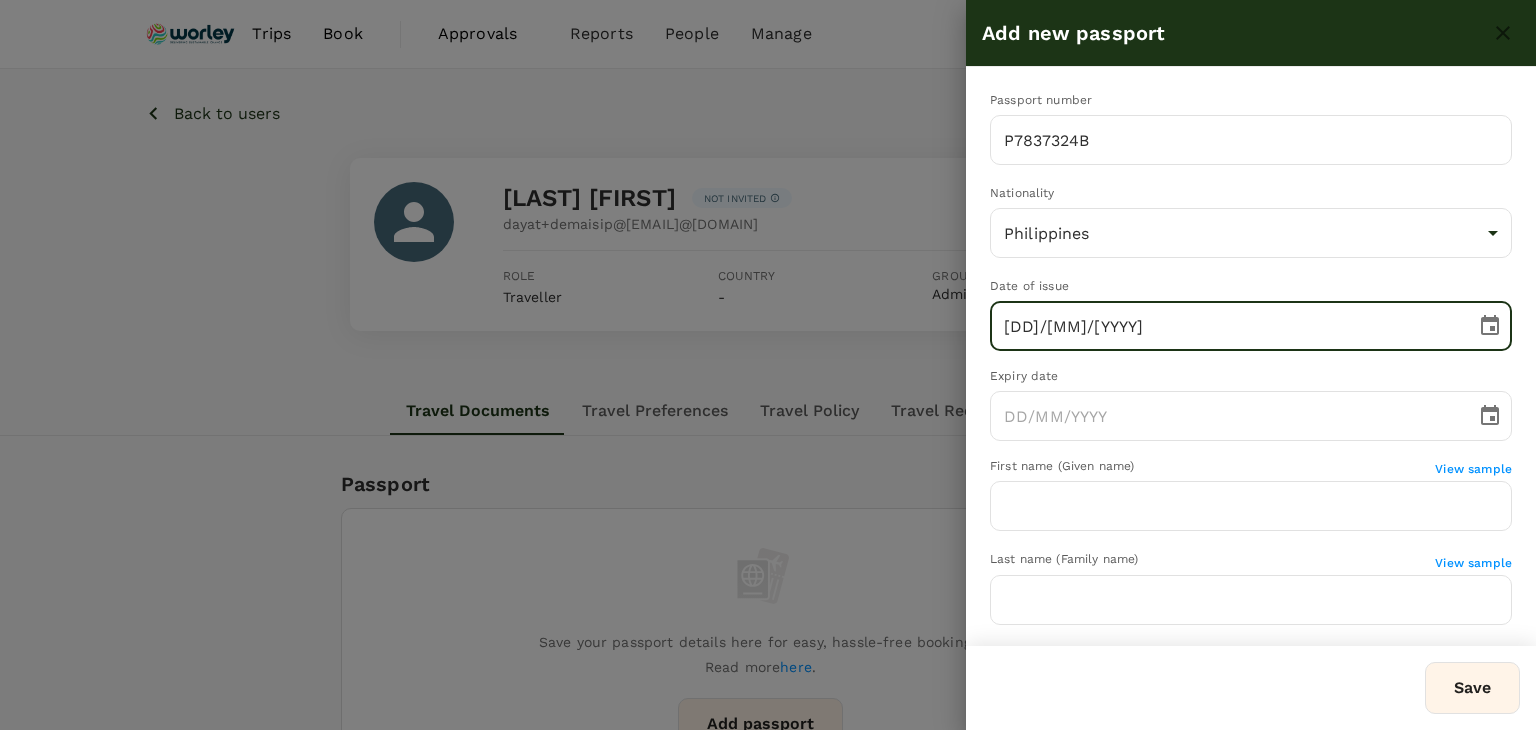 type on "12/10/2021" 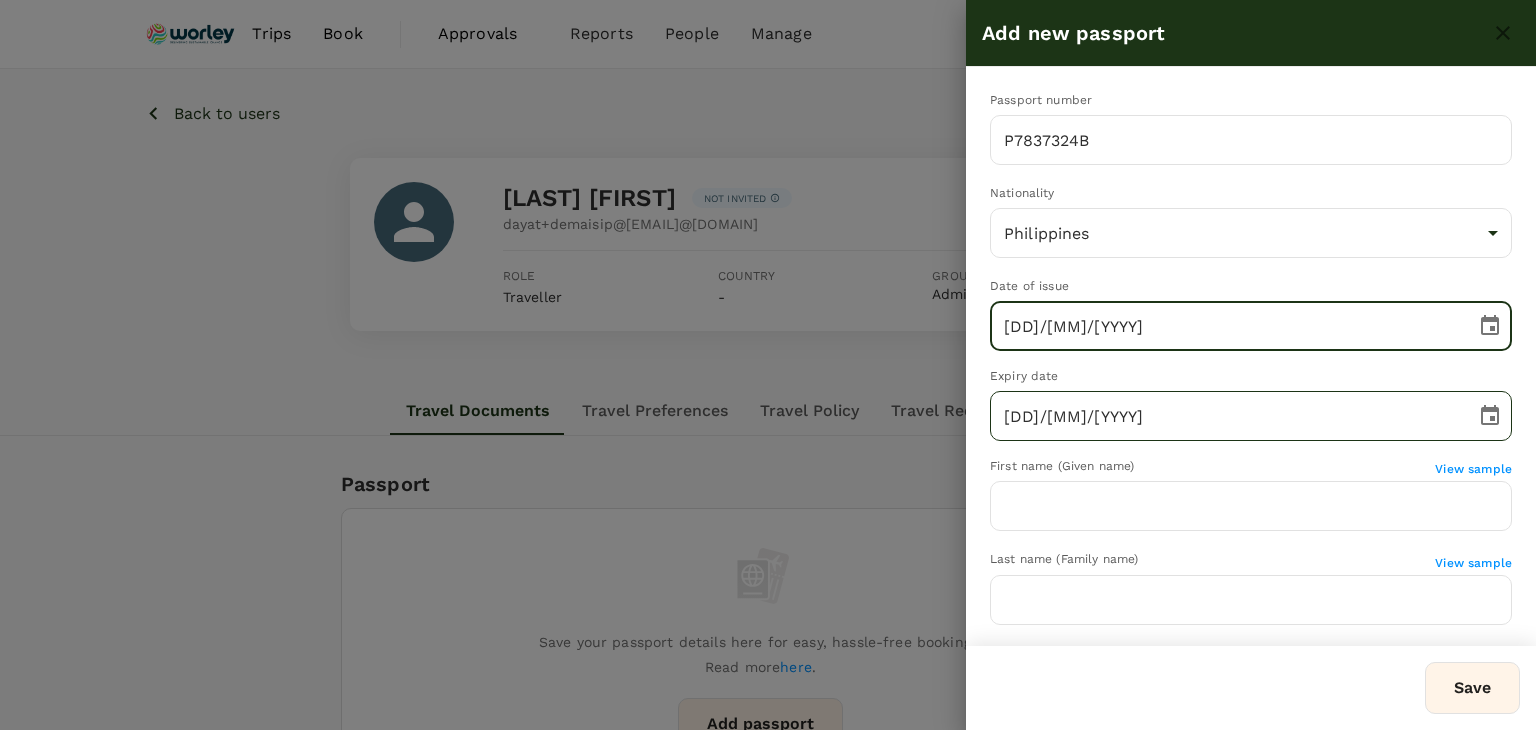 click on "DD/MM/YYYY" at bounding box center [1226, 416] 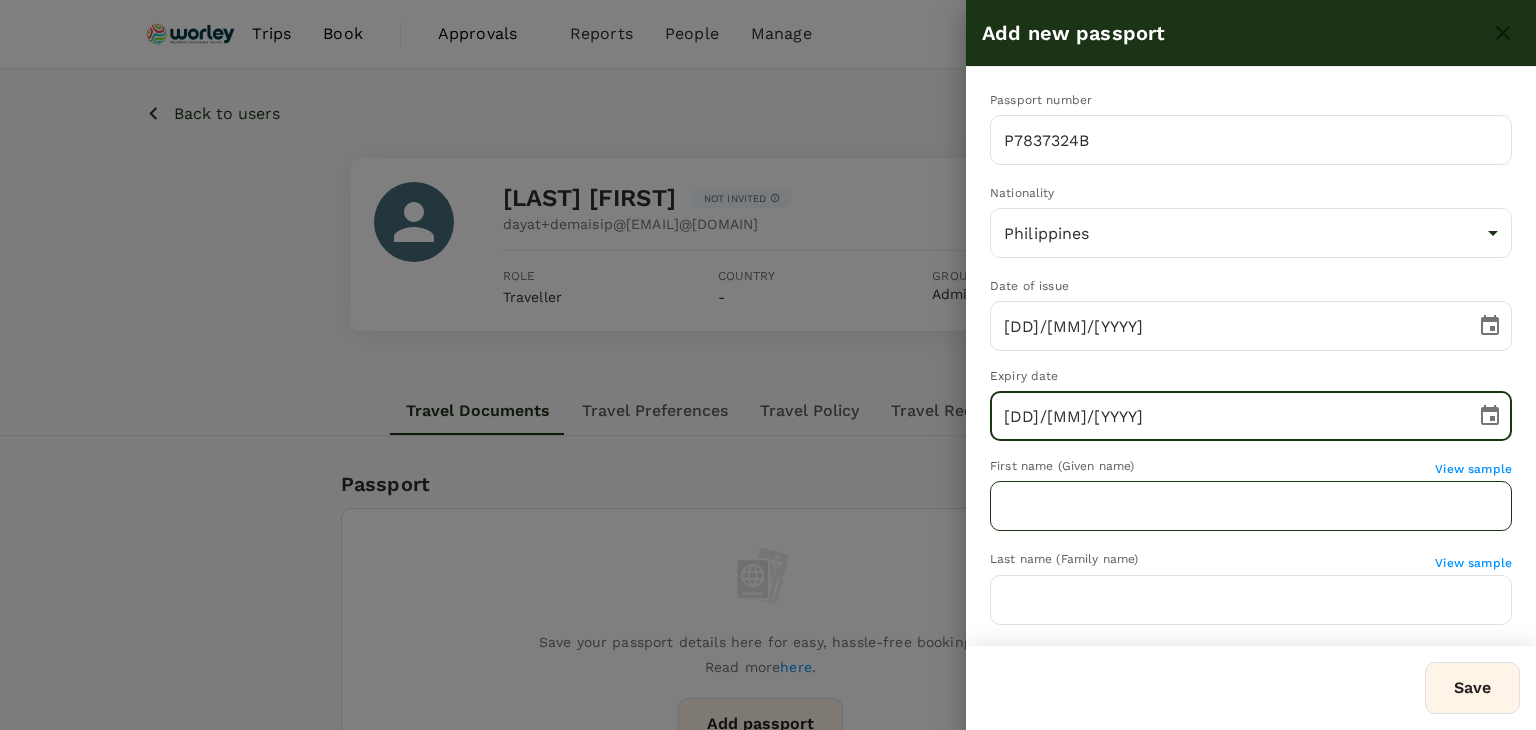 type on "11/10/2031" 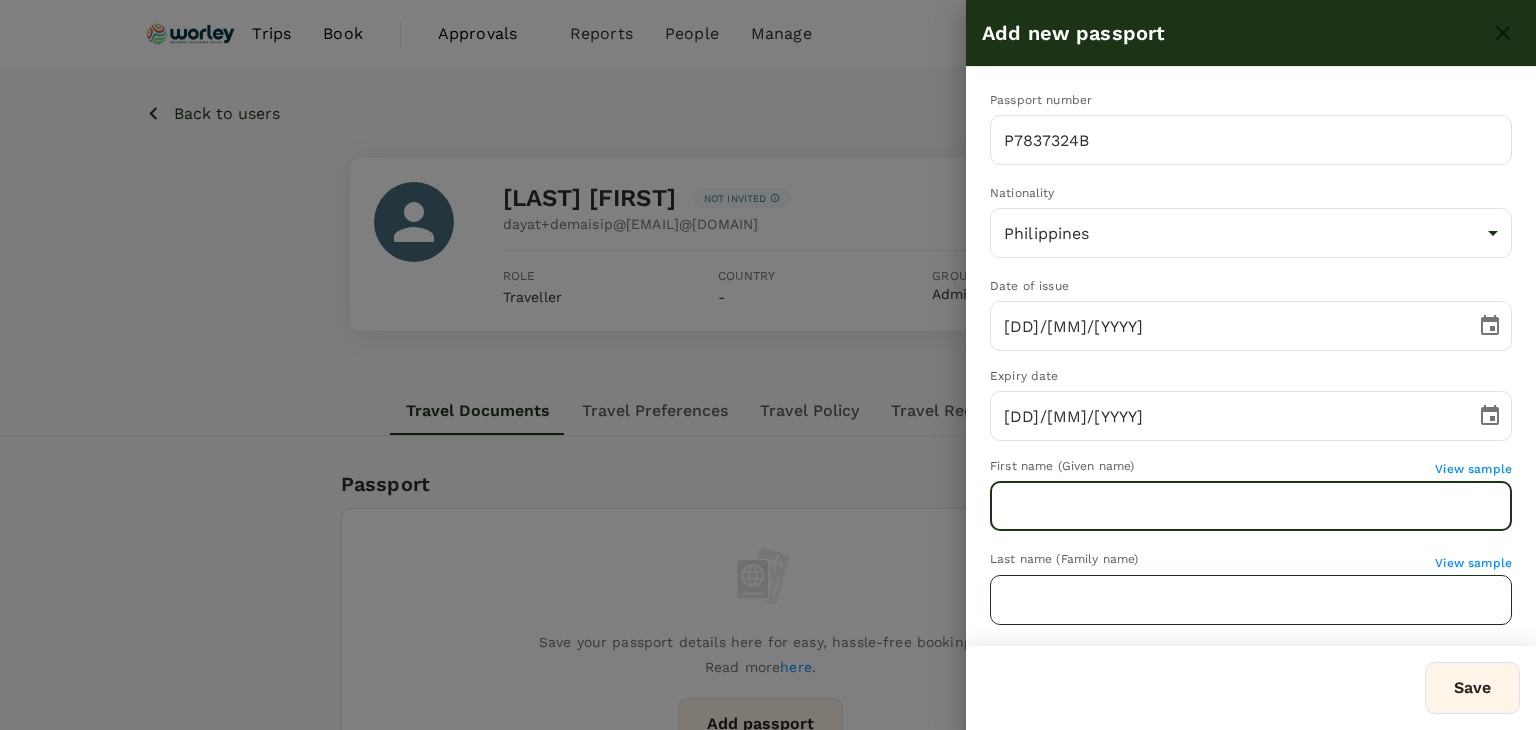 paste on "DEMAISIP" 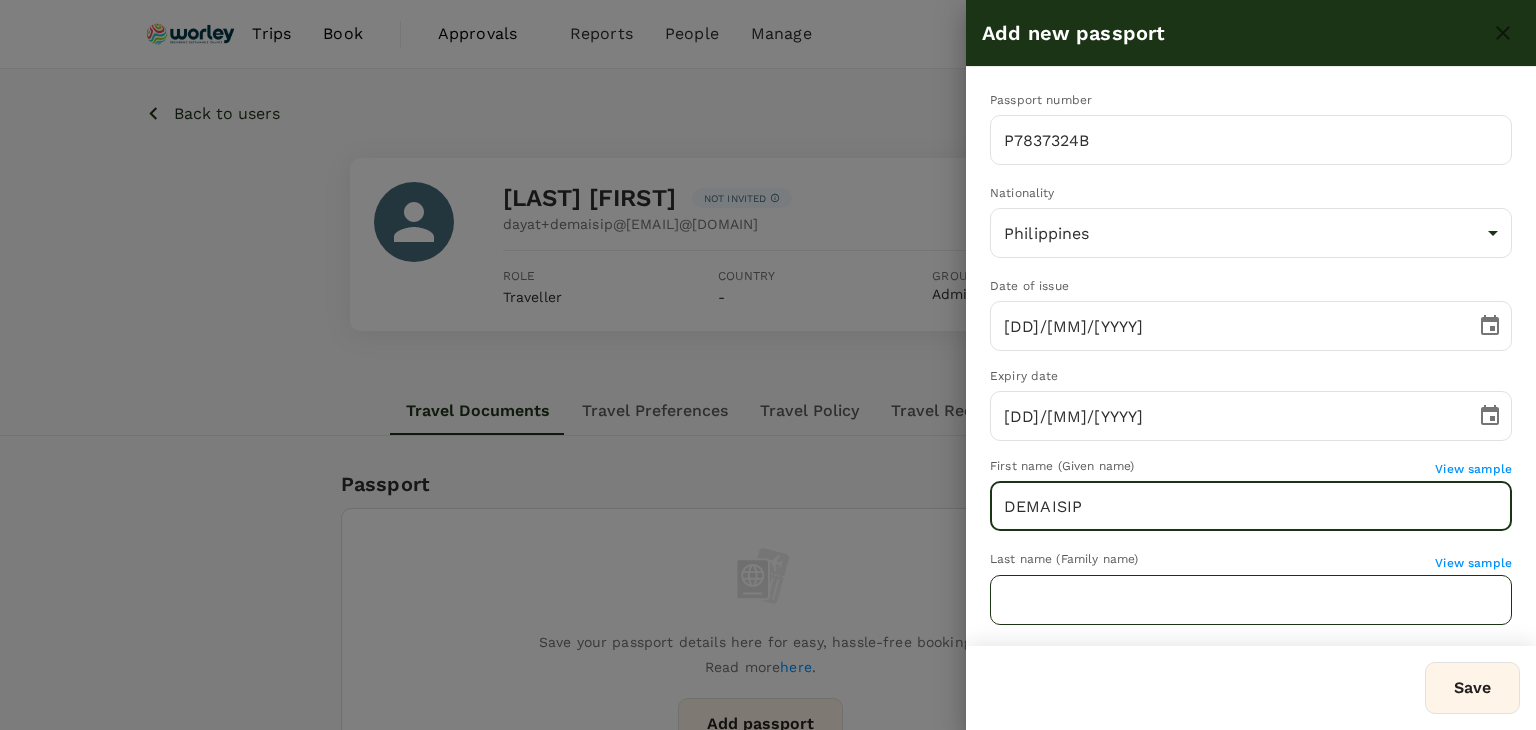 type on "DEMAISIP" 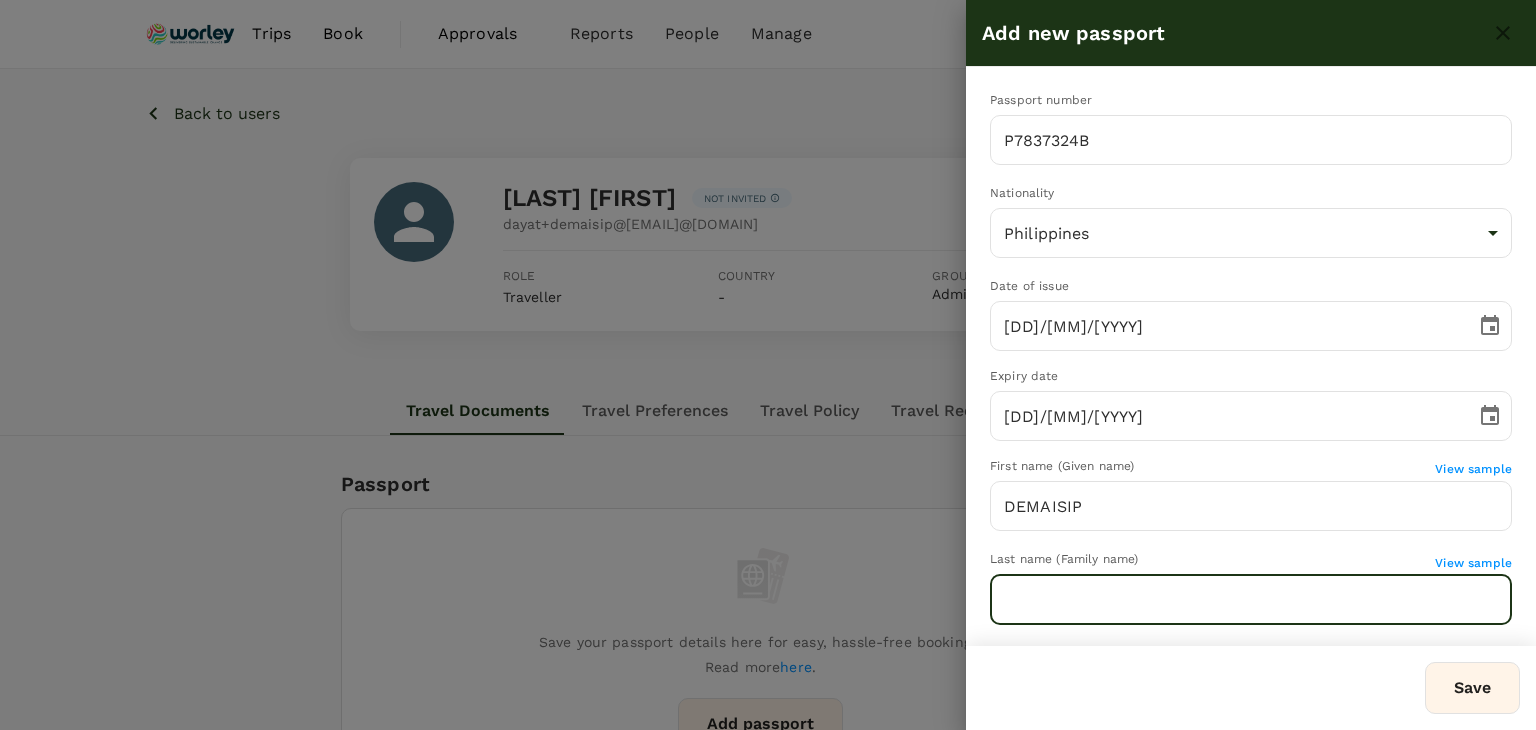 click at bounding box center (1251, 600) 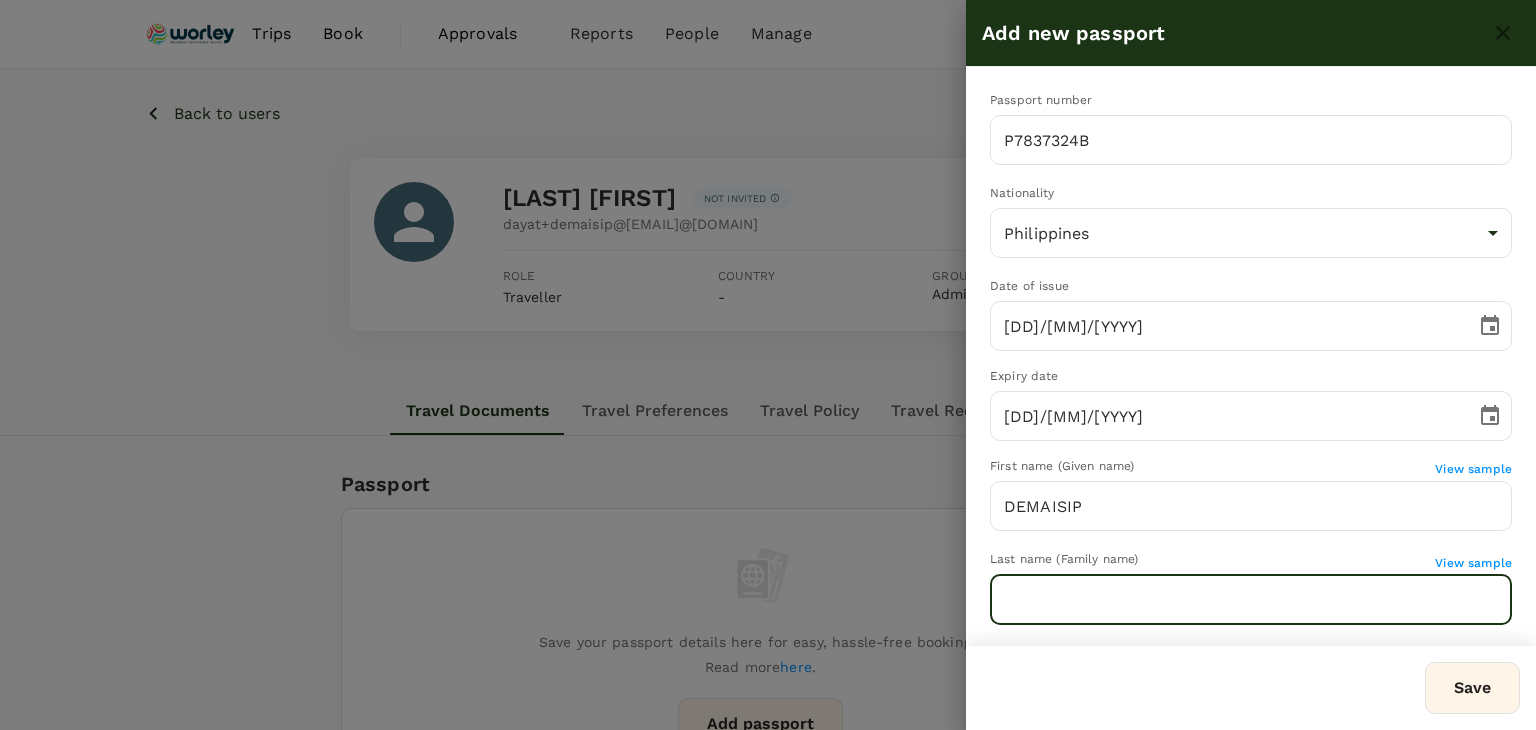 paste on "[LAST]" 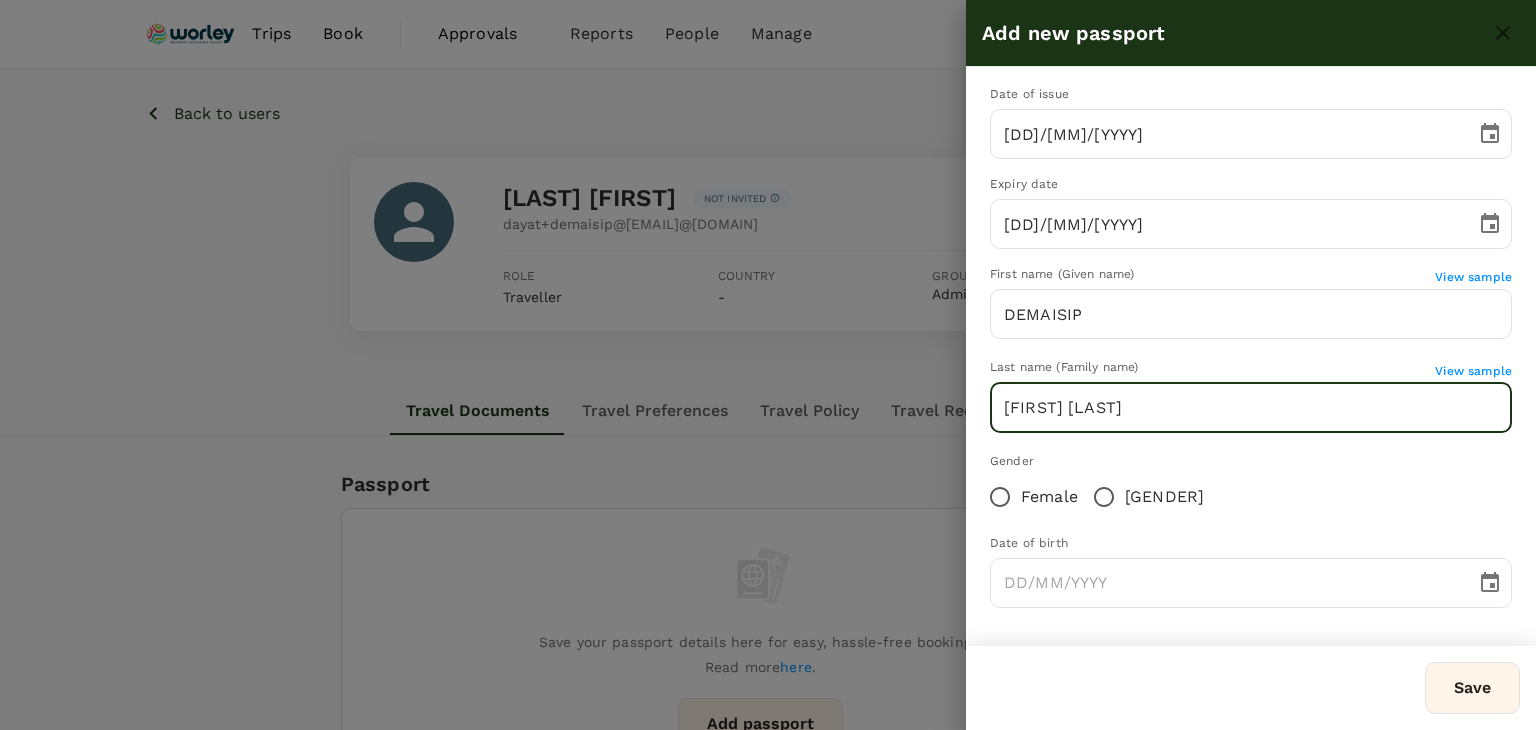 scroll, scrollTop: 193, scrollLeft: 0, axis: vertical 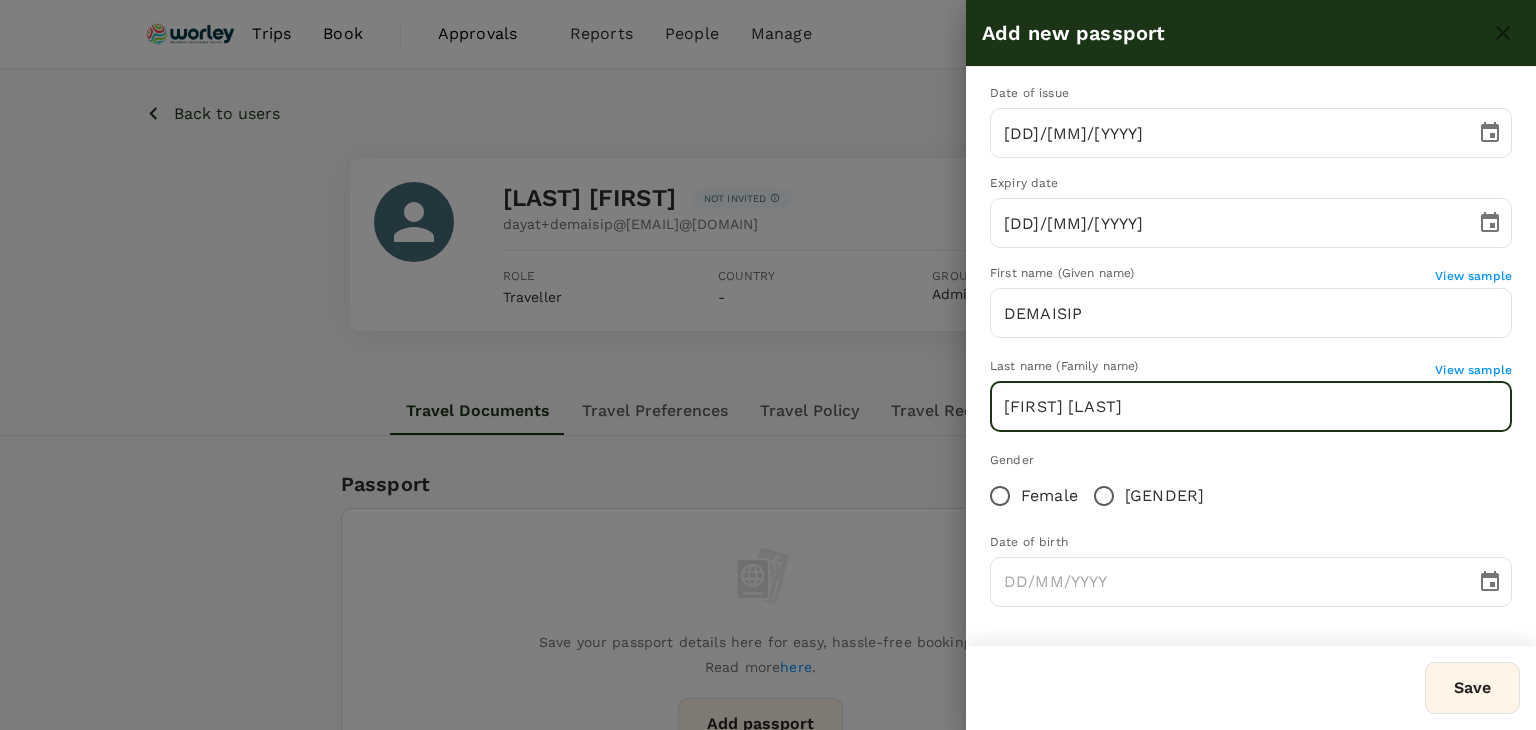 type on "[LAST]" 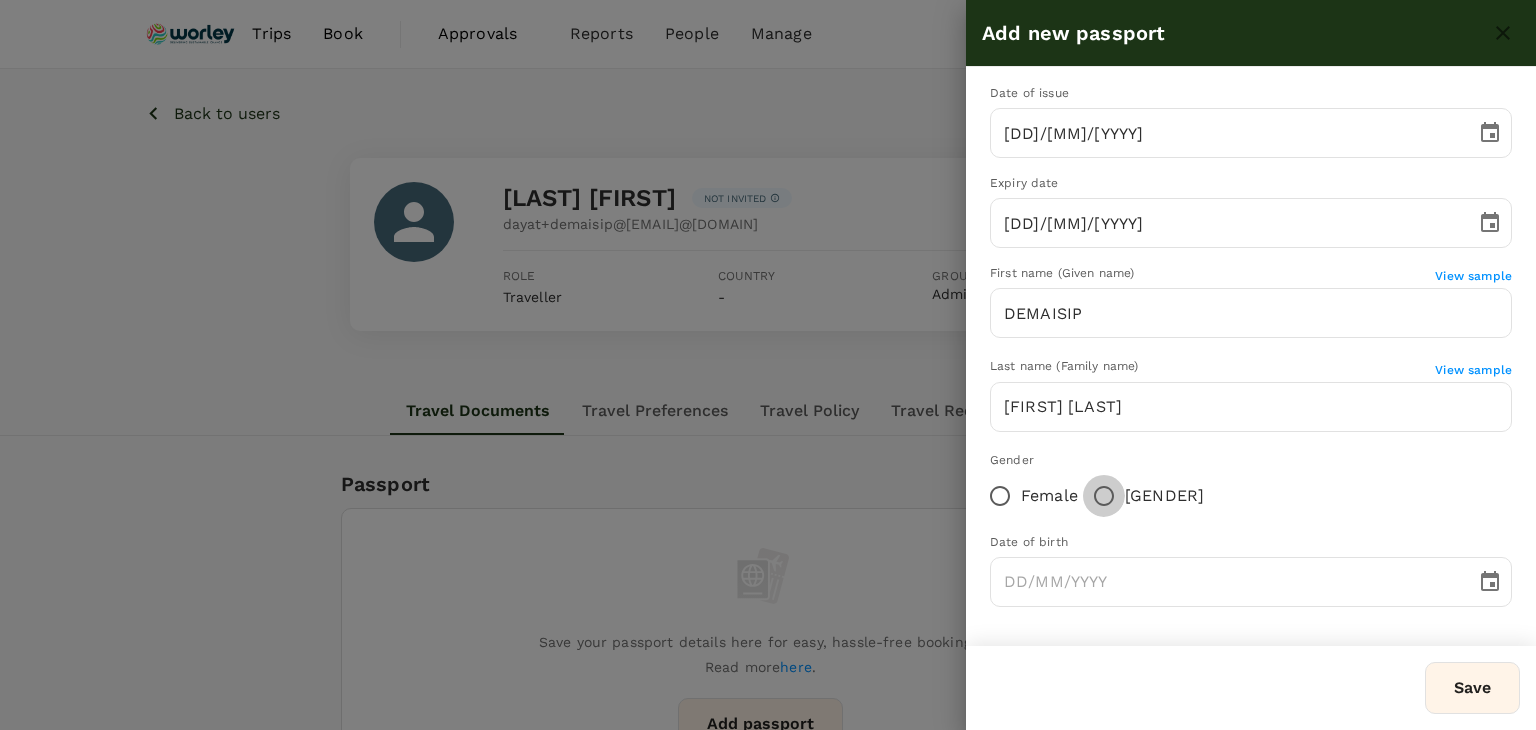 click on "Male" at bounding box center [1104, 496] 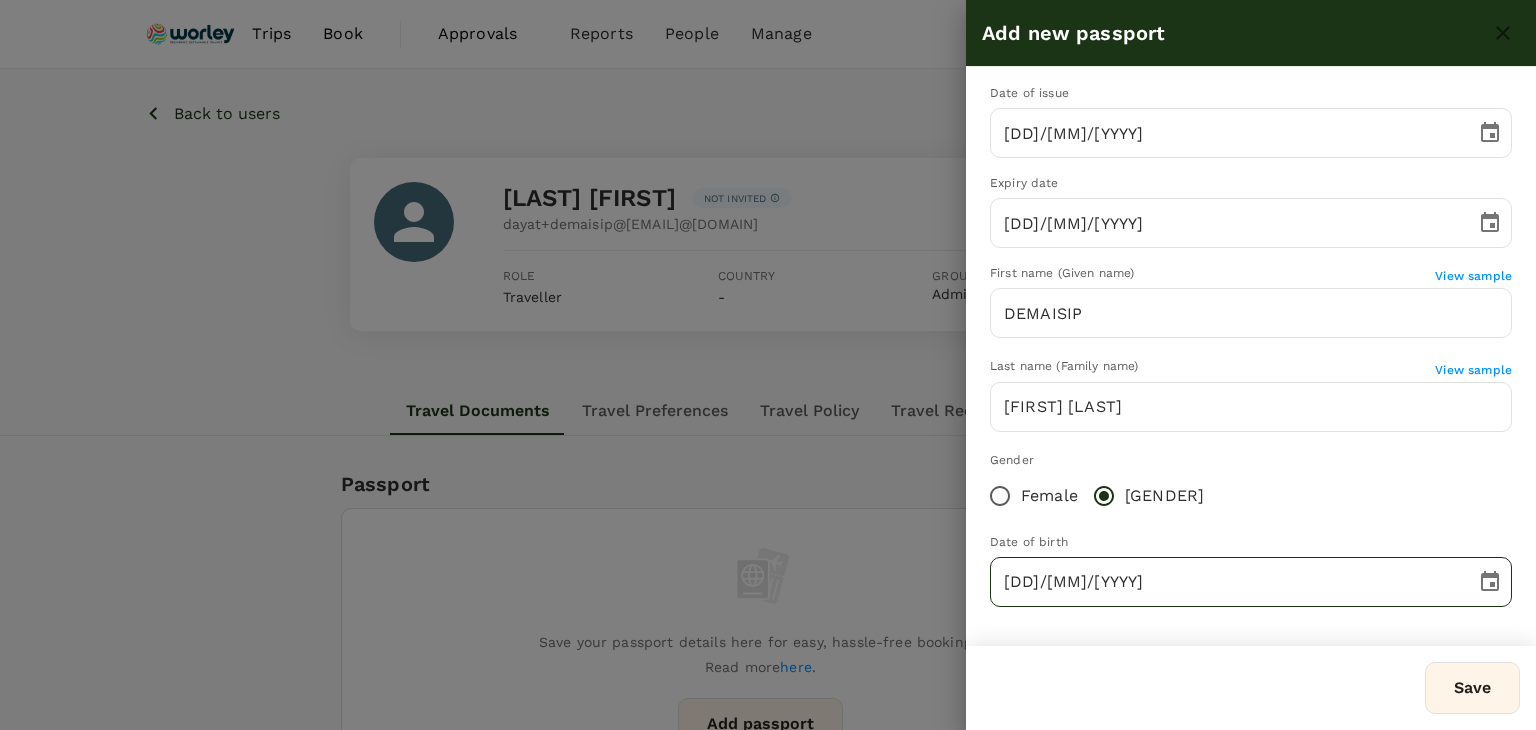 click on "DD/MM/YYYY" at bounding box center [1226, 582] 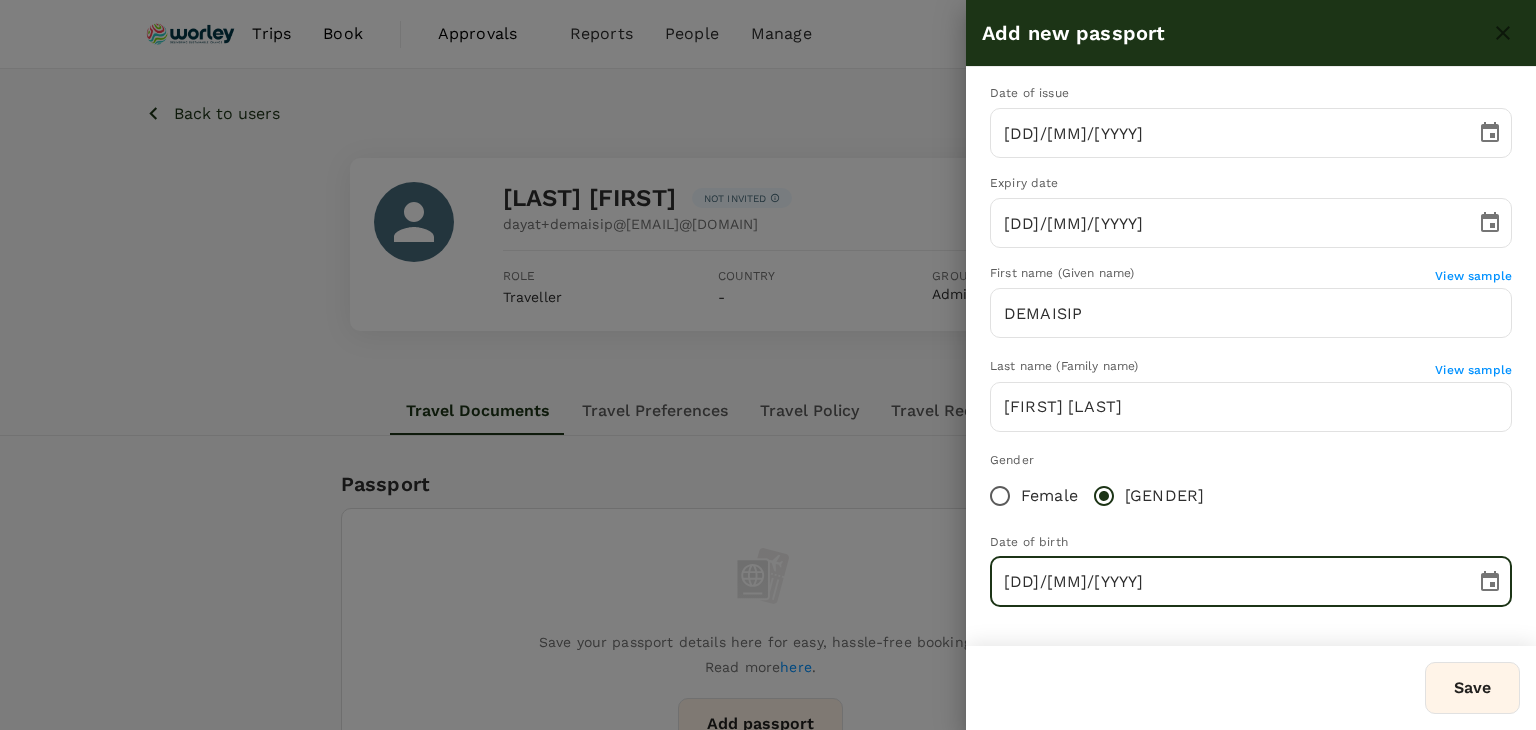 type on "15/06/1959" 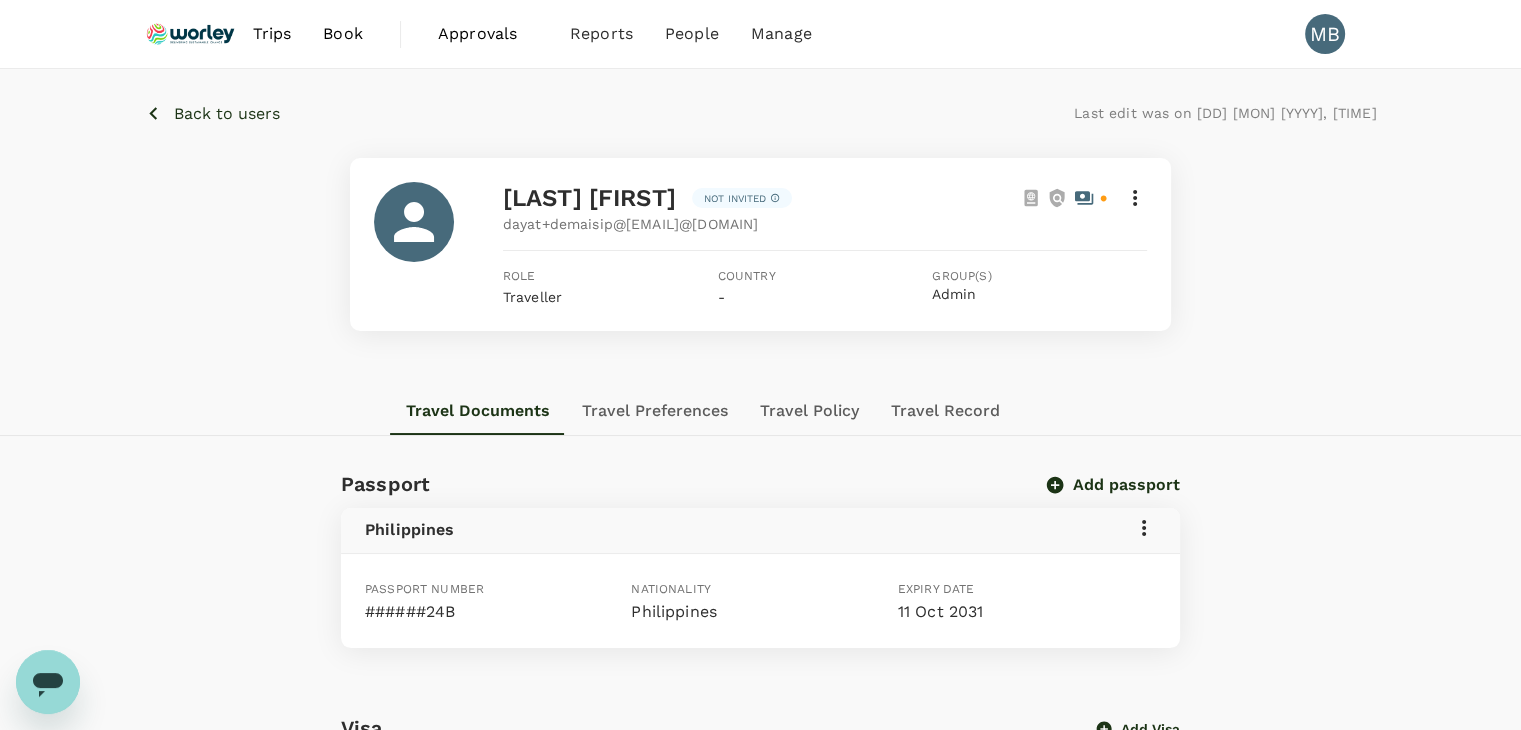 click 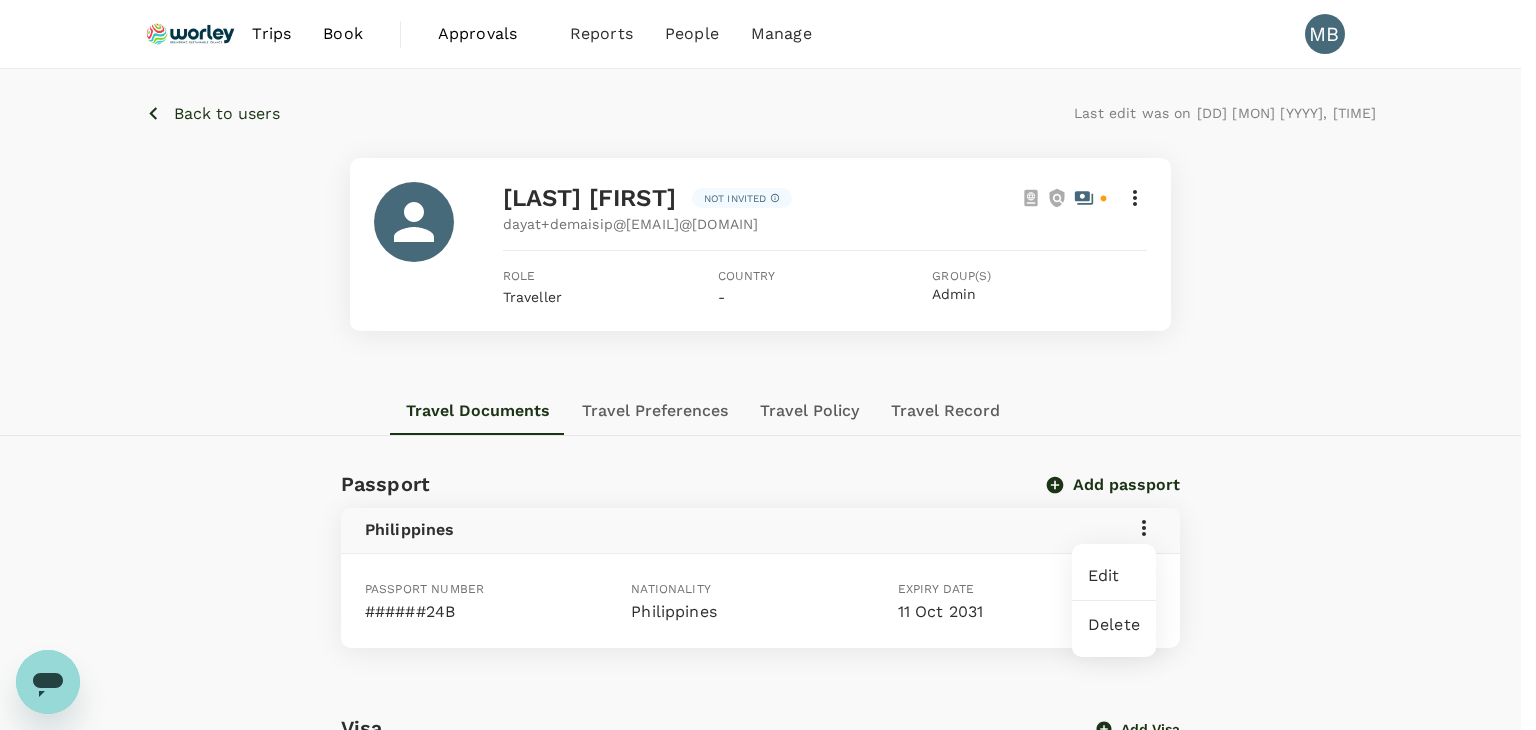click on "Edit" at bounding box center [1114, 576] 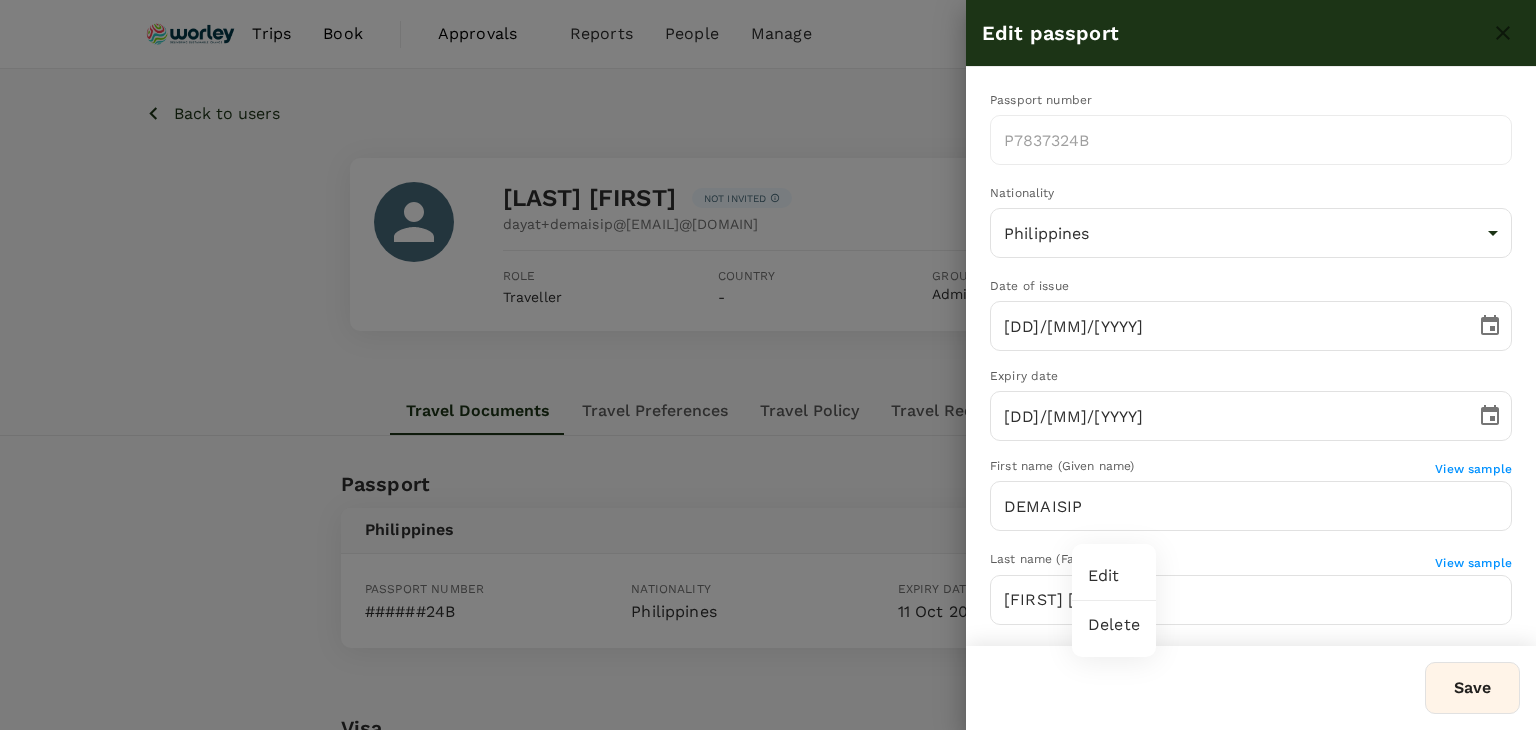 click at bounding box center (768, 365) 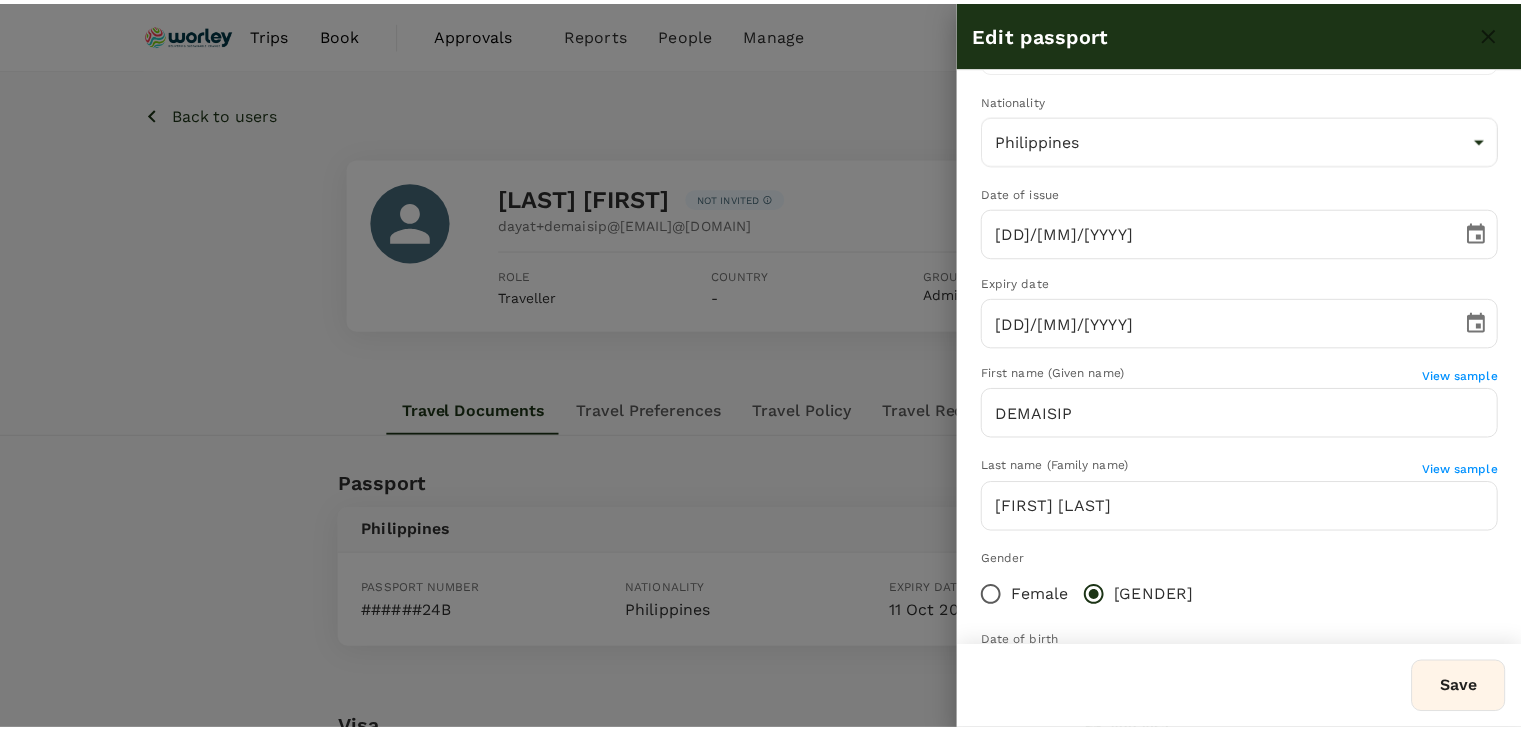 scroll, scrollTop: 193, scrollLeft: 0, axis: vertical 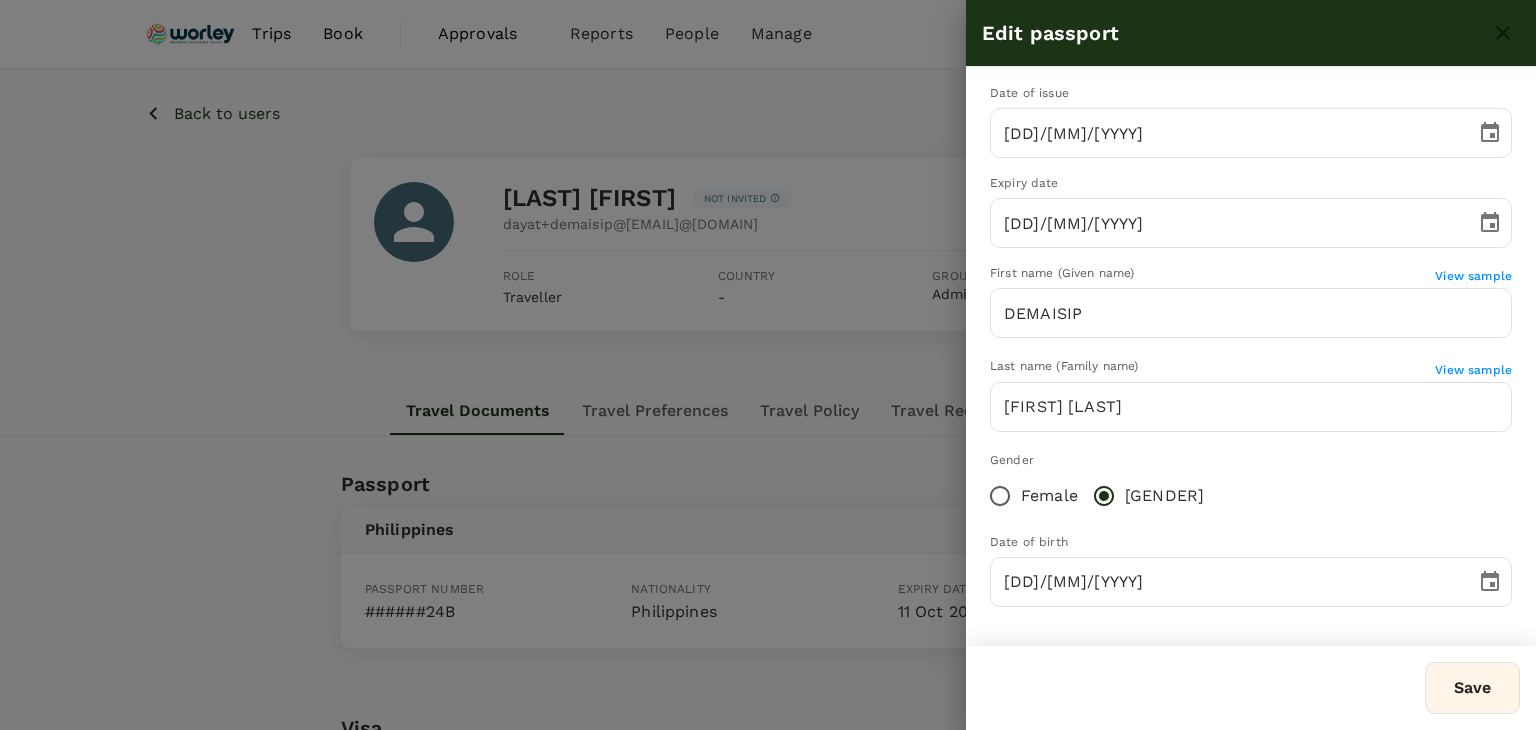 click on "Save" at bounding box center [1472, 688] 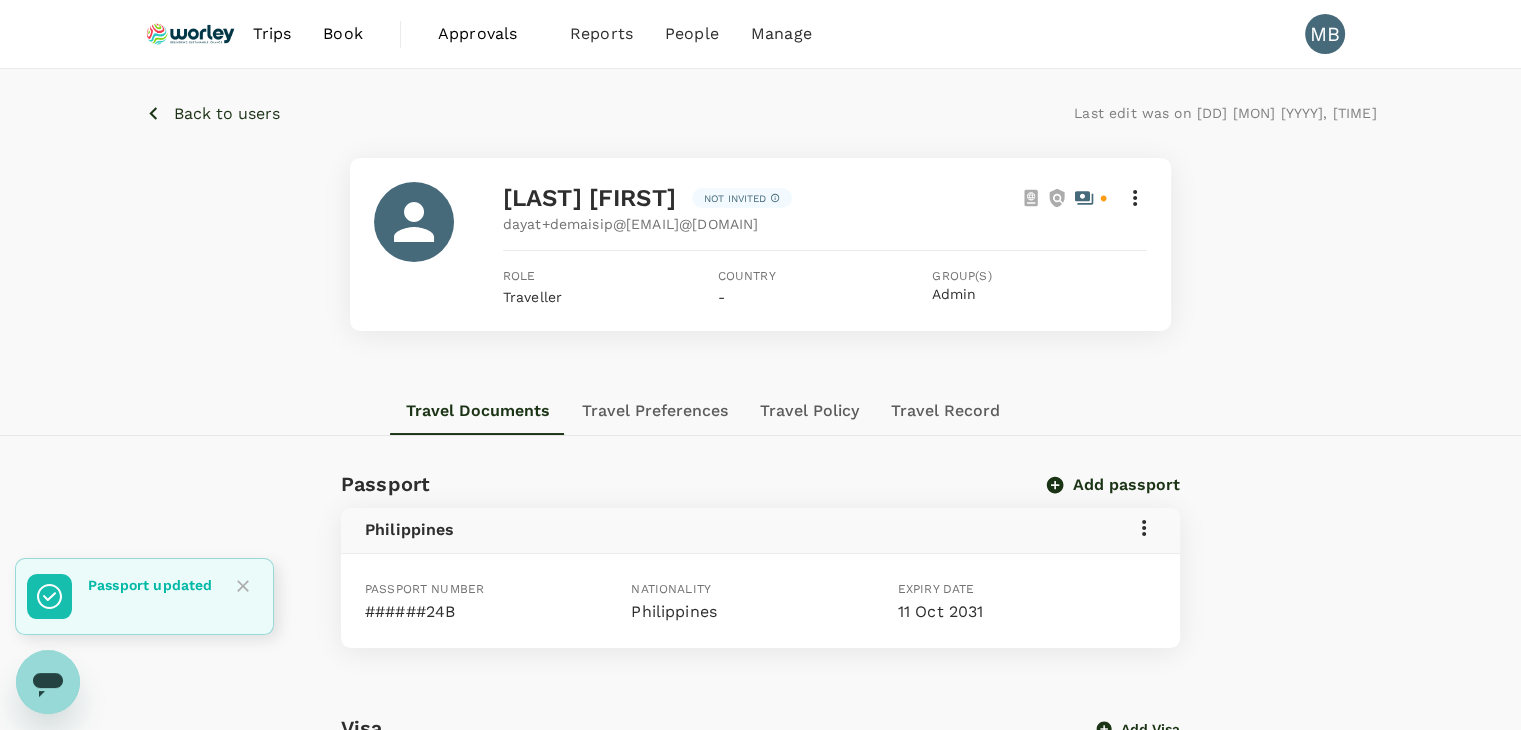 click at bounding box center [48, 682] 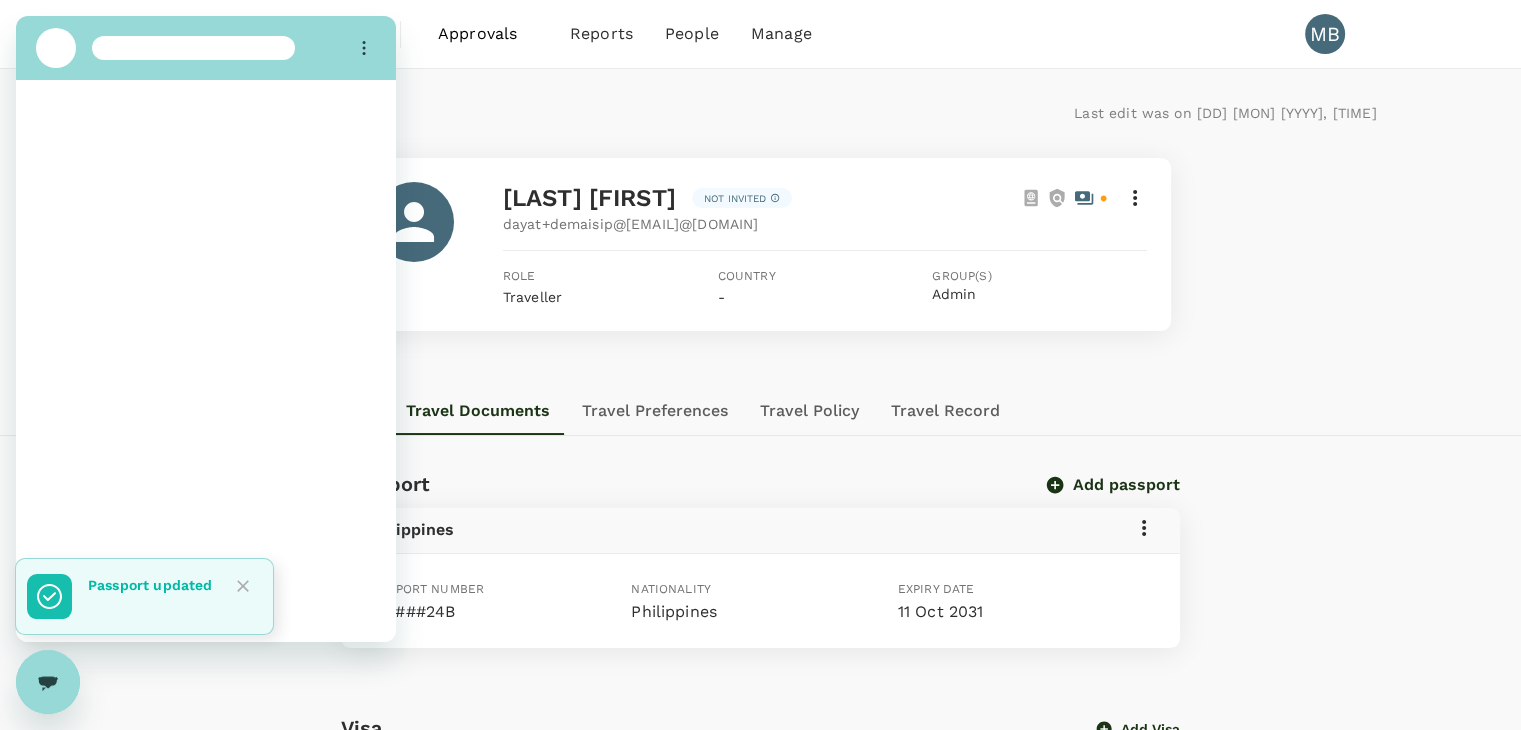 scroll, scrollTop: 0, scrollLeft: 0, axis: both 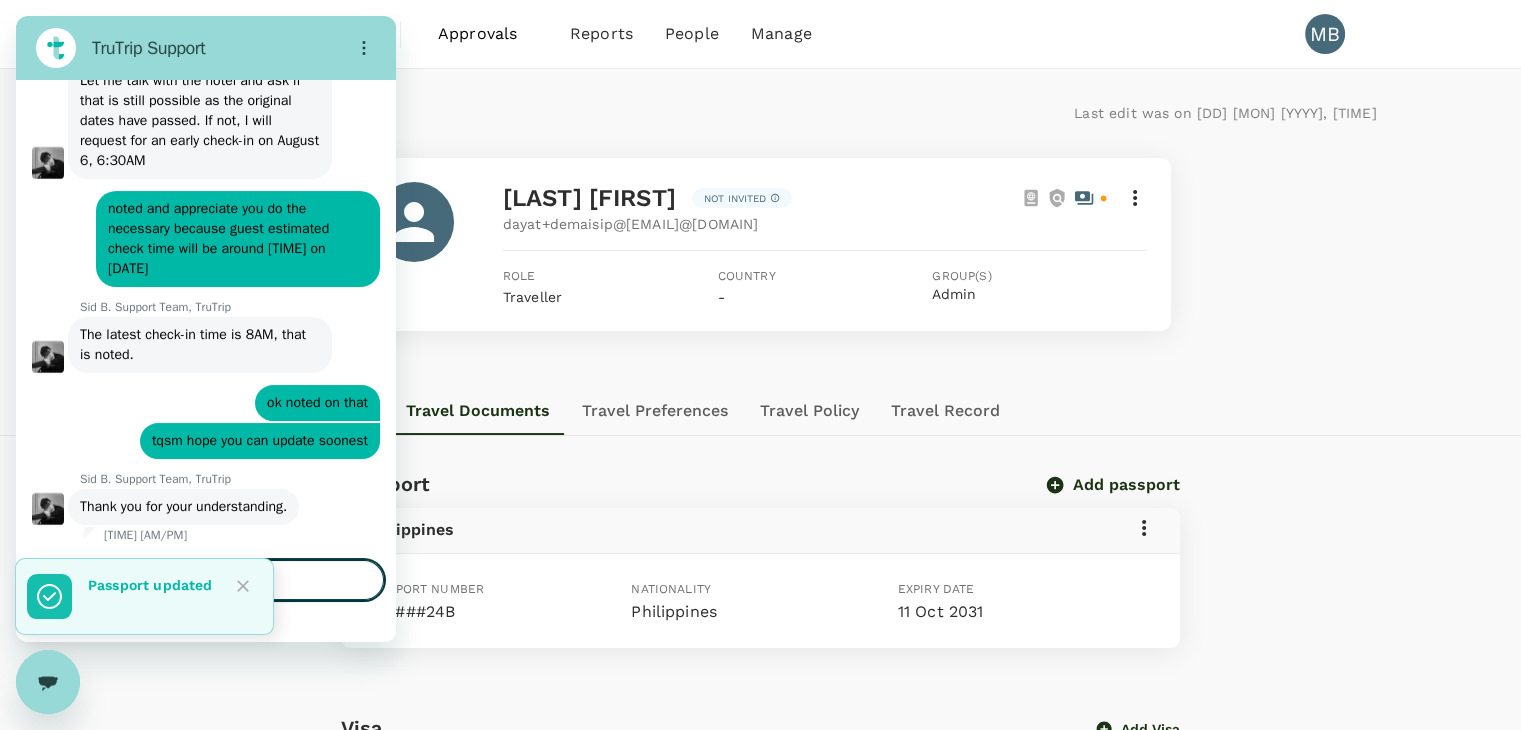click 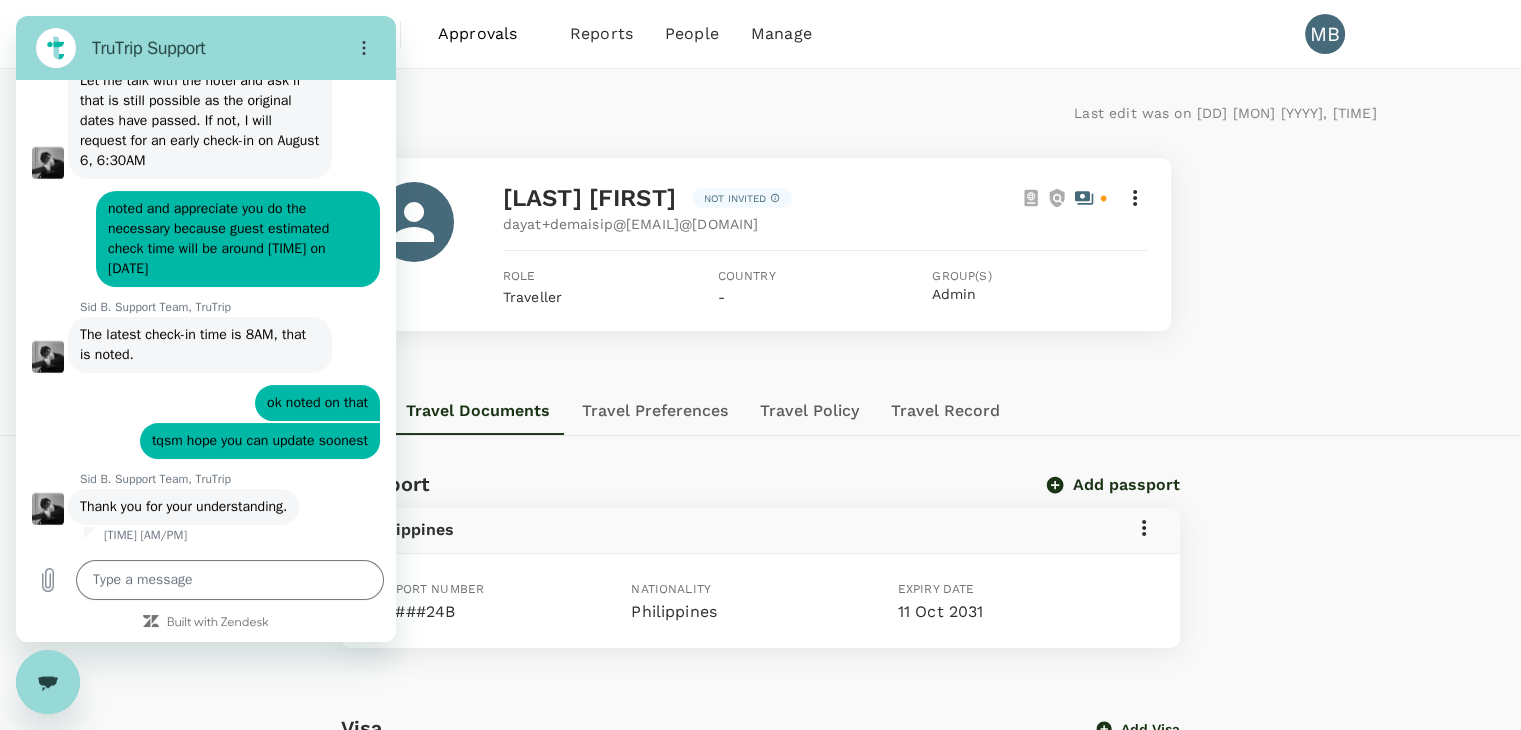 drag, startPoint x: 36, startPoint y: 674, endPoint x: 268, endPoint y: 1249, distance: 620.0395 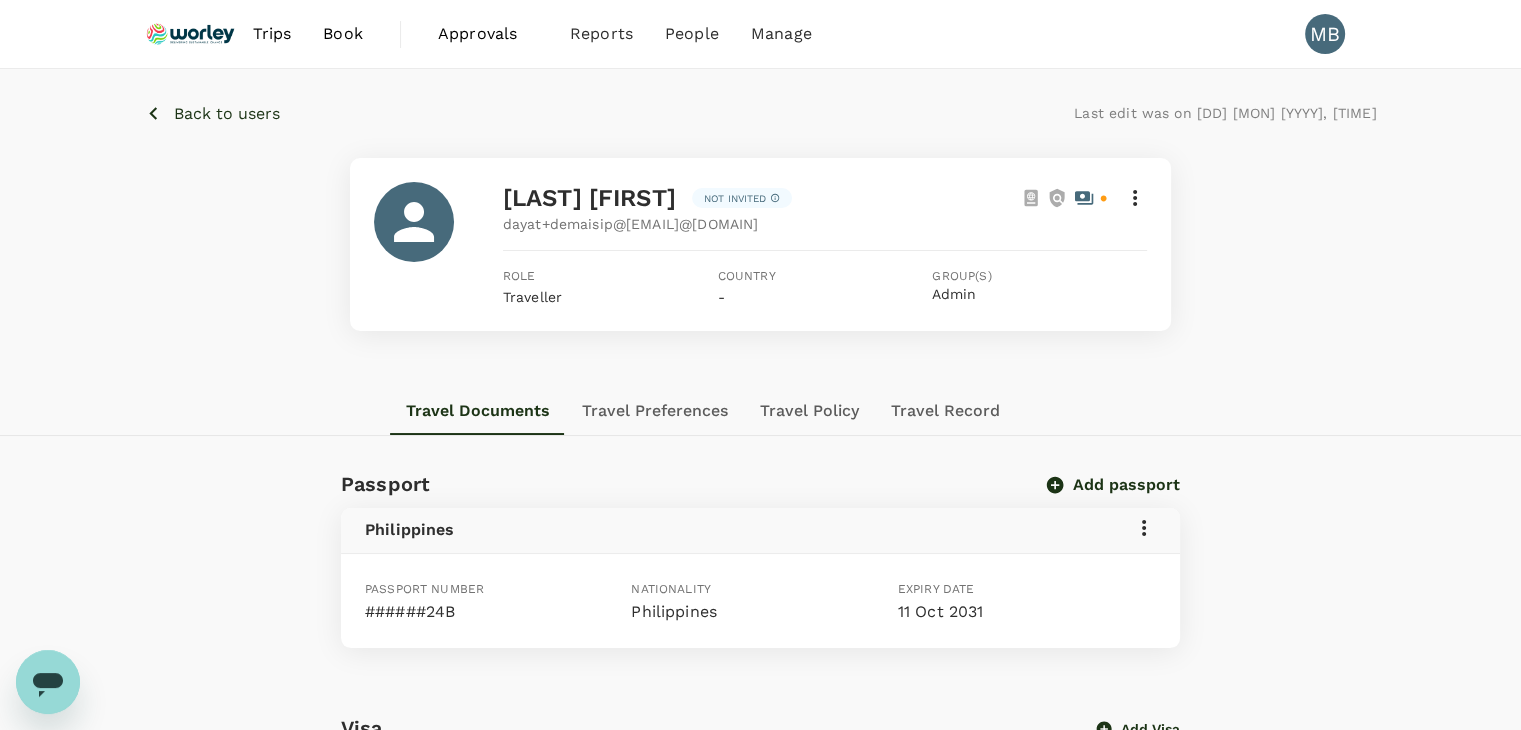 click 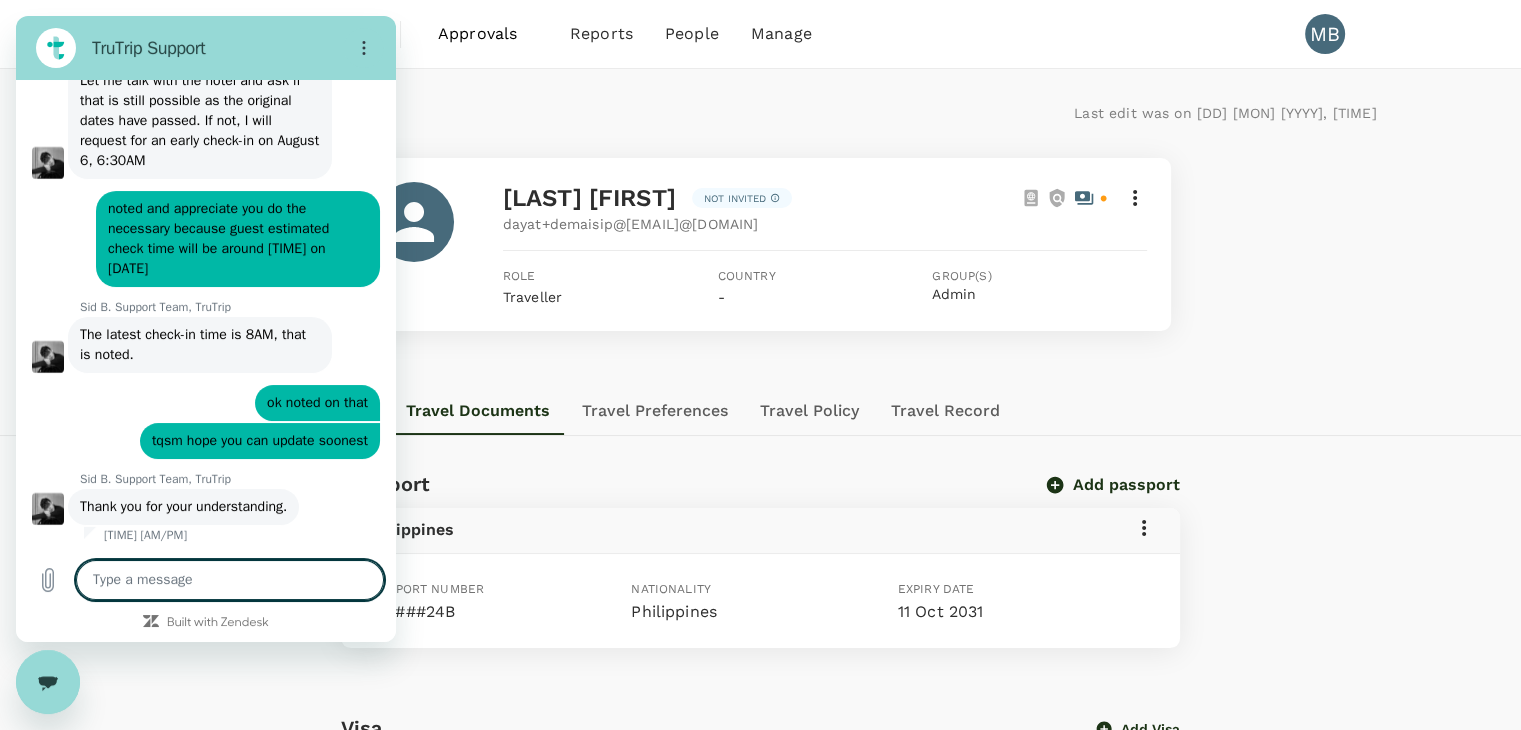 scroll, scrollTop: 0, scrollLeft: 0, axis: both 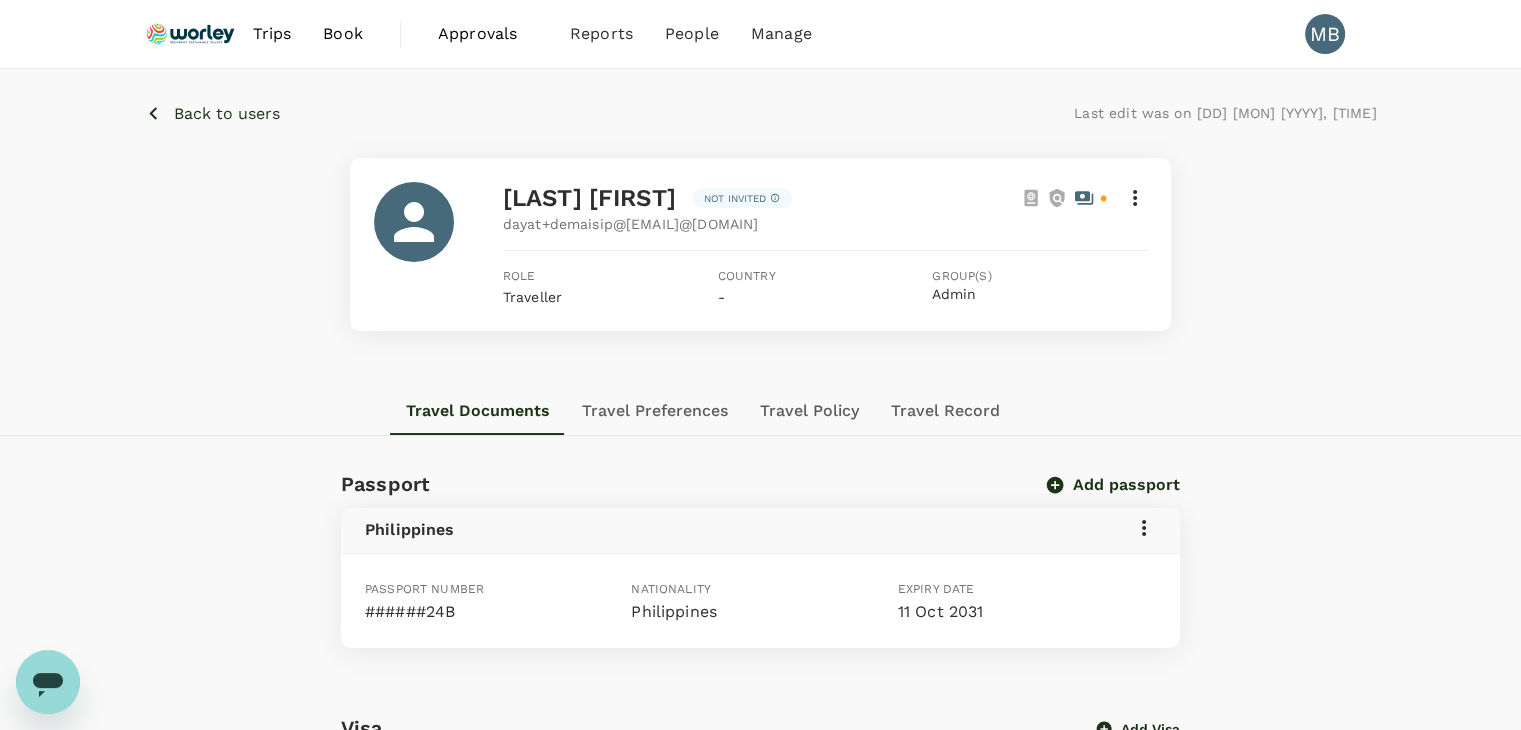 click 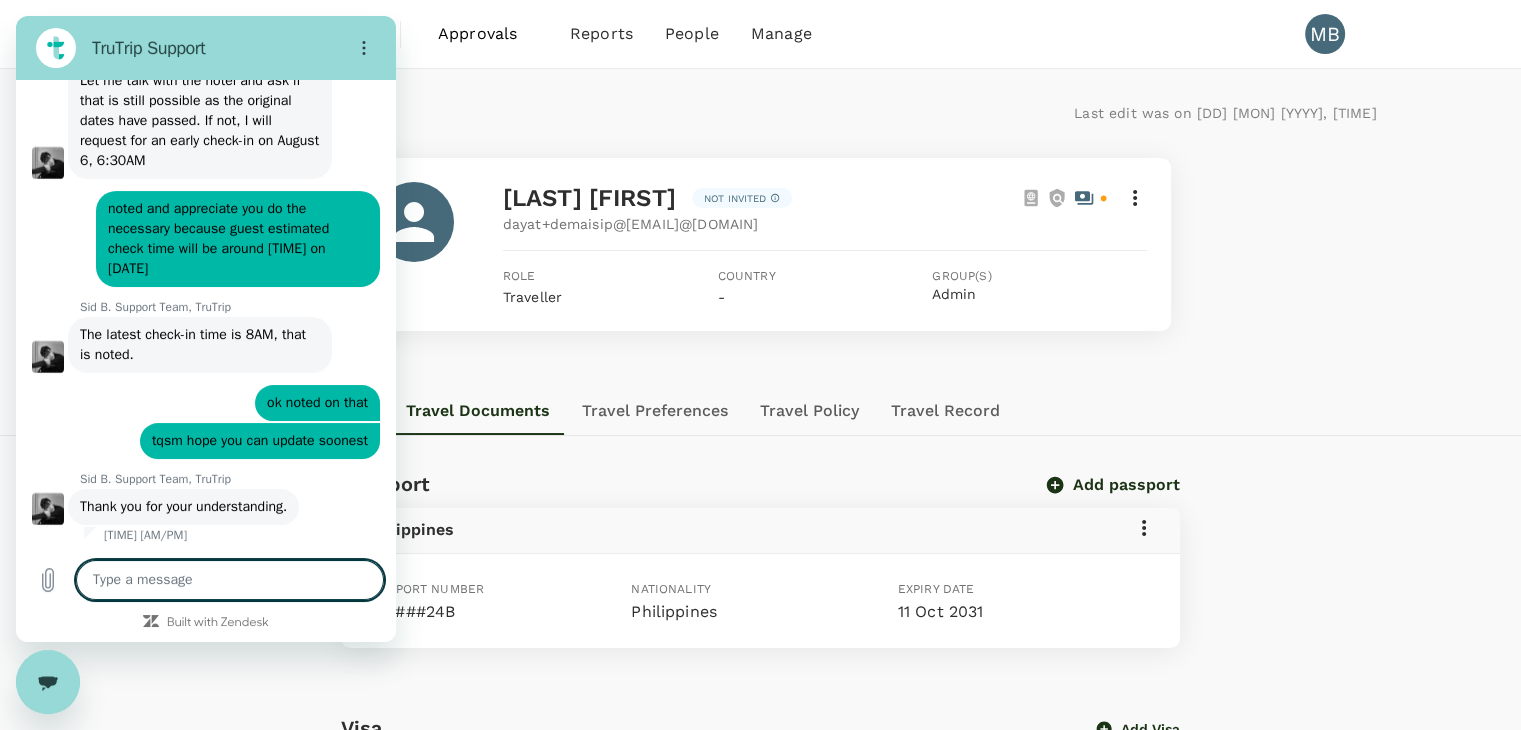 scroll, scrollTop: 0, scrollLeft: 0, axis: both 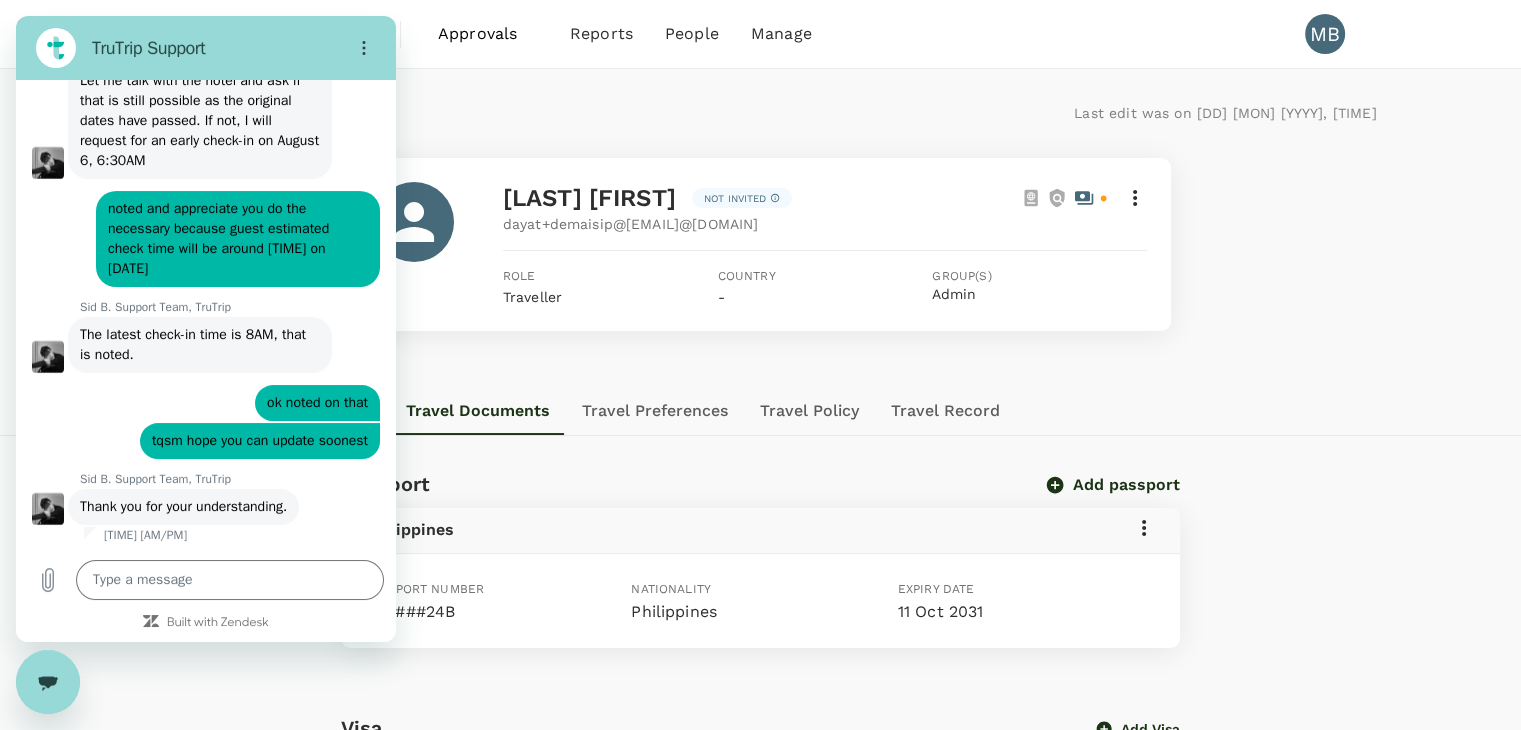 drag, startPoint x: 52, startPoint y: 665, endPoint x: 80, endPoint y: 1293, distance: 628.6239 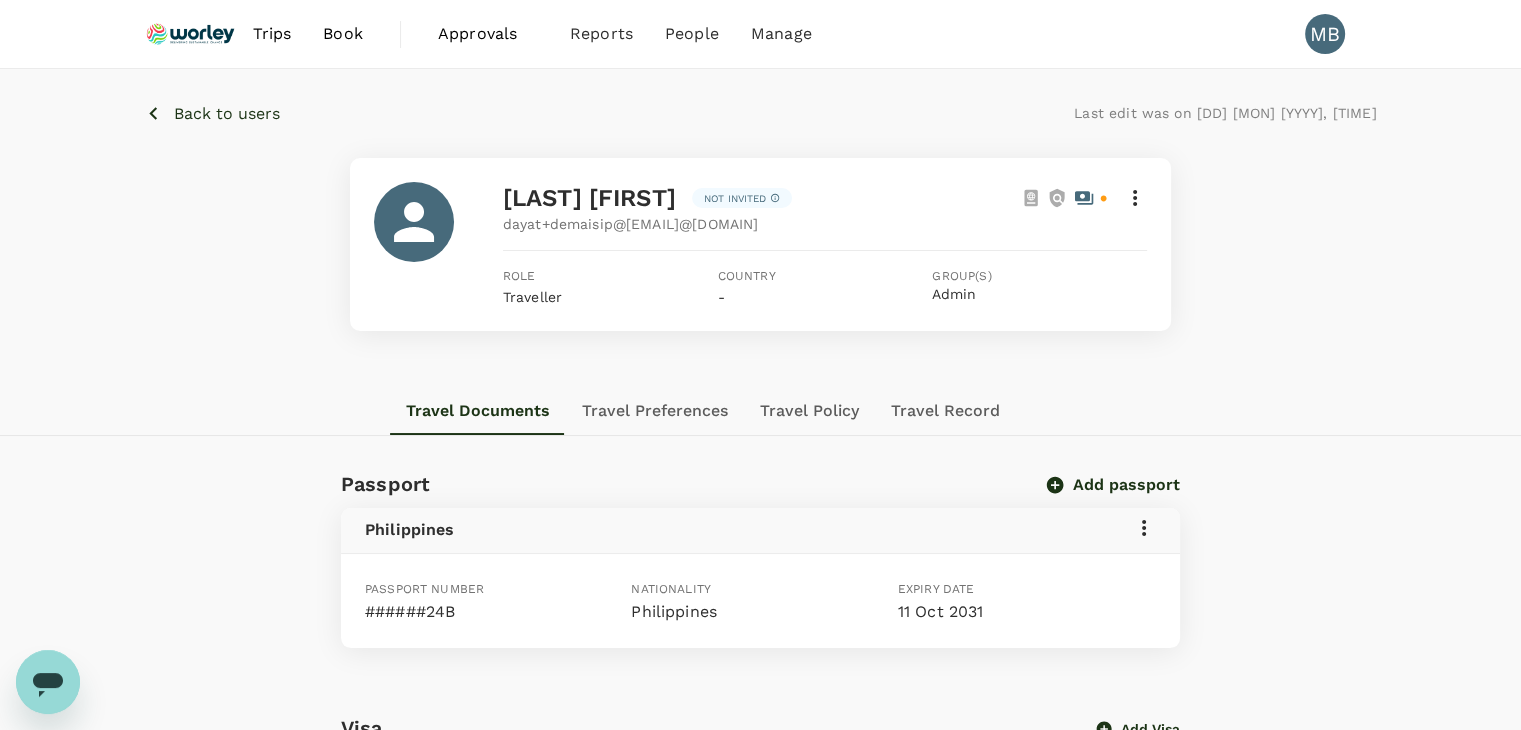 click at bounding box center (48, 682) 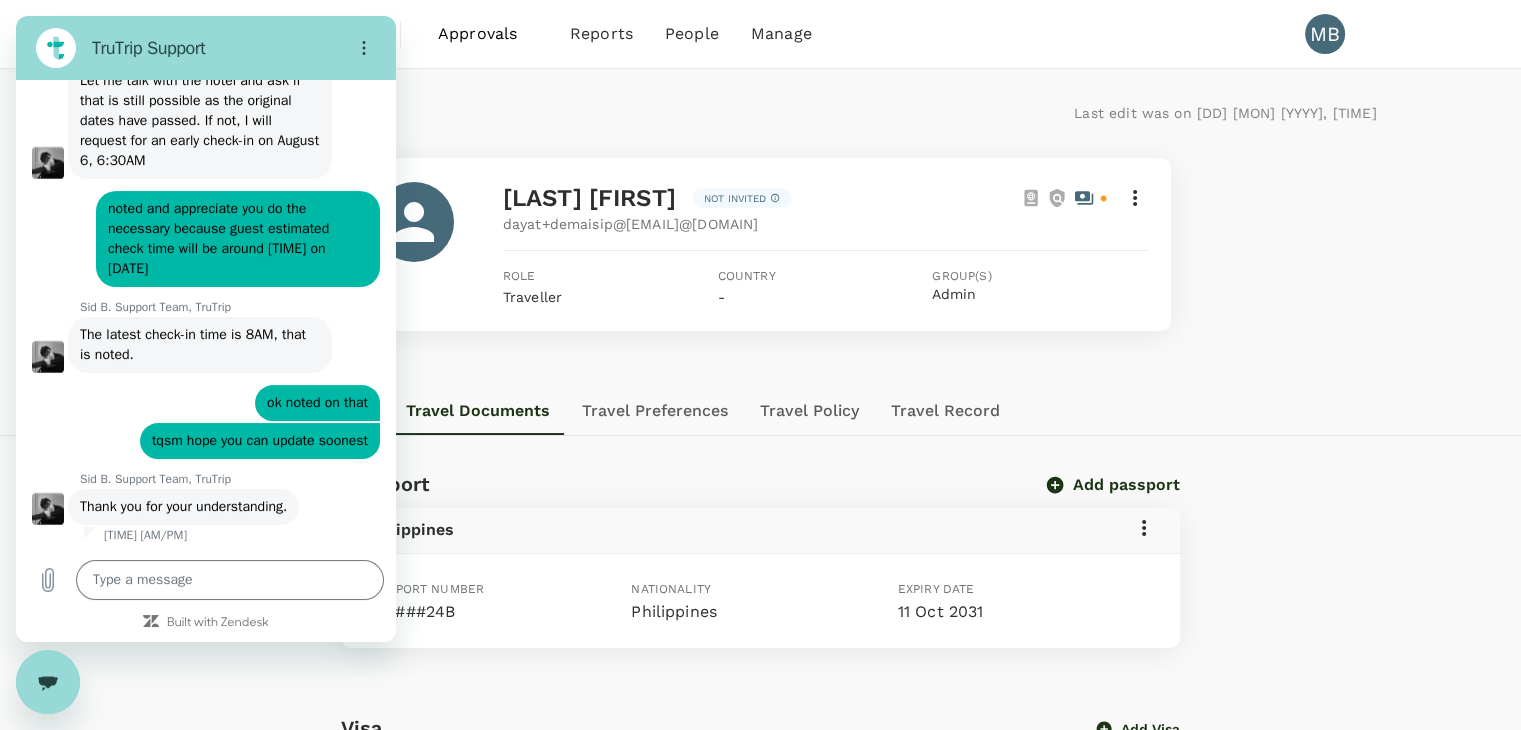 click at bounding box center [48, 682] 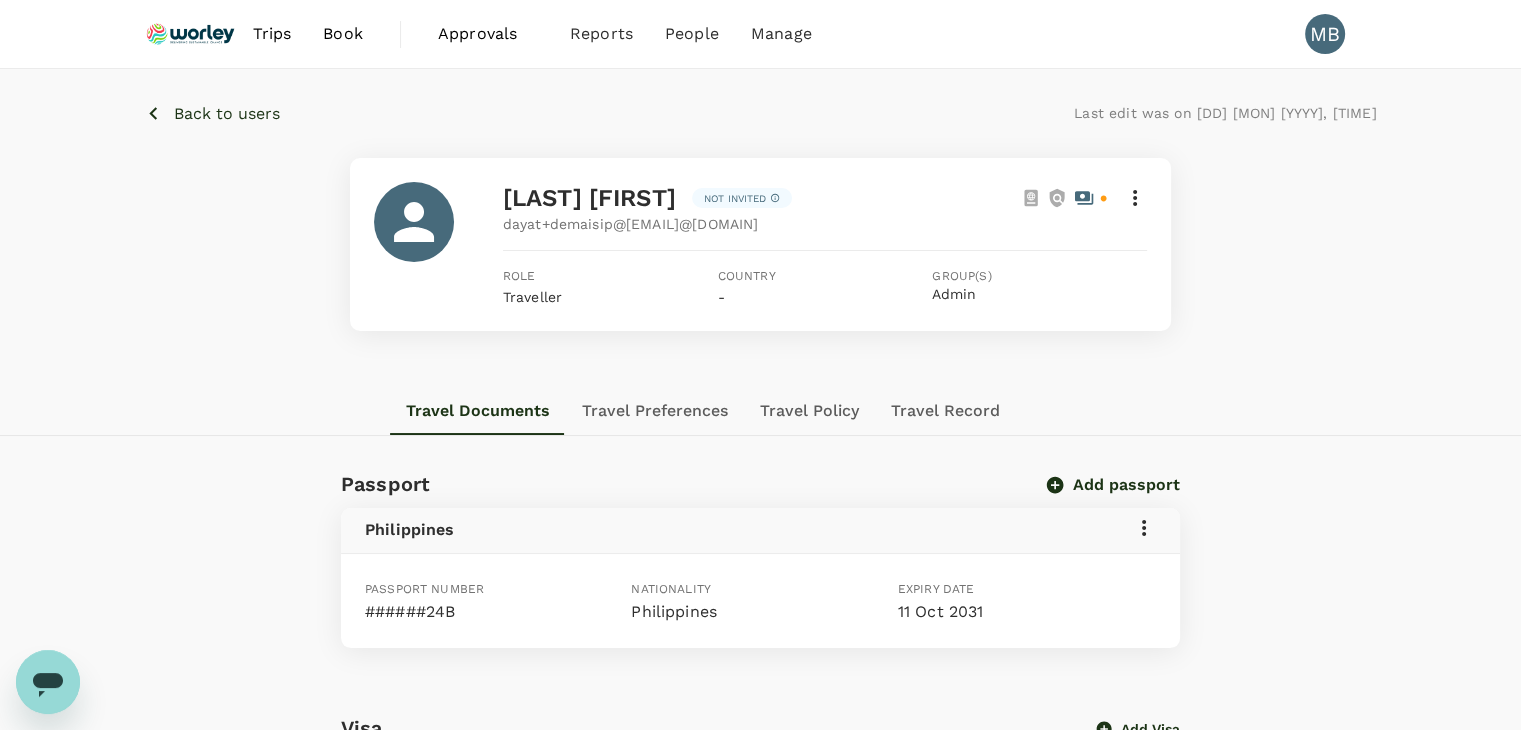 type on "x" 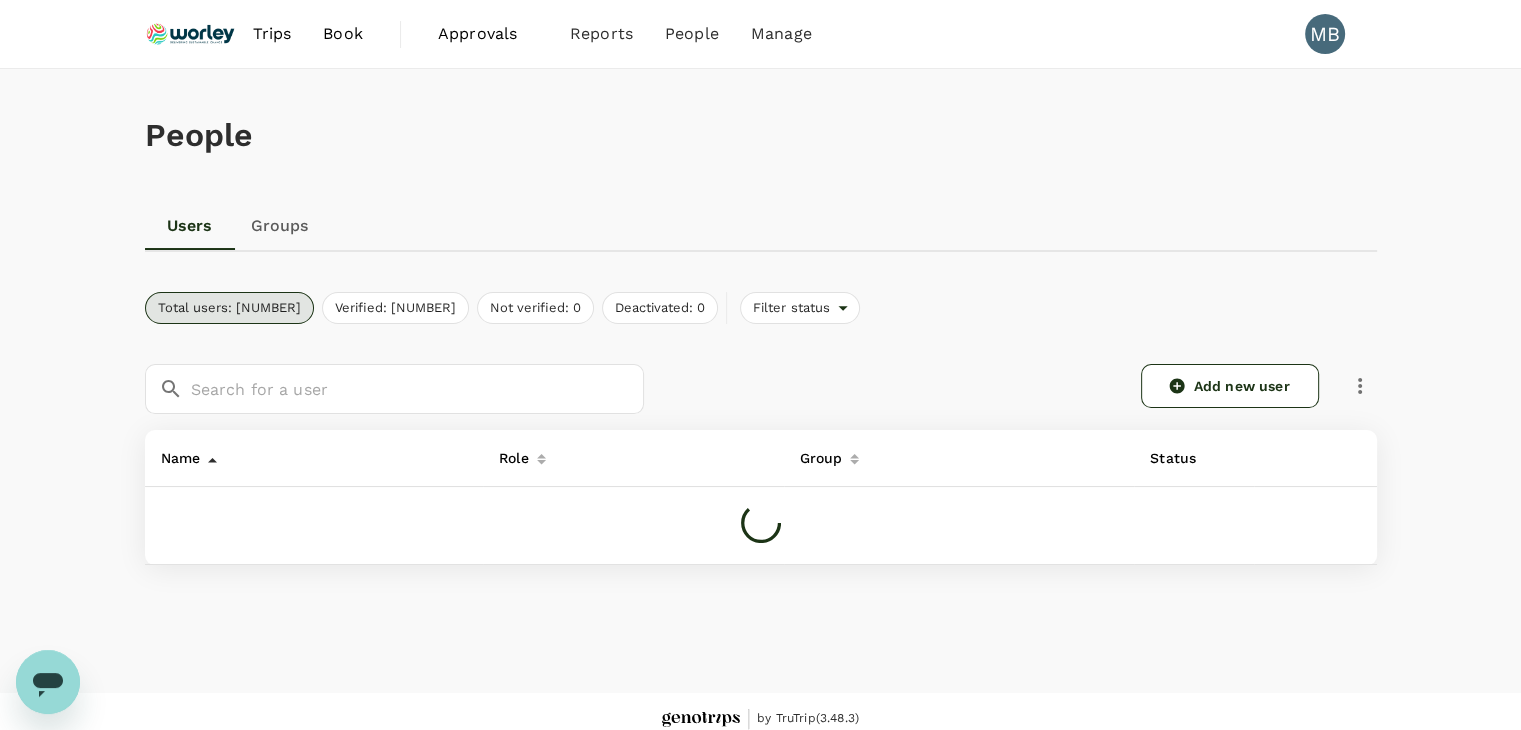 click at bounding box center (191, 34) 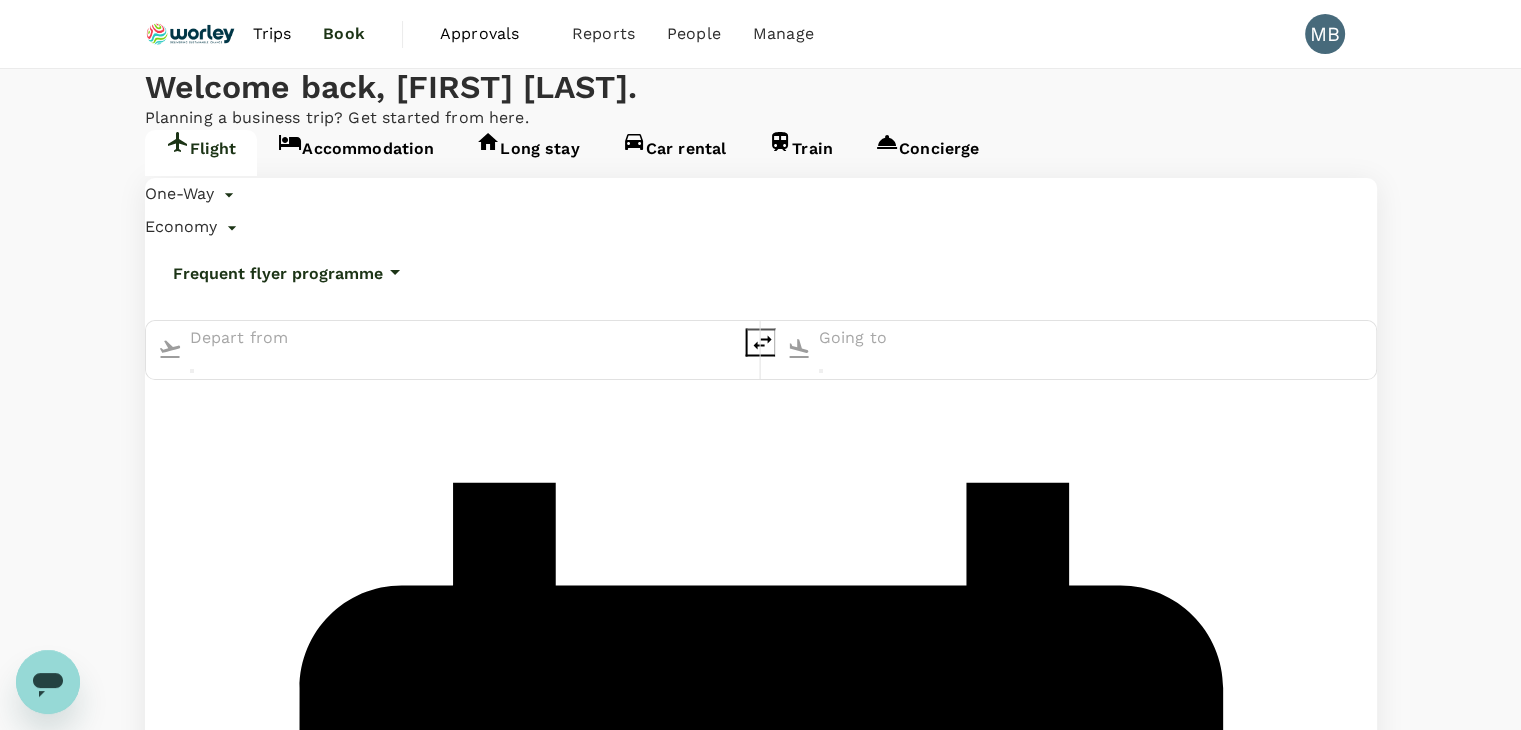 type on "[CITY] Intl (KUL)" 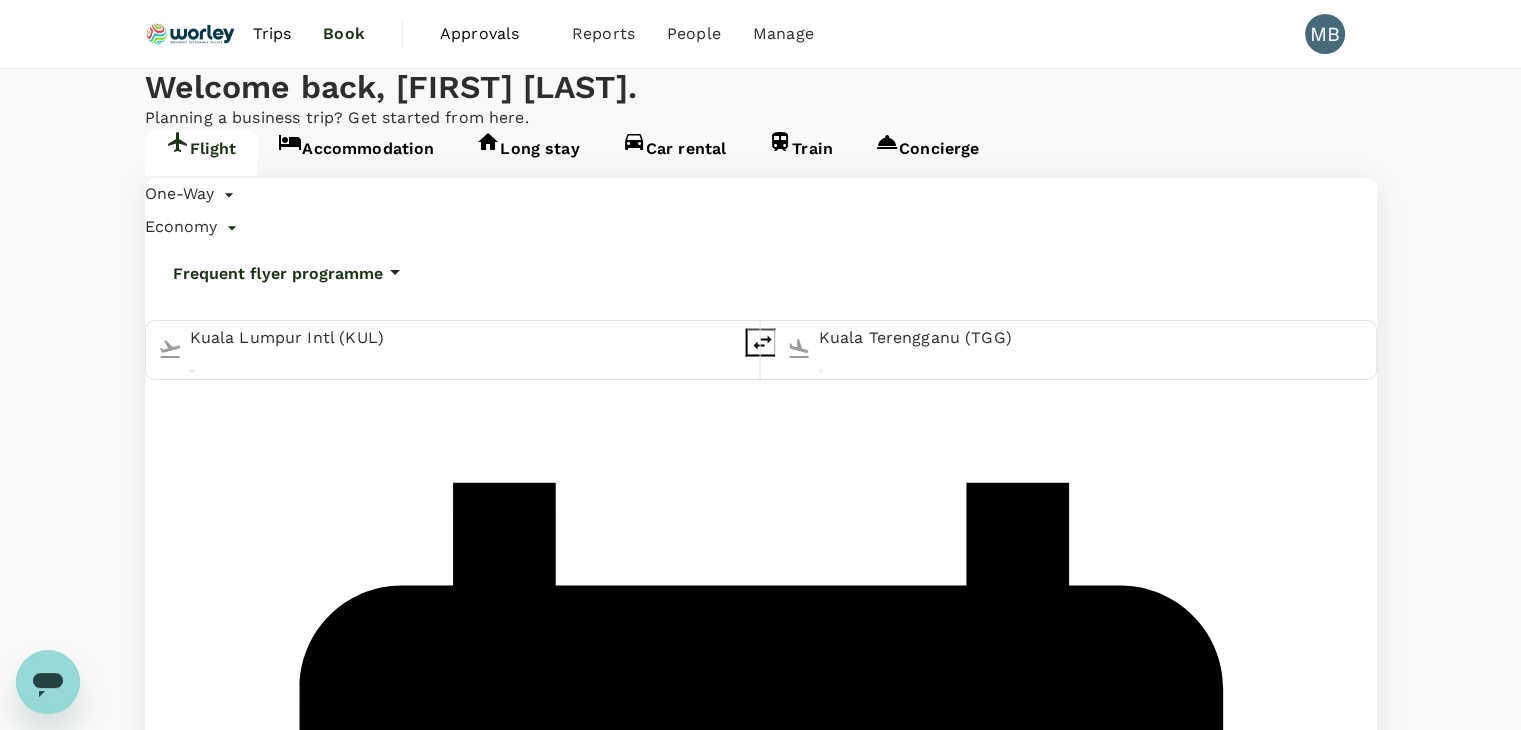 click on "[CITY] Intl (KUL)" at bounding box center [462, 350] 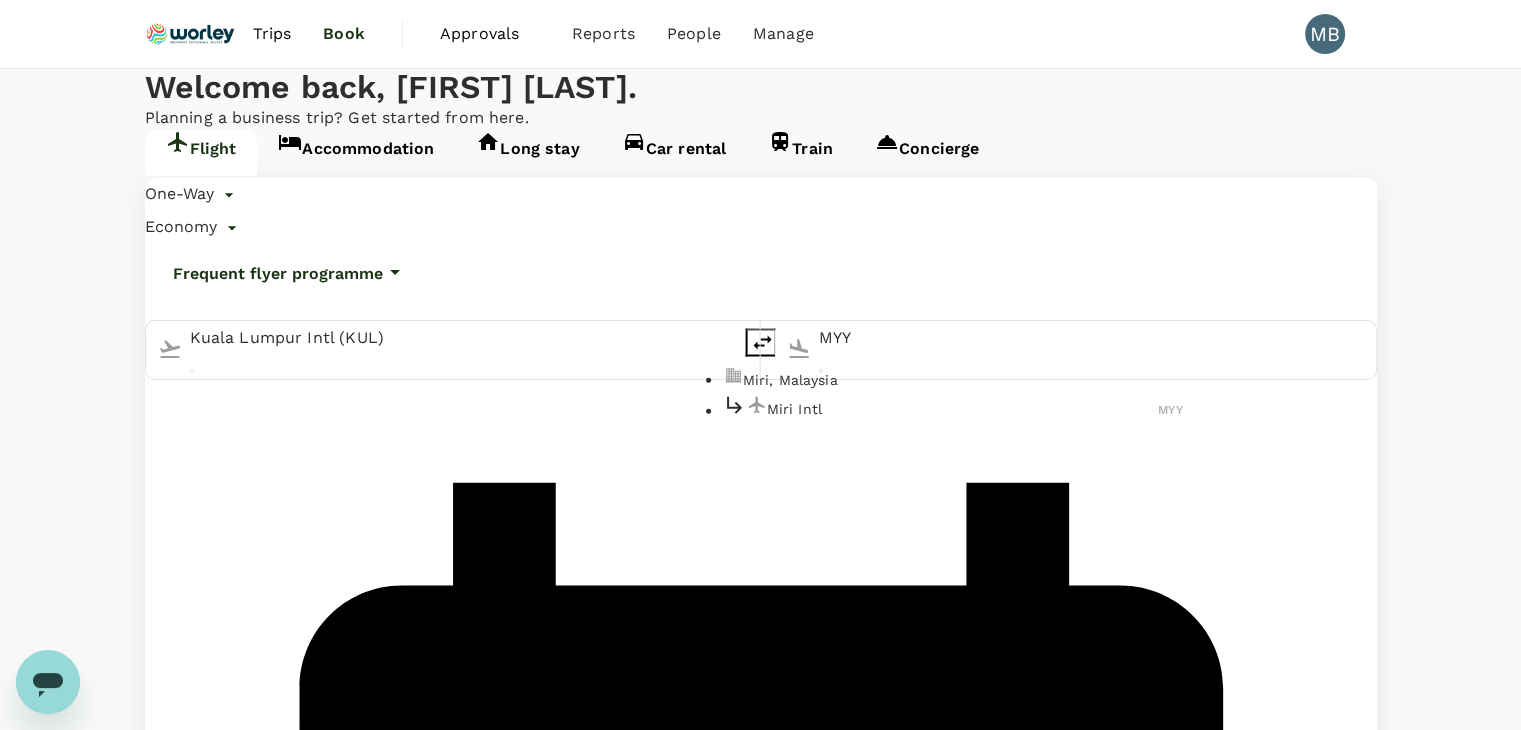 click on "Miri Intl" at bounding box center [963, 409] 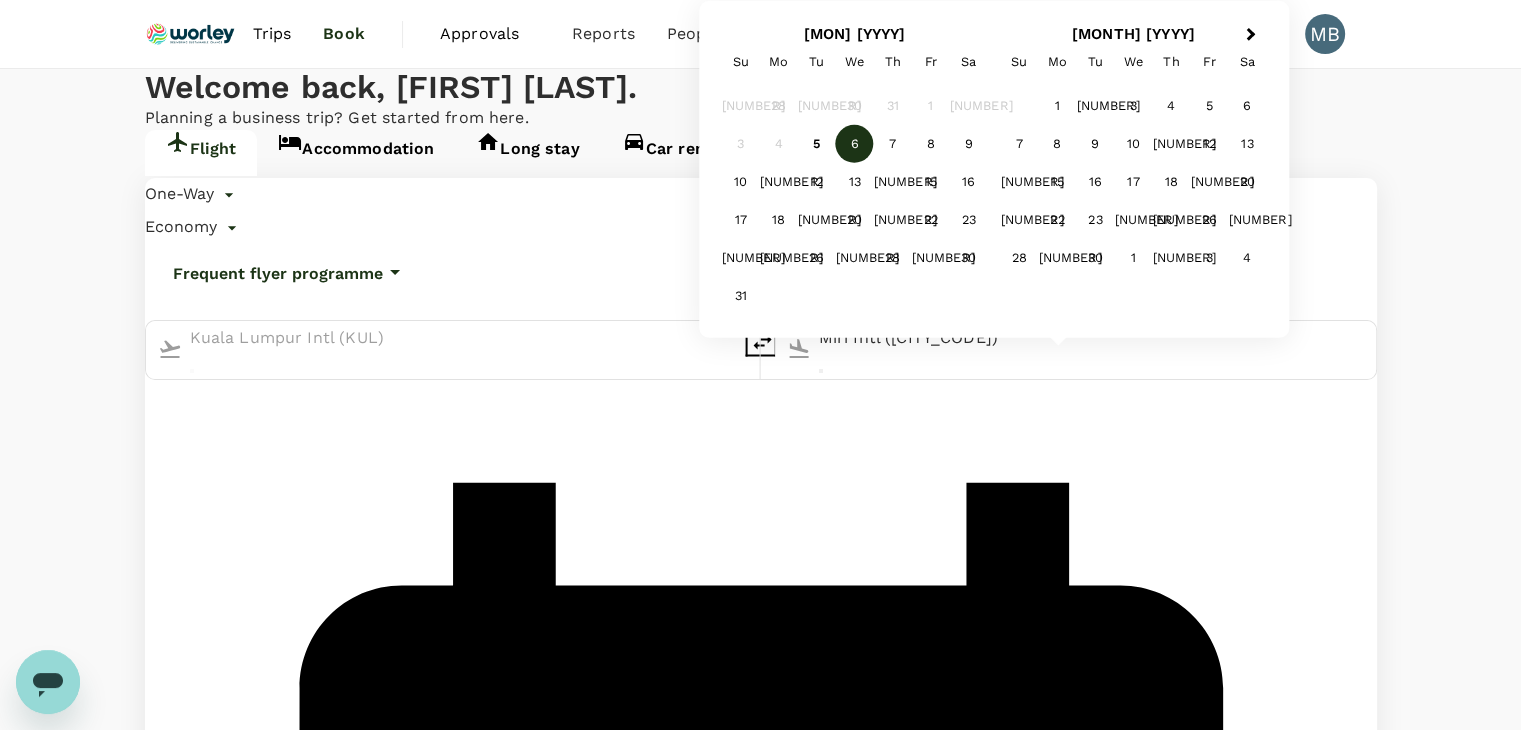 type on "Miri Intl (MYY)" 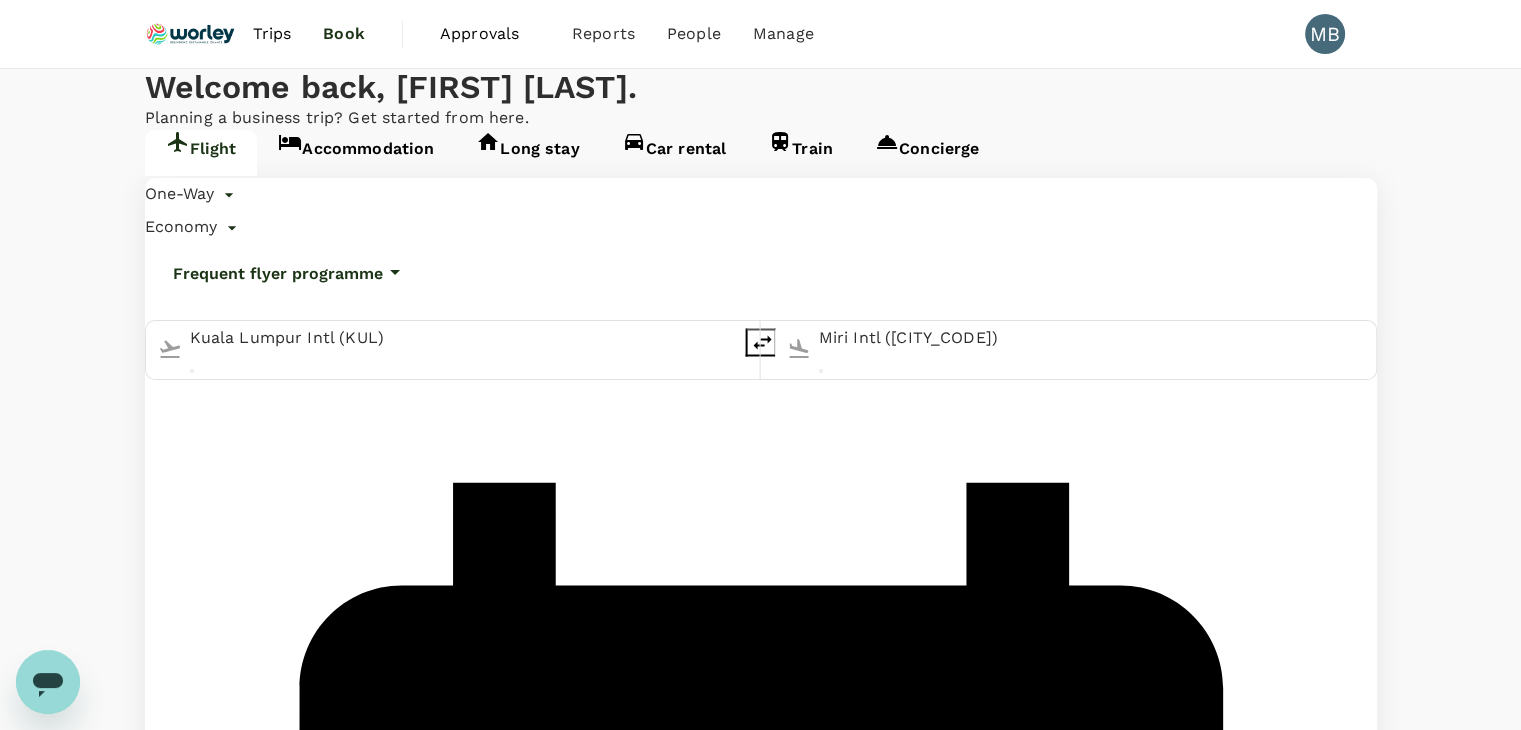 click 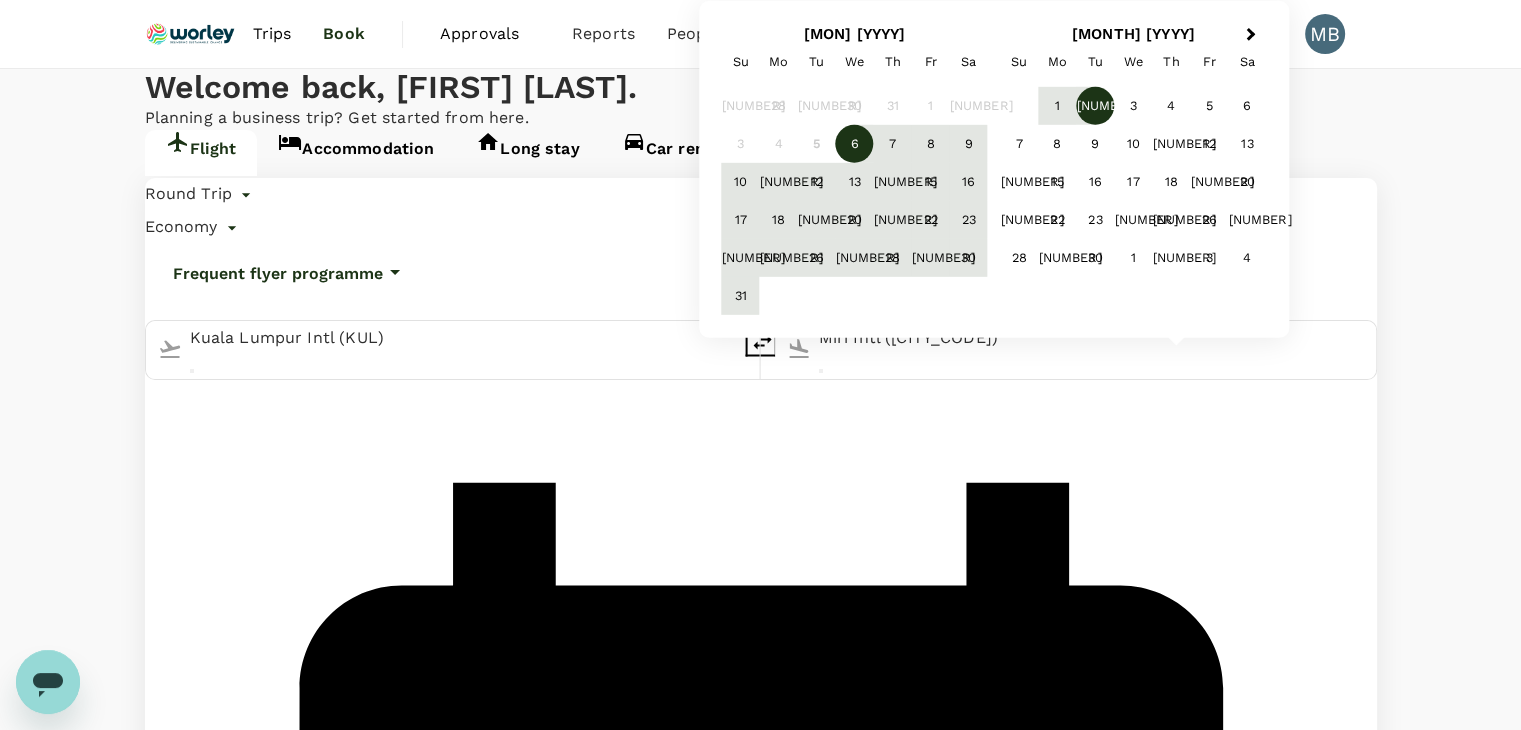 click on "2" at bounding box center [1095, 106] 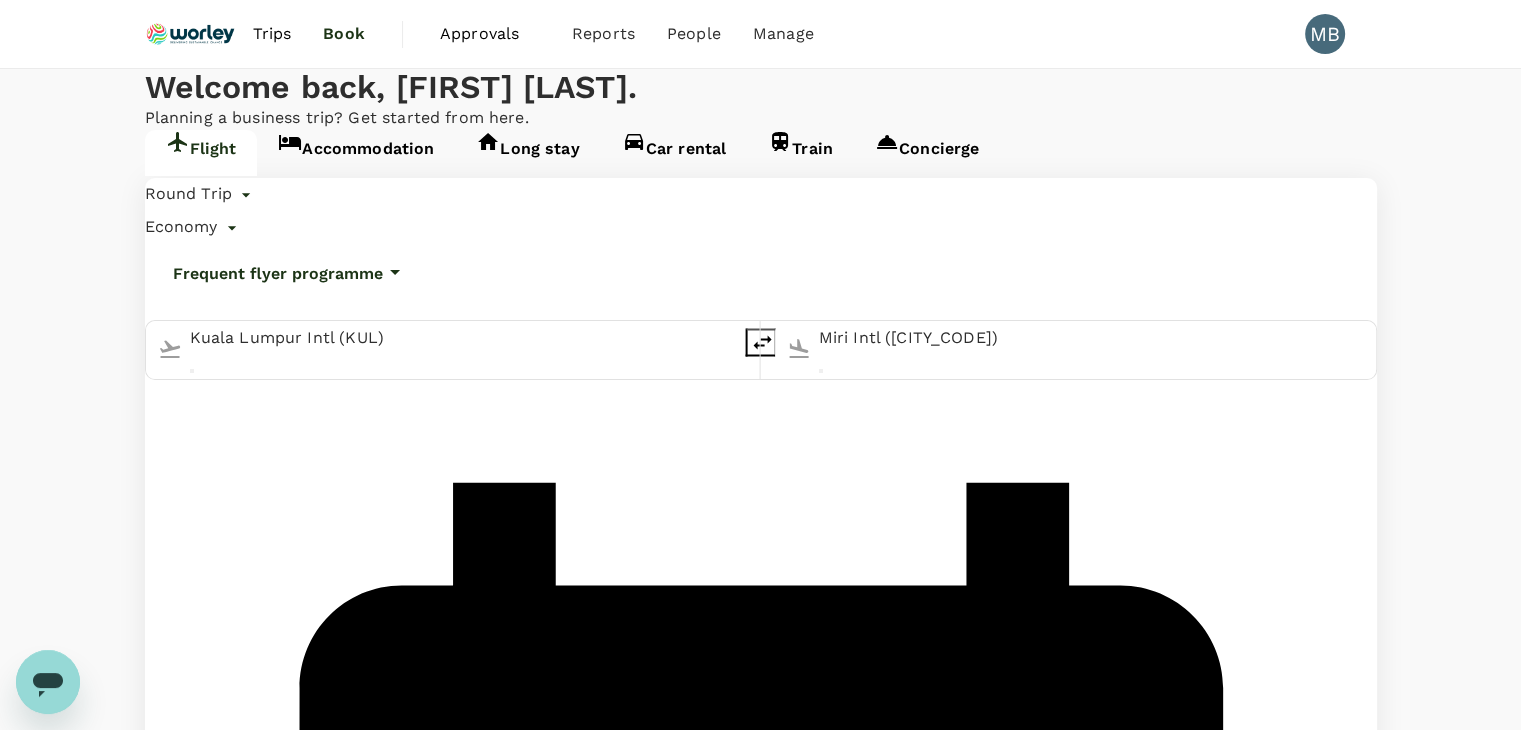 click on "06 Aug" at bounding box center (172, 1631) 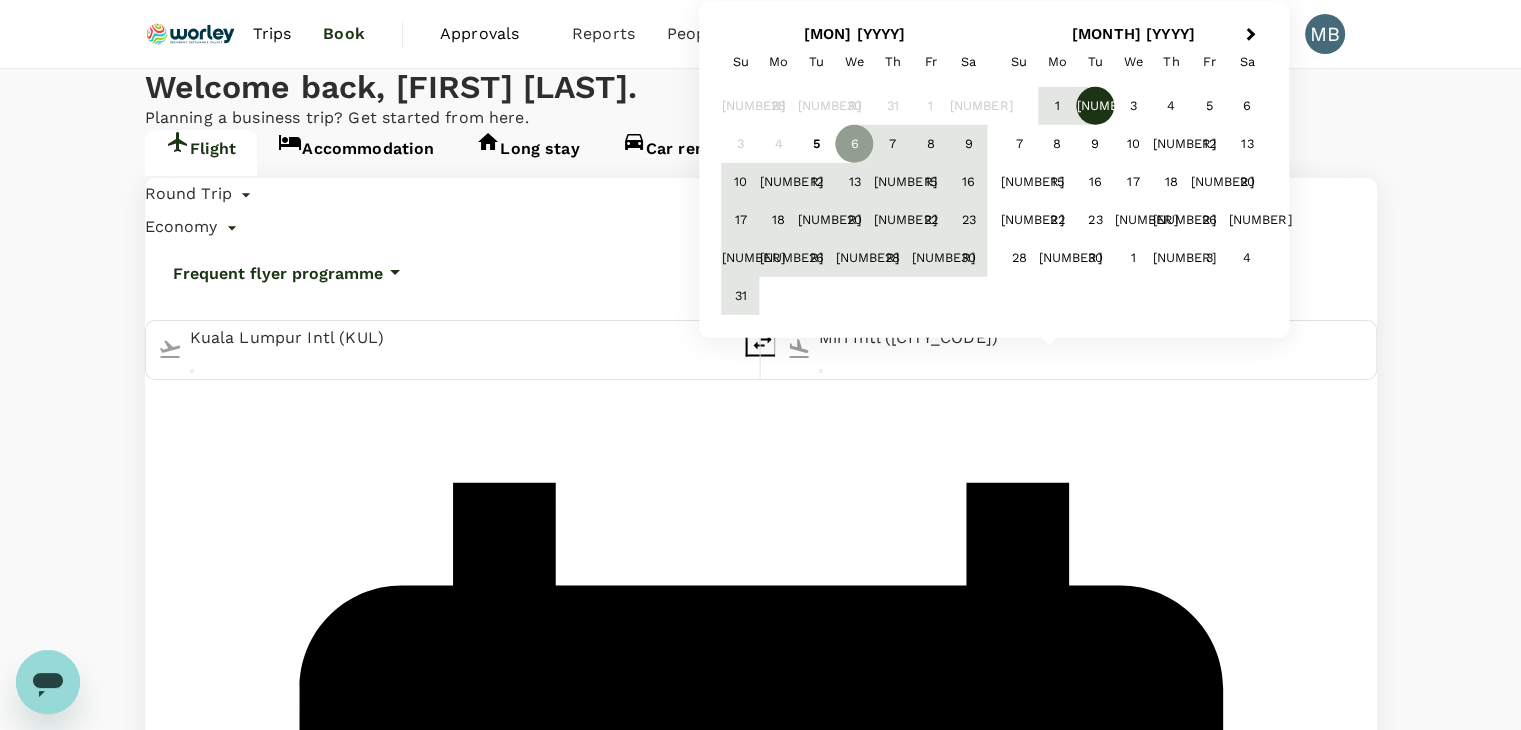 click on "2" at bounding box center [1095, 106] 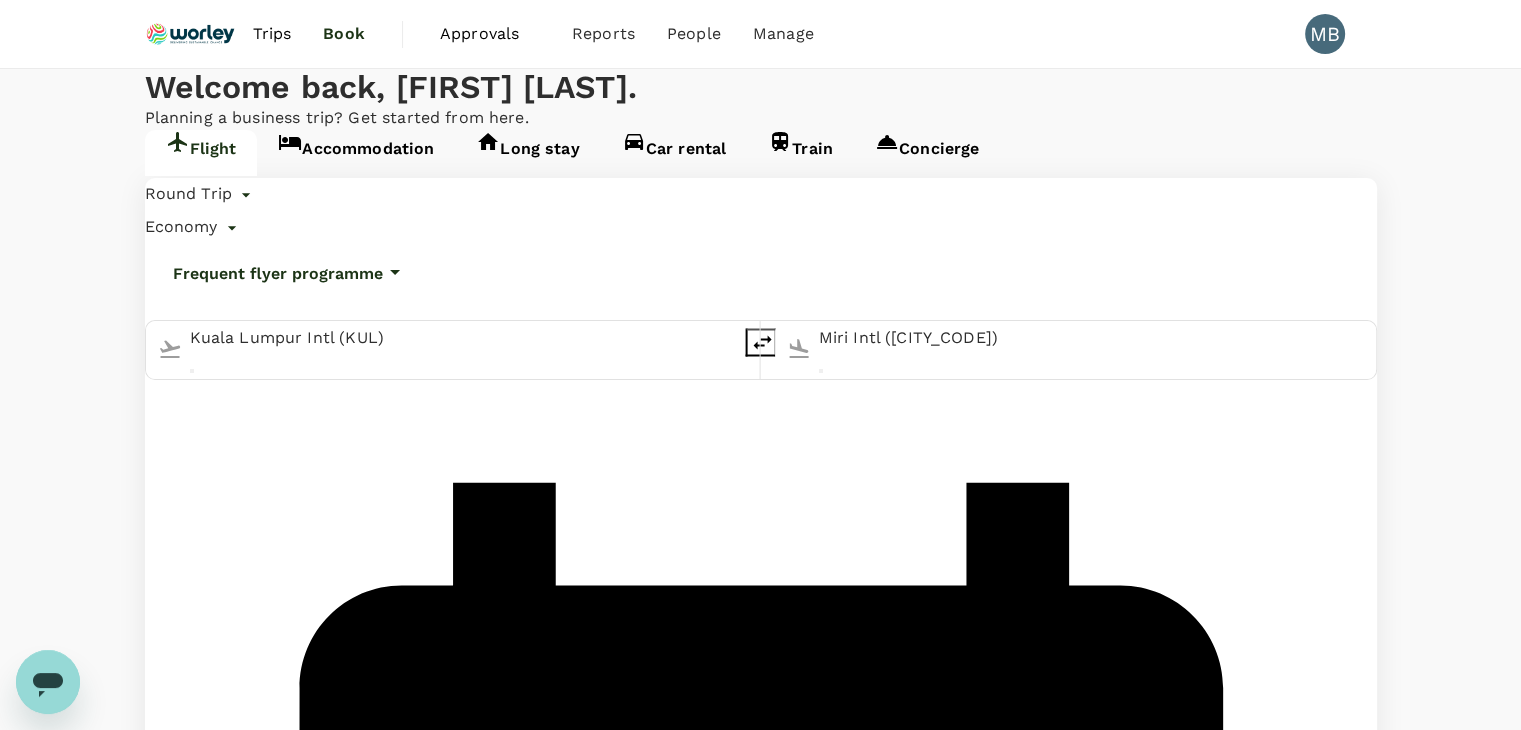 click on "02 Sep" at bounding box center (191, 1657) 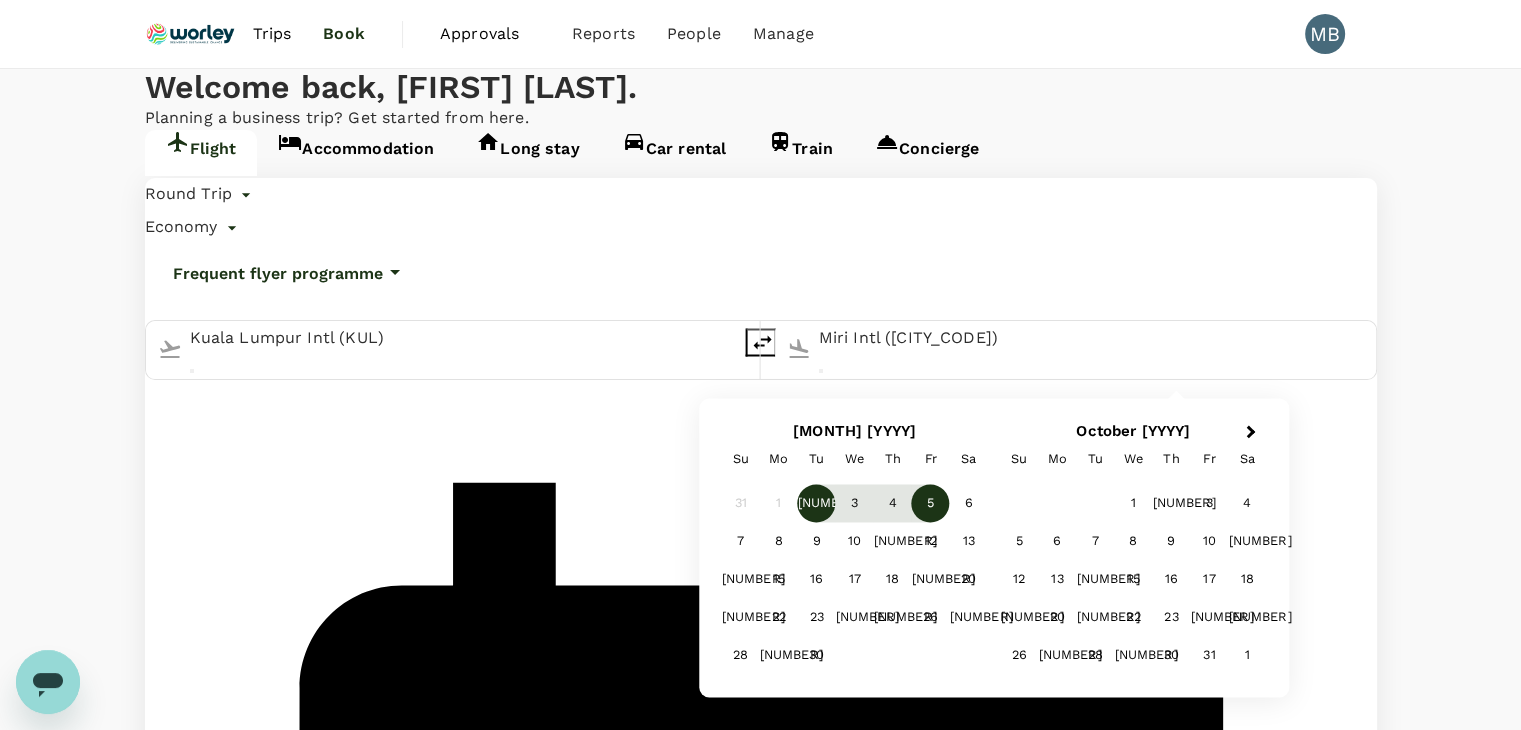 click on "5" at bounding box center (931, 504) 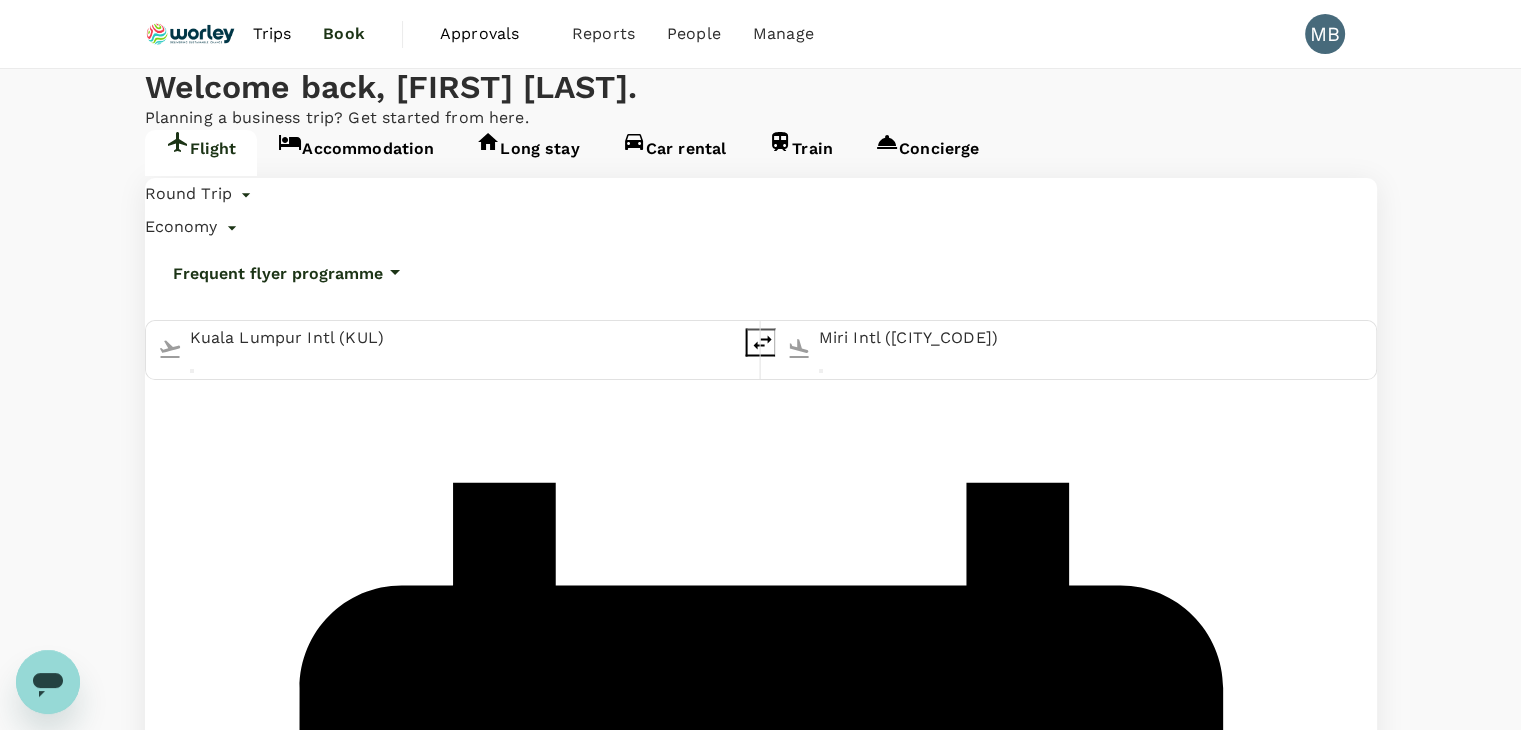 click 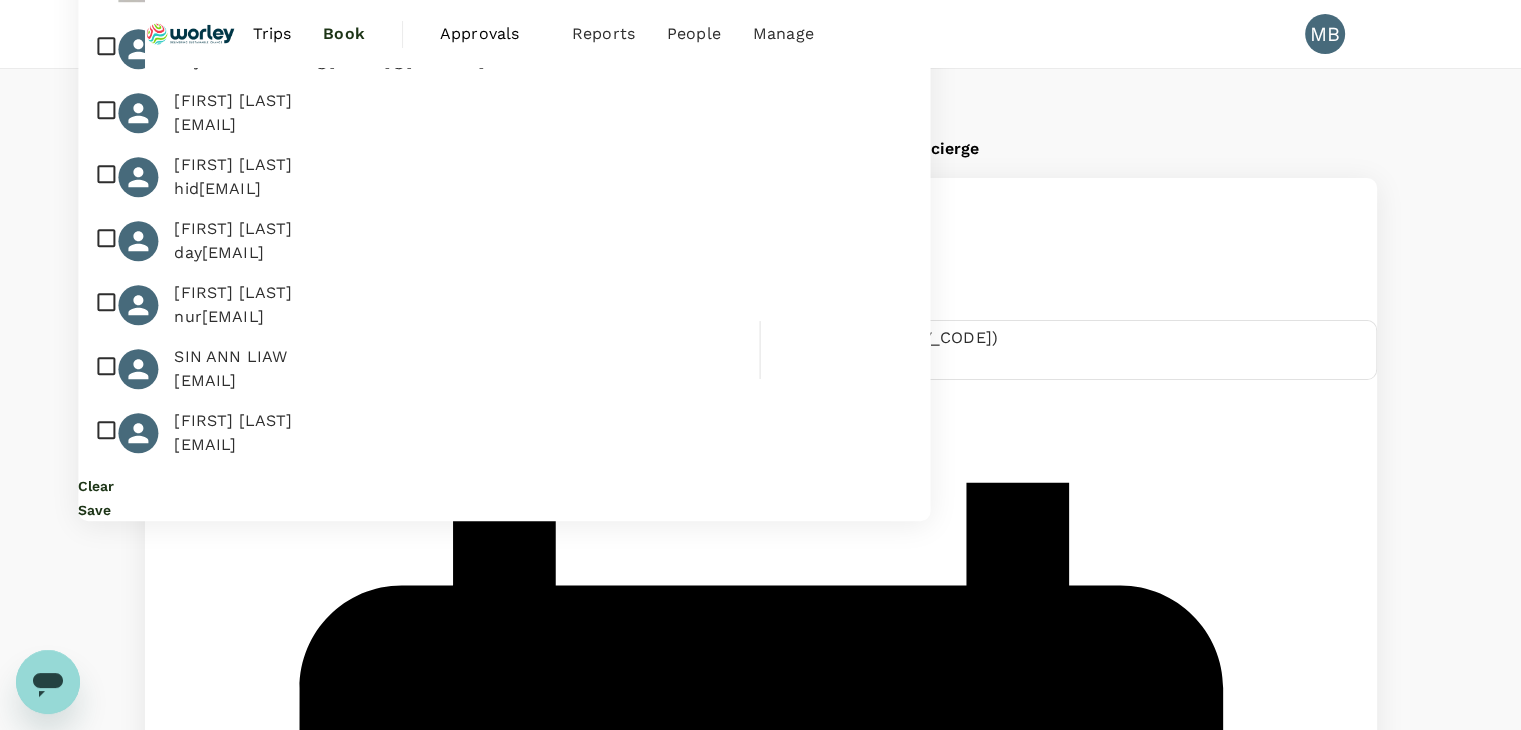 click at bounding box center (504, -694) 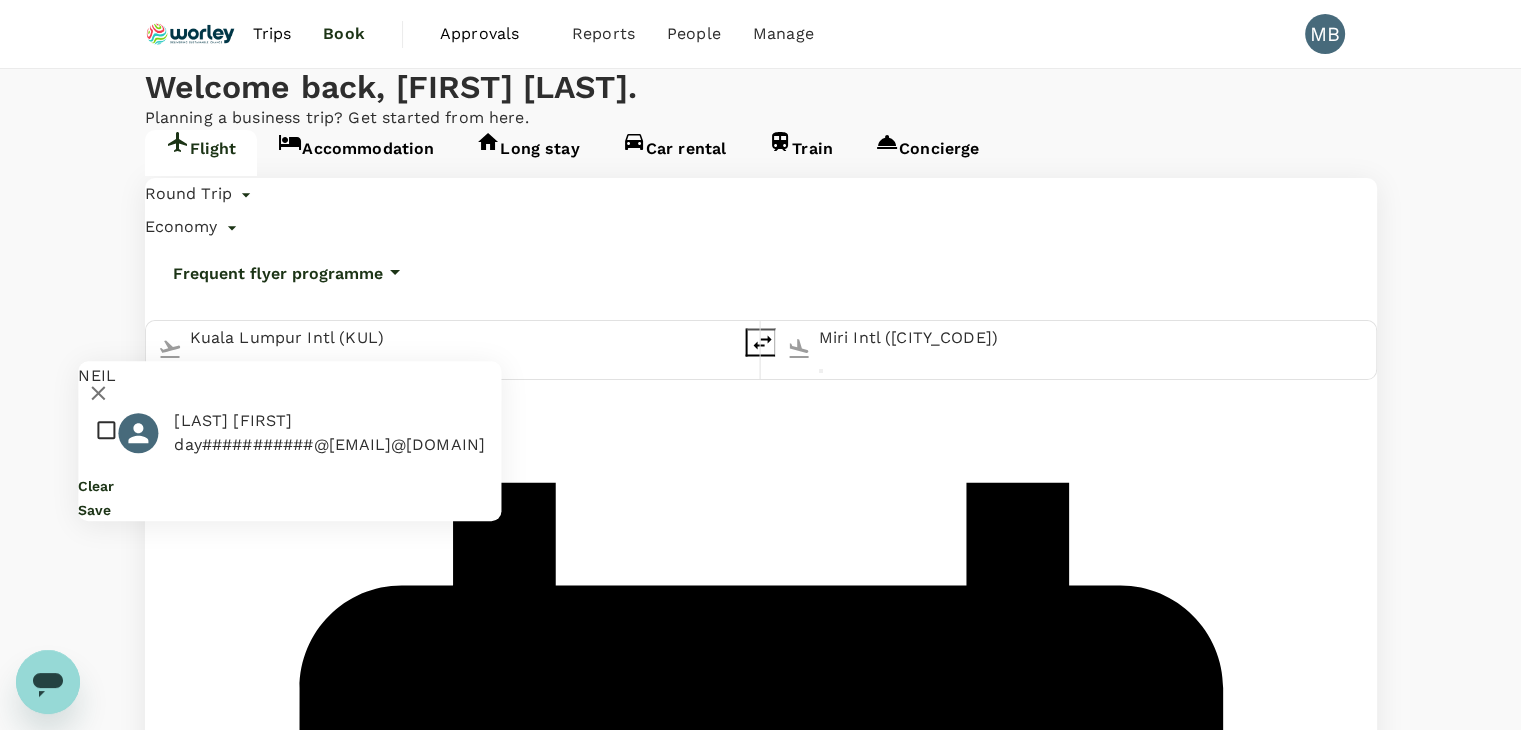 type on "NEIL" 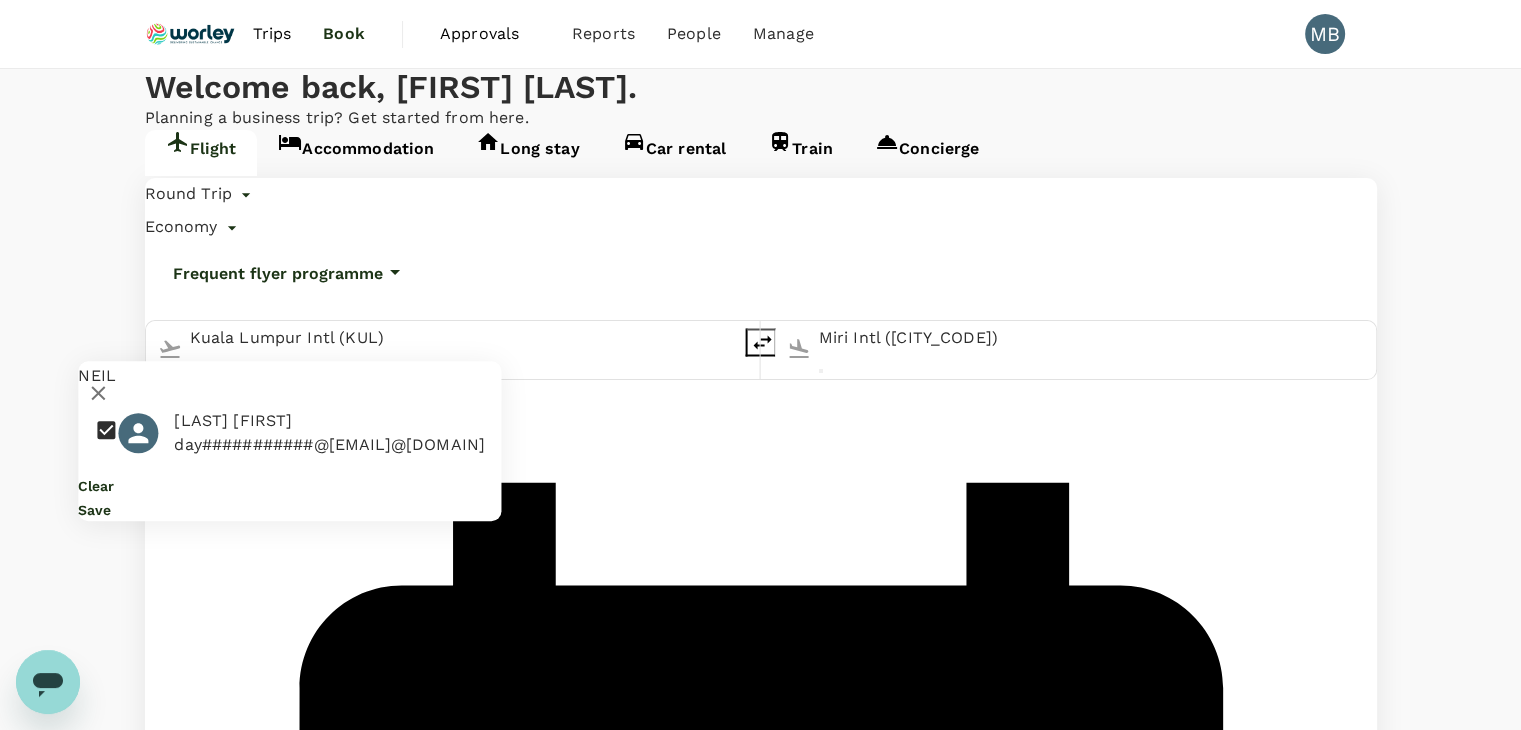 click on "Save" at bounding box center [94, 510] 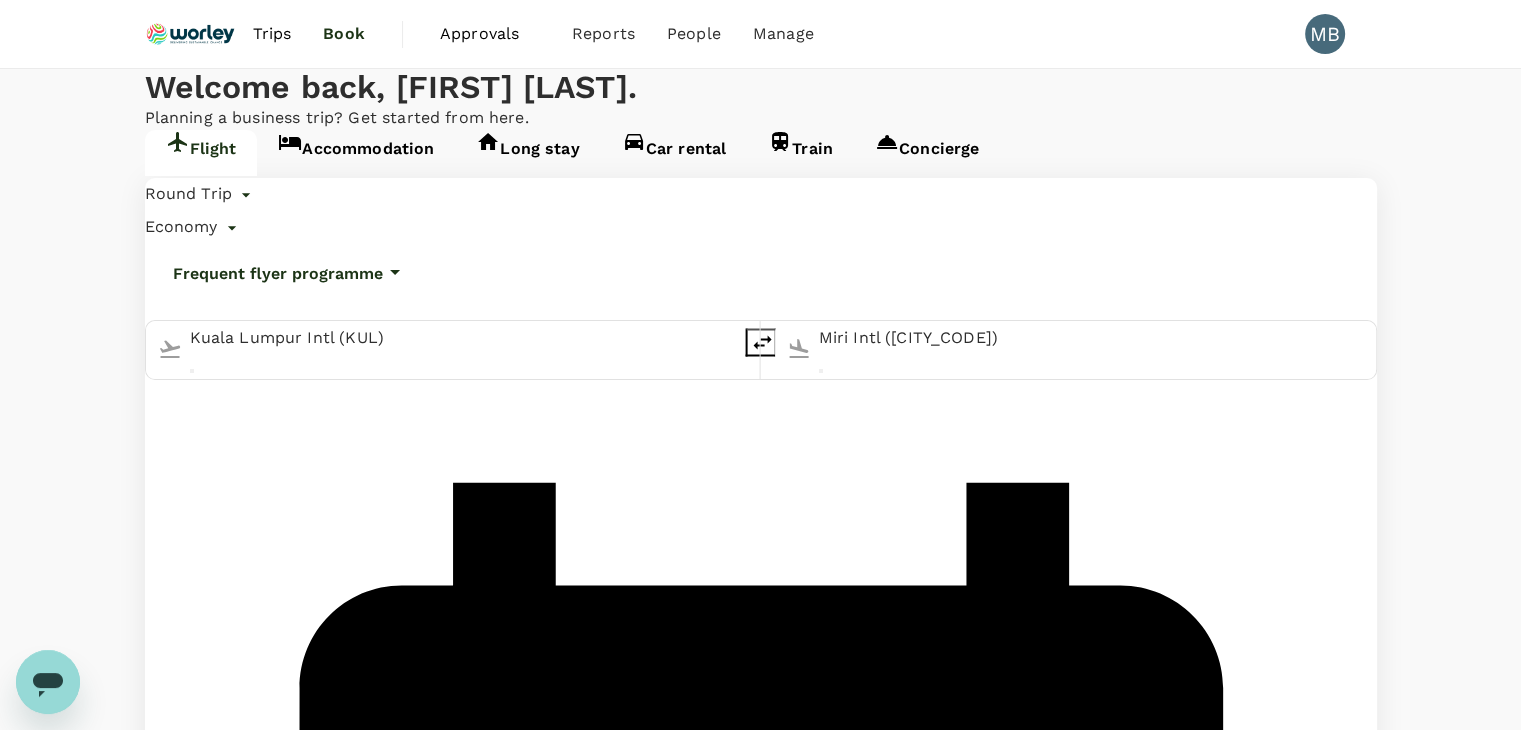 click on "Find flights" at bounding box center (761, 1942) 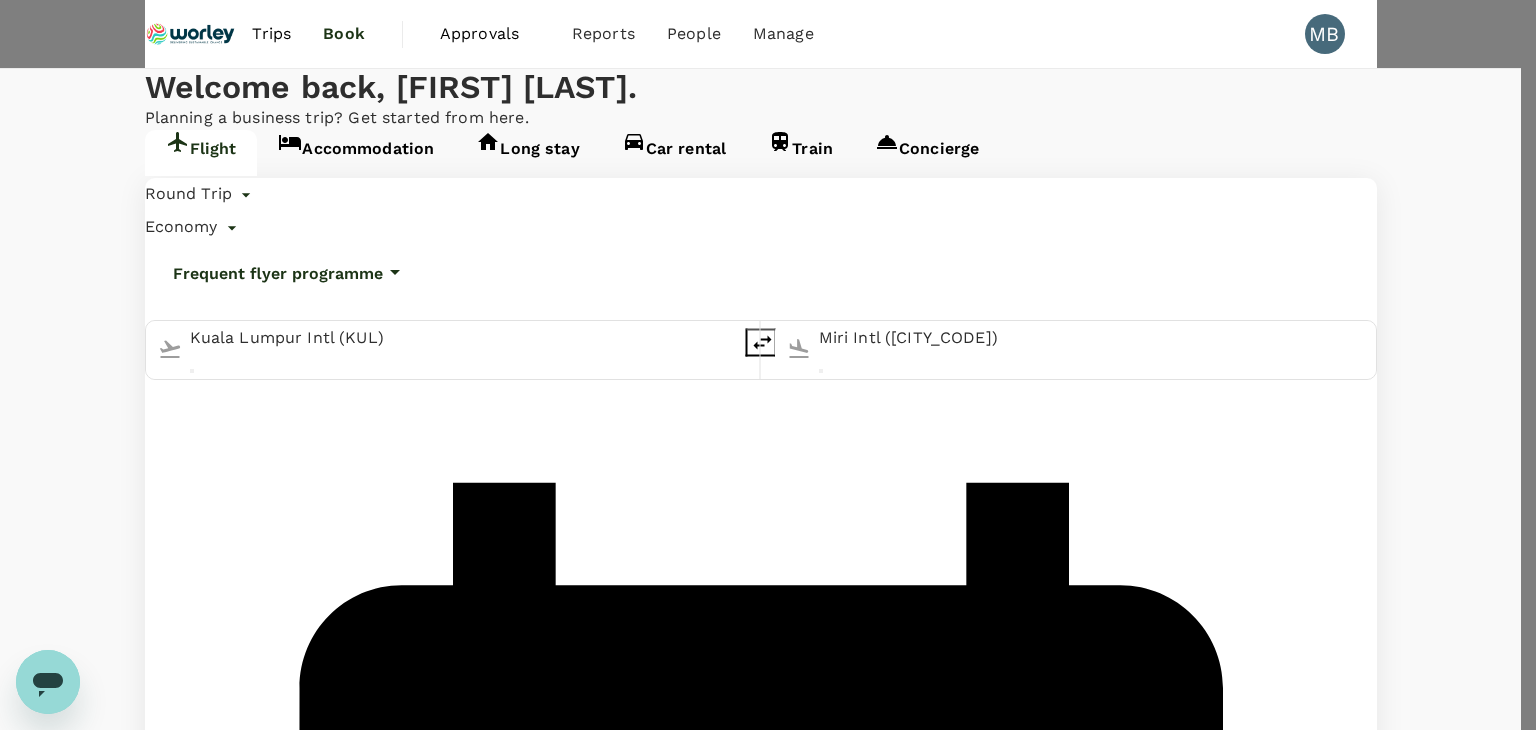 click on "No group" at bounding box center [36, 2479] 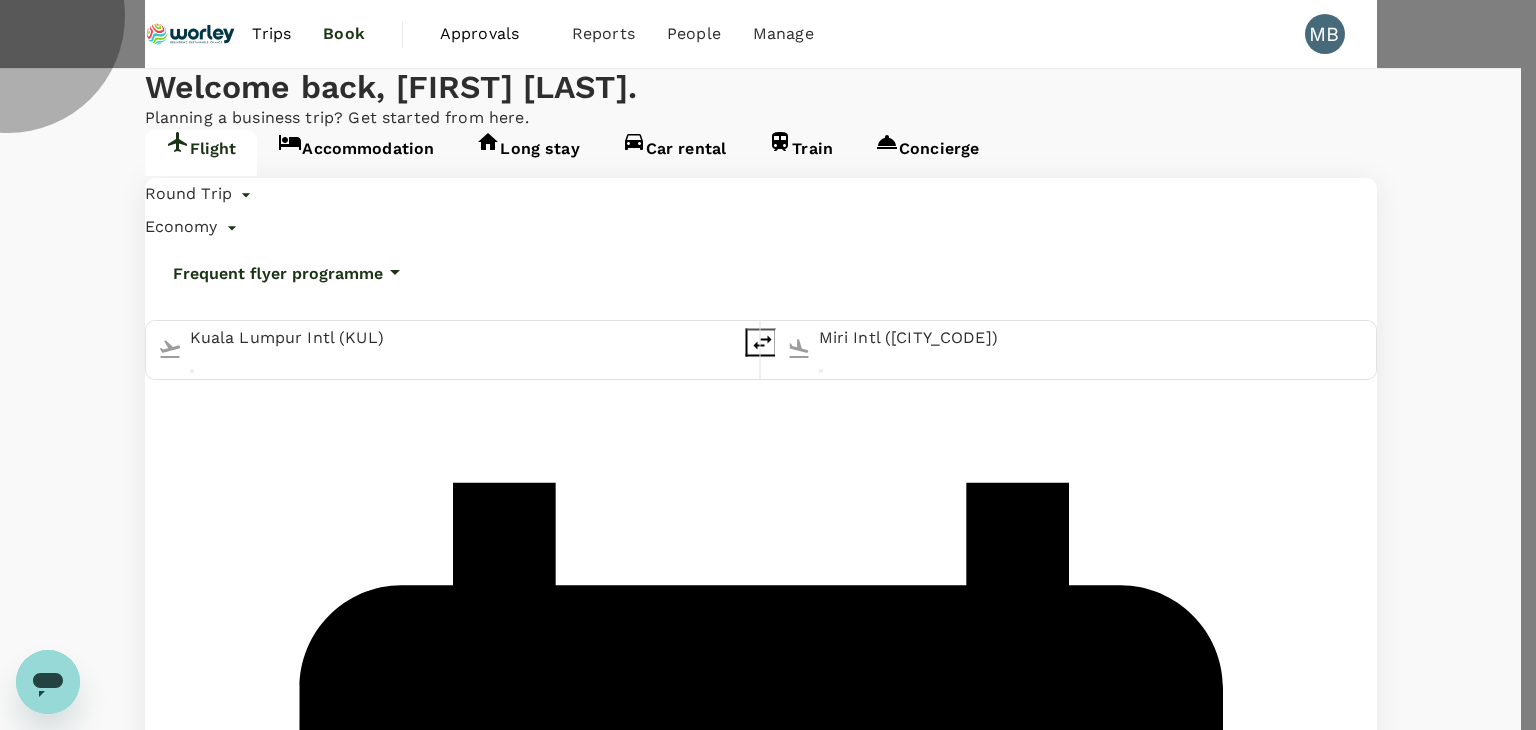click on "Confirm" at bounding box center (73, 2631) 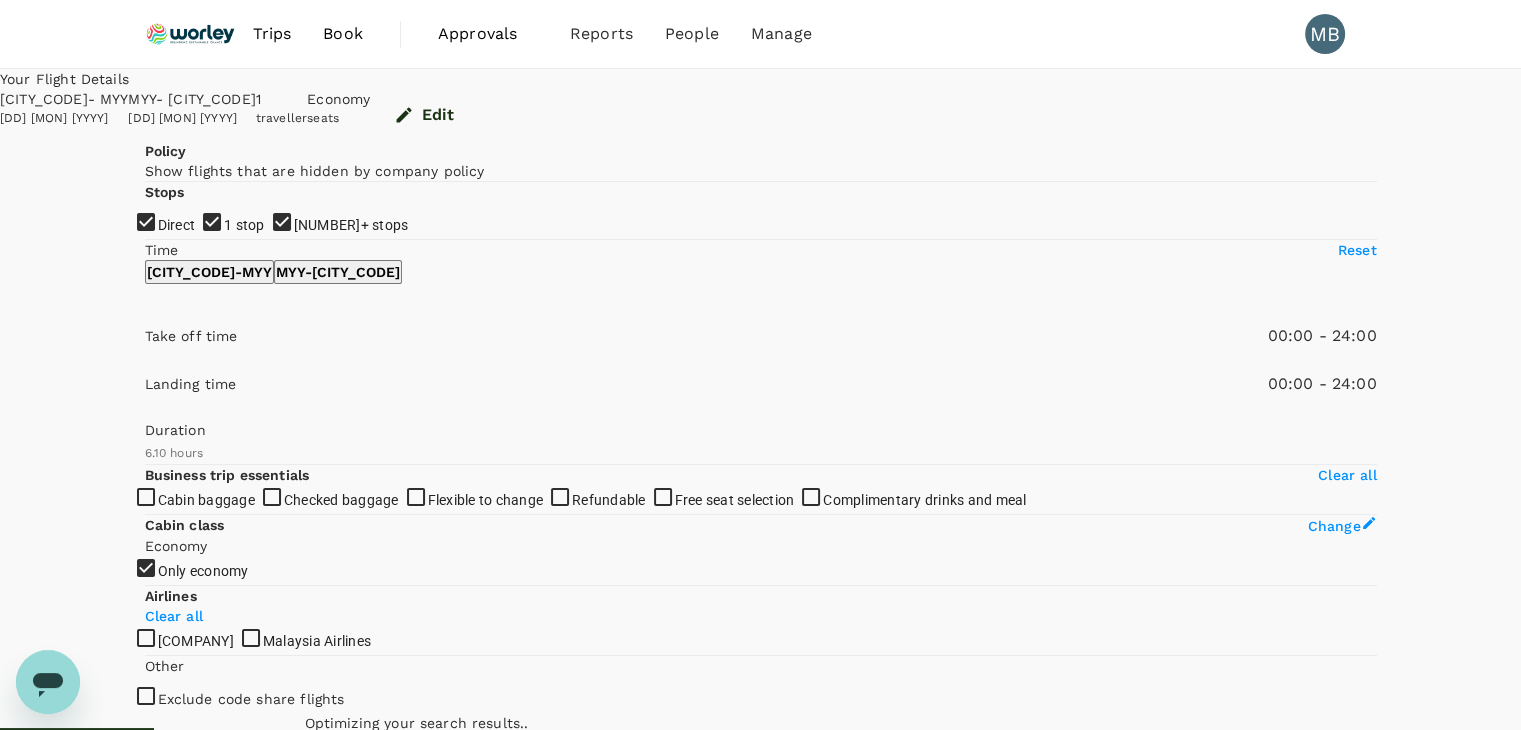 type on "x" 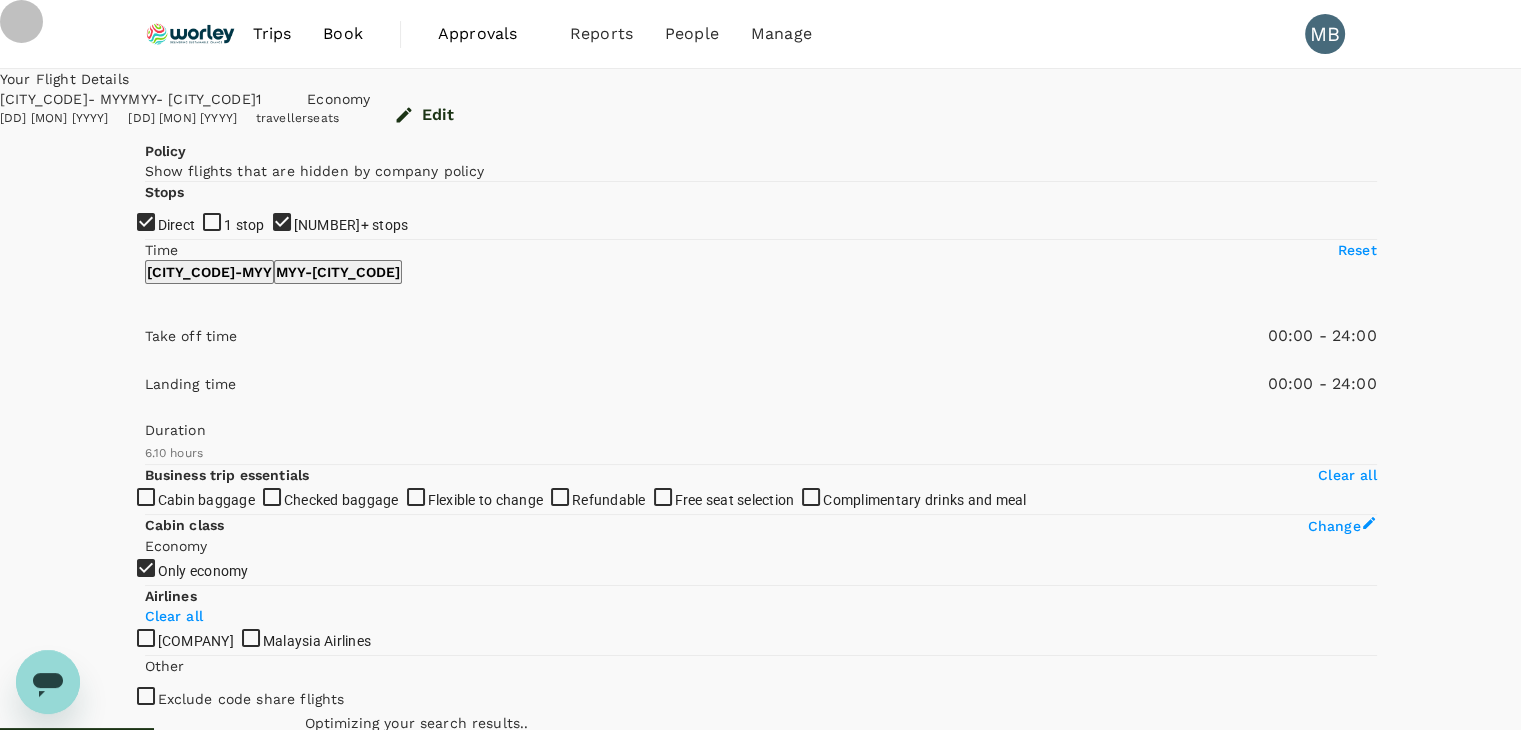 click on "2+ stops" at bounding box center (760, 365) 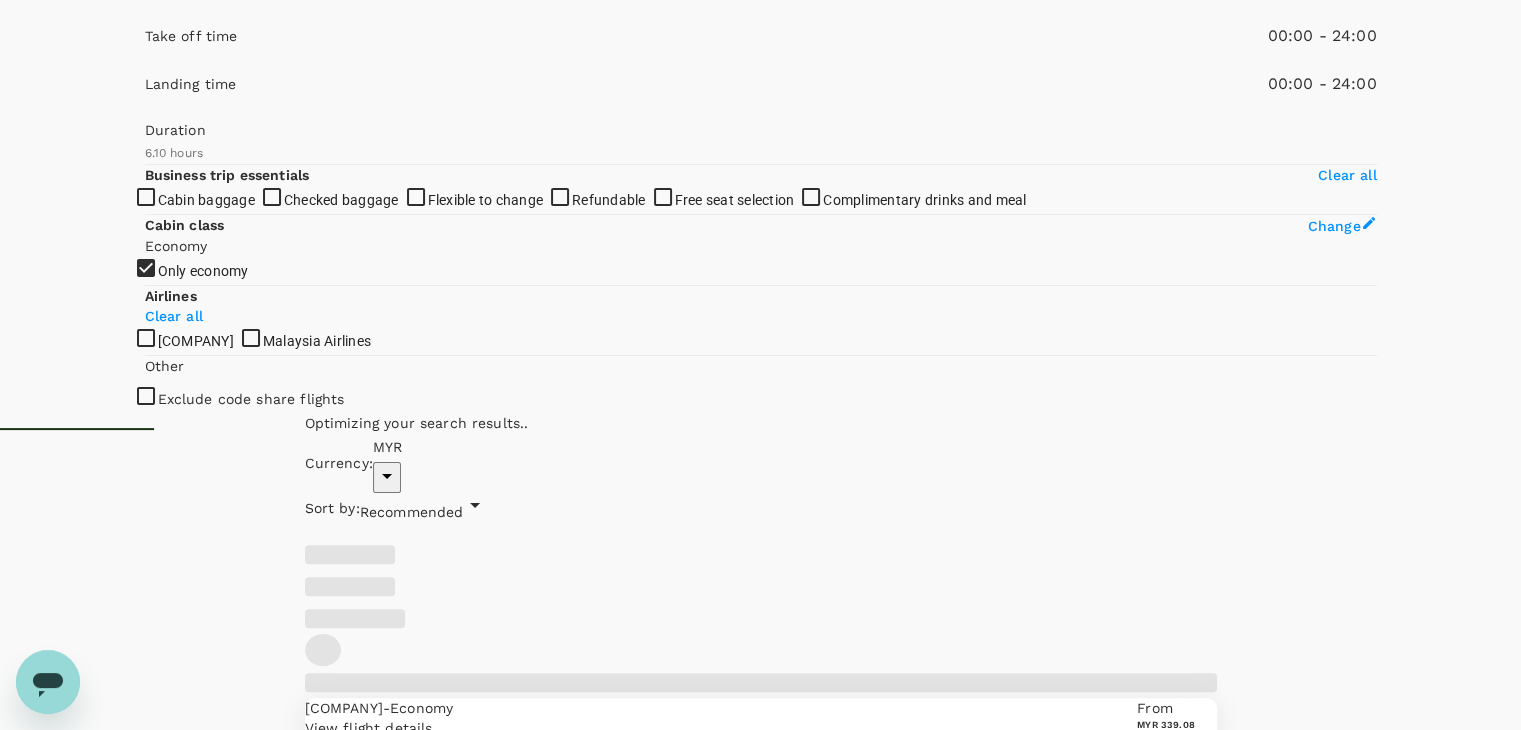 scroll, scrollTop: 200, scrollLeft: 0, axis: vertical 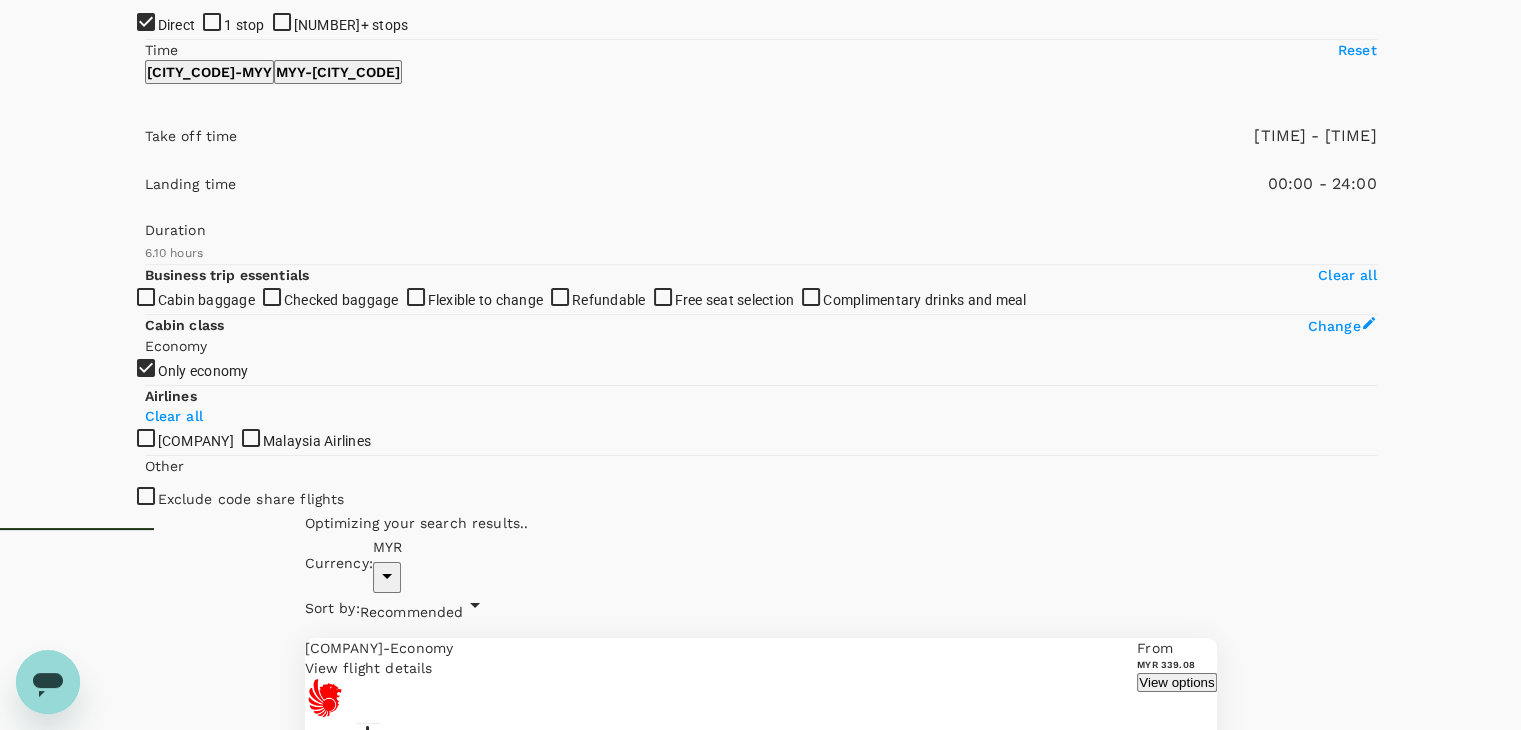 type on "990" 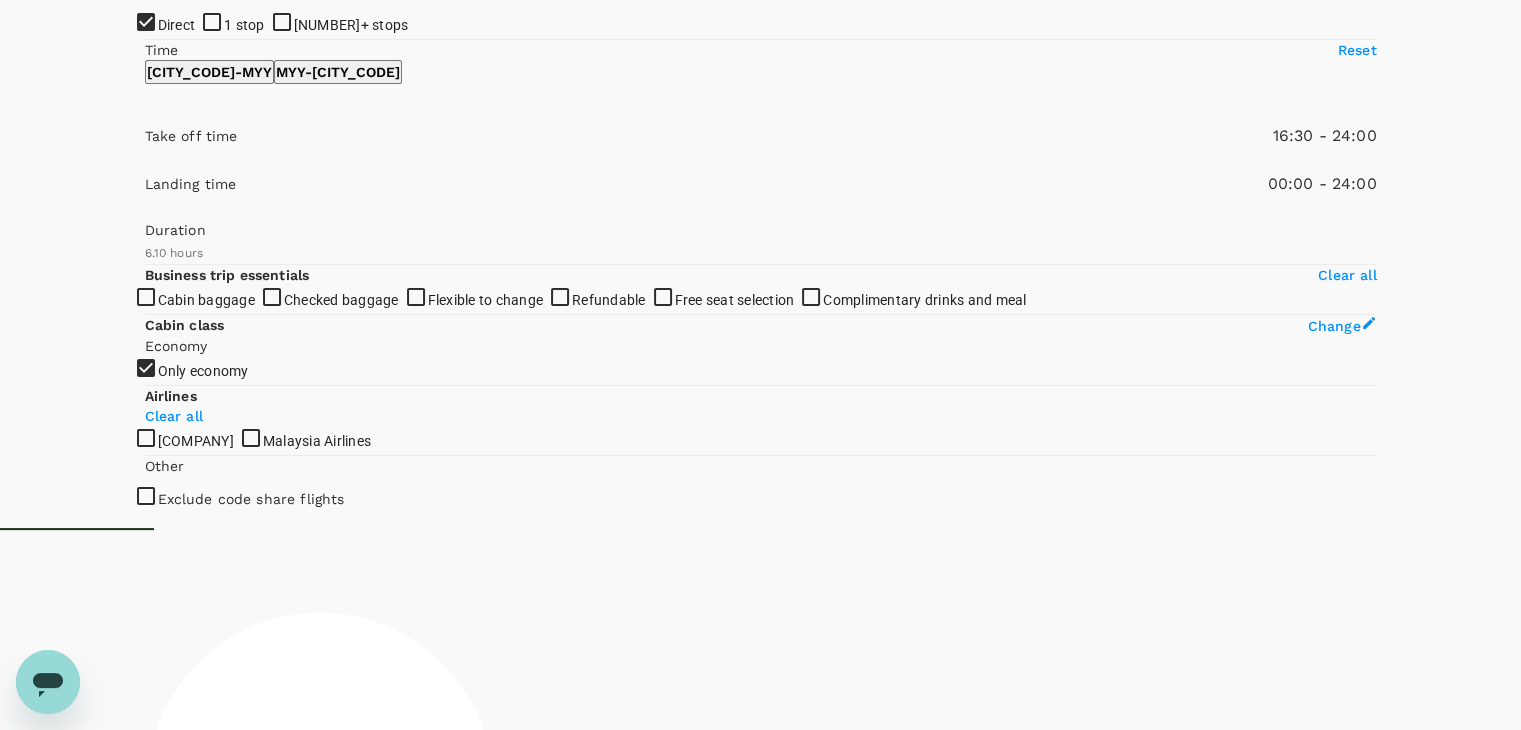 drag, startPoint x: 131, startPoint y: 389, endPoint x: 357, endPoint y: 409, distance: 226.88322 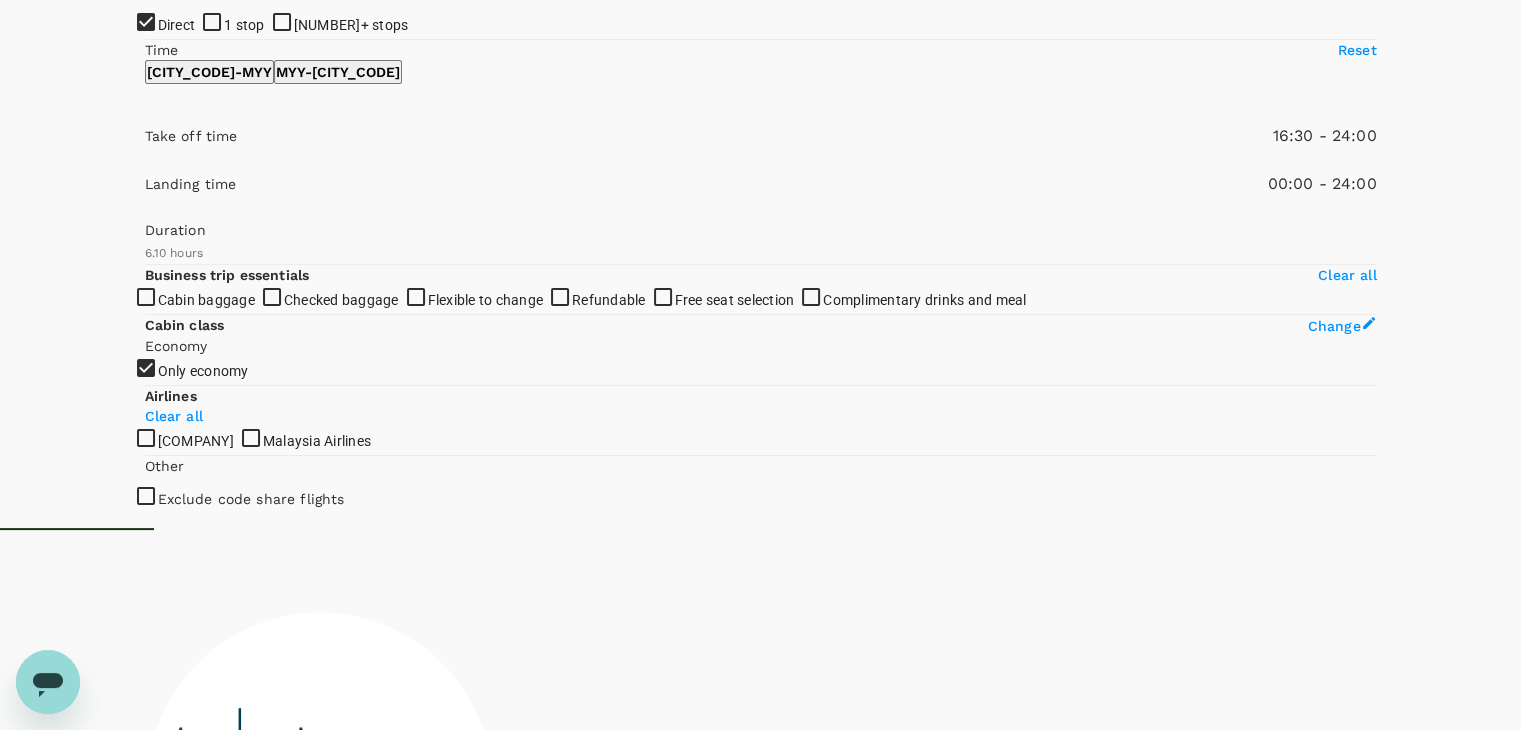 type on "x" 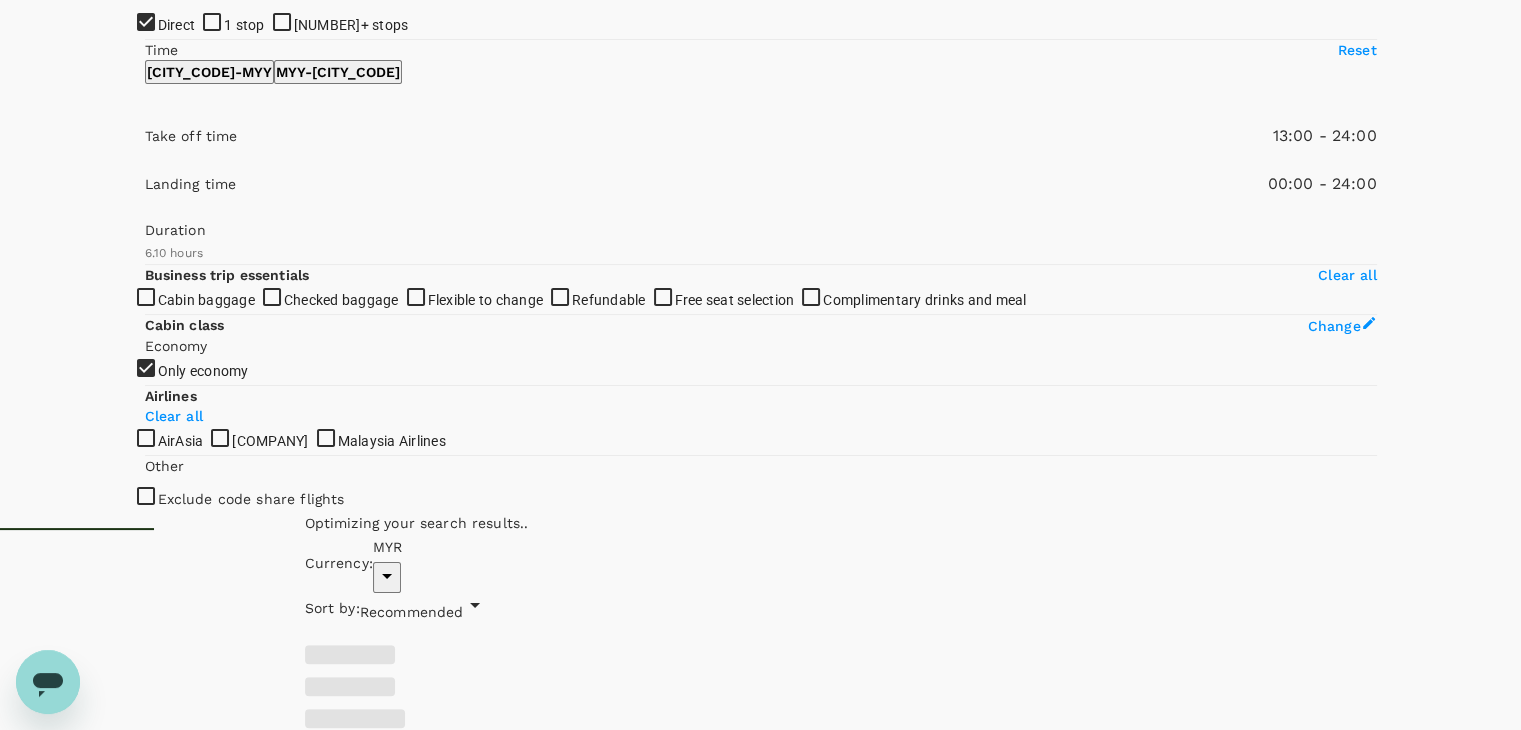 type on "750" 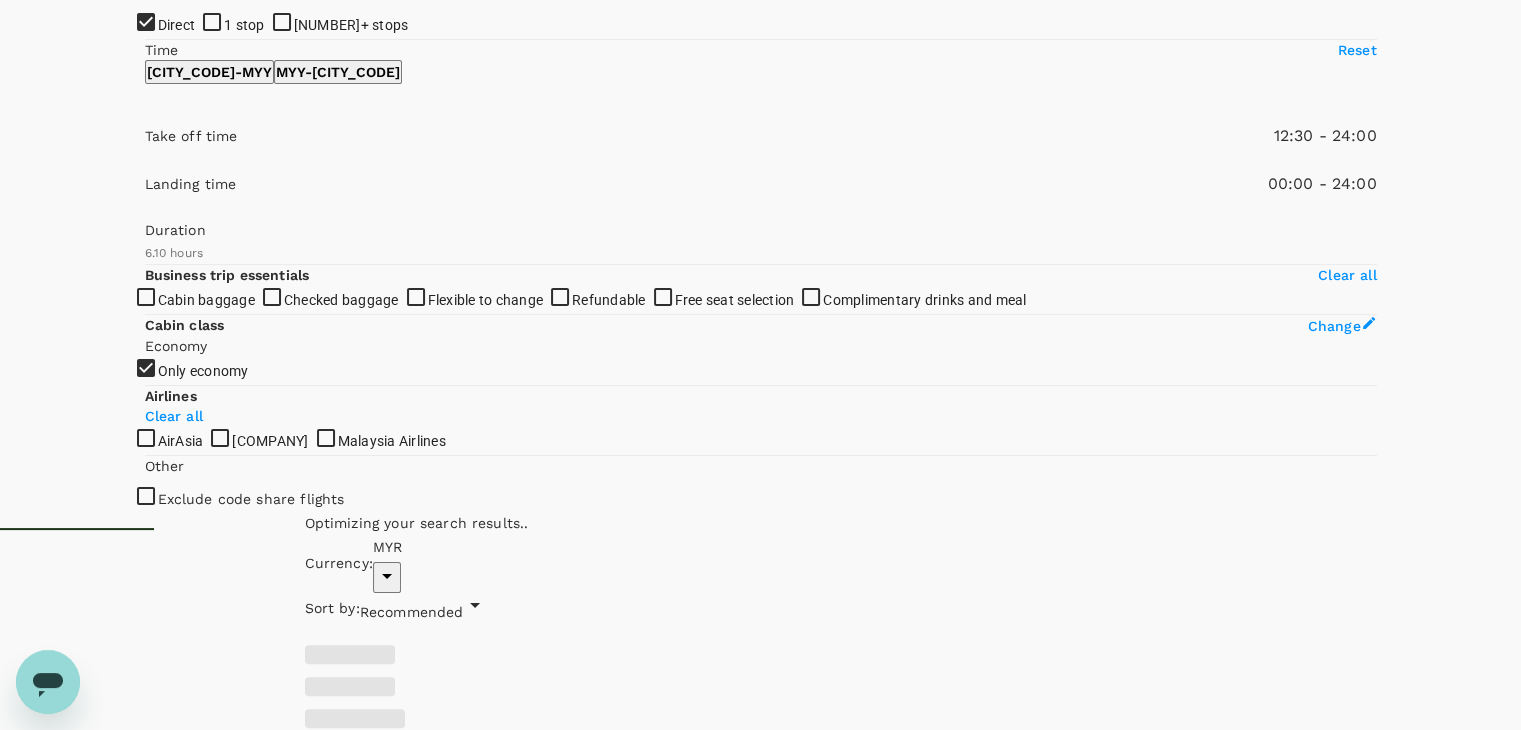 drag, startPoint x: 350, startPoint y: 389, endPoint x: 305, endPoint y: 393, distance: 45.17743 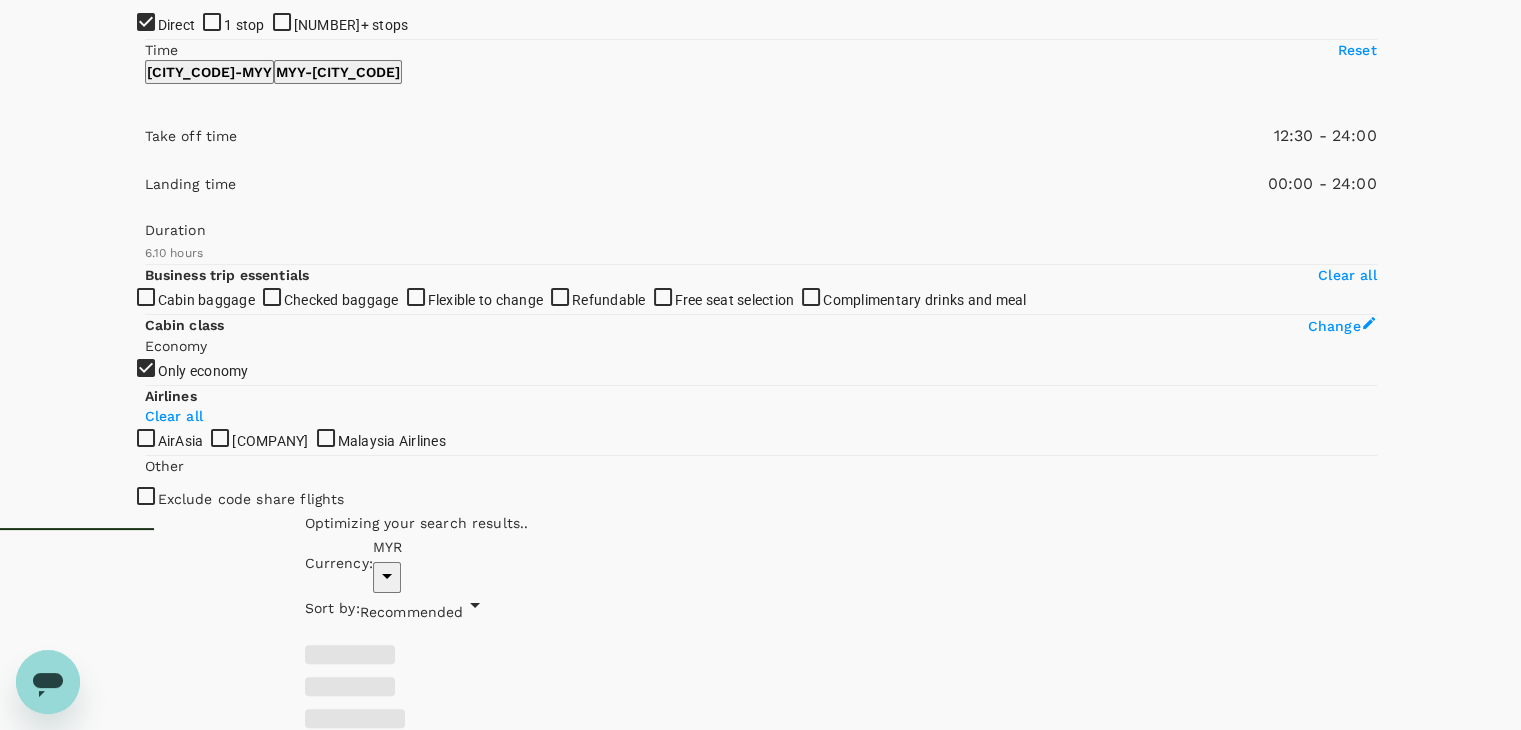 click at bounding box center [145, 164] 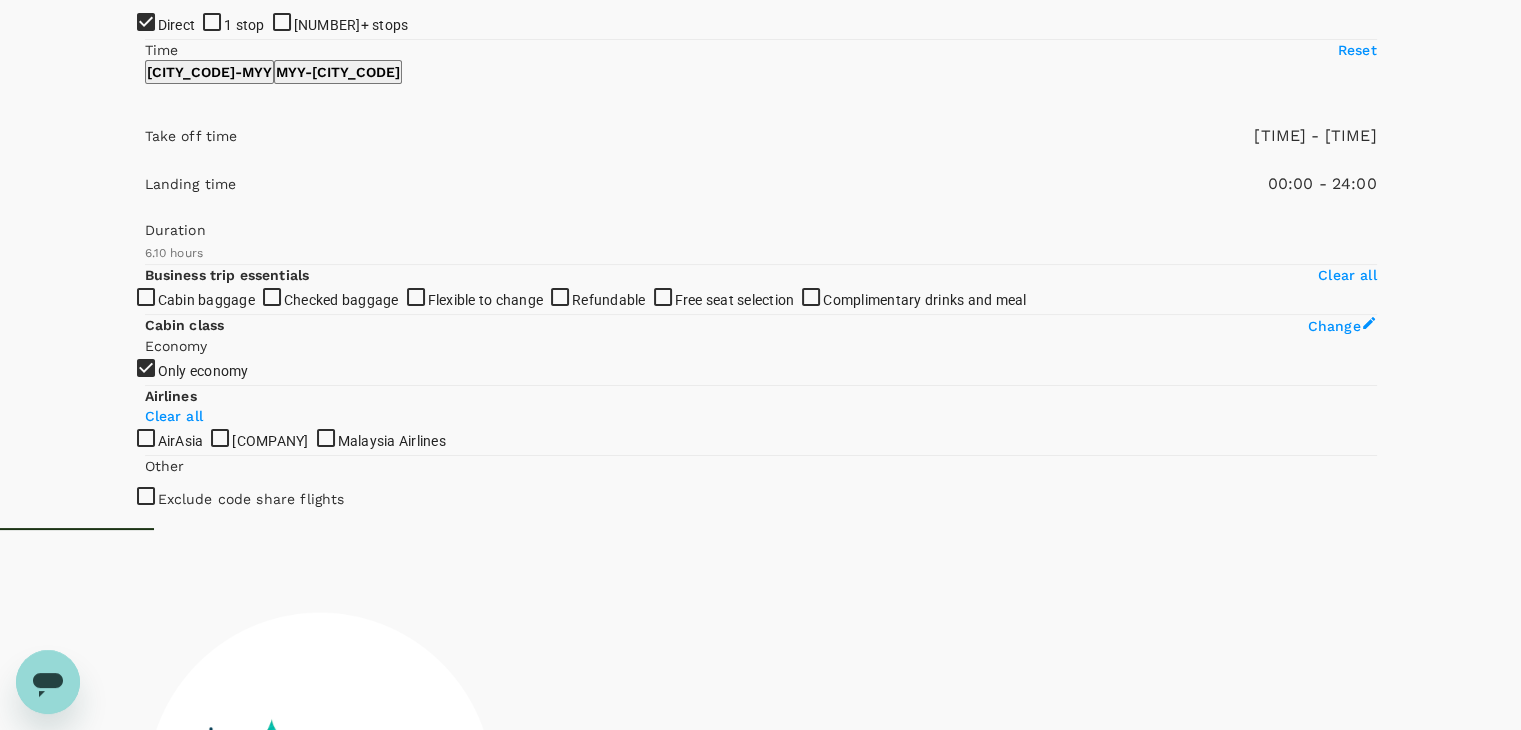 type on "810" 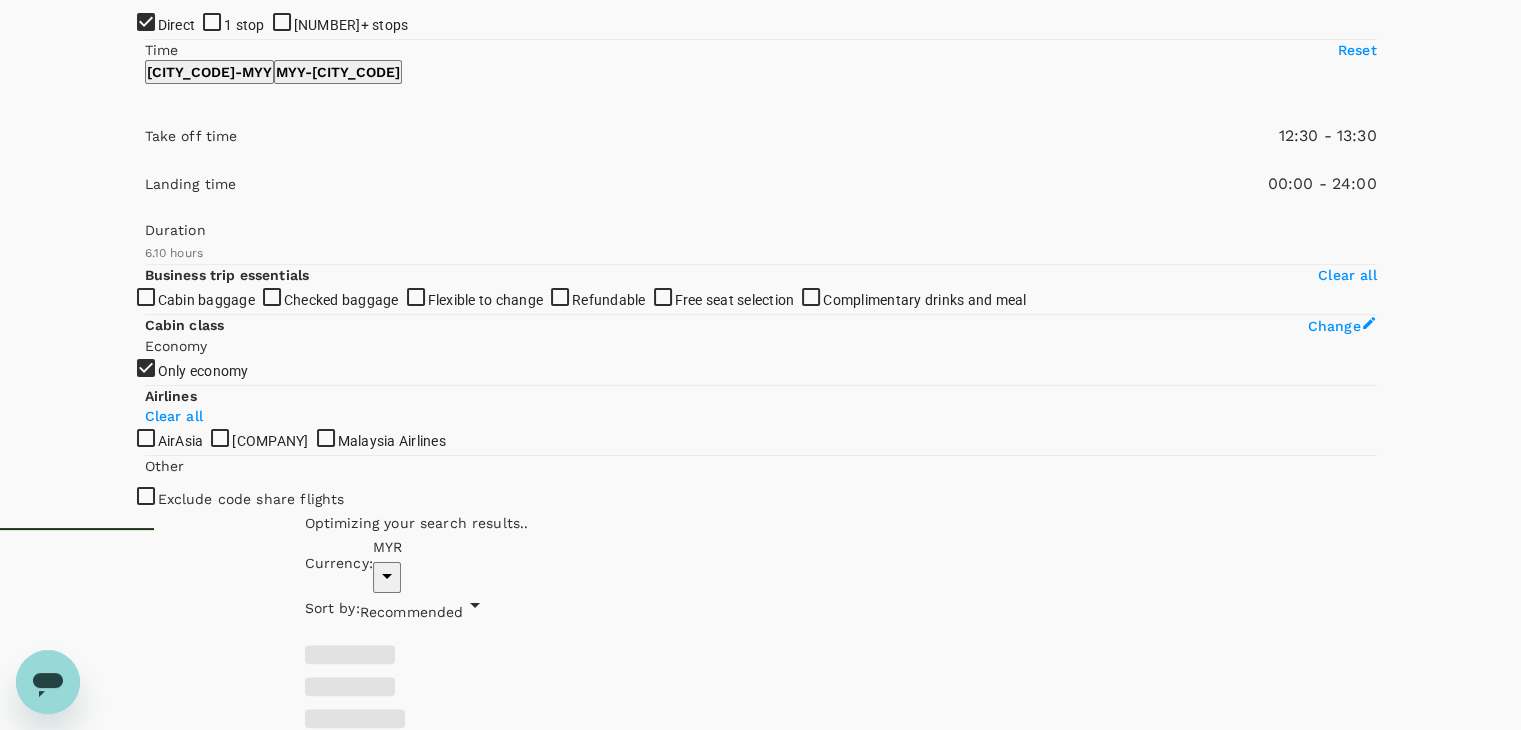 drag, startPoint x: 460, startPoint y: 398, endPoint x: 319, endPoint y: 407, distance: 141.28694 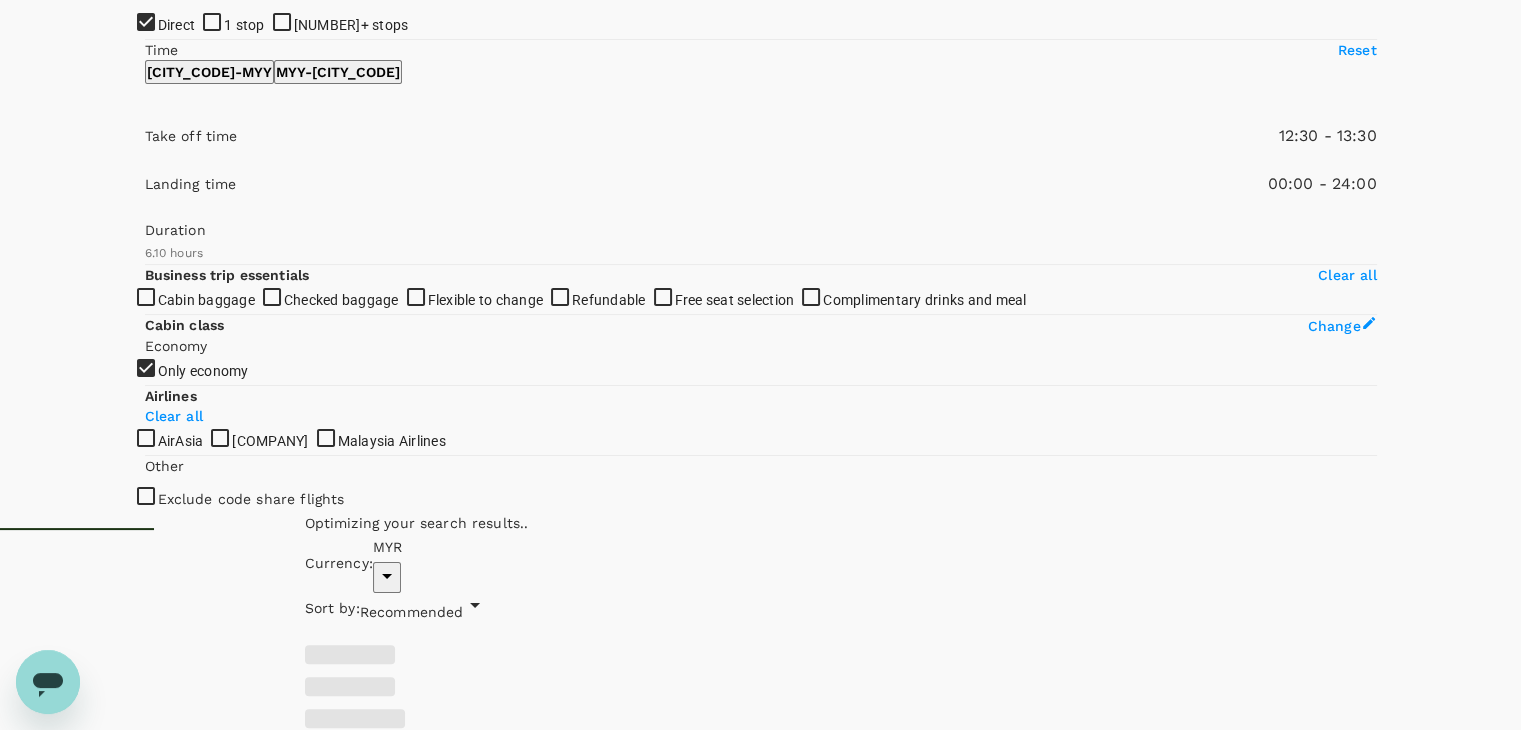 click at bounding box center [145, 164] 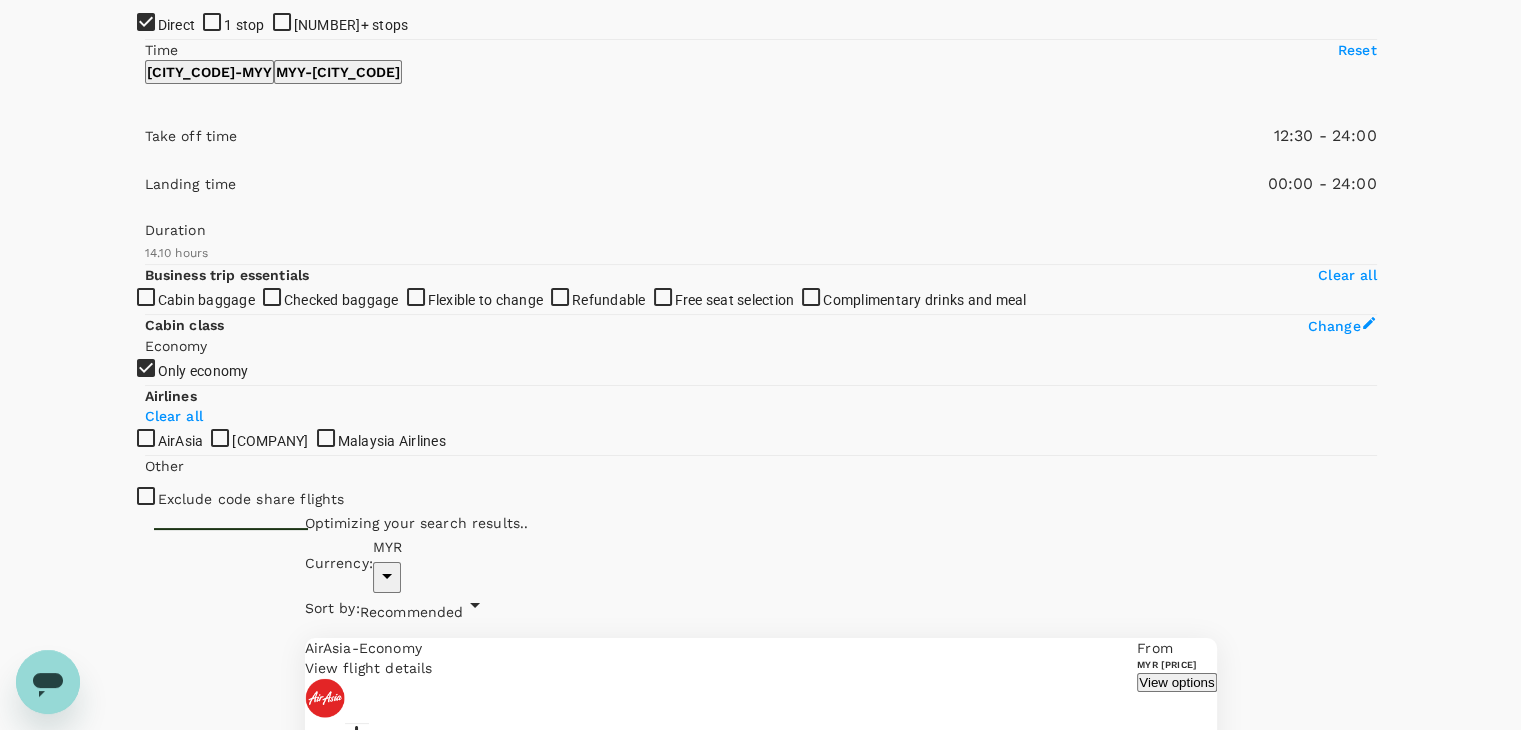 type on "720" 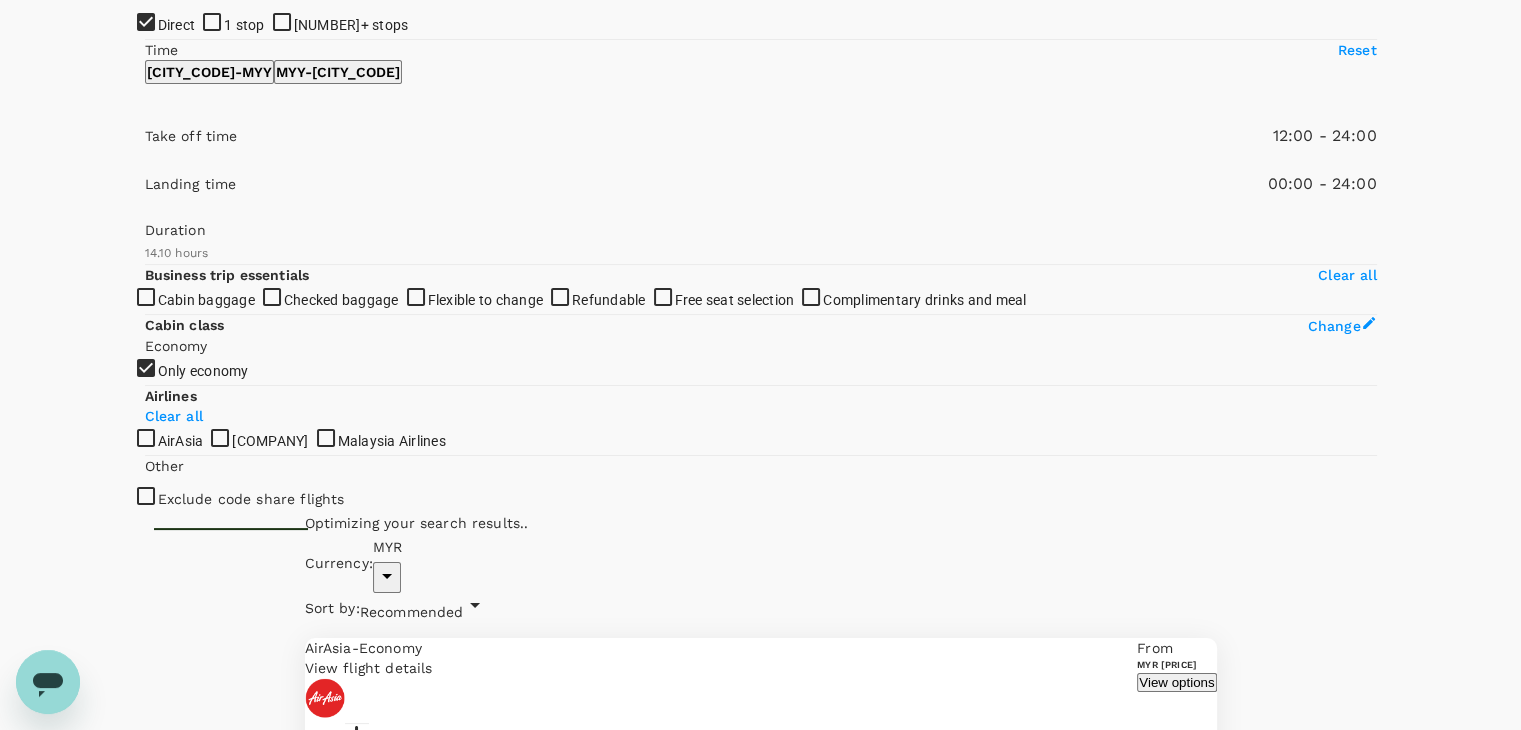 drag, startPoint x: 138, startPoint y: 400, endPoint x: 300, endPoint y: 403, distance: 162.02777 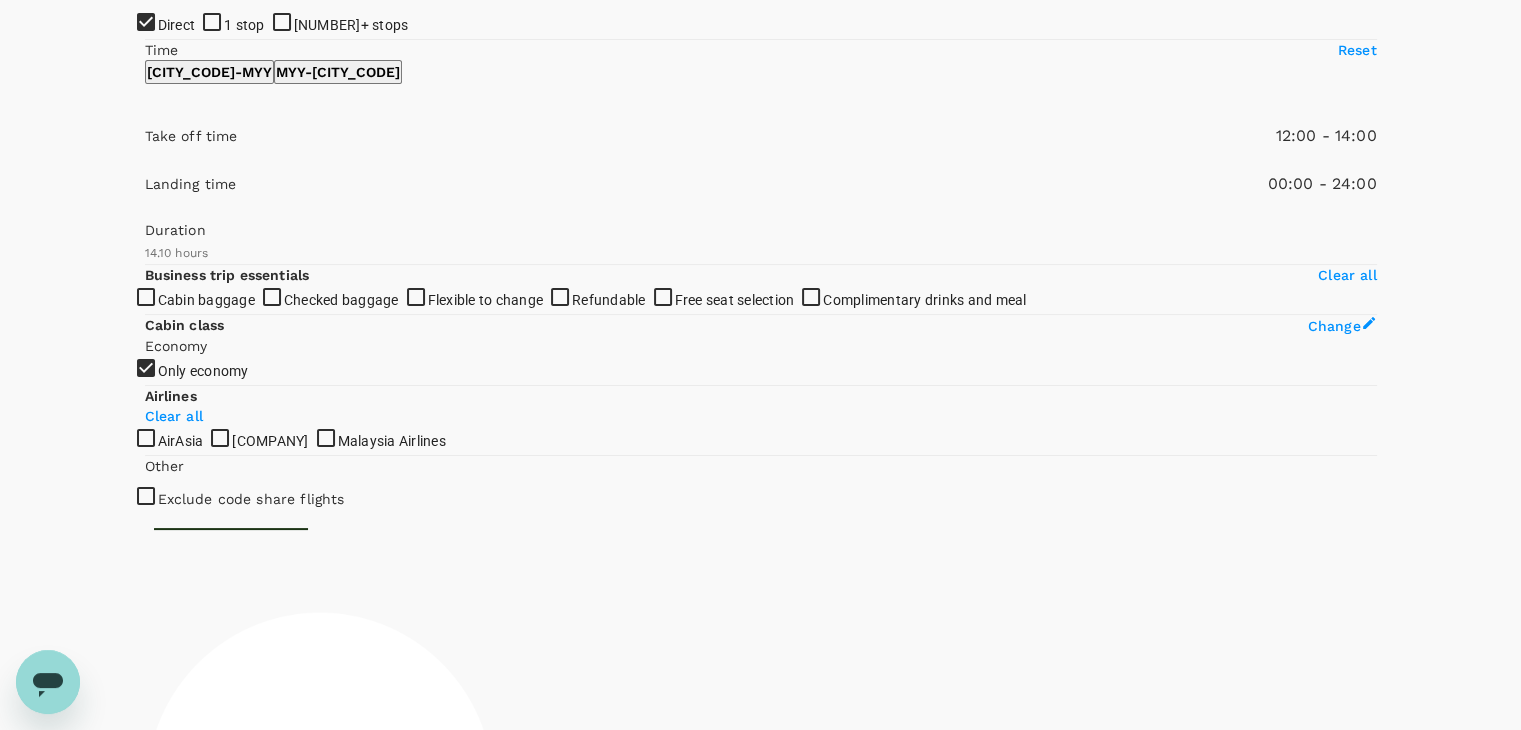 type on "810" 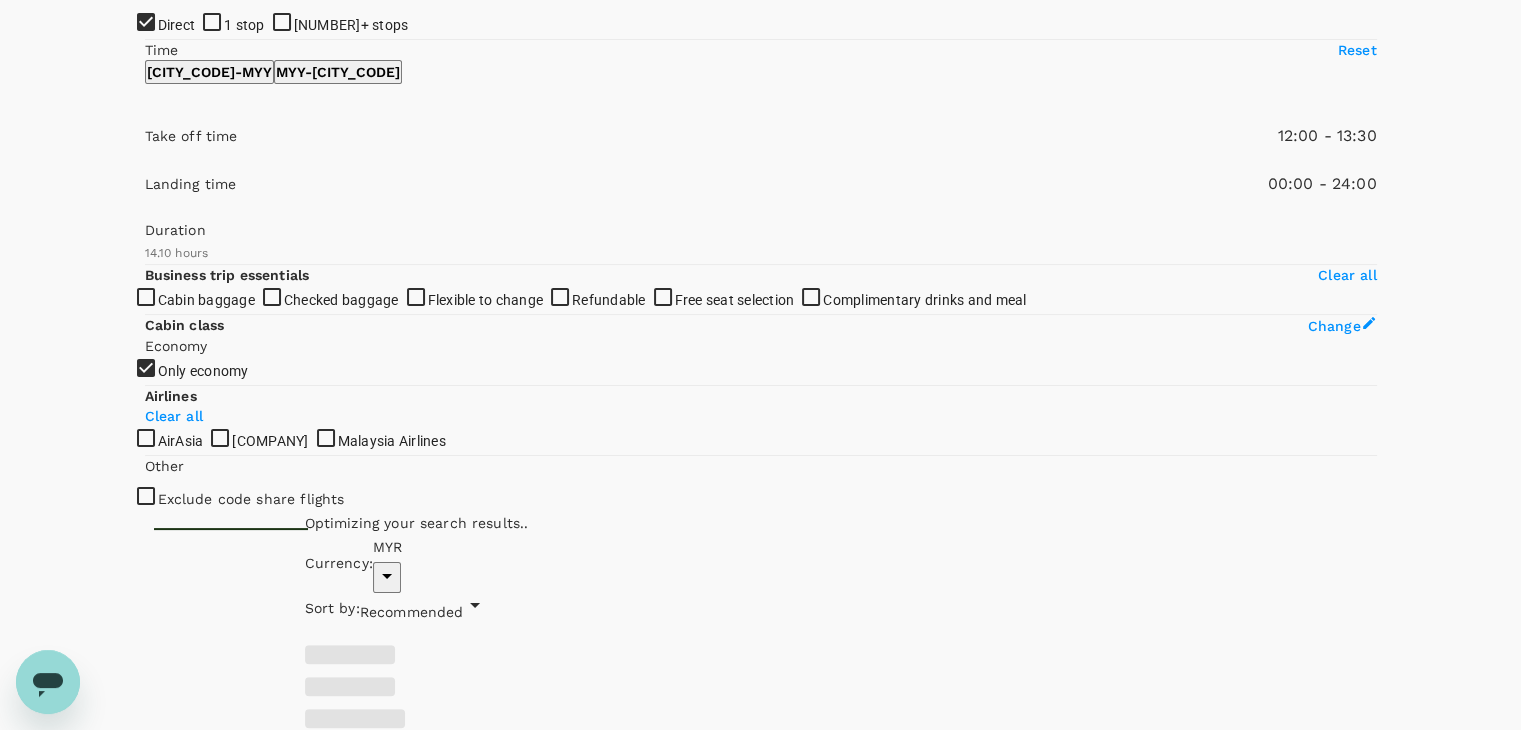 drag, startPoint x: 457, startPoint y: 396, endPoint x: 320, endPoint y: 394, distance: 137.0146 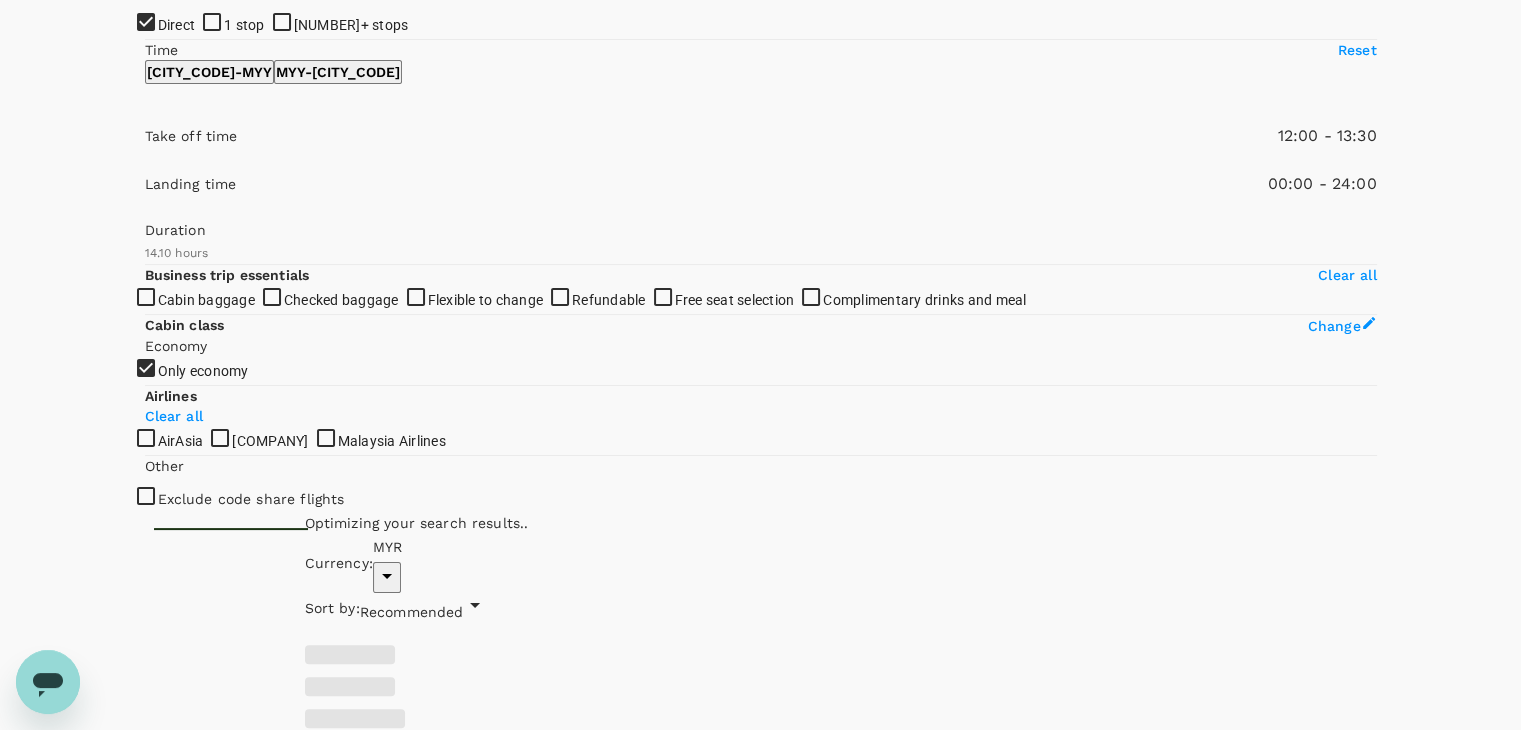 click at bounding box center [145, 164] 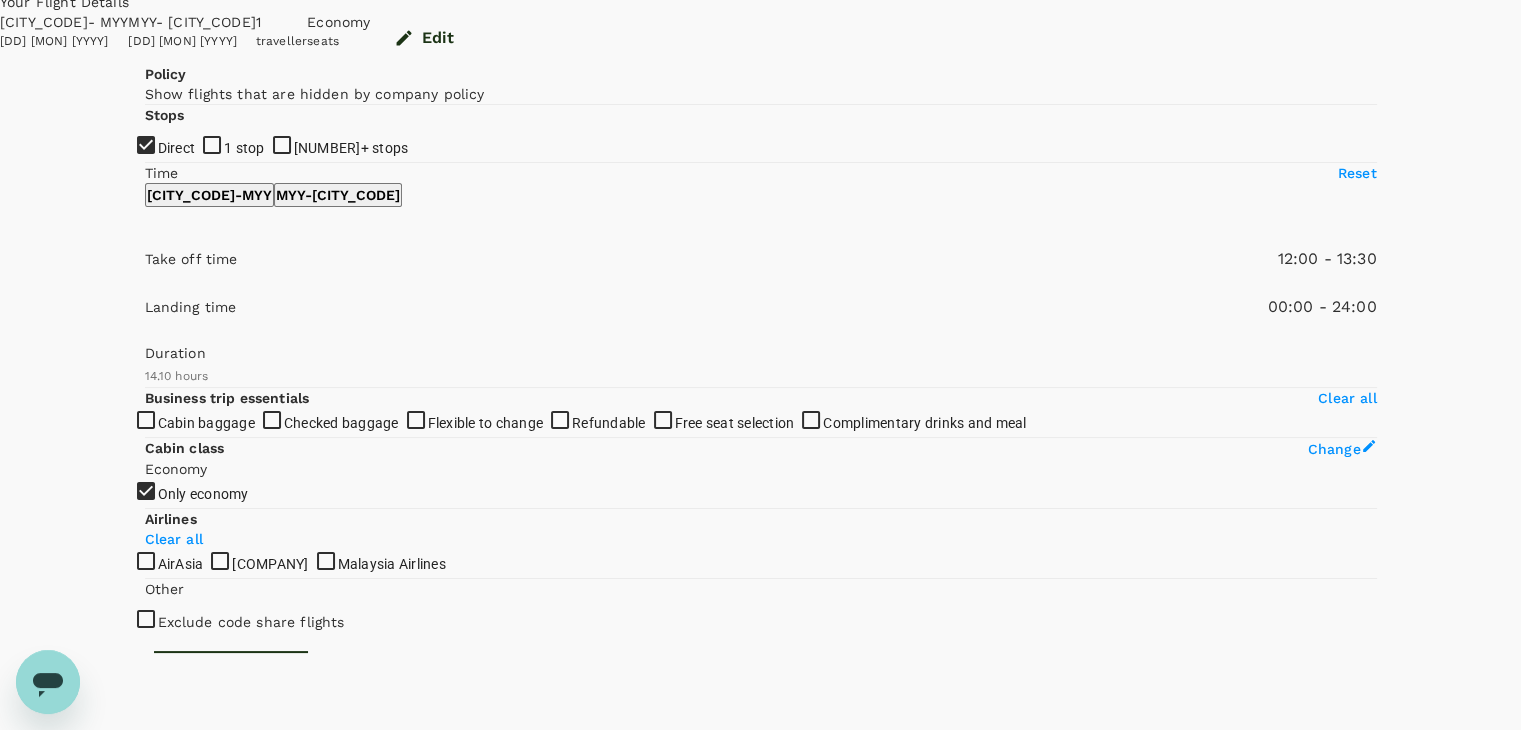 scroll, scrollTop: 0, scrollLeft: 0, axis: both 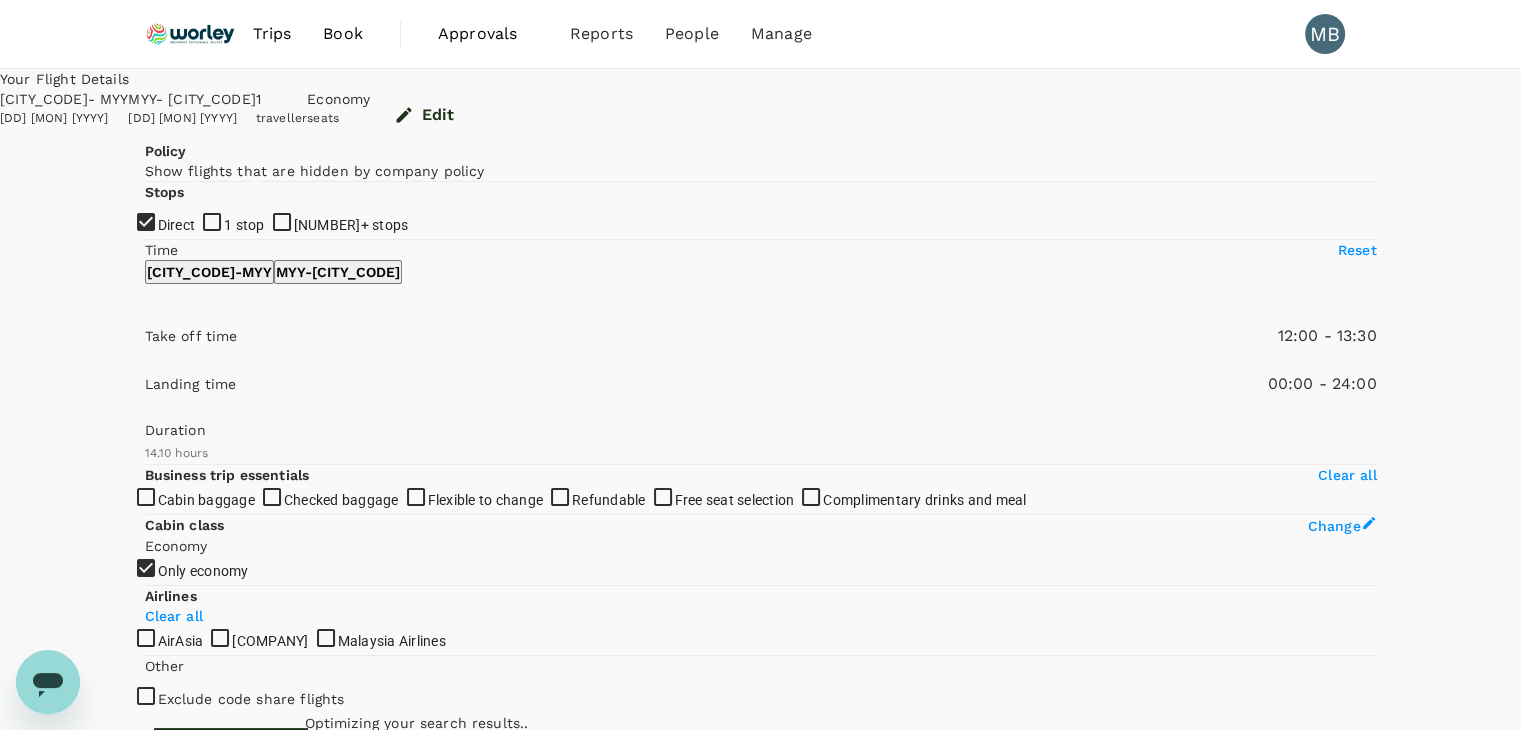 type on "MYR" 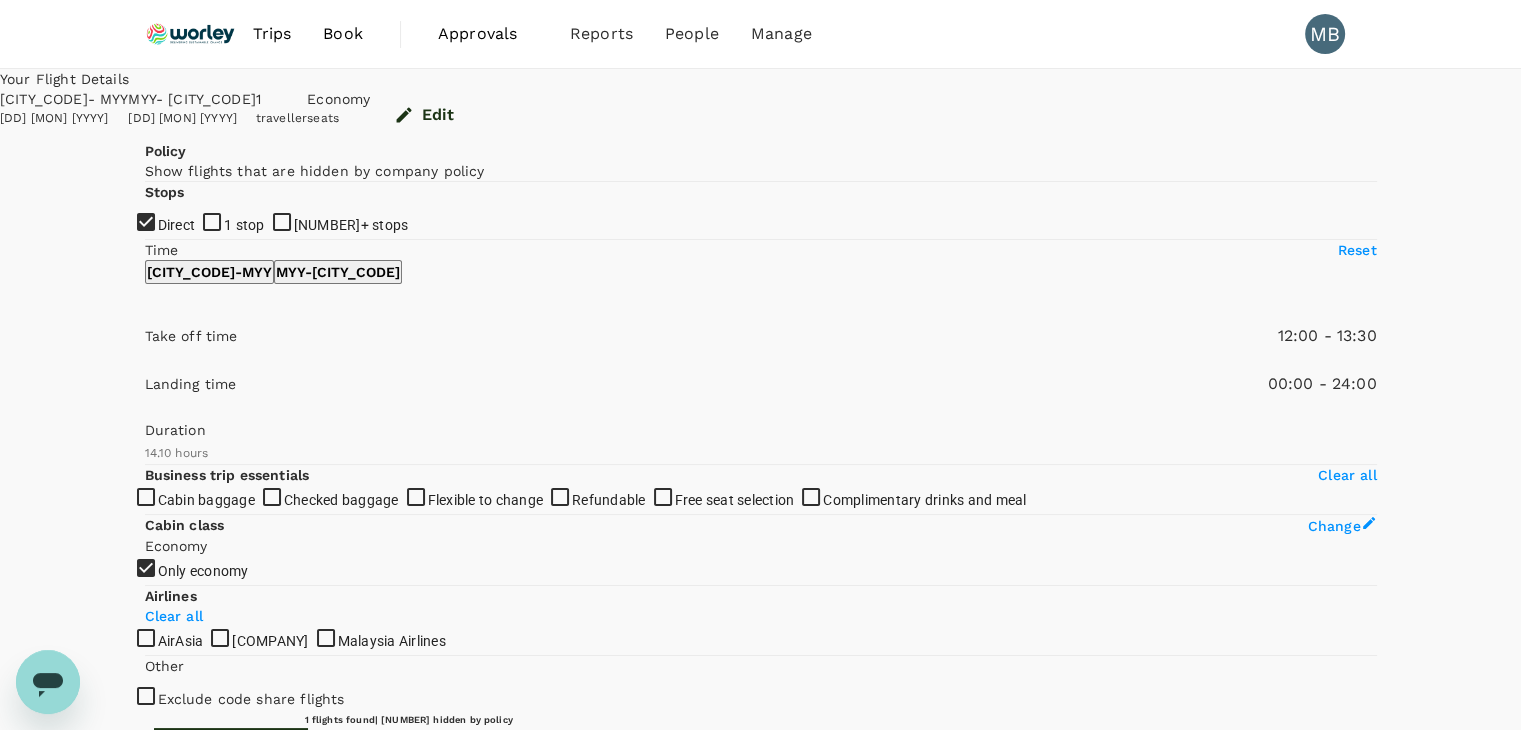 click on "View options" at bounding box center (1176, 875) 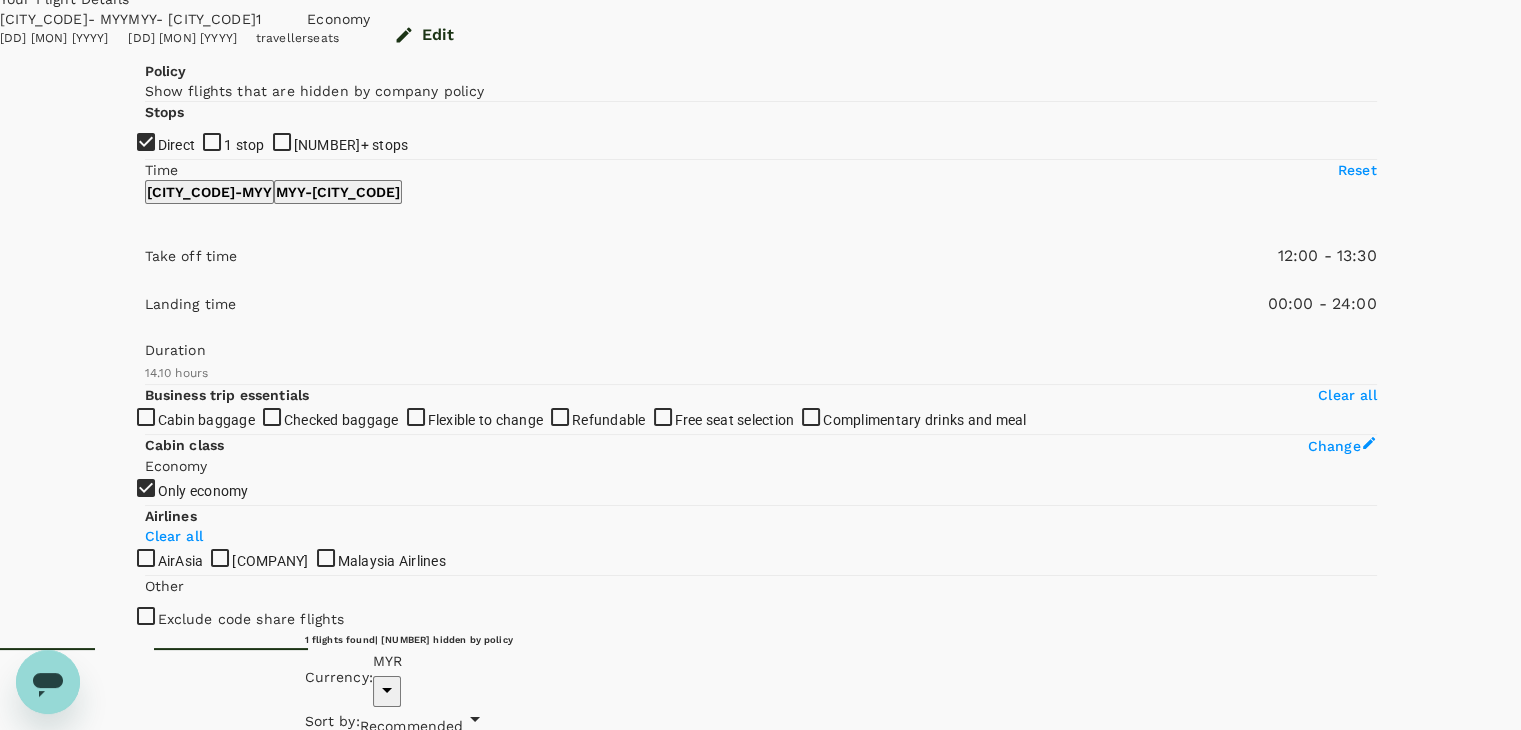 scroll, scrollTop: 211, scrollLeft: 0, axis: vertical 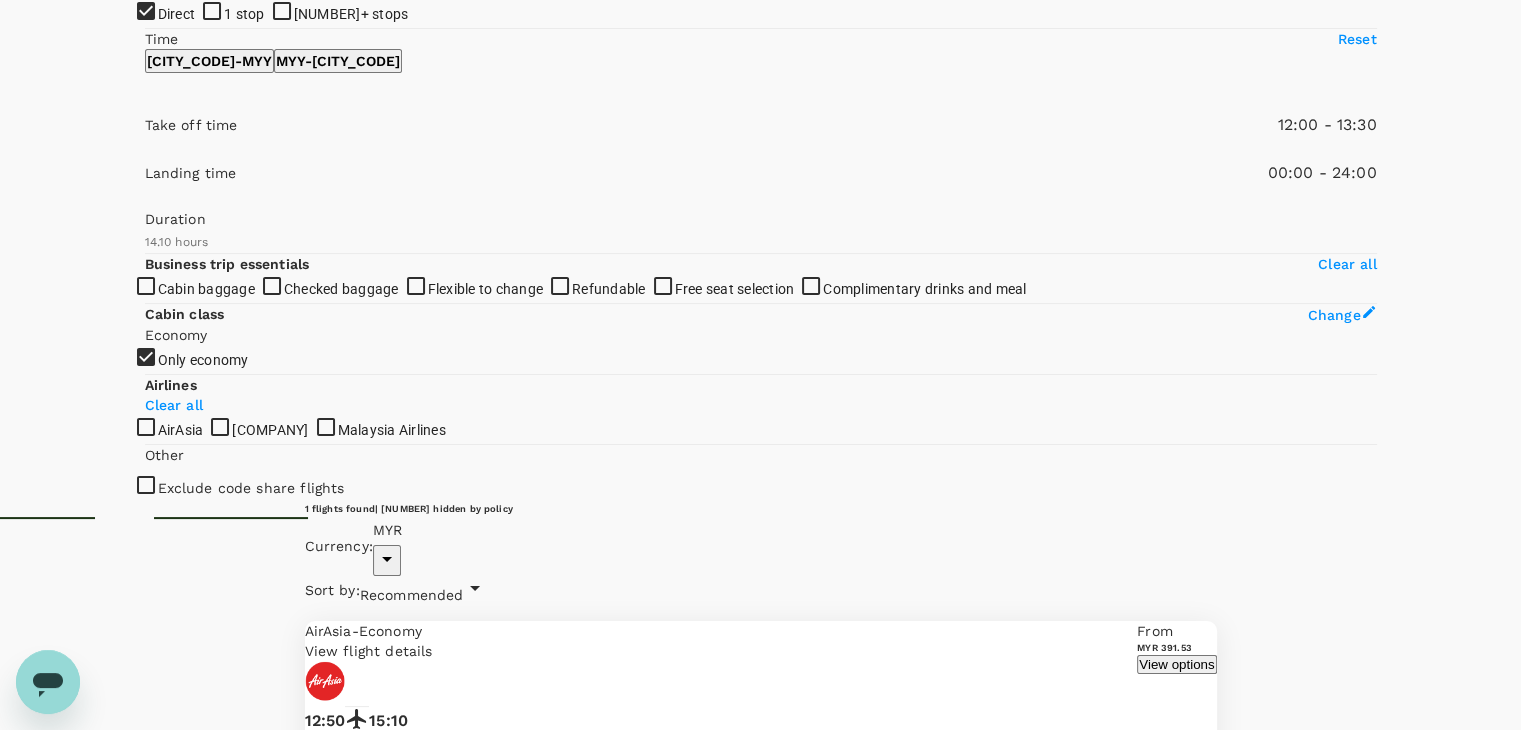 click on "MYR 391.53" at bounding box center [509, 2049] 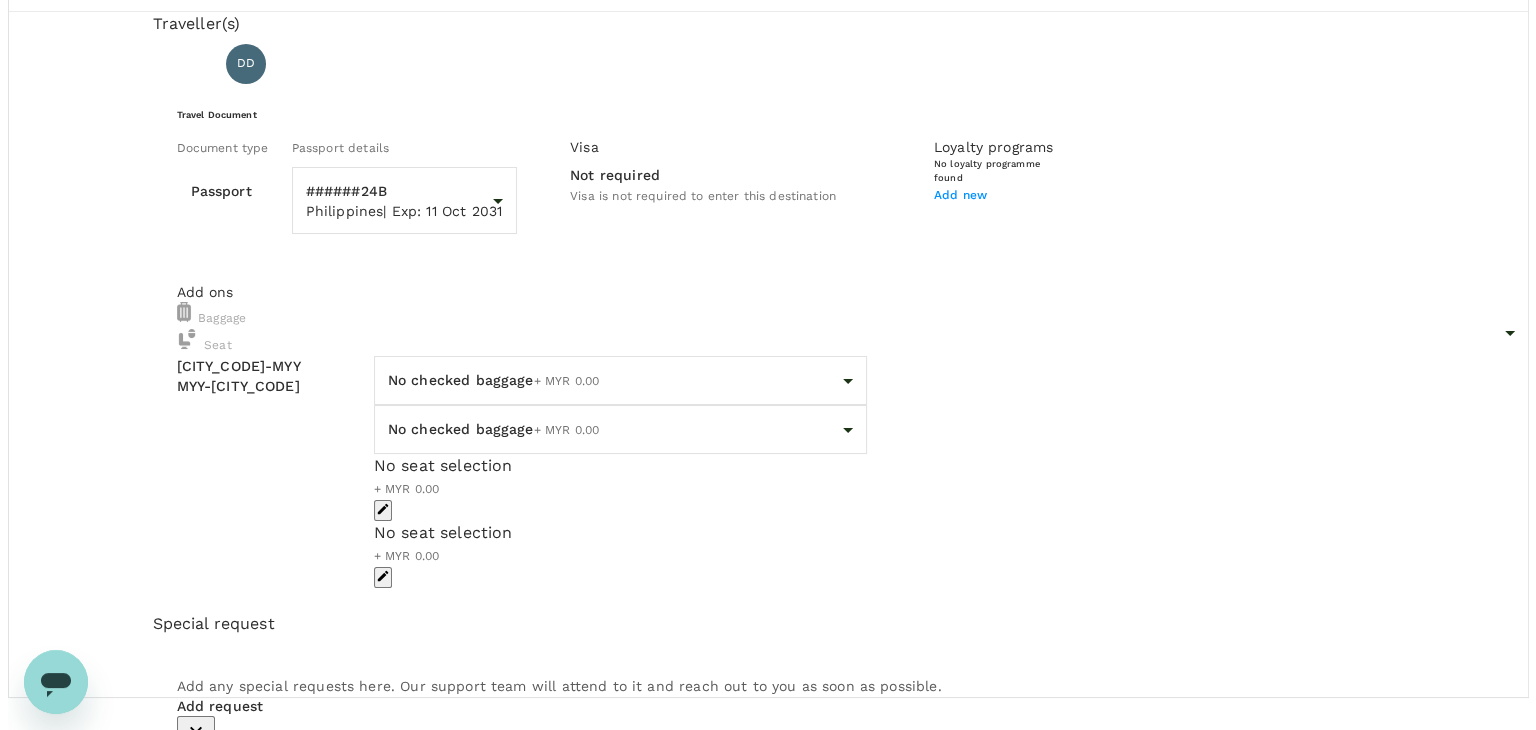 scroll, scrollTop: 0, scrollLeft: 0, axis: both 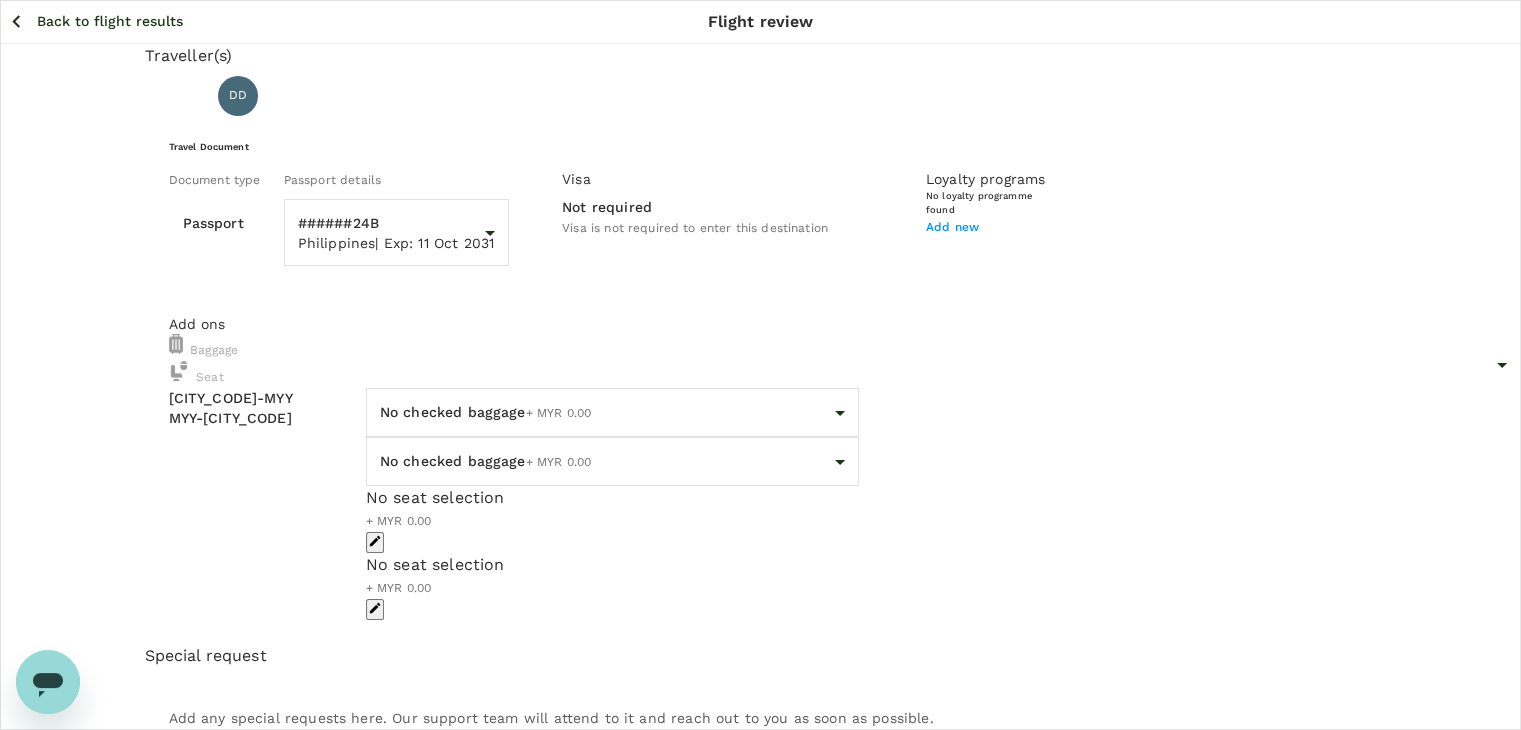 click 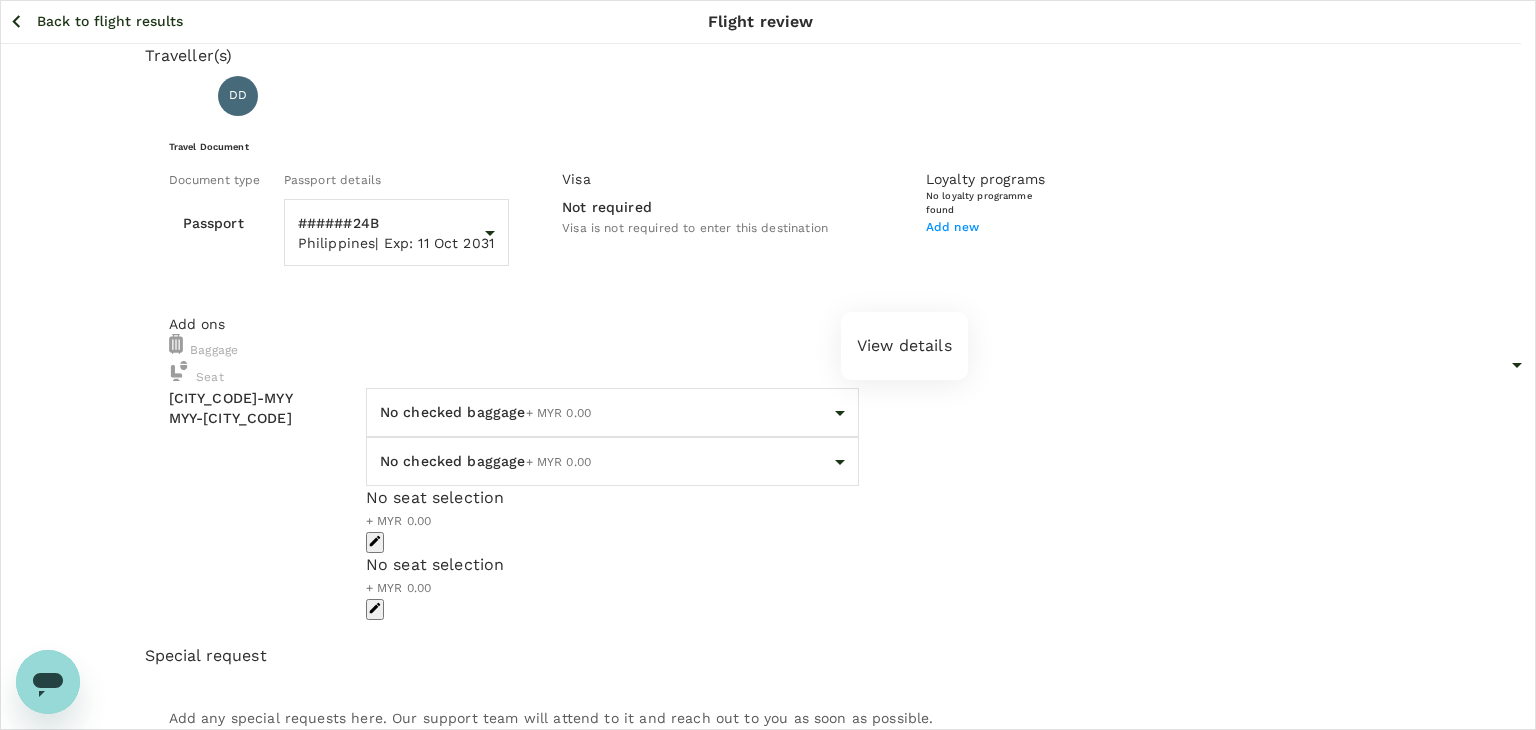 click on "View details" at bounding box center (904, 346) 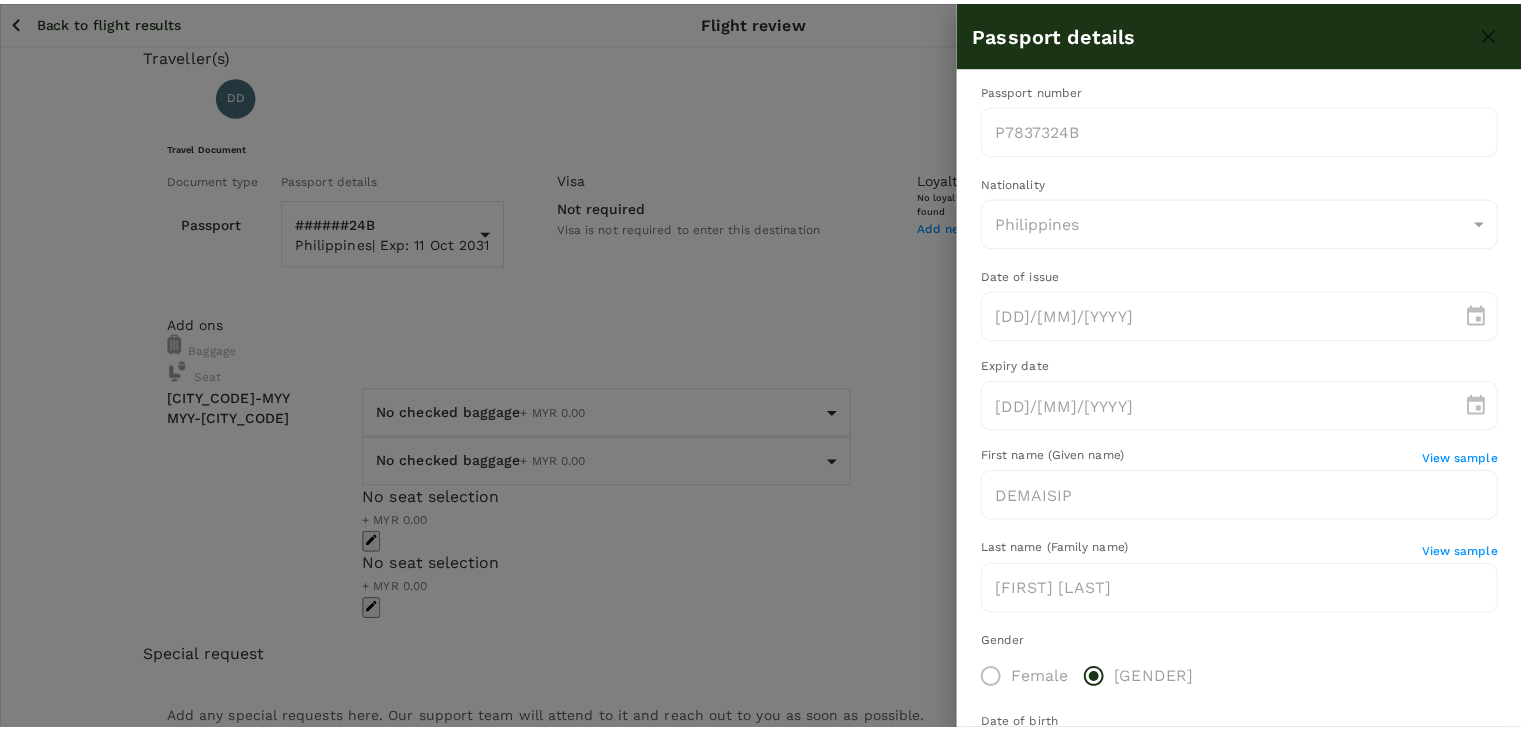 scroll, scrollTop: 109, scrollLeft: 0, axis: vertical 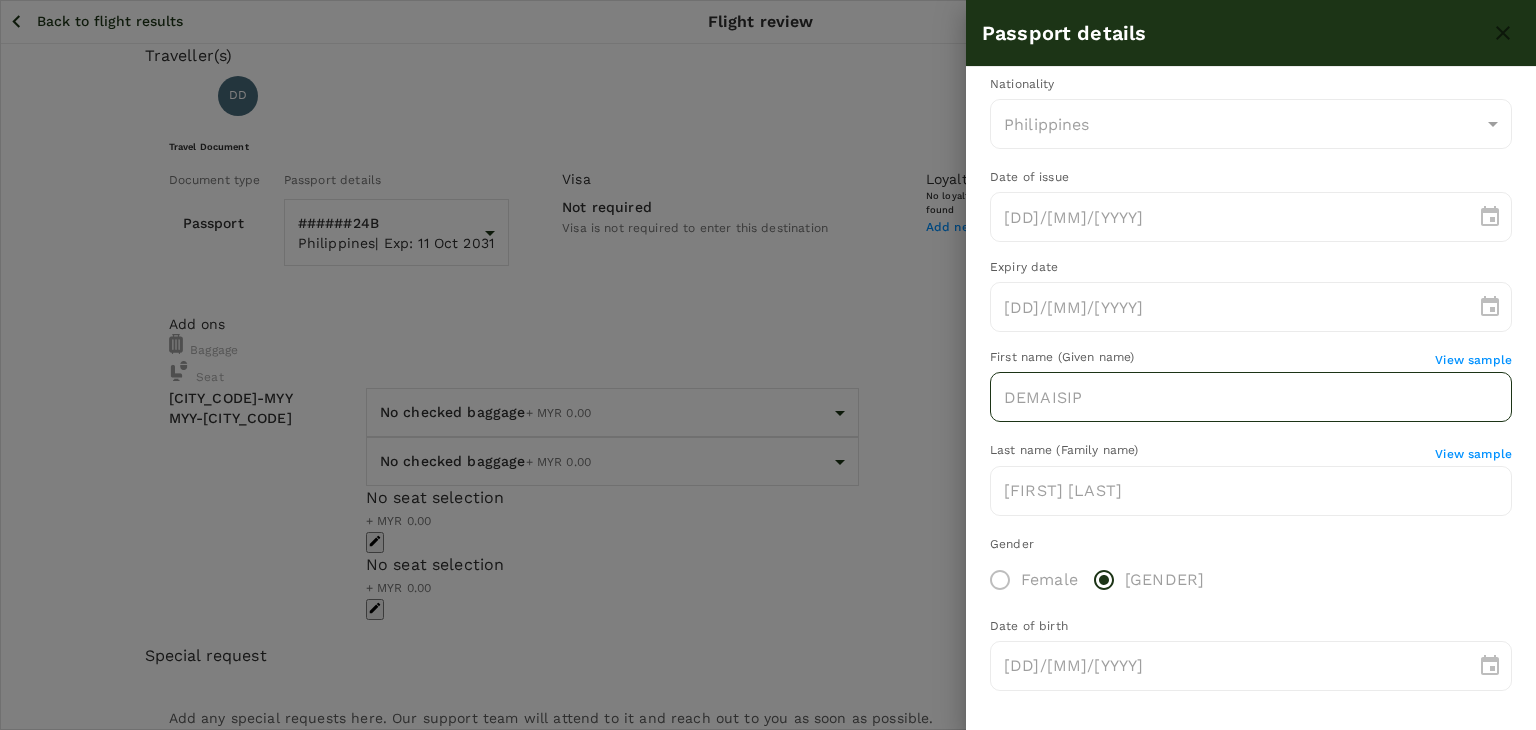 type on "x" 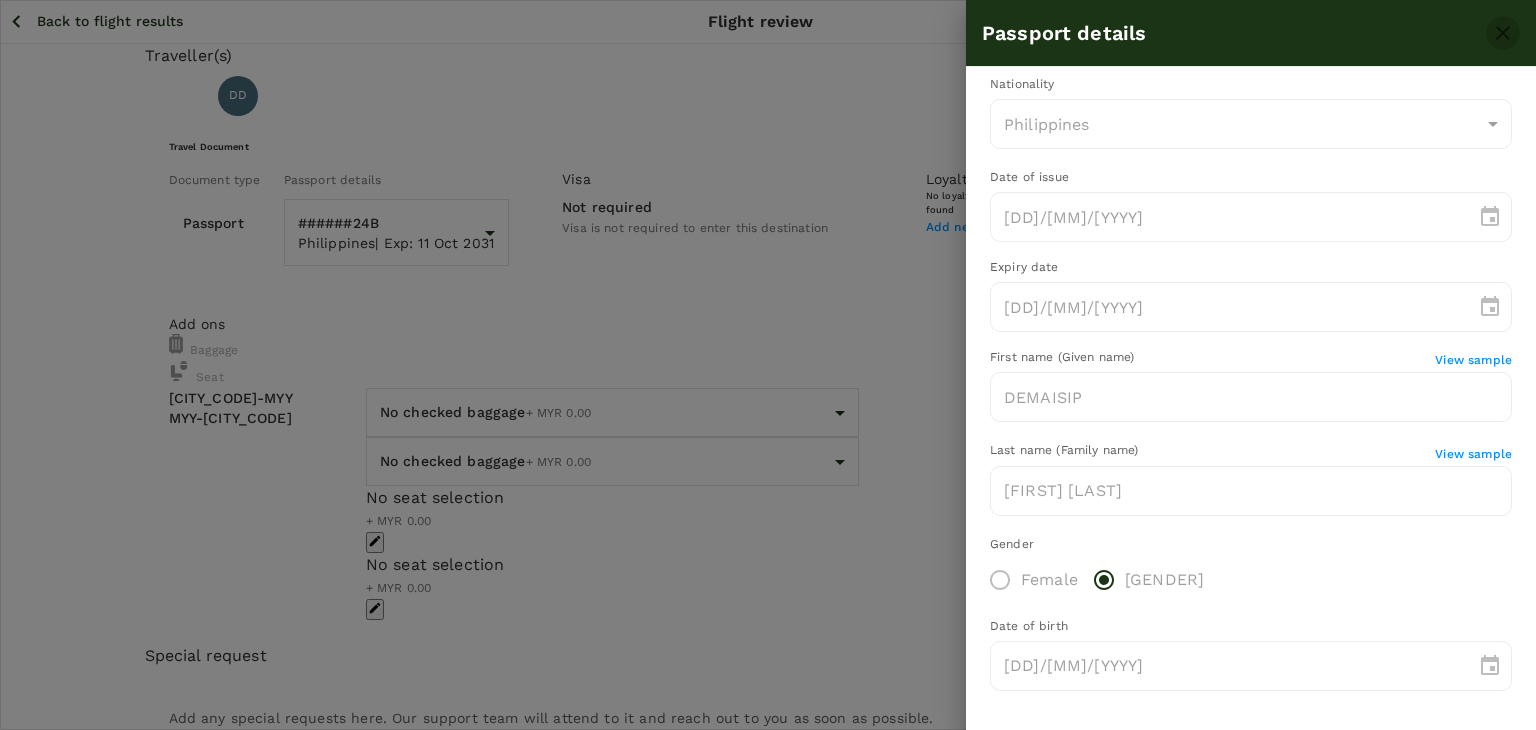 click 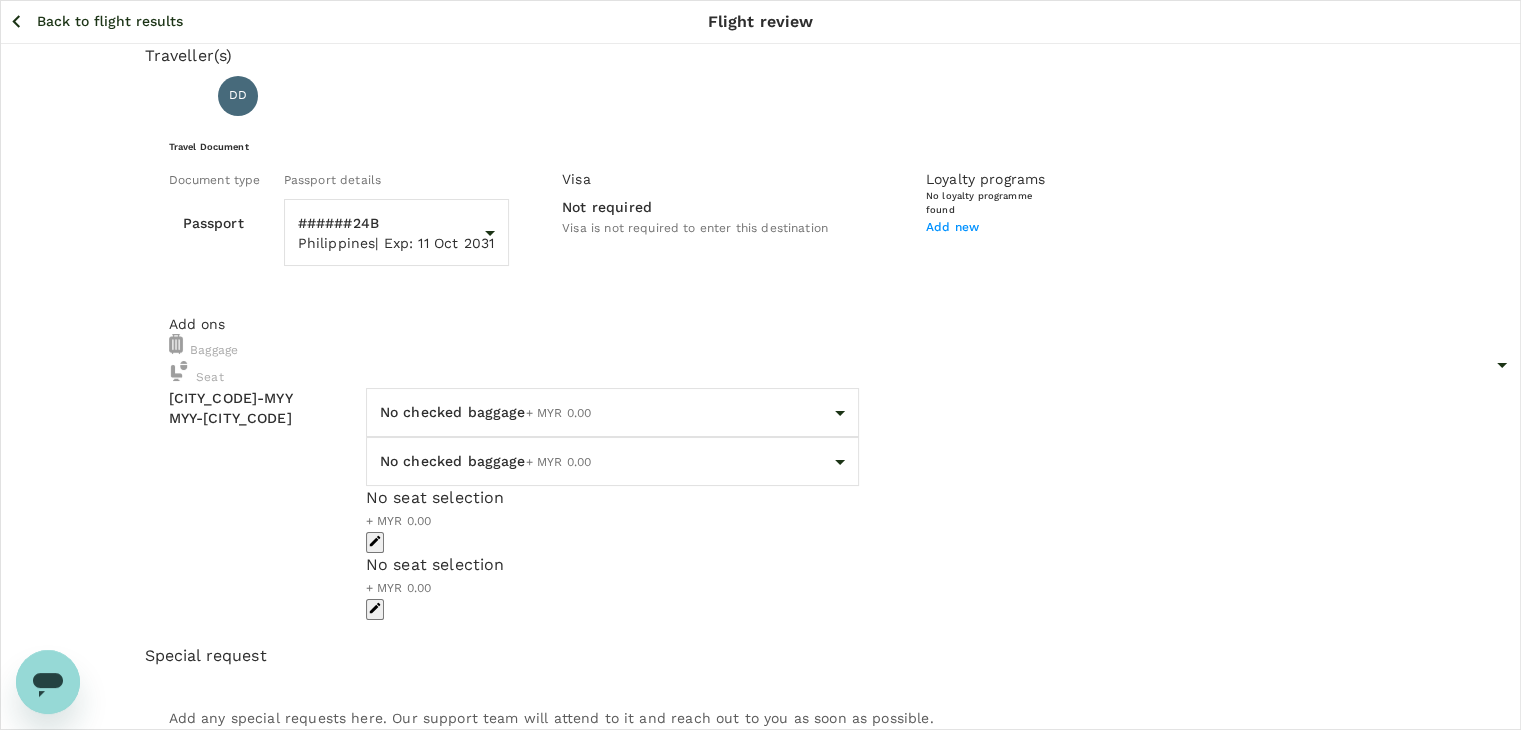 click 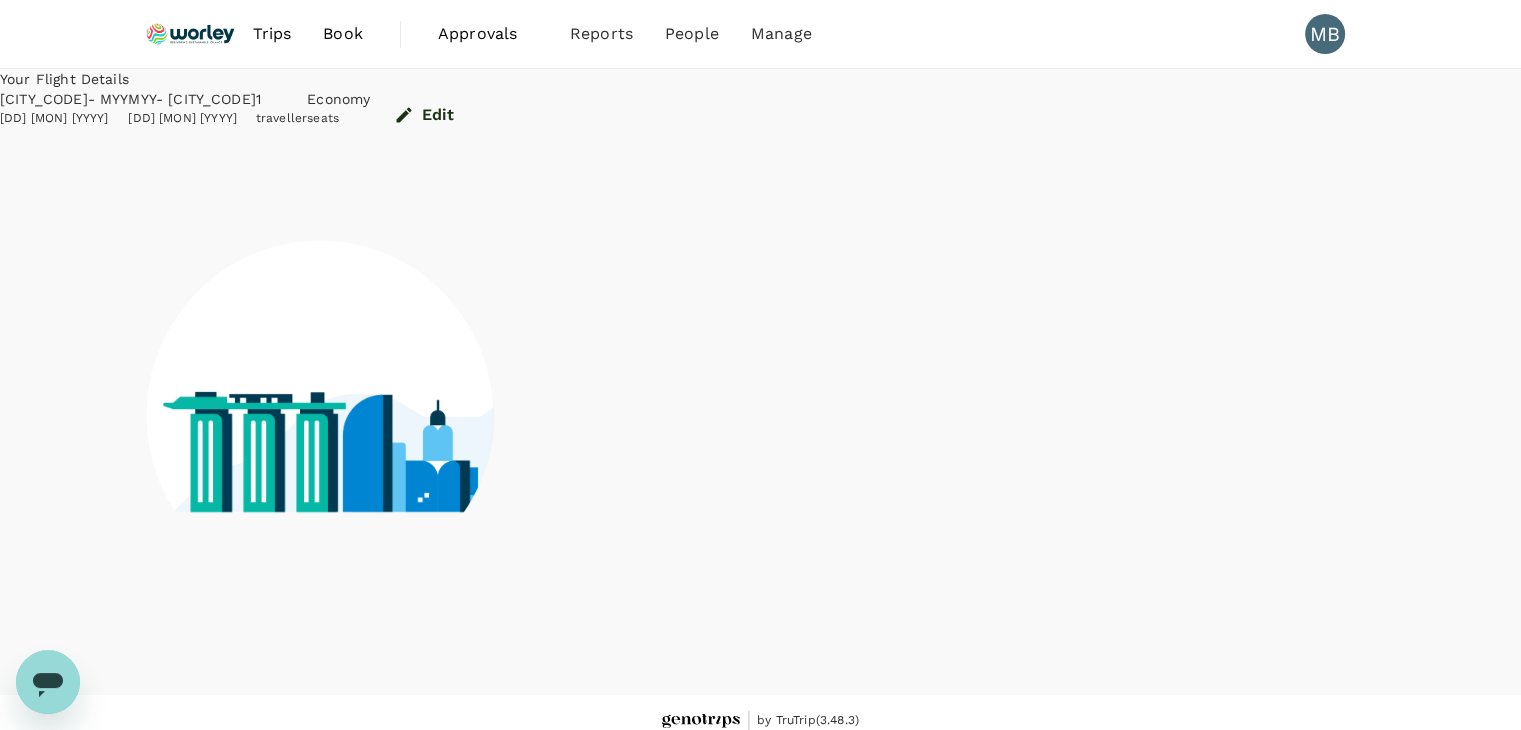 scroll, scrollTop: 13, scrollLeft: 0, axis: vertical 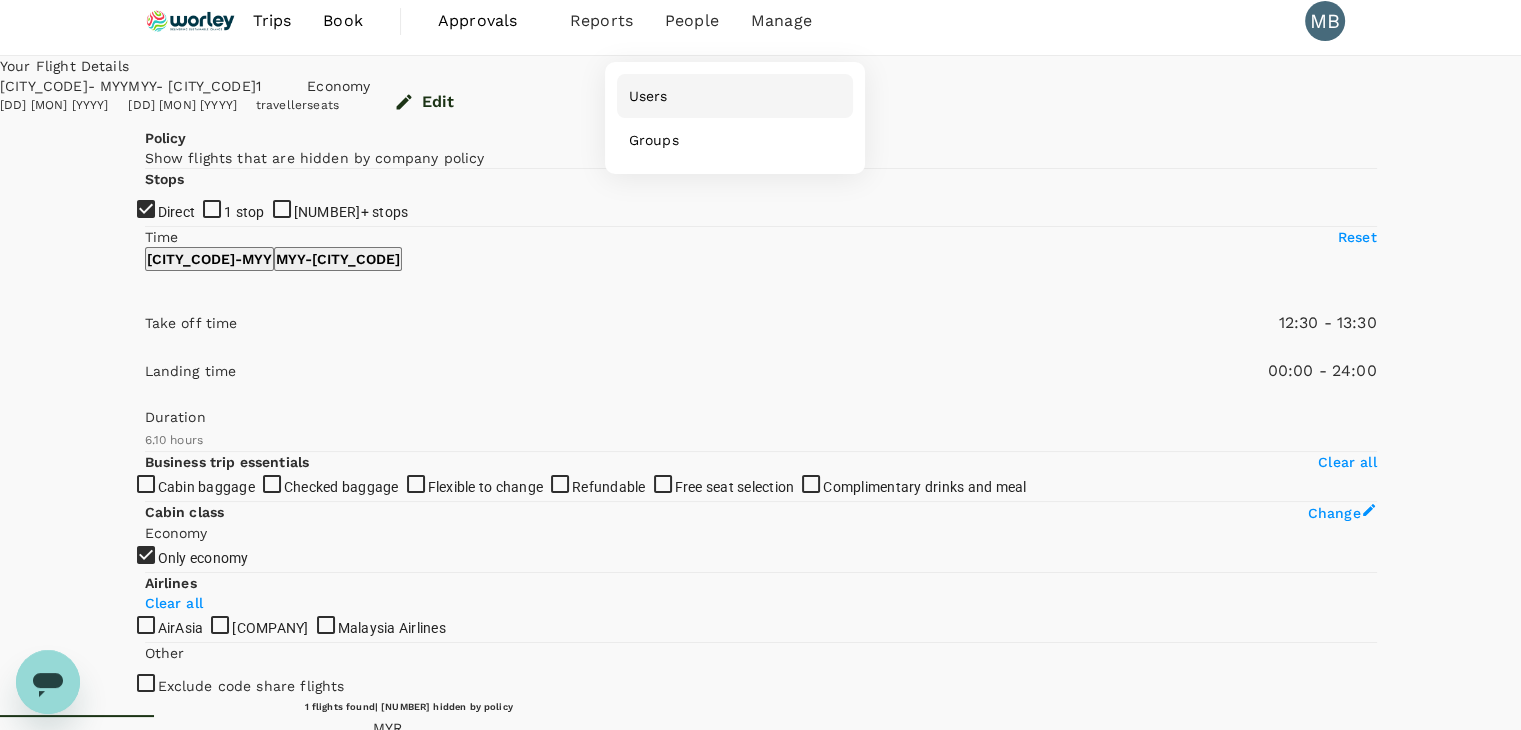 click on "[USERS]" at bounding box center (648, 96) 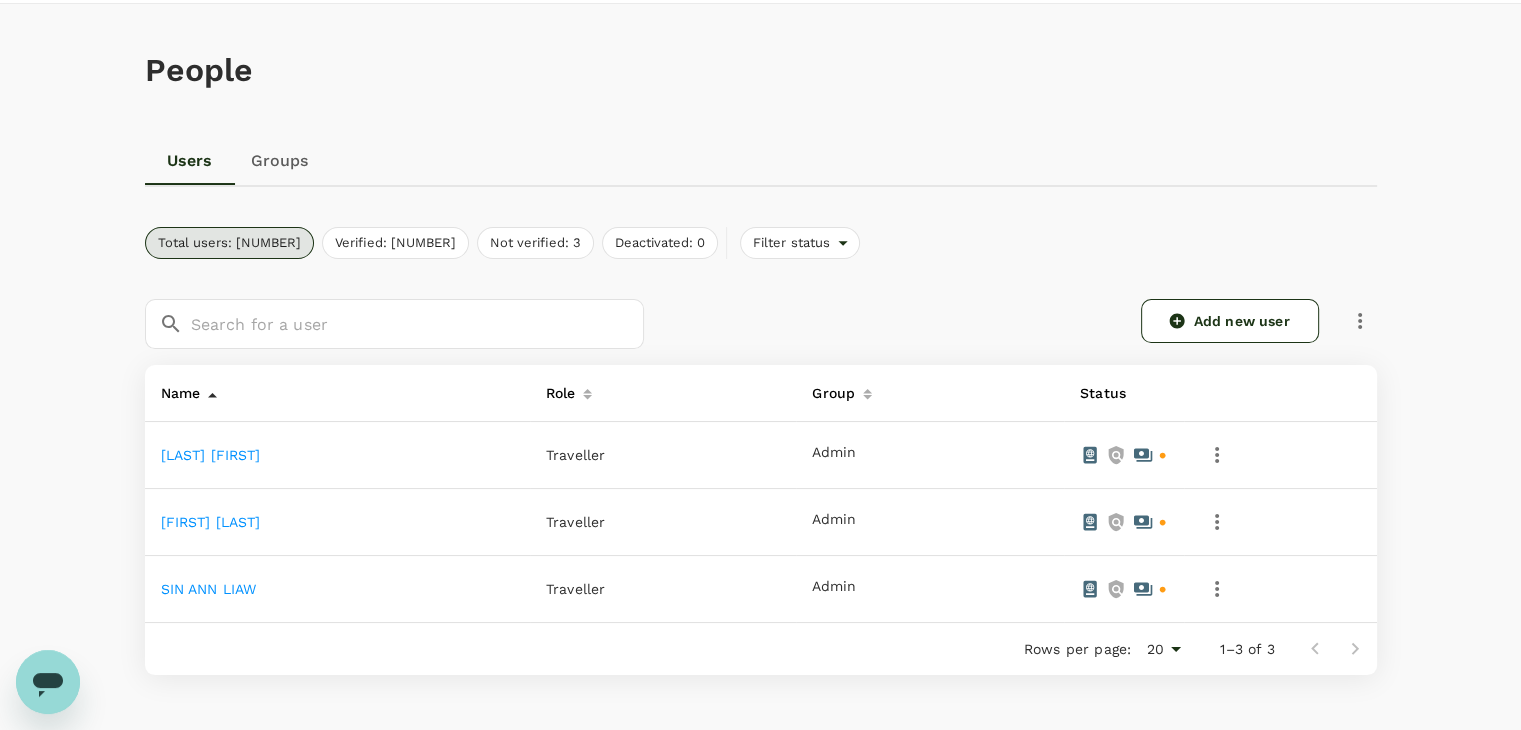 scroll, scrollTop: 100, scrollLeft: 0, axis: vertical 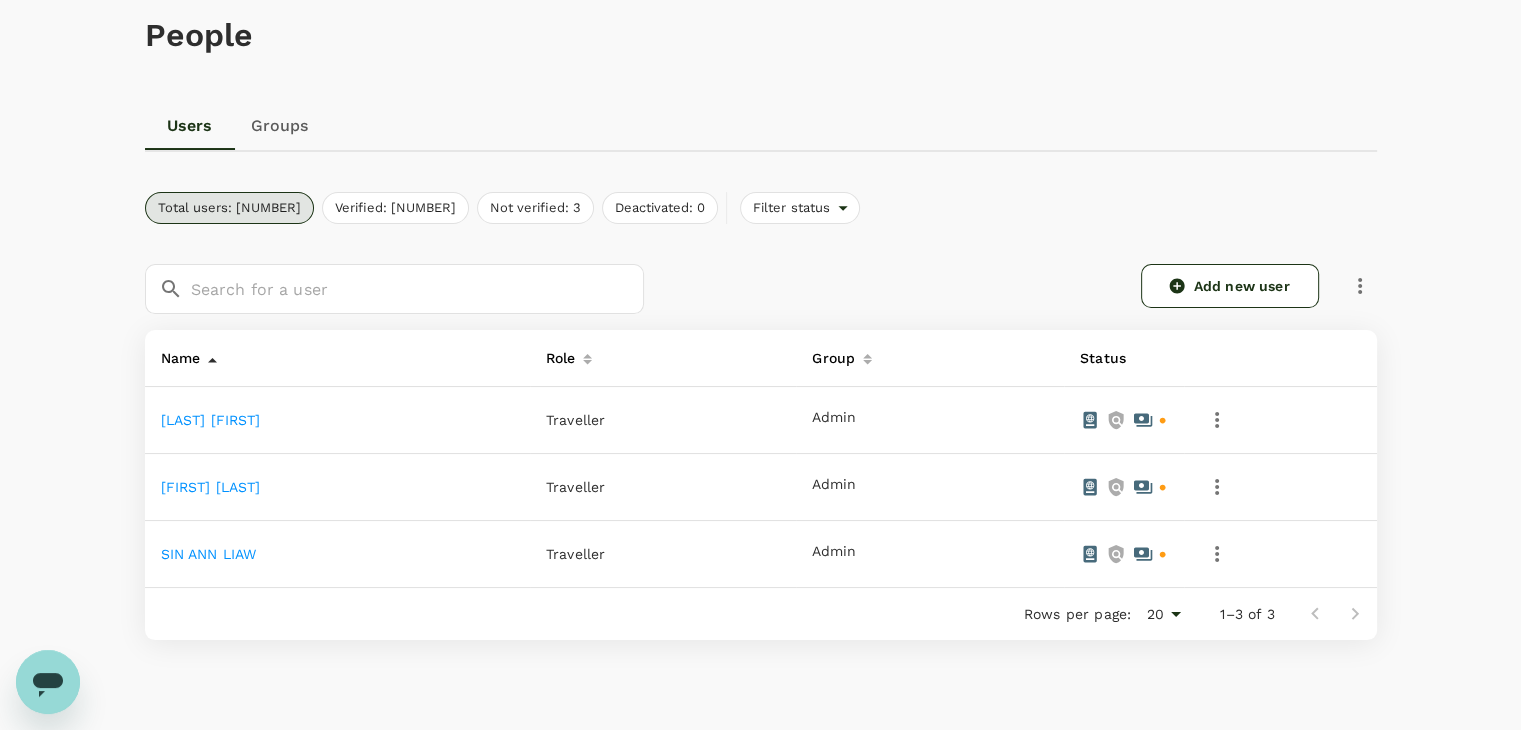 click on "DEMAISIP DANUGRAO NEIL" at bounding box center (211, 420) 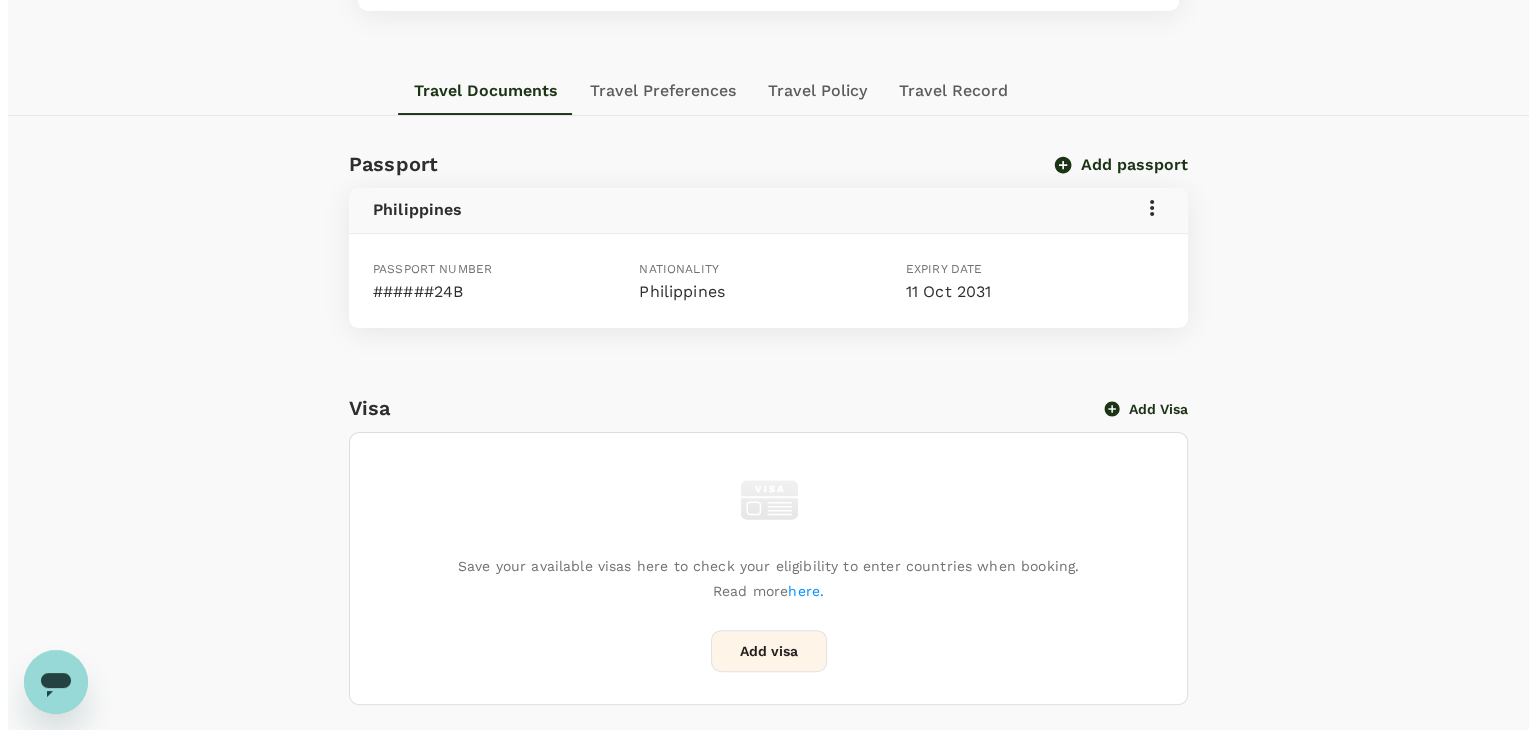 scroll, scrollTop: 200, scrollLeft: 0, axis: vertical 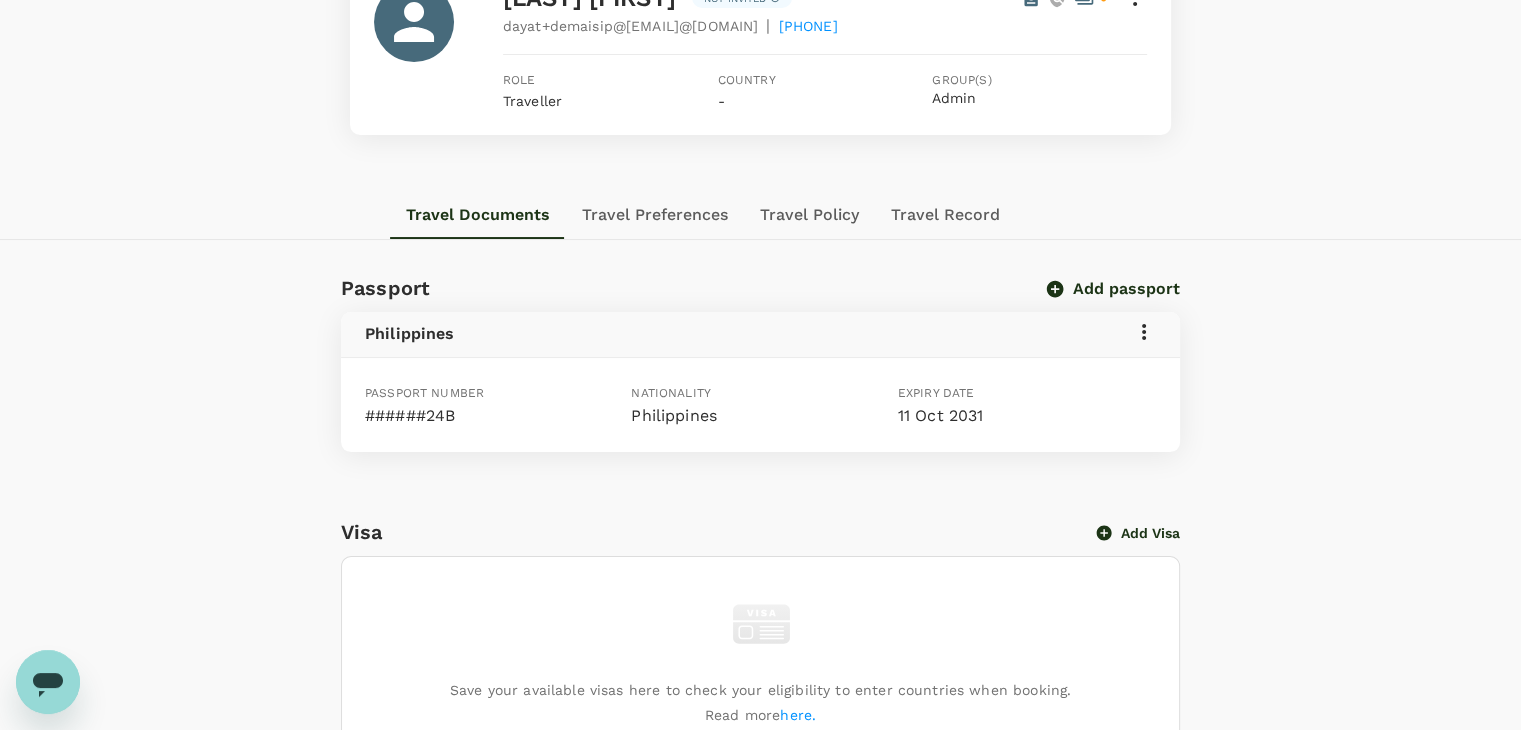click 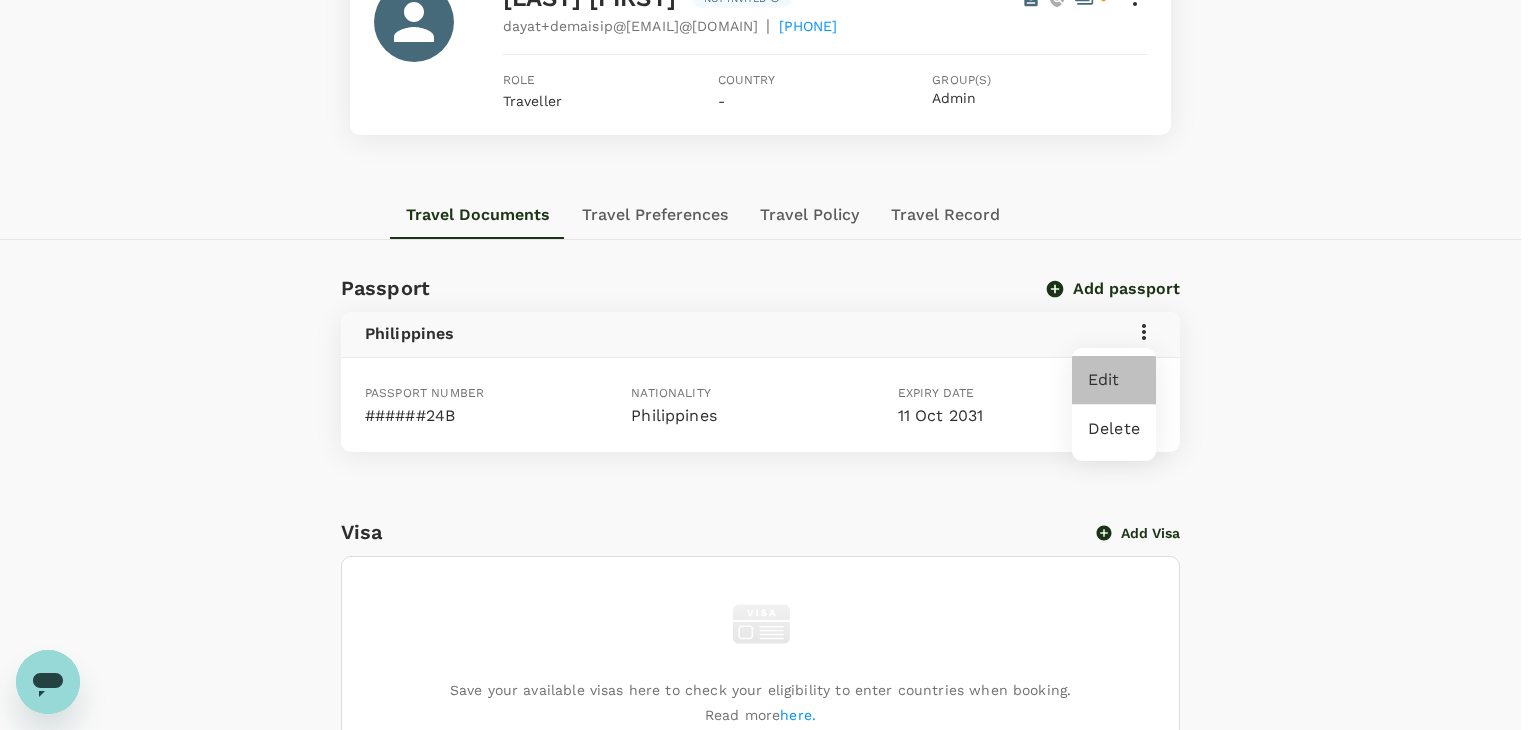 click on "Edit" at bounding box center (1114, 380) 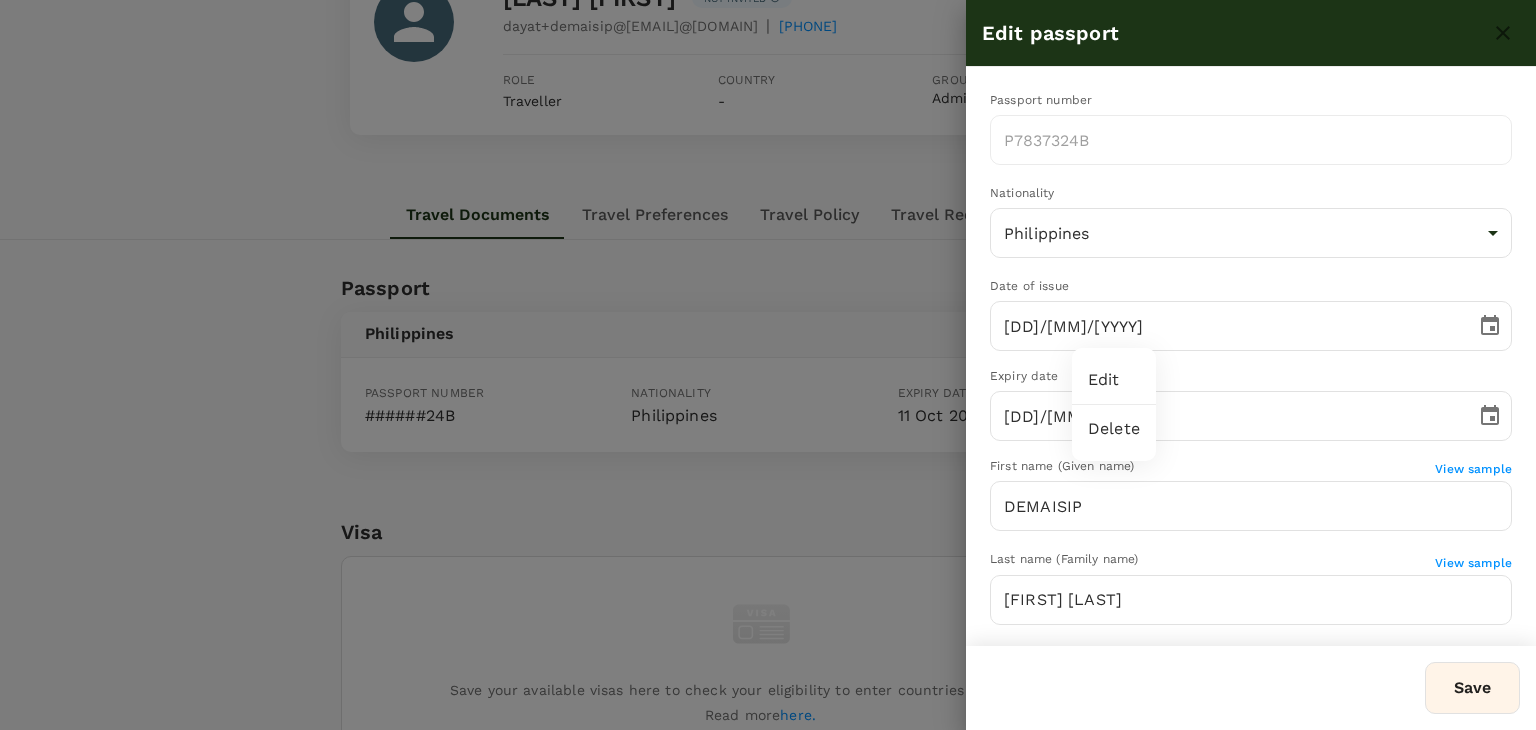 click on "Edit" at bounding box center [1114, 380] 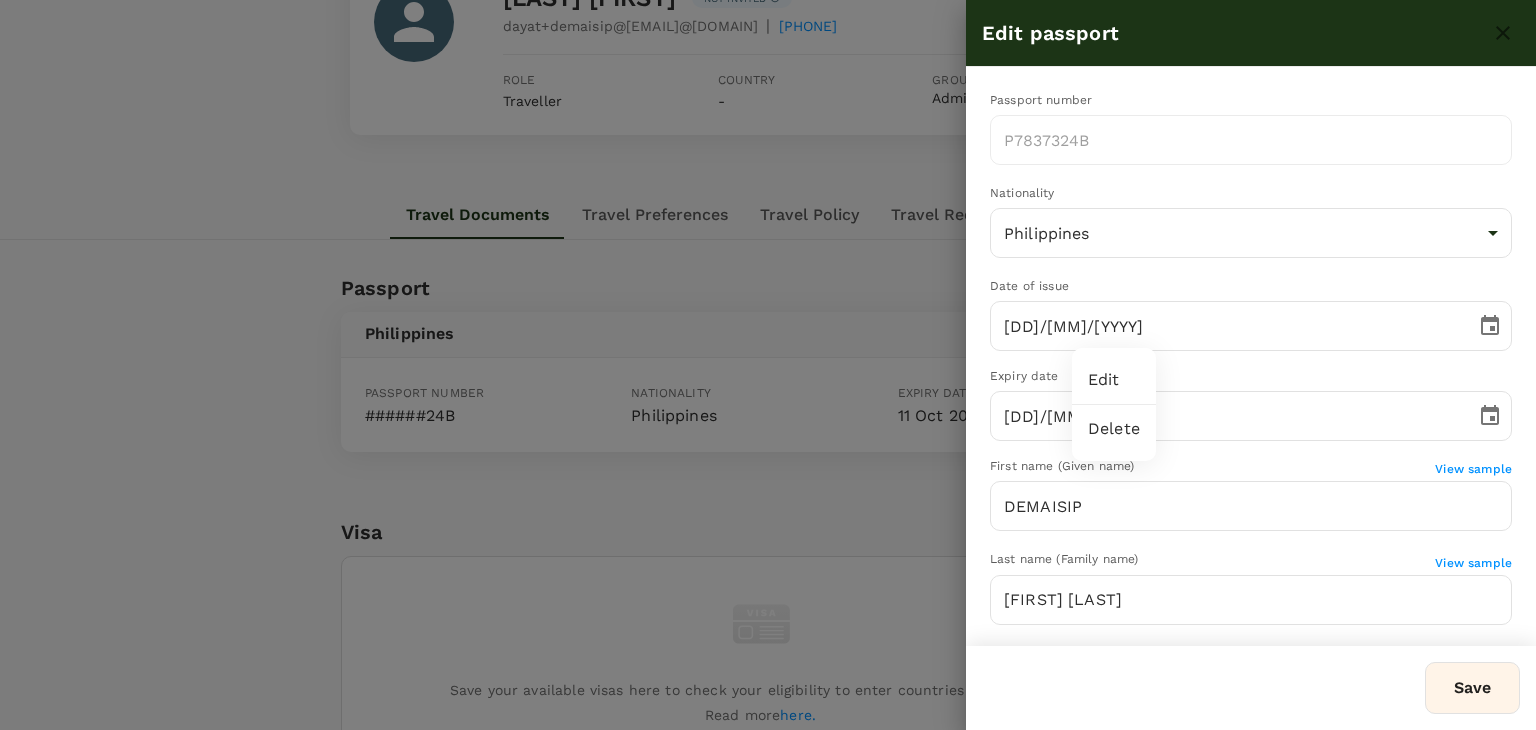 click at bounding box center (768, 365) 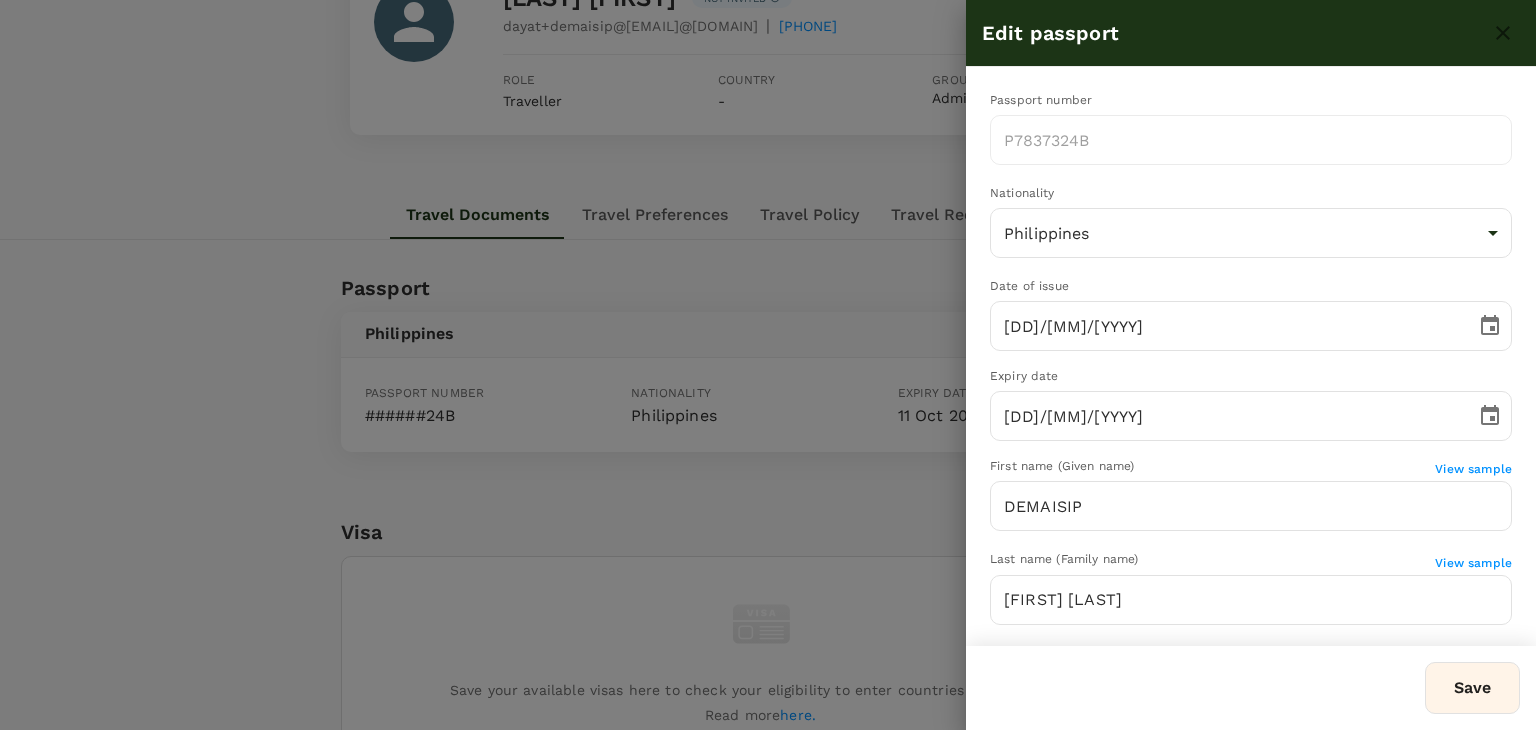 click on "[LAST]" at bounding box center (1251, 600) 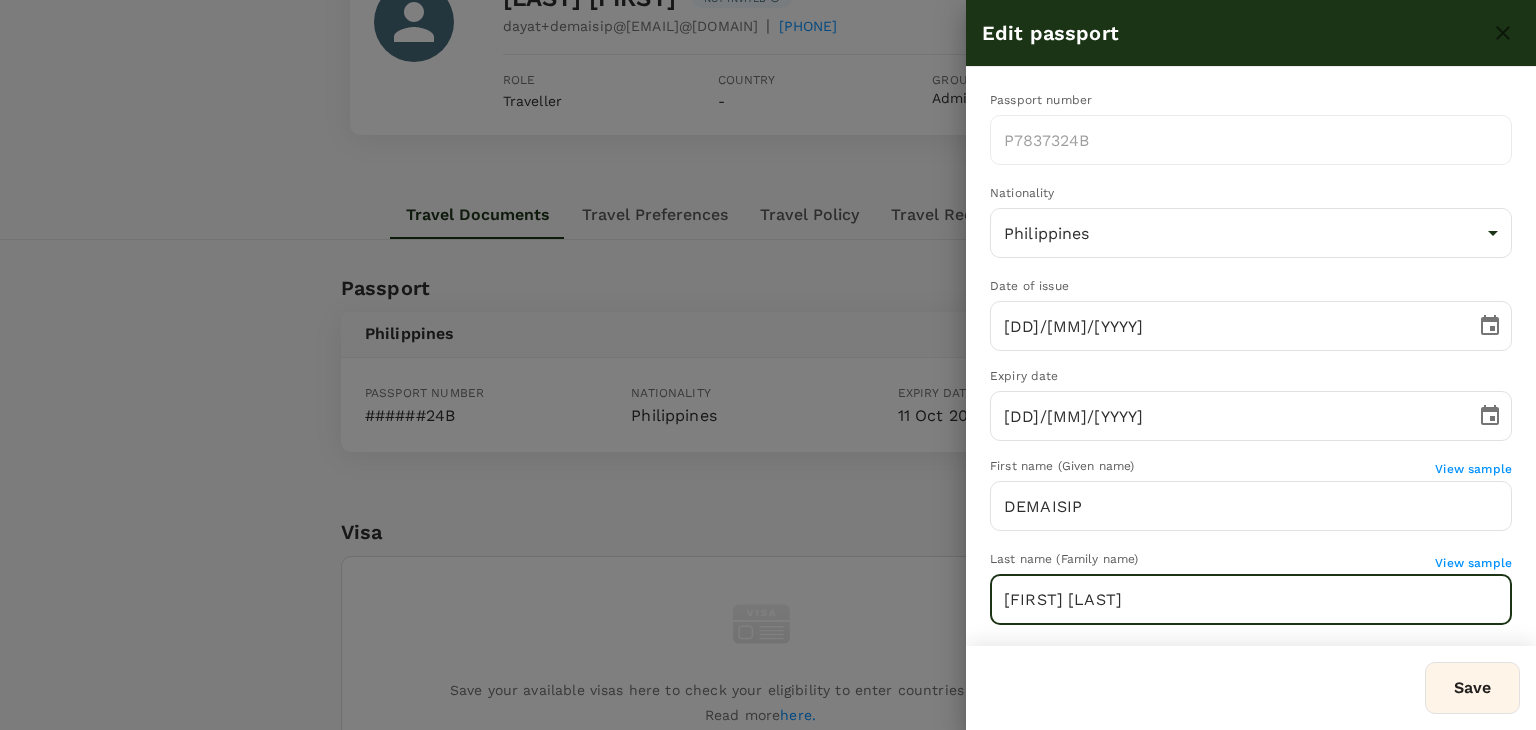 drag, startPoint x: 1144, startPoint y: 597, endPoint x: 997, endPoint y: 578, distance: 148.22281 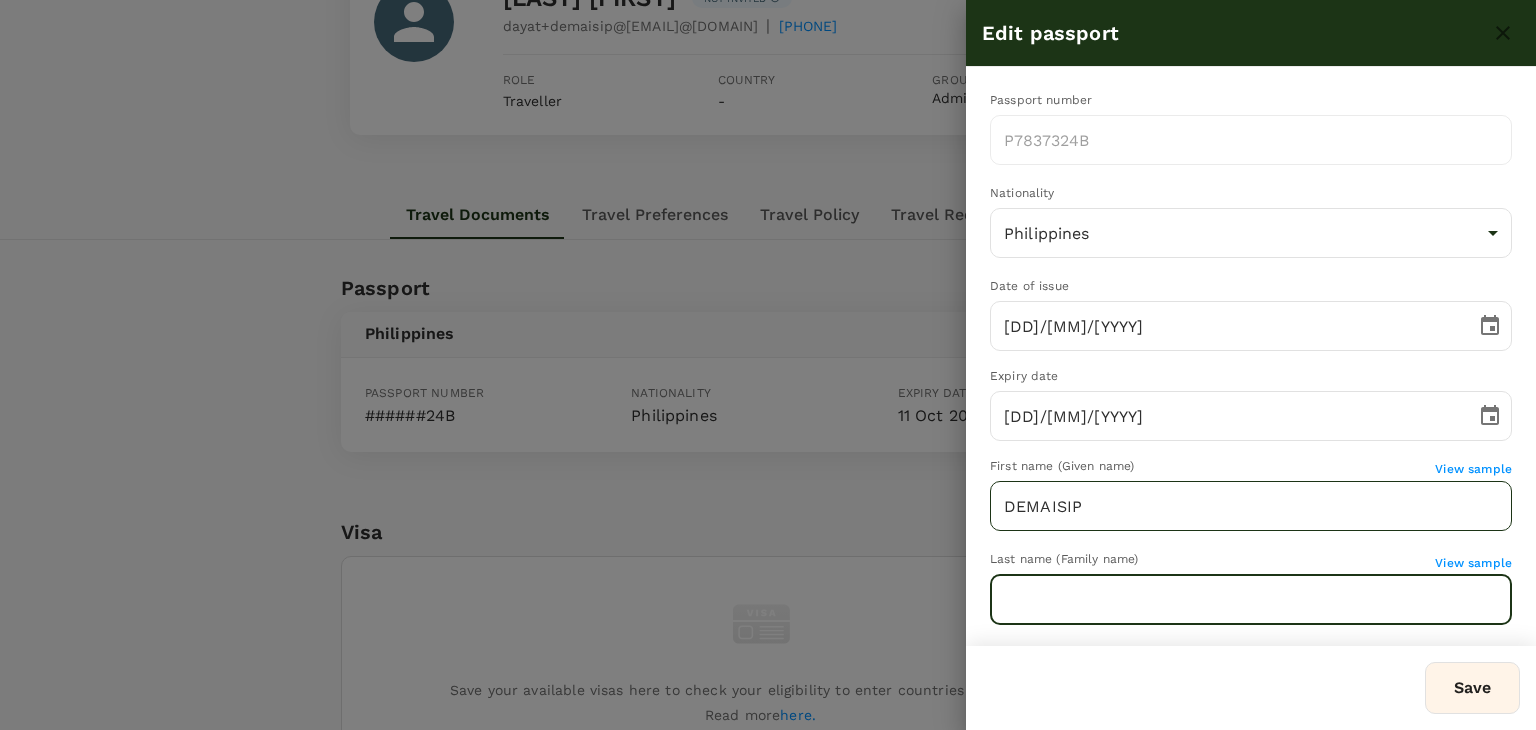 type 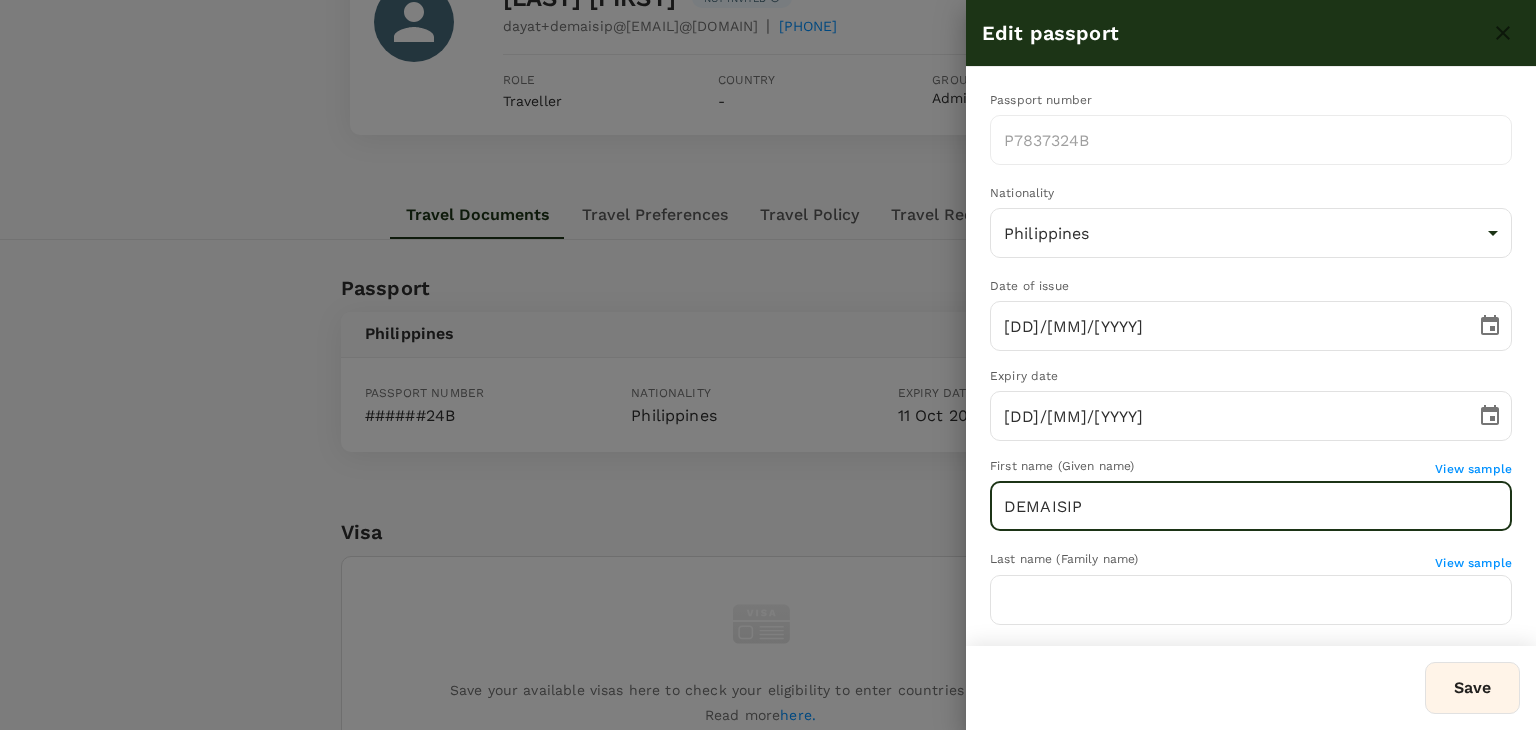 click on "DEMAISIP" at bounding box center [1251, 506] 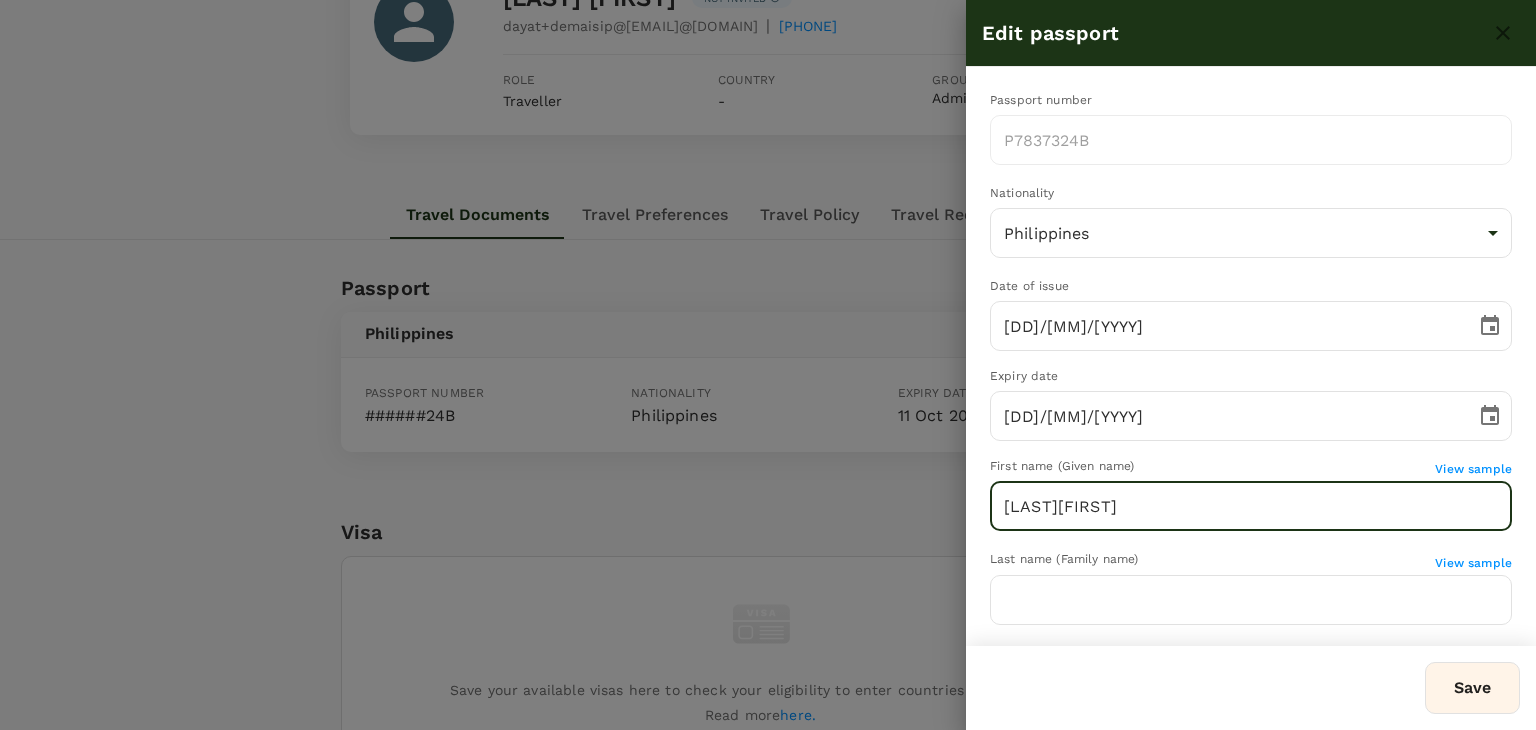 click on "DEMAISIPDANUGRAO NEIL" at bounding box center [1251, 506] 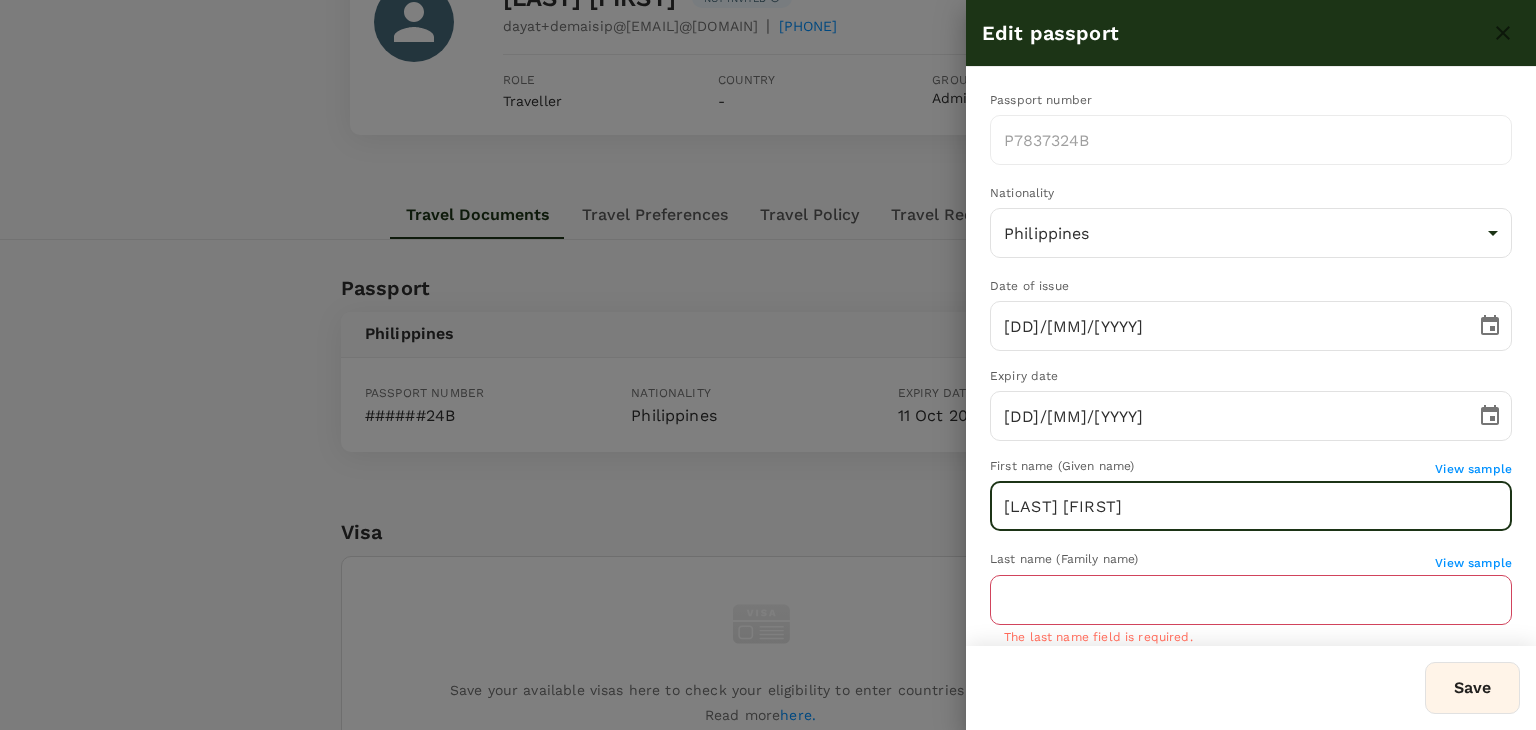 drag, startPoint x: 1080, startPoint y: 500, endPoint x: 1000, endPoint y: 493, distance: 80.305664 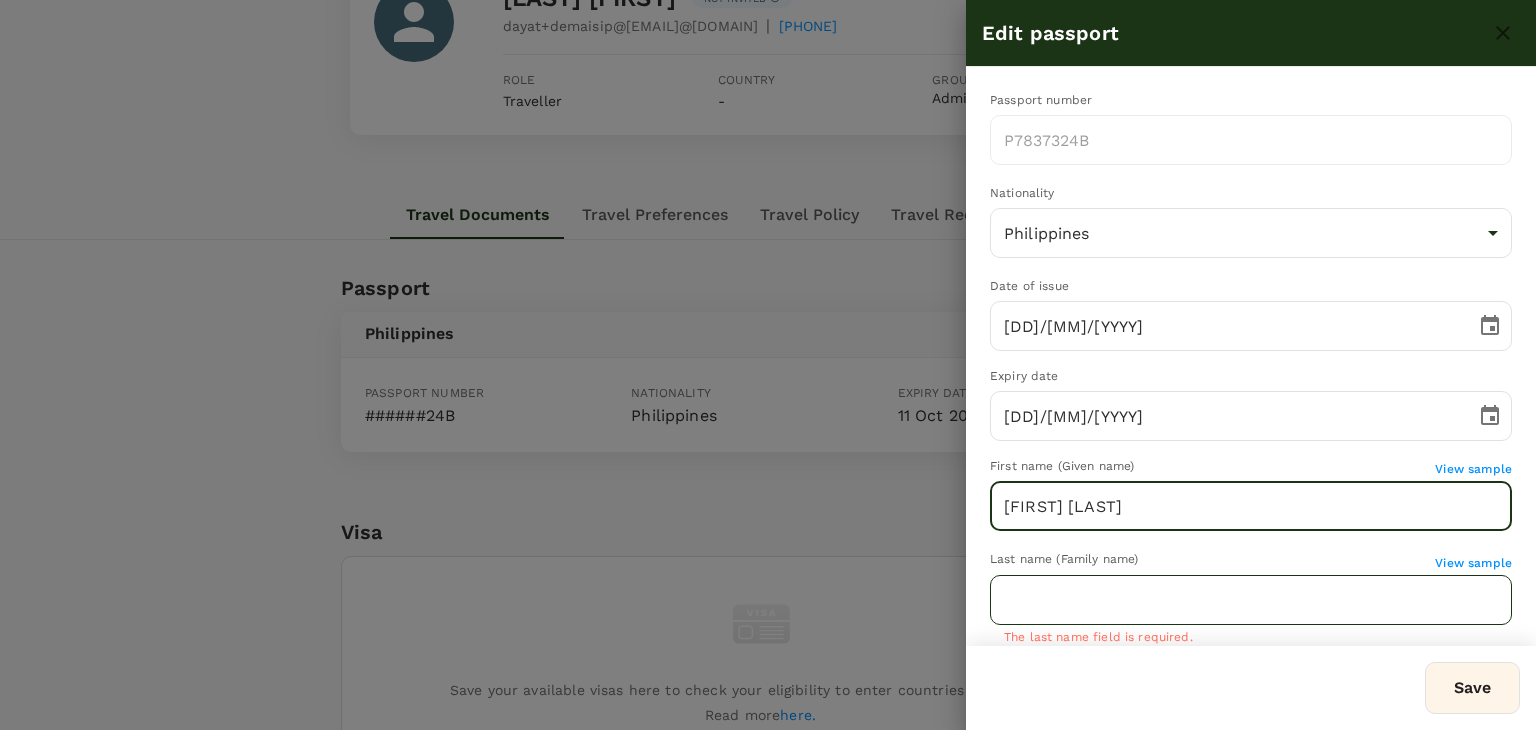 type on "[LAST]" 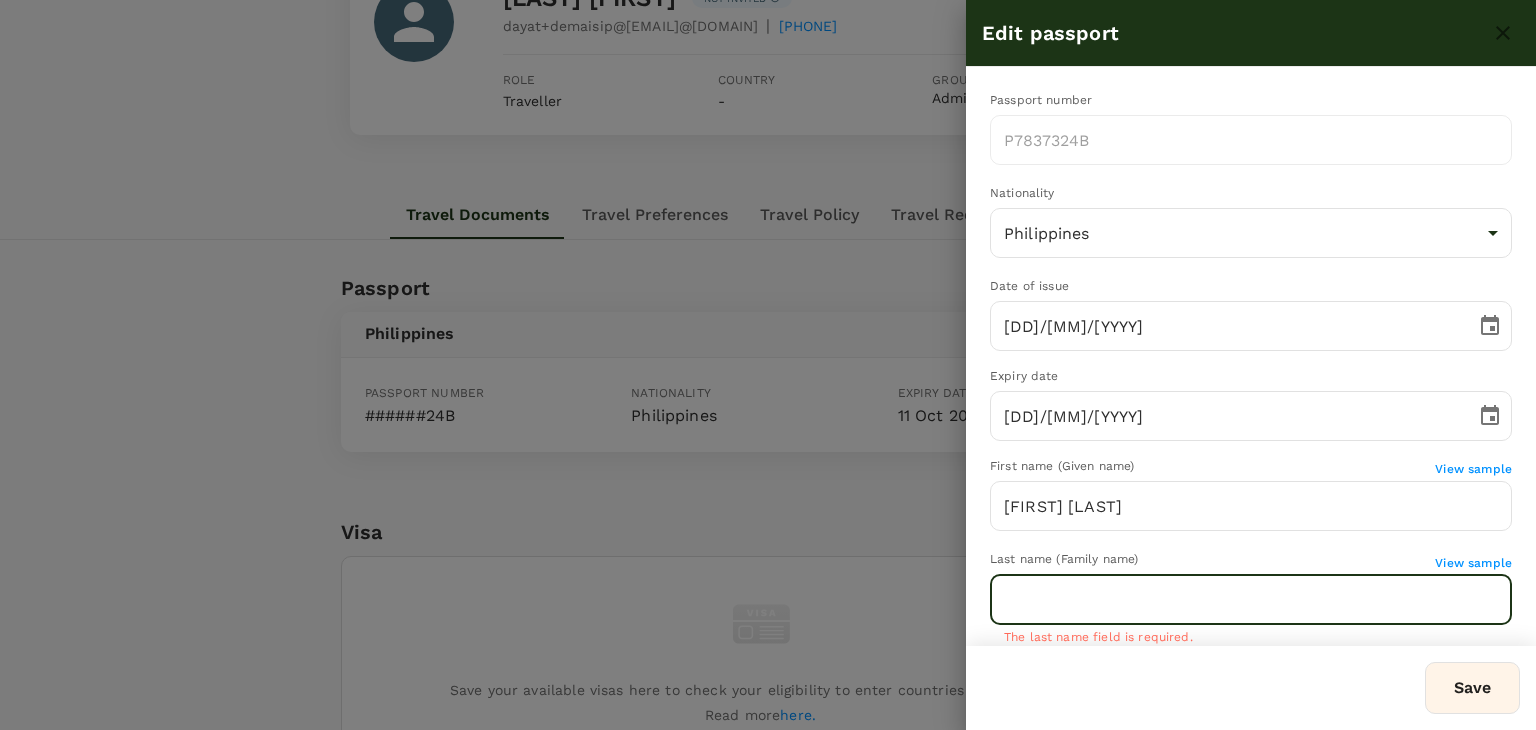 paste on "DEMAISIP" 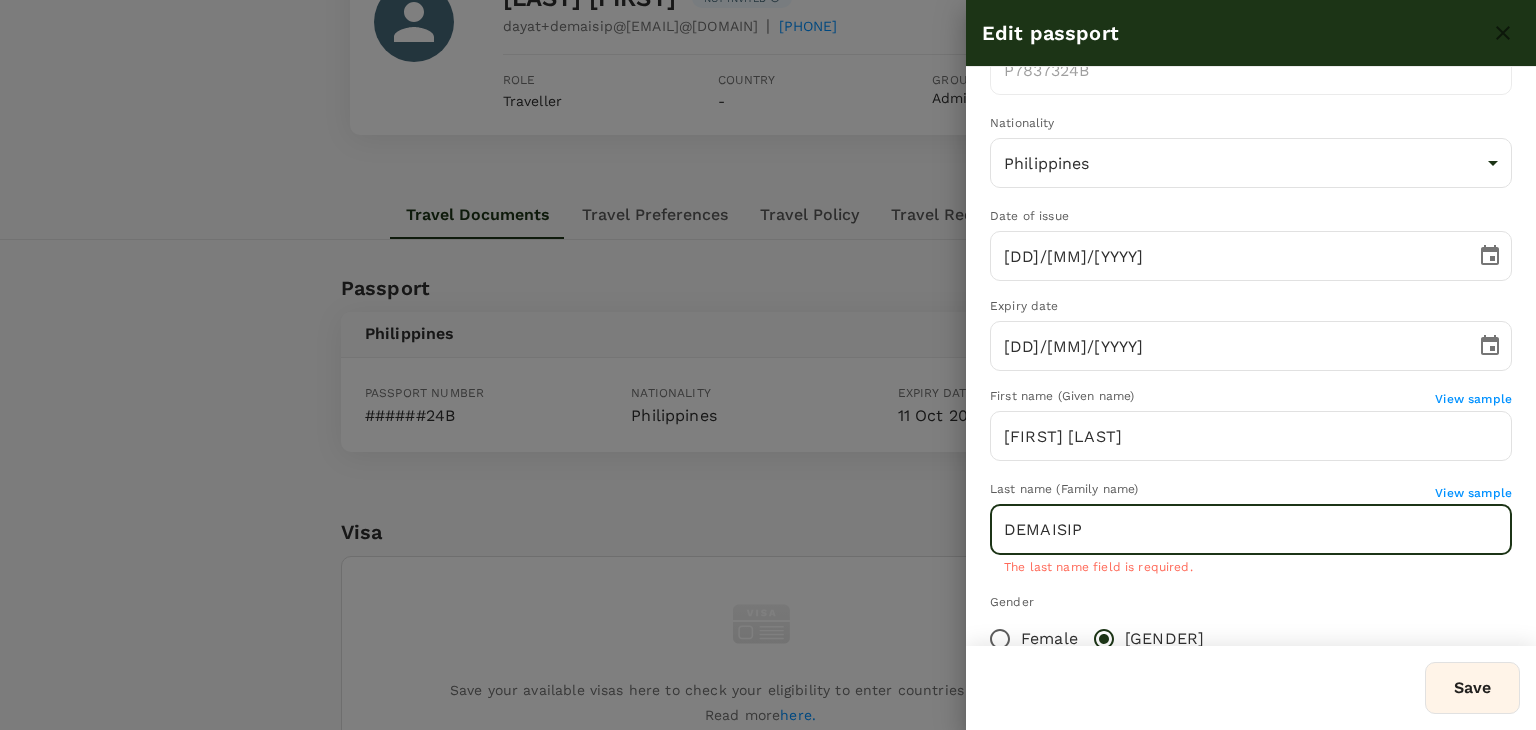scroll, scrollTop: 100, scrollLeft: 0, axis: vertical 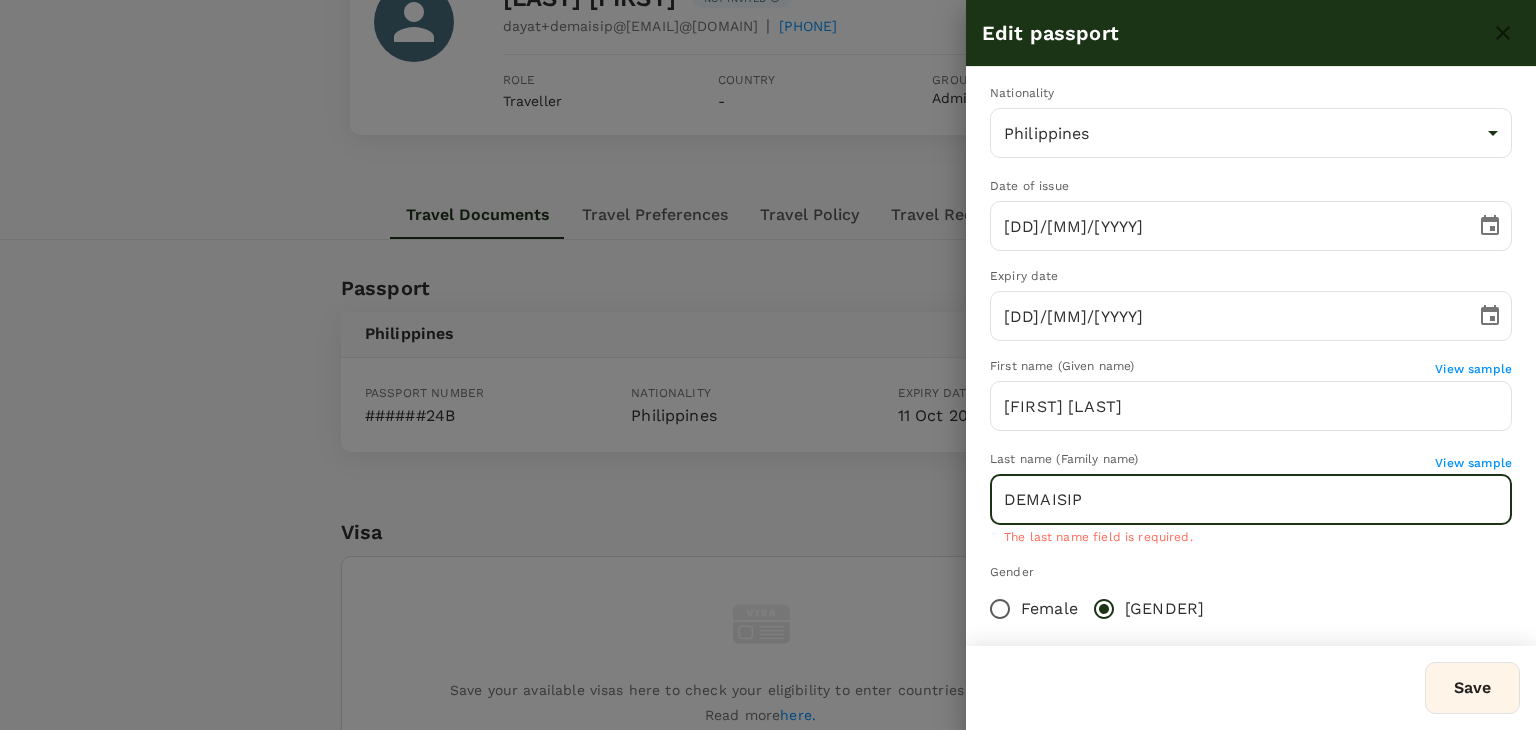 type on "DEMAISIP" 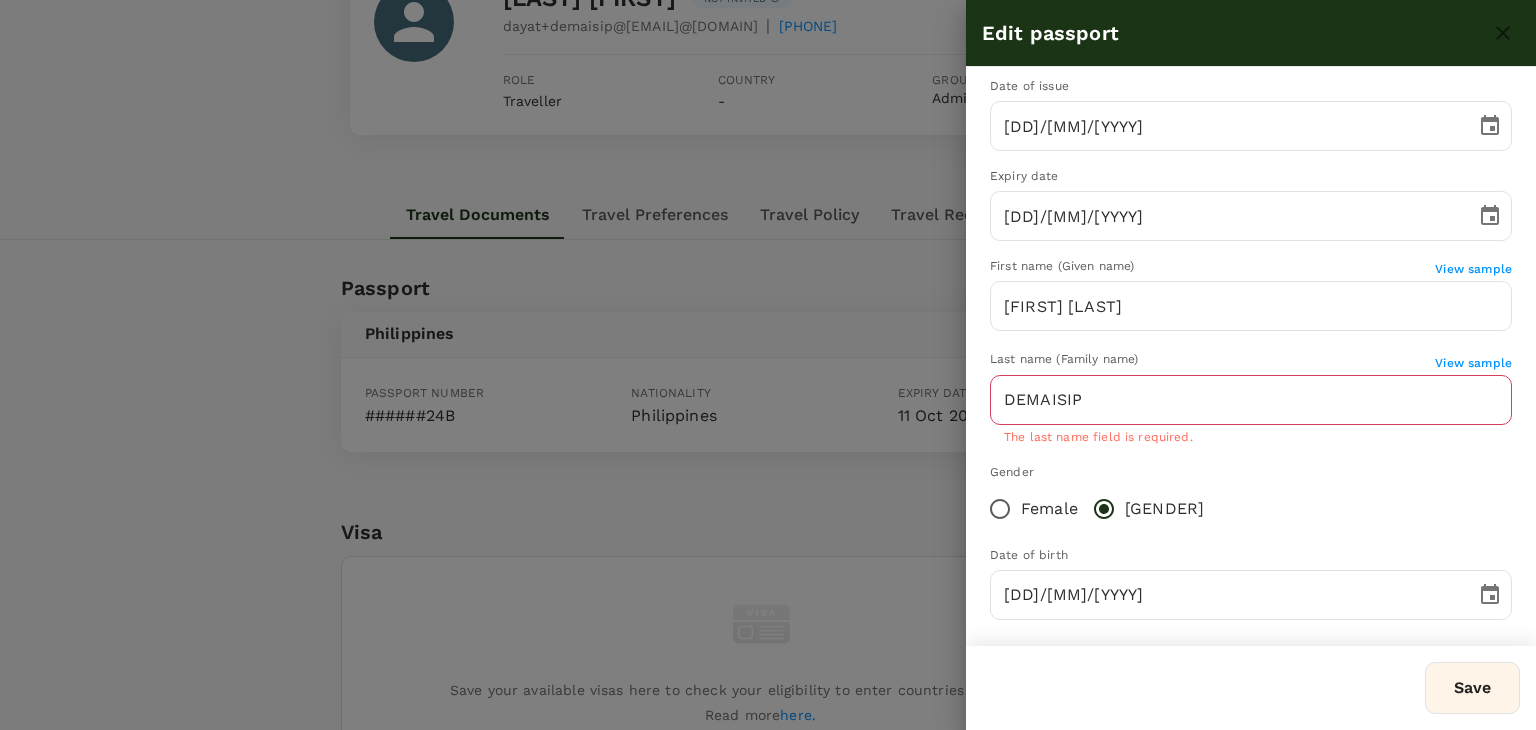 scroll, scrollTop: 213, scrollLeft: 0, axis: vertical 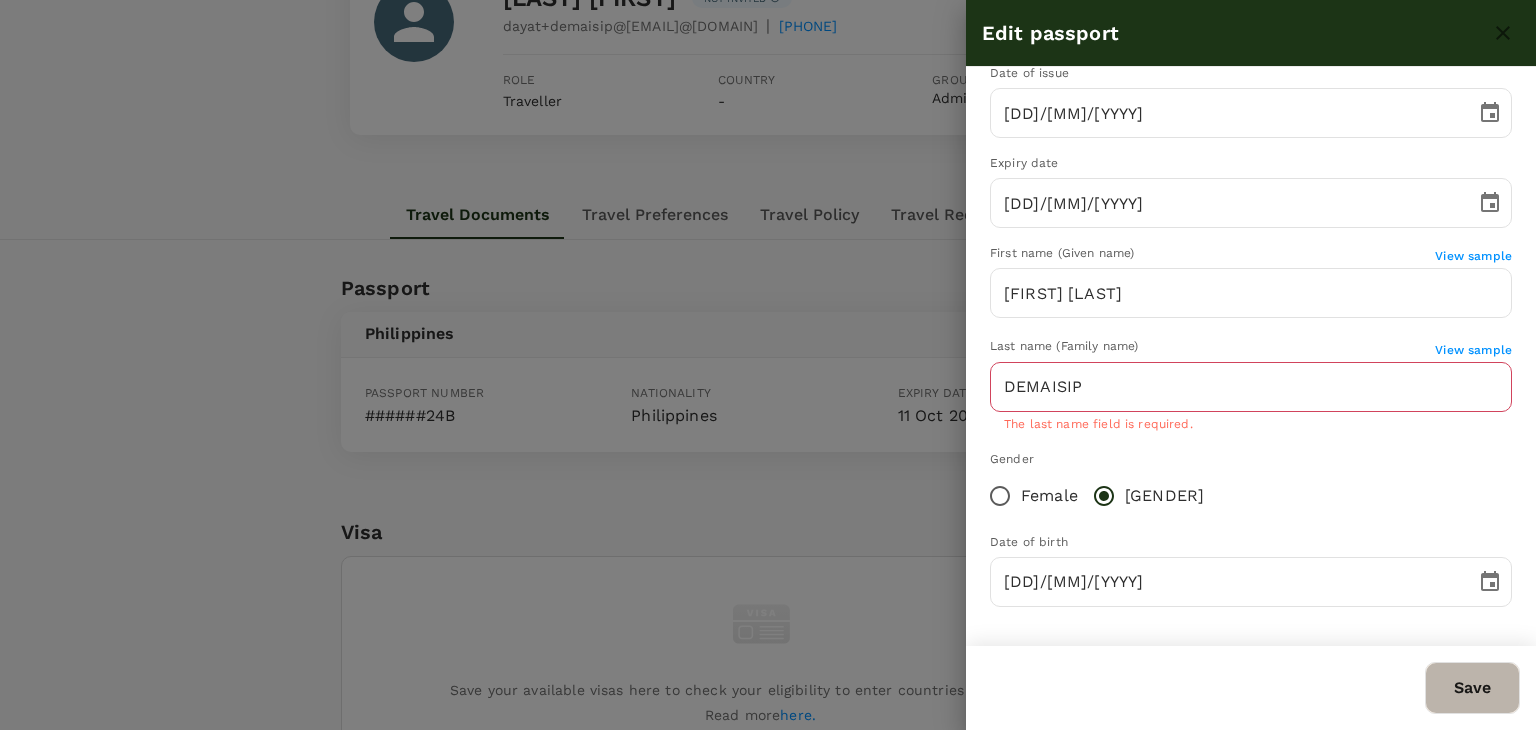 click on "Save" at bounding box center [1472, 688] 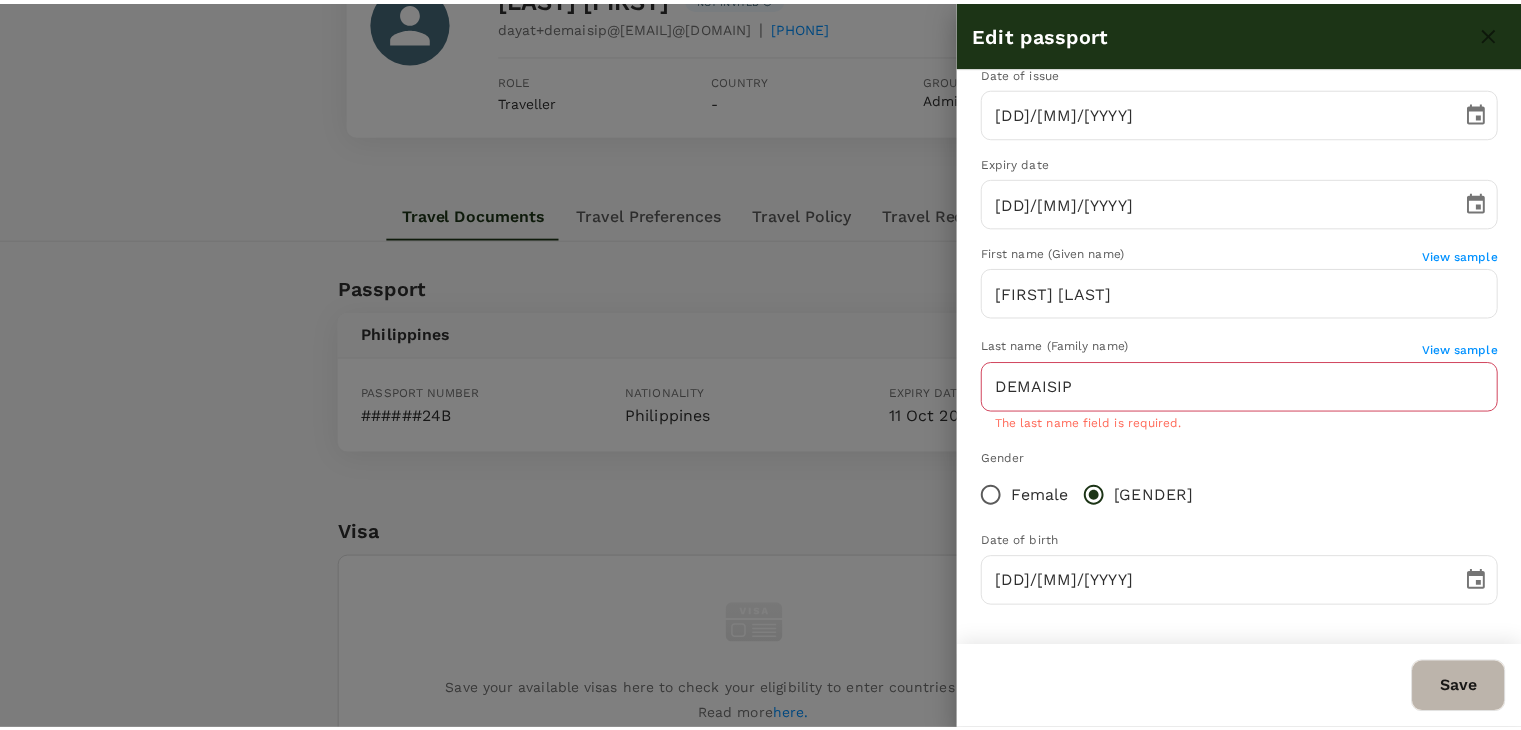 scroll, scrollTop: 193, scrollLeft: 0, axis: vertical 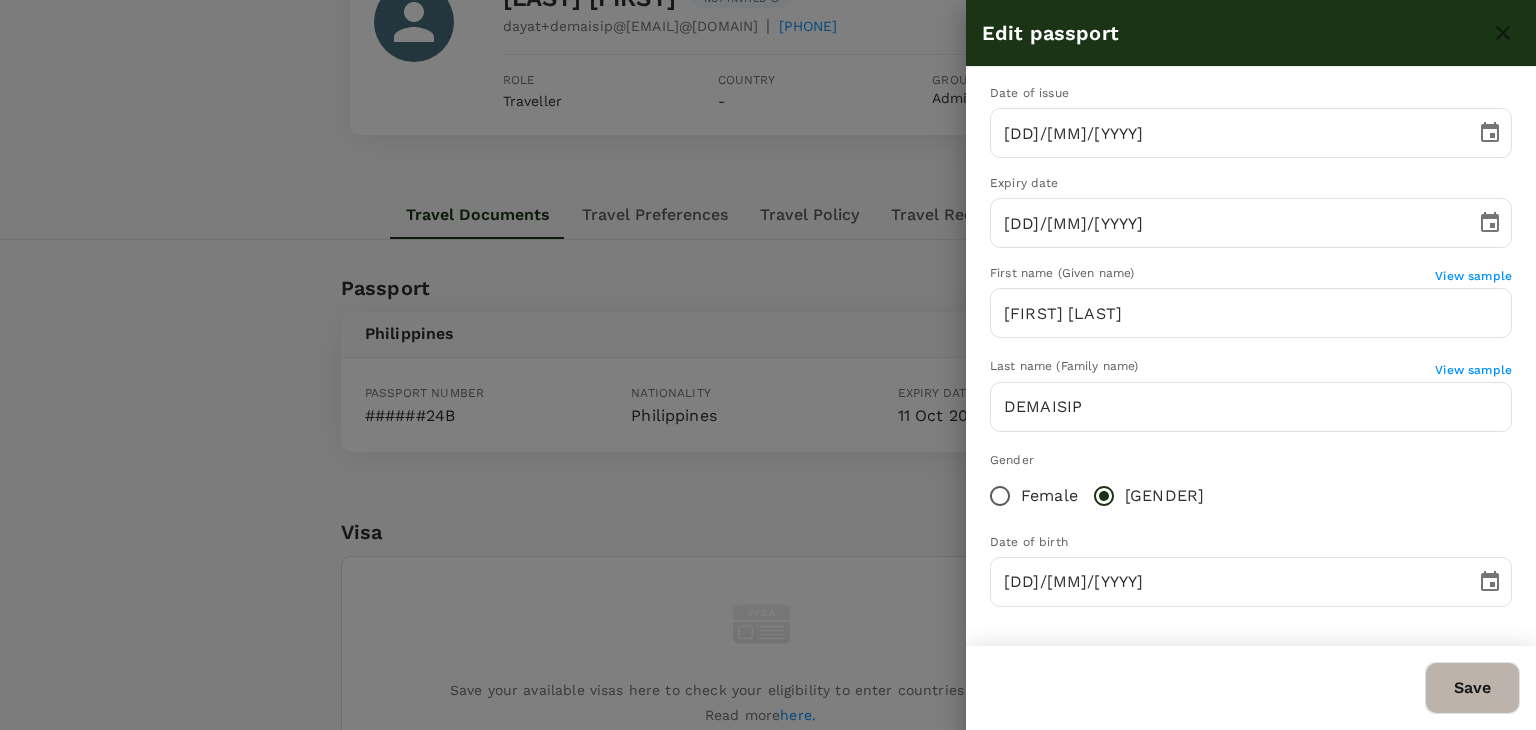 click on "Save" at bounding box center [1472, 688] 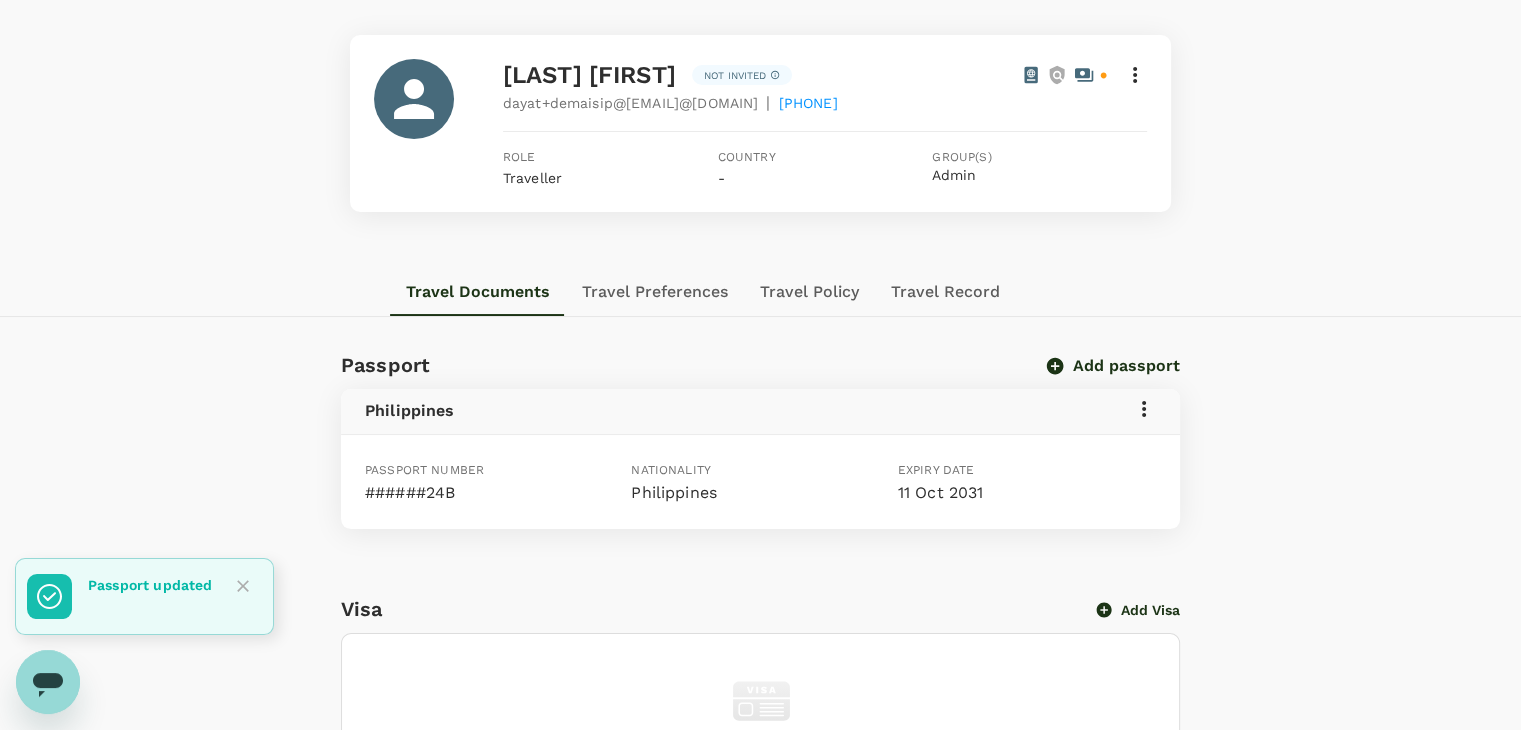 scroll, scrollTop: 0, scrollLeft: 0, axis: both 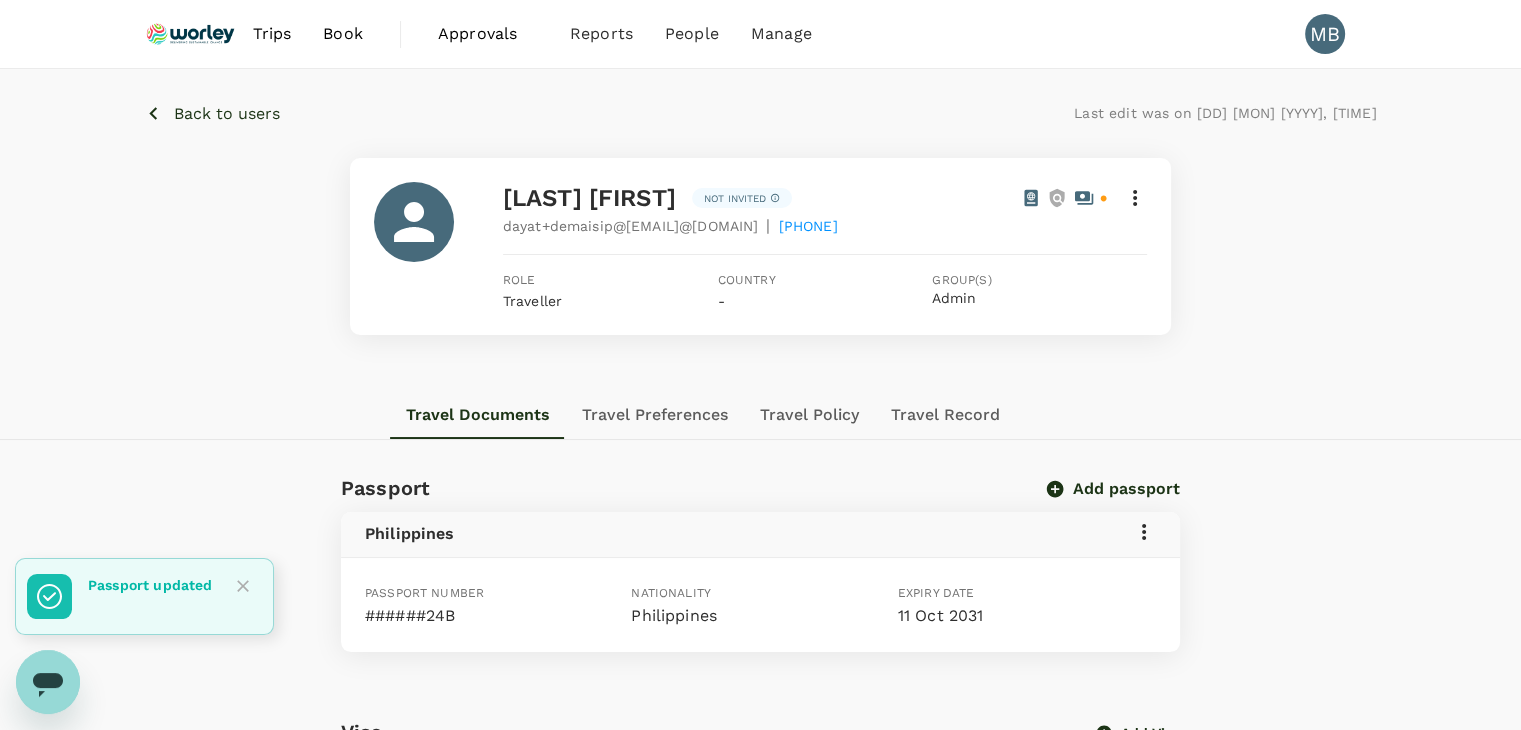 click on "Back to users" at bounding box center [212, 113] 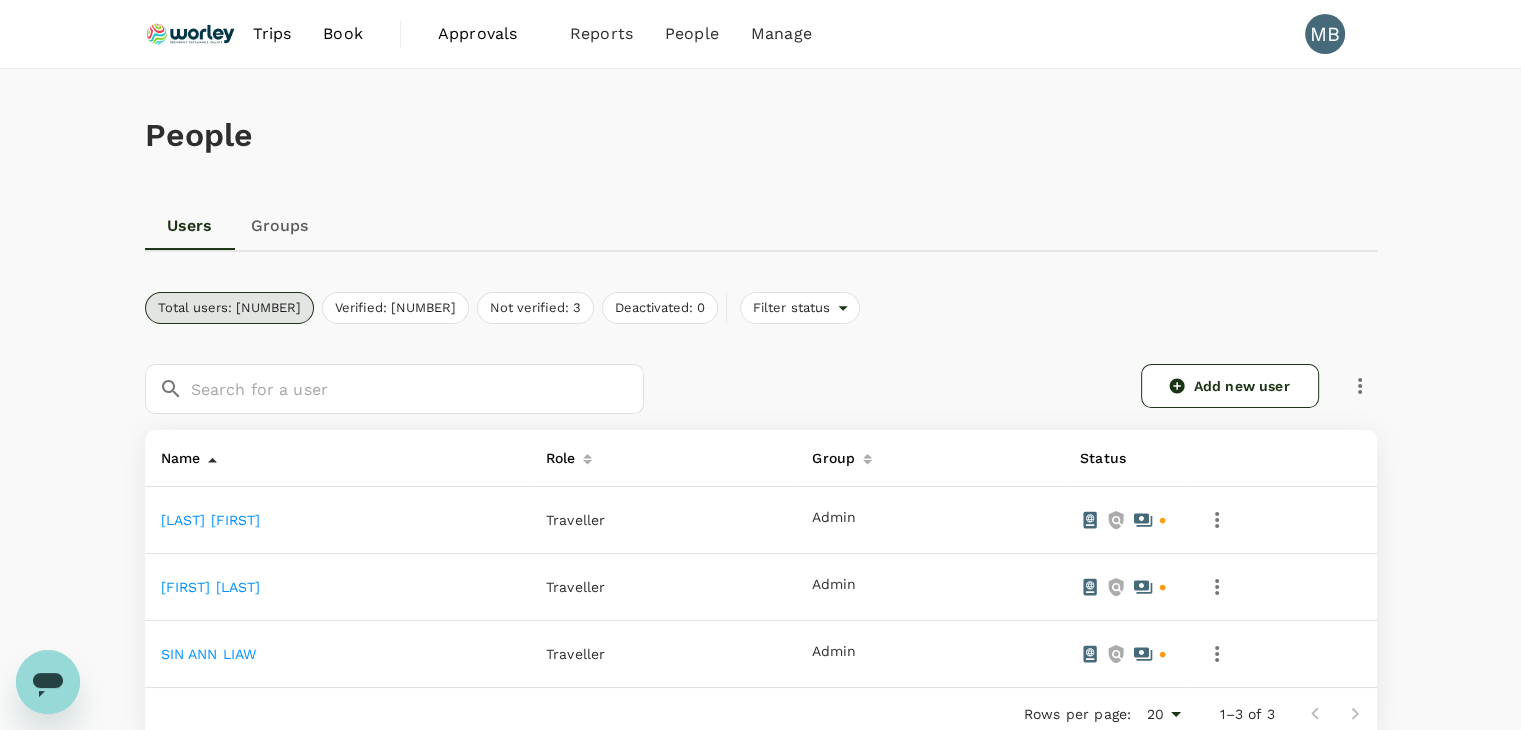 click at bounding box center (191, 34) 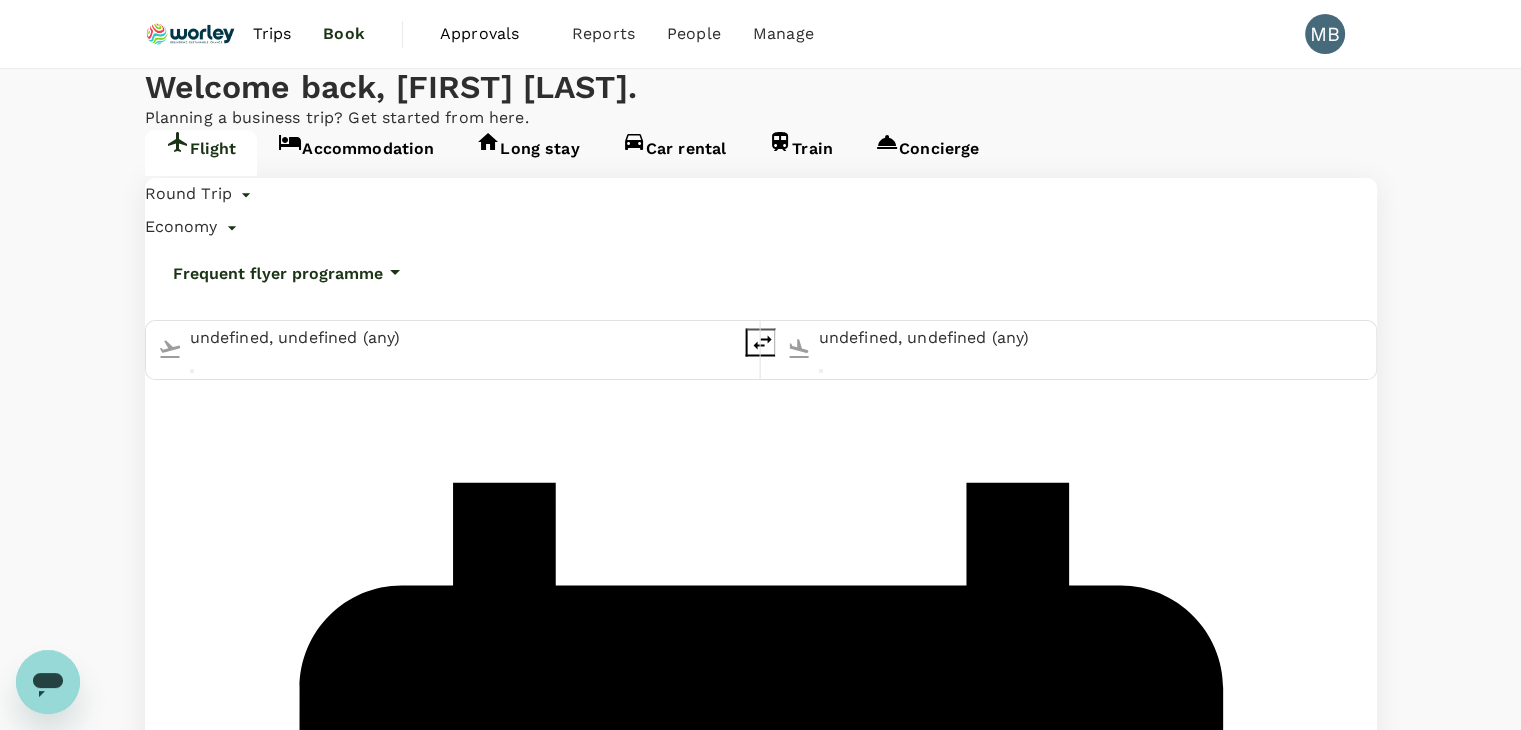 type 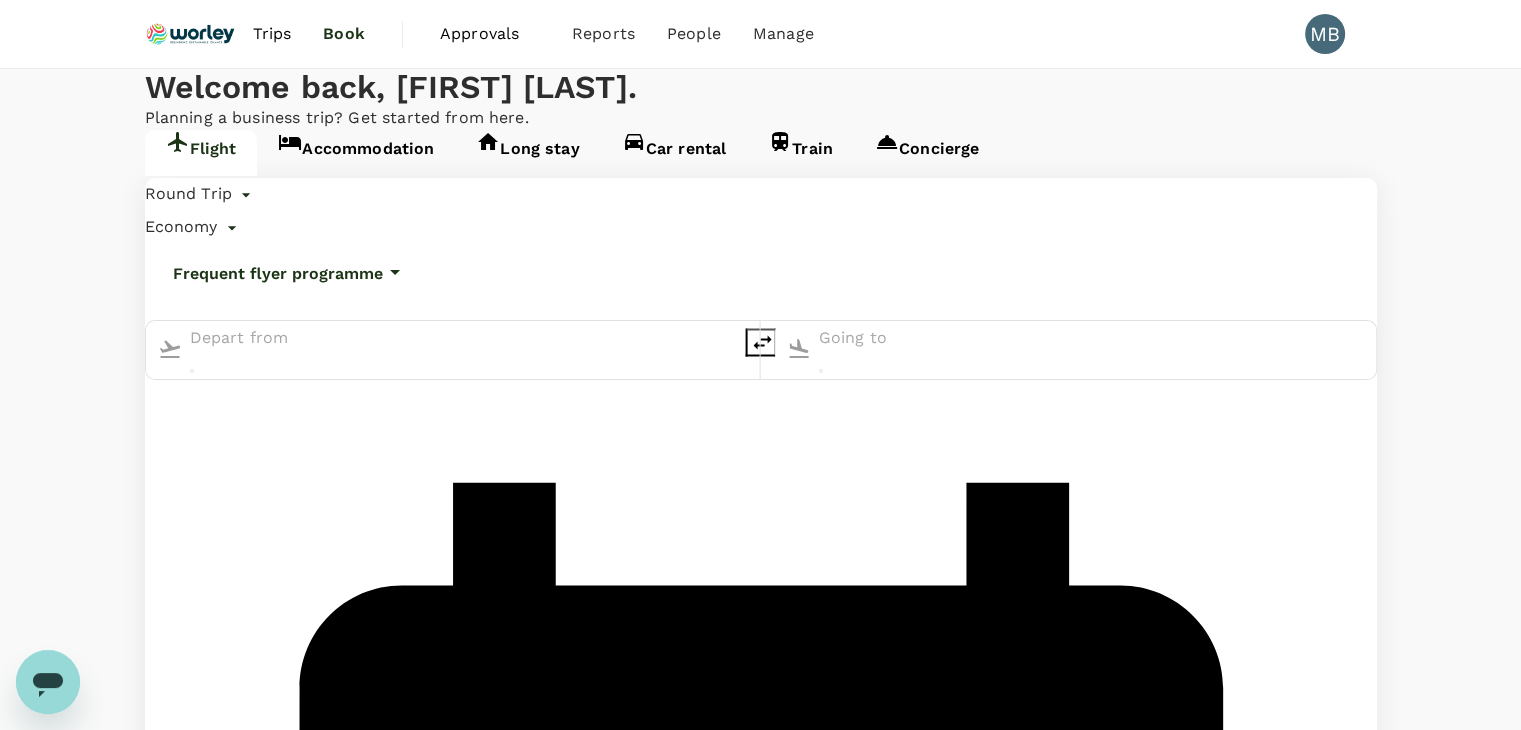 type on "[CITY] Intl (KUL)" 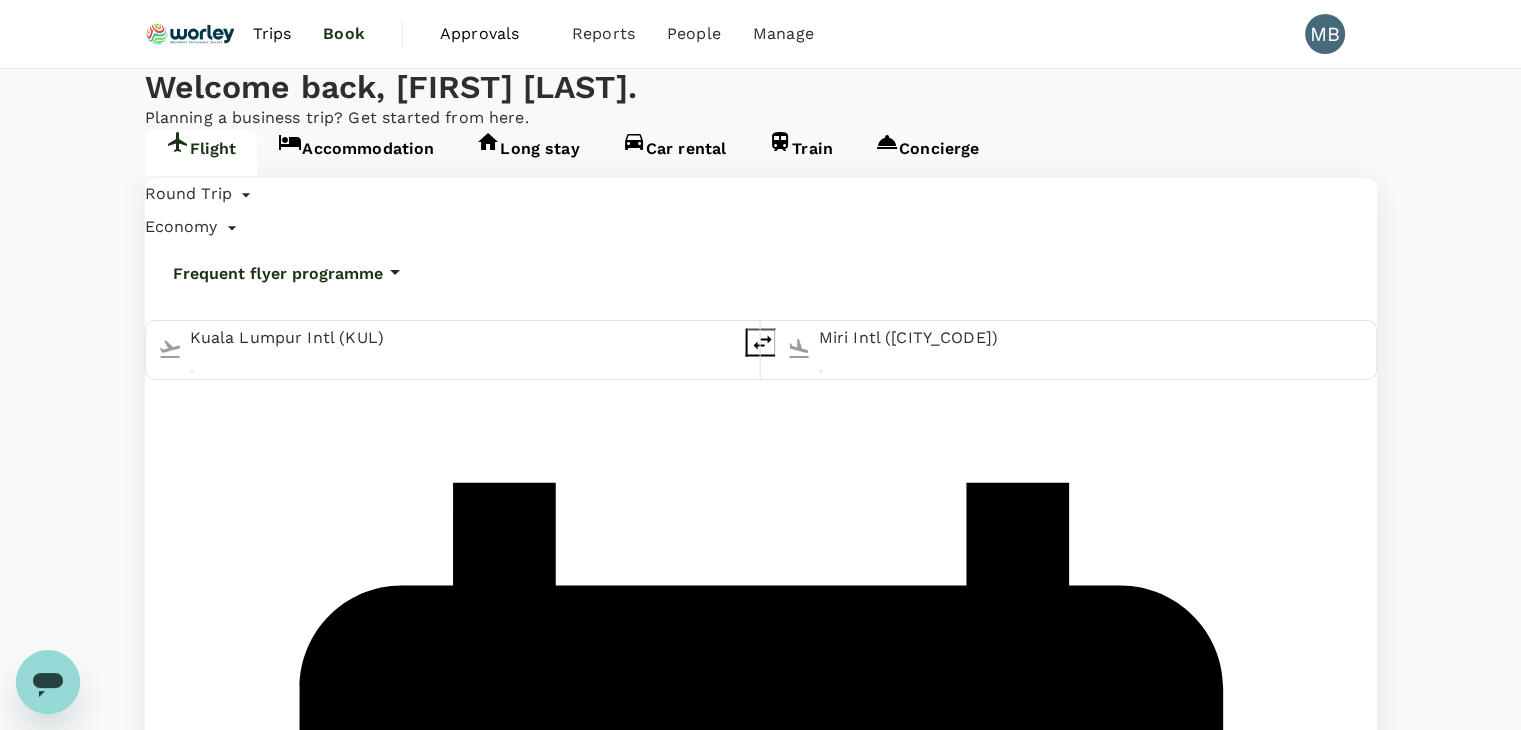 type 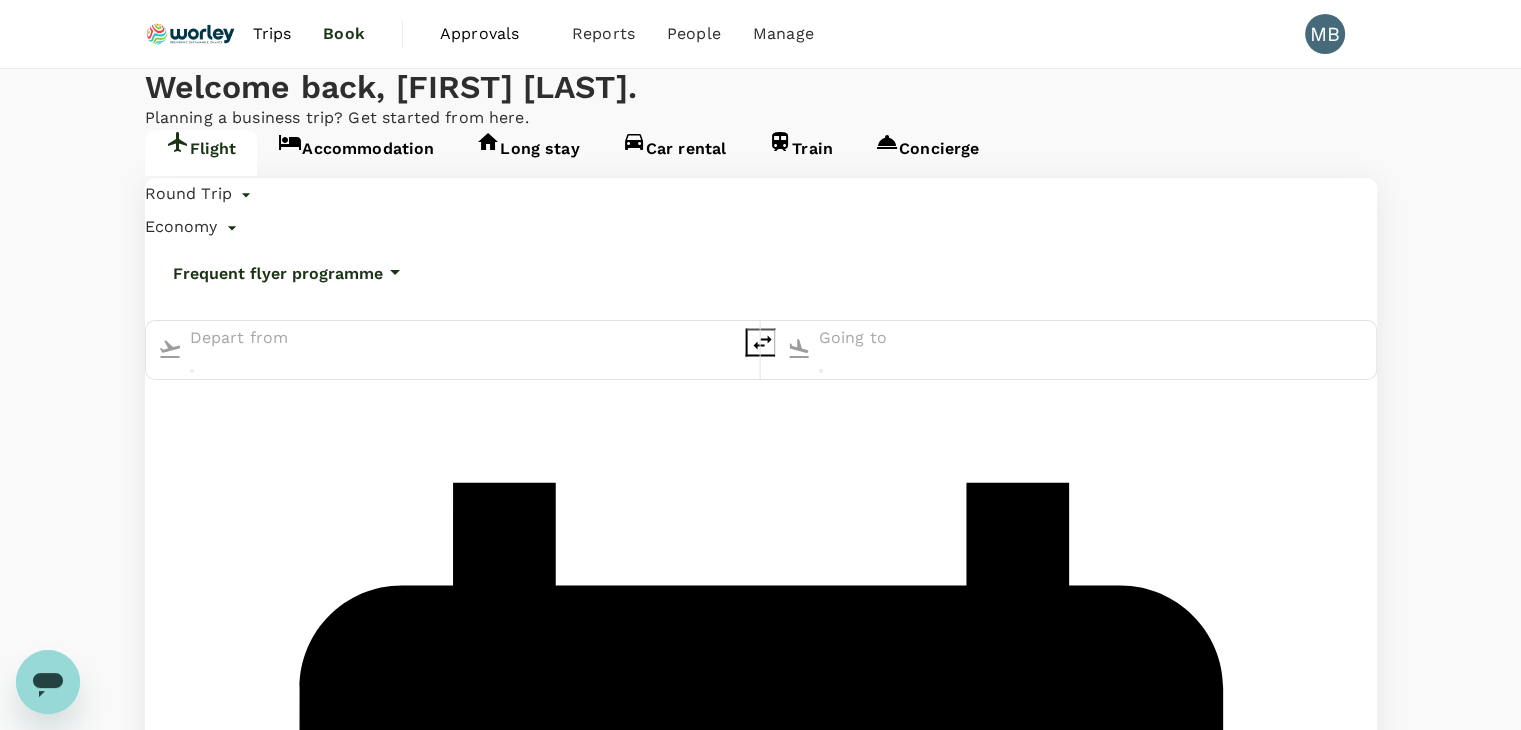 type on "[CITY] Intl (KUL)" 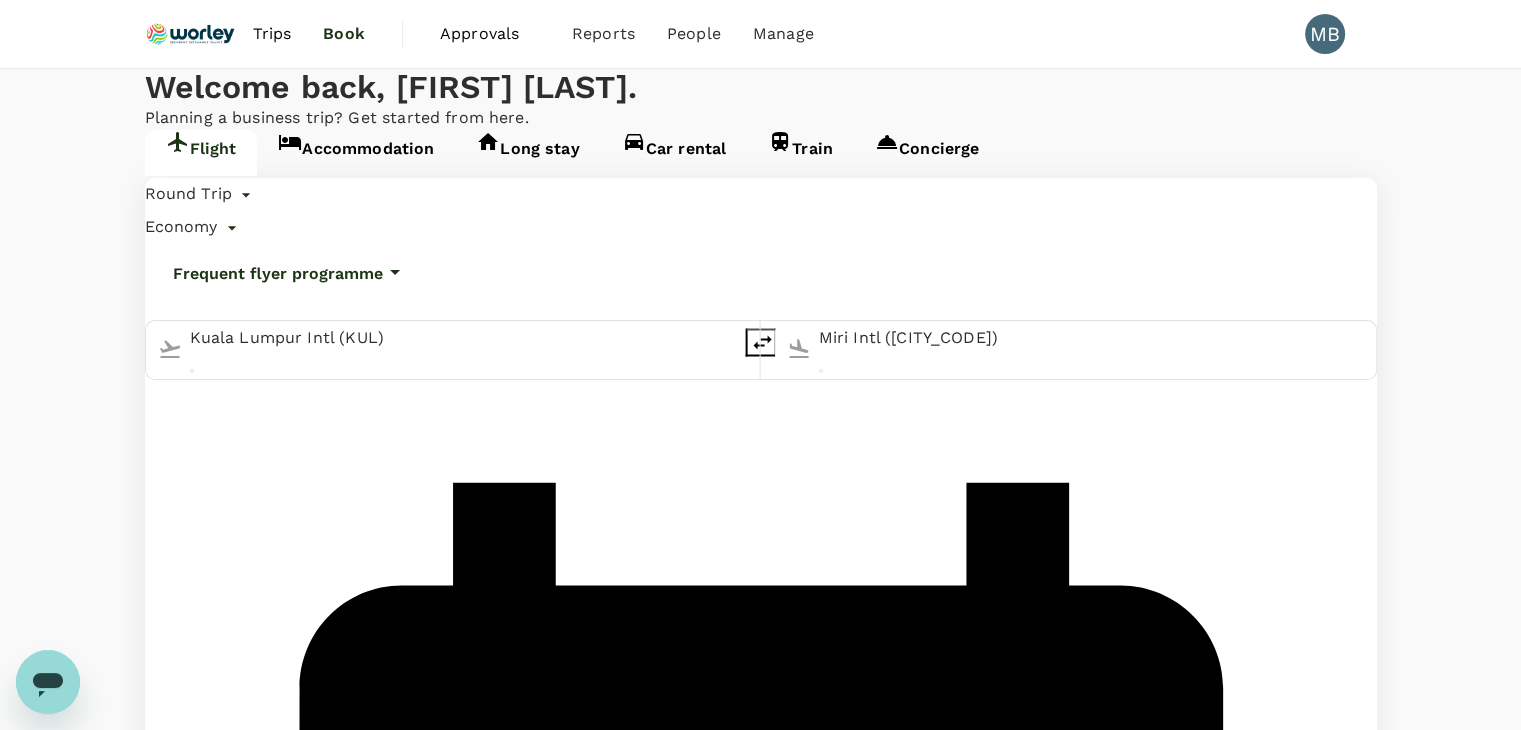 click on "Find flights" at bounding box center (761, 1942) 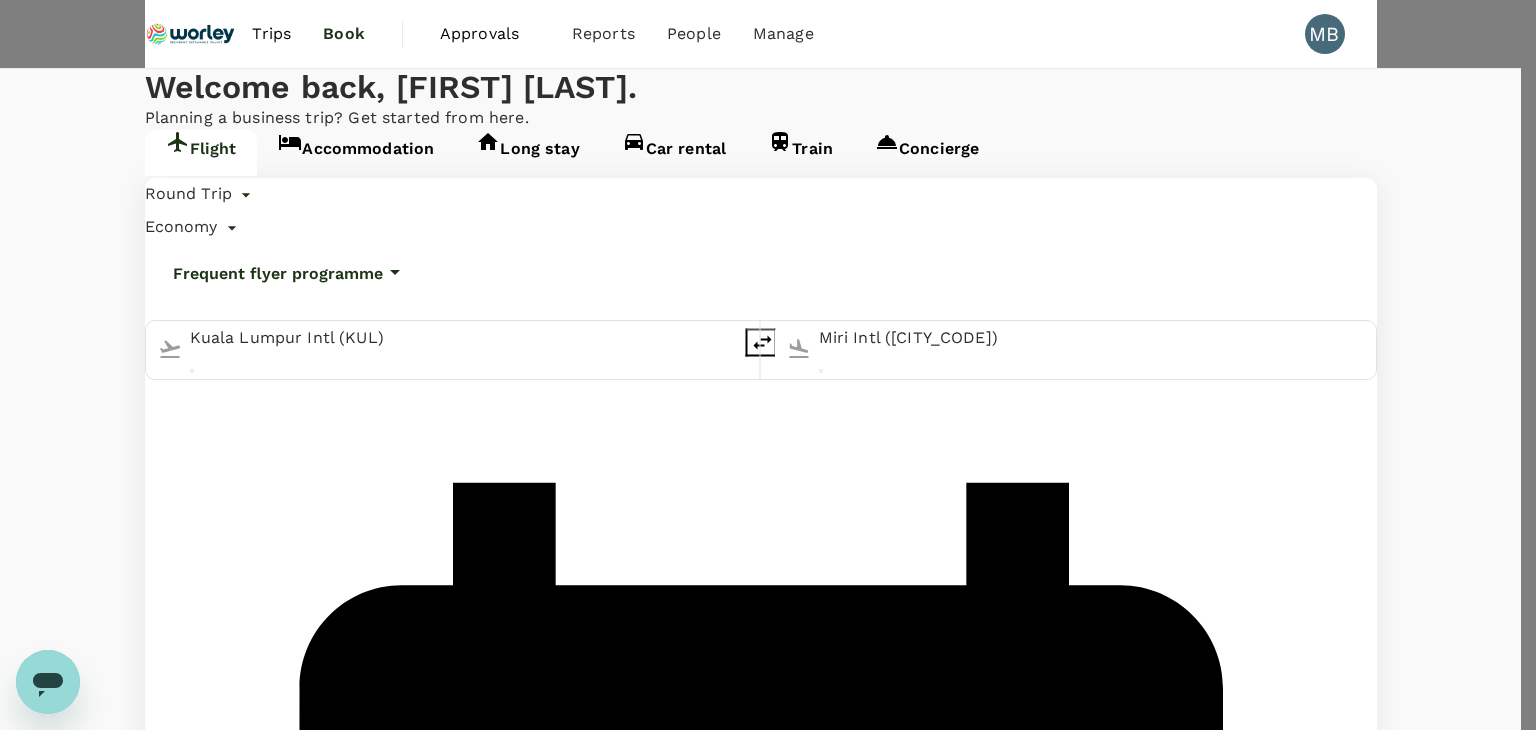 click on "No group" at bounding box center (36, 2479) 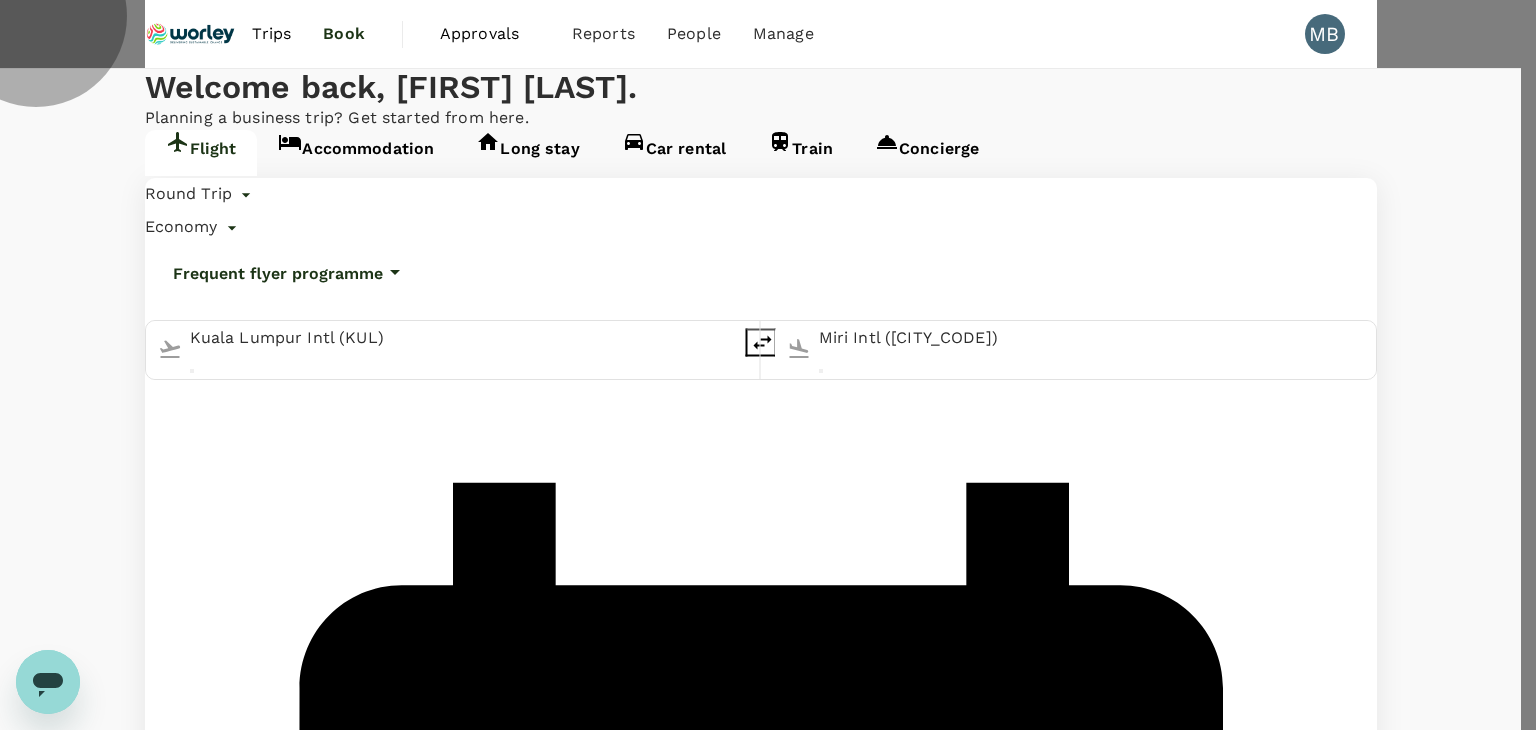 click on "Confirm" at bounding box center (73, 2631) 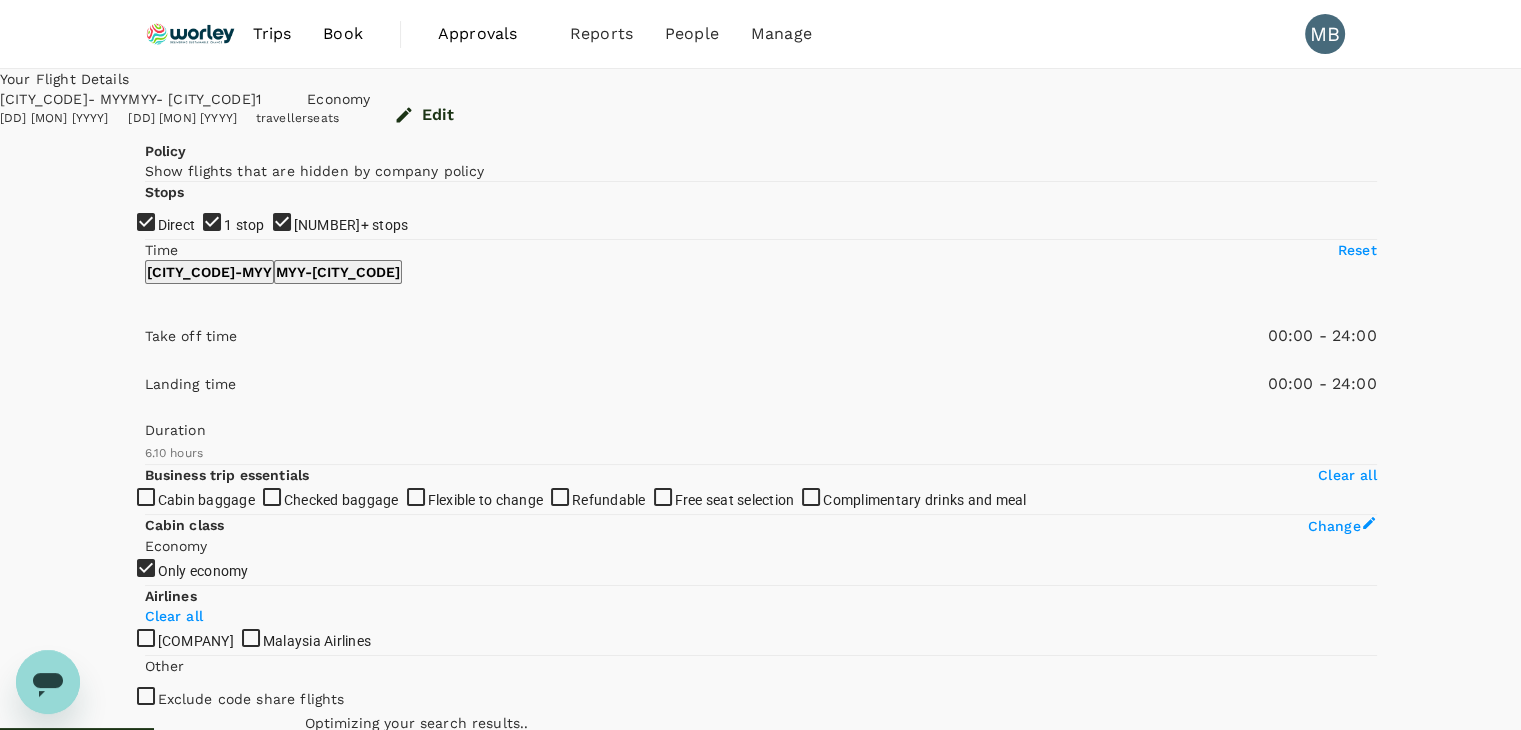 click on "1 stop" at bounding box center (760, 365) 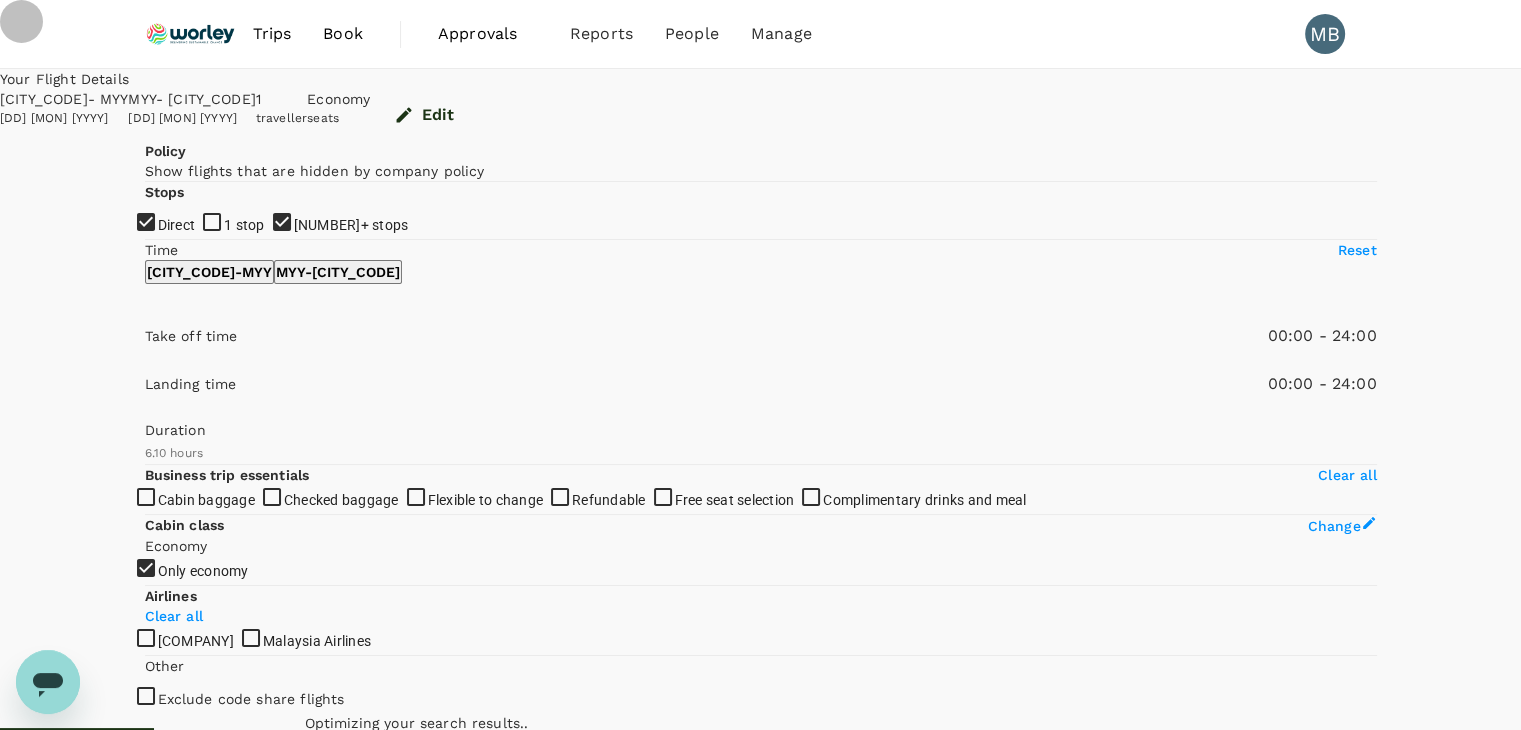 click on "2+ stops" at bounding box center (760, 365) 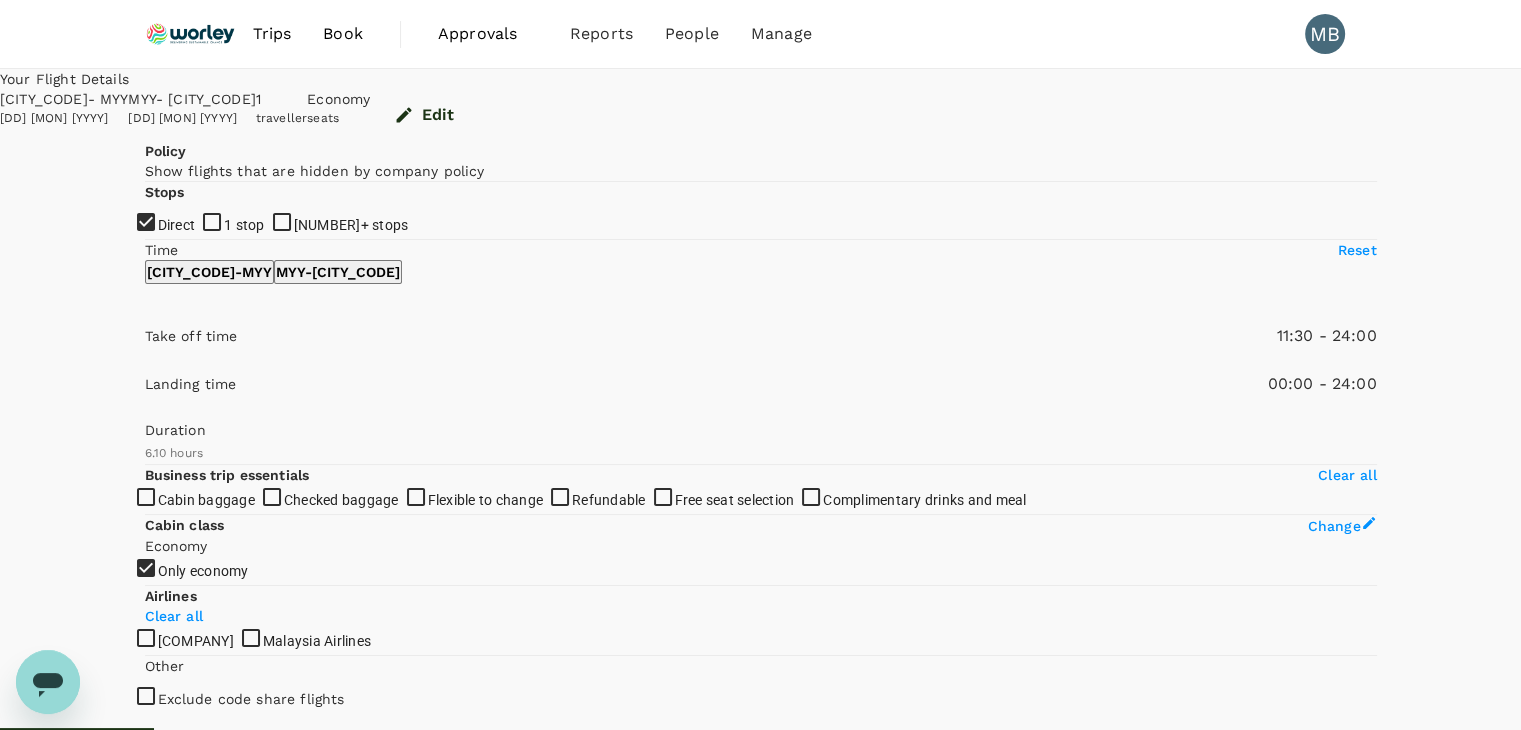 type on "720" 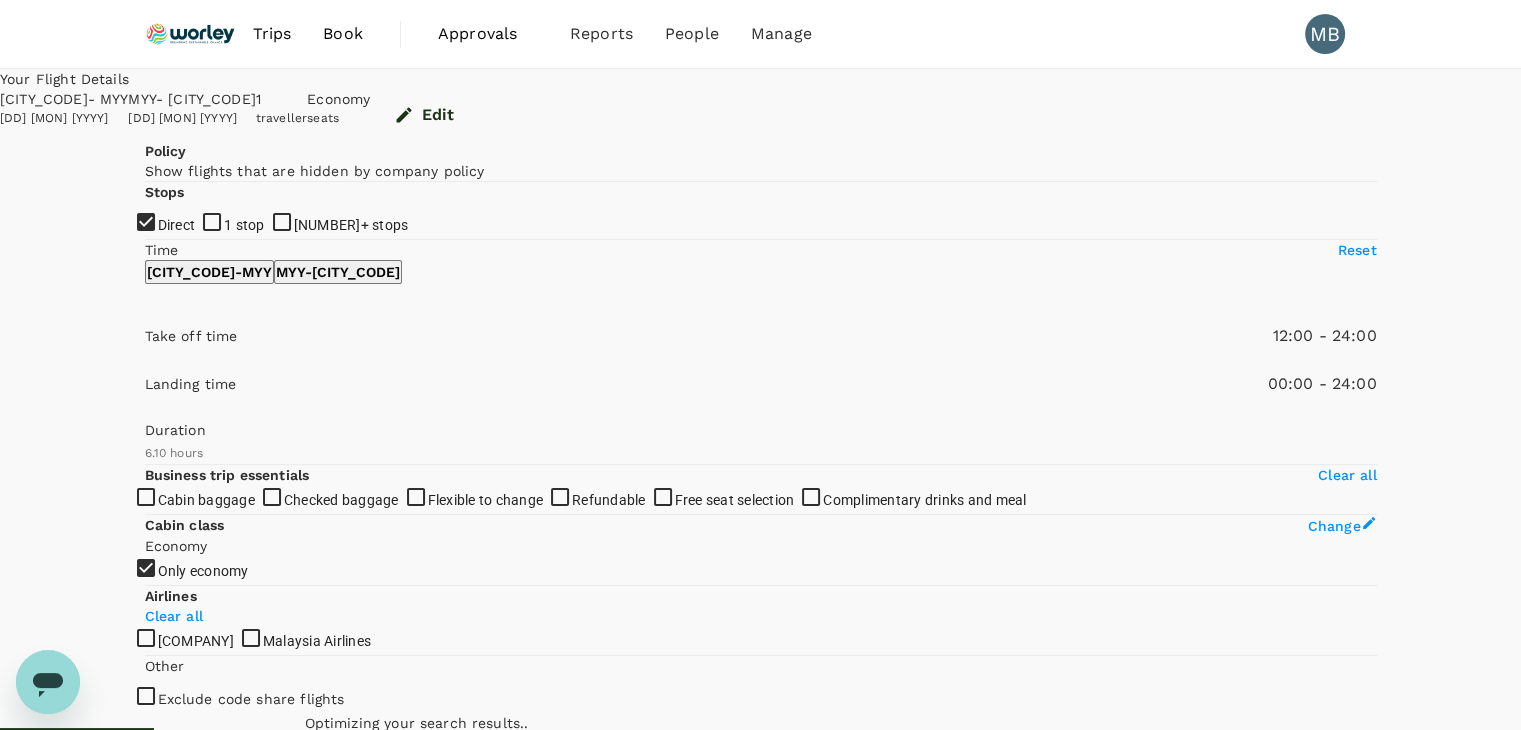 drag, startPoint x: 142, startPoint y: 594, endPoint x: 297, endPoint y: 585, distance: 155.26108 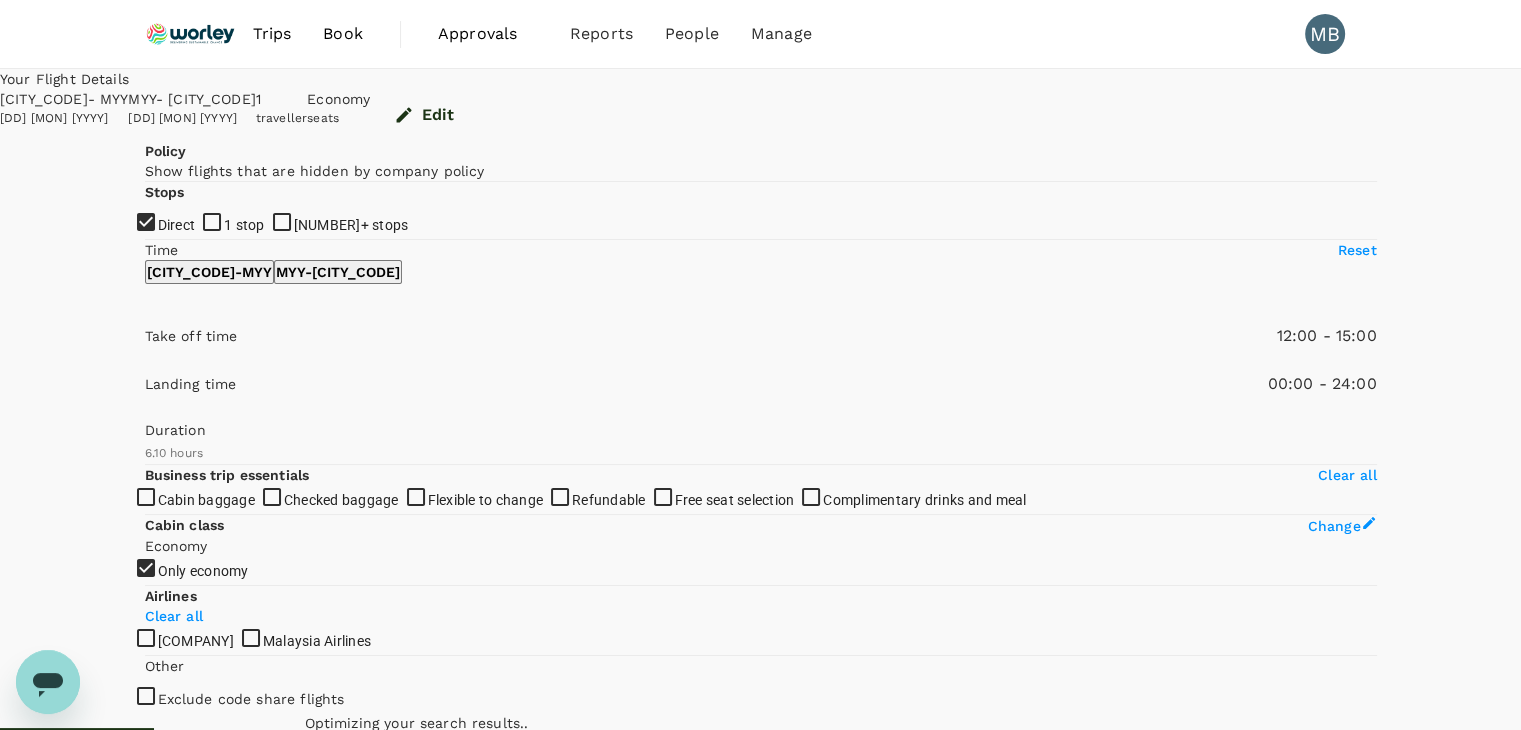 type on "870" 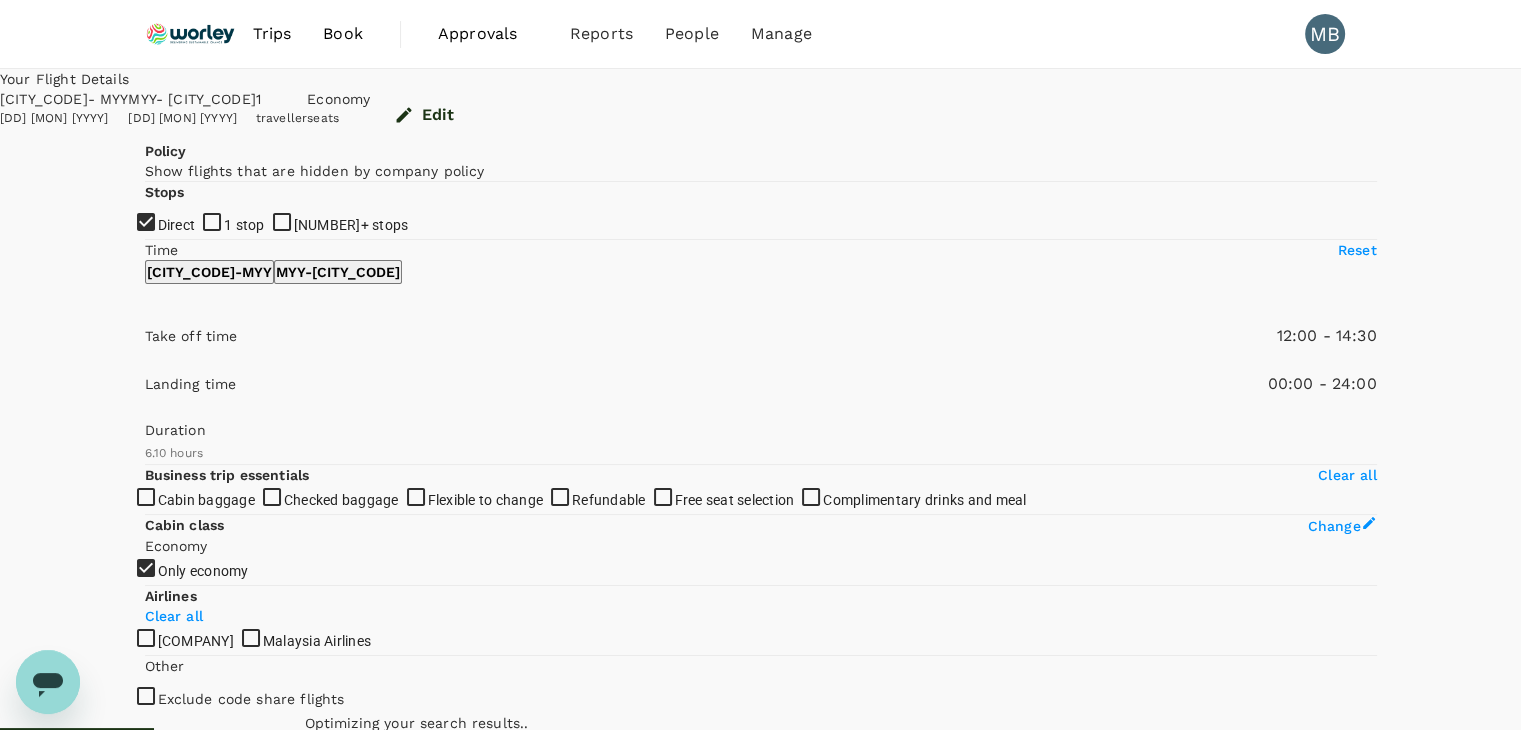 drag, startPoint x: 452, startPoint y: 593, endPoint x: 328, endPoint y: 594, distance: 124.004036 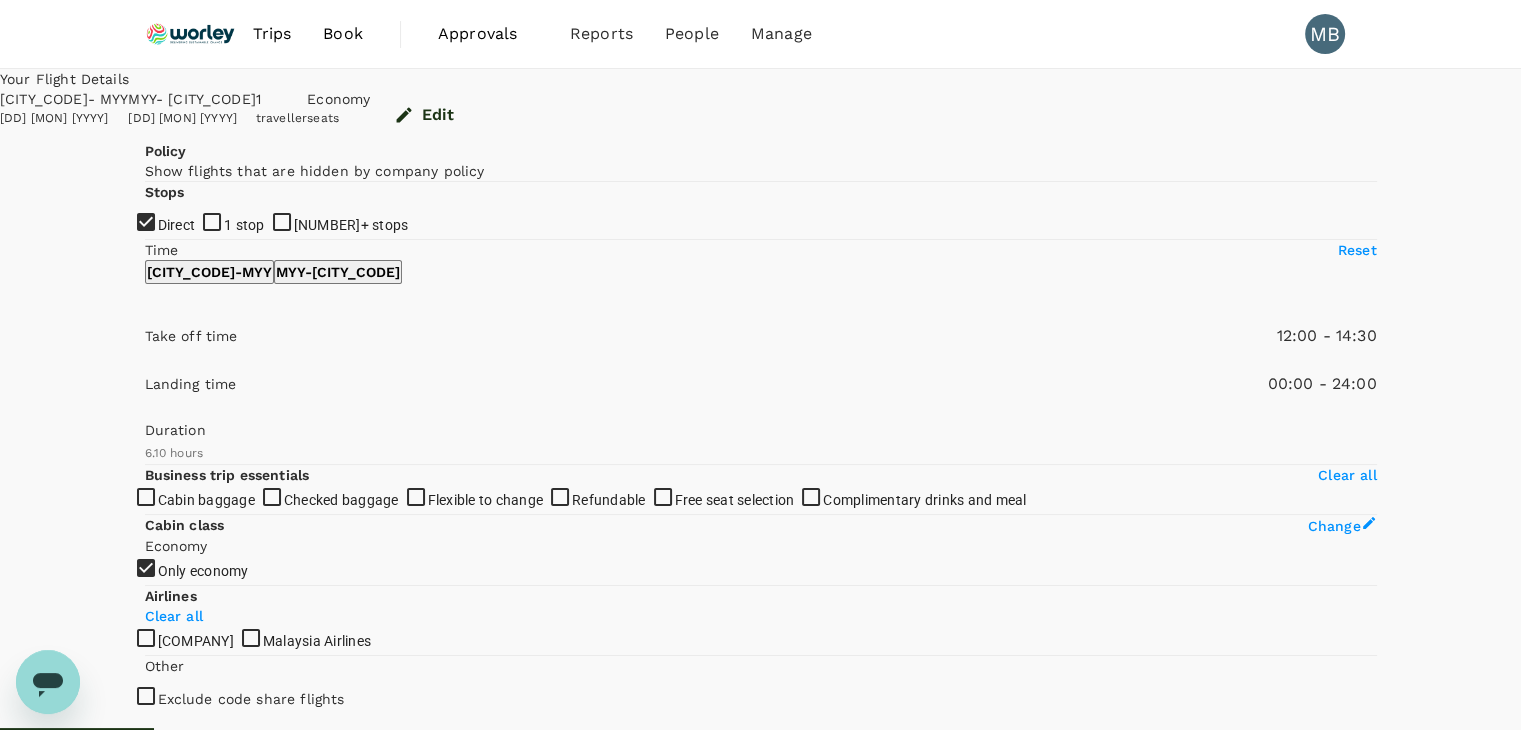 click on "MYY - KUL" at bounding box center [338, 272] 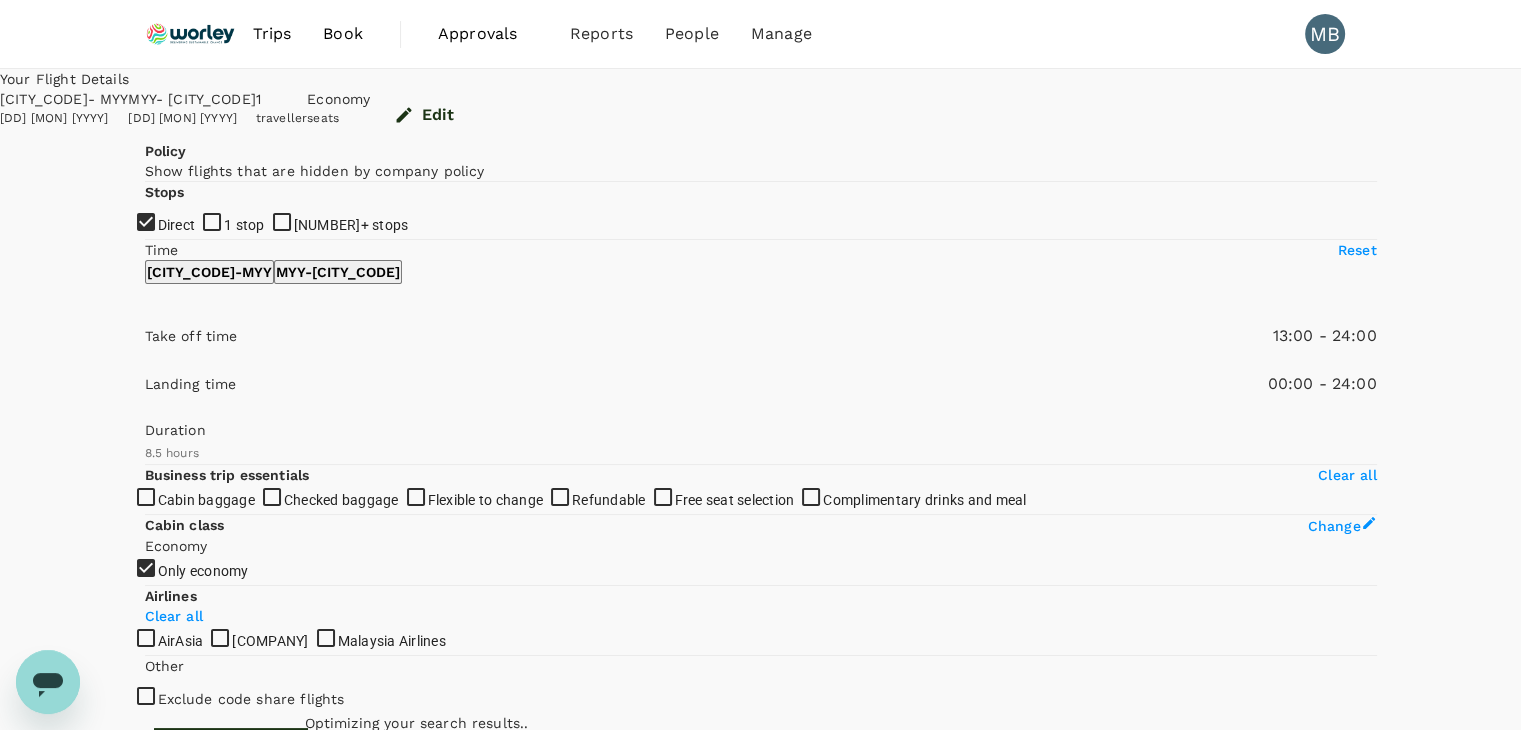type on "750" 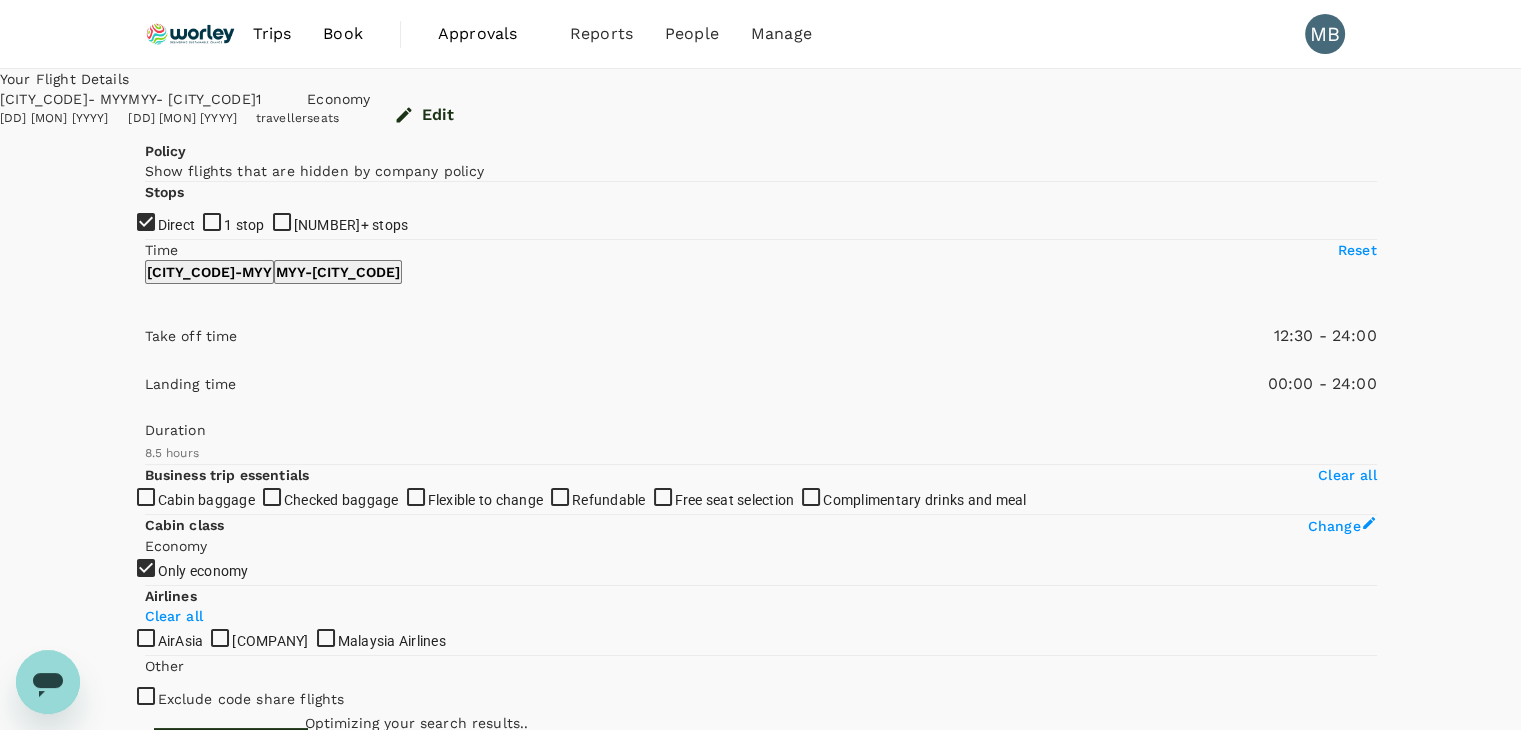 drag, startPoint x: 147, startPoint y: 586, endPoint x: 307, endPoint y: 589, distance: 160.02812 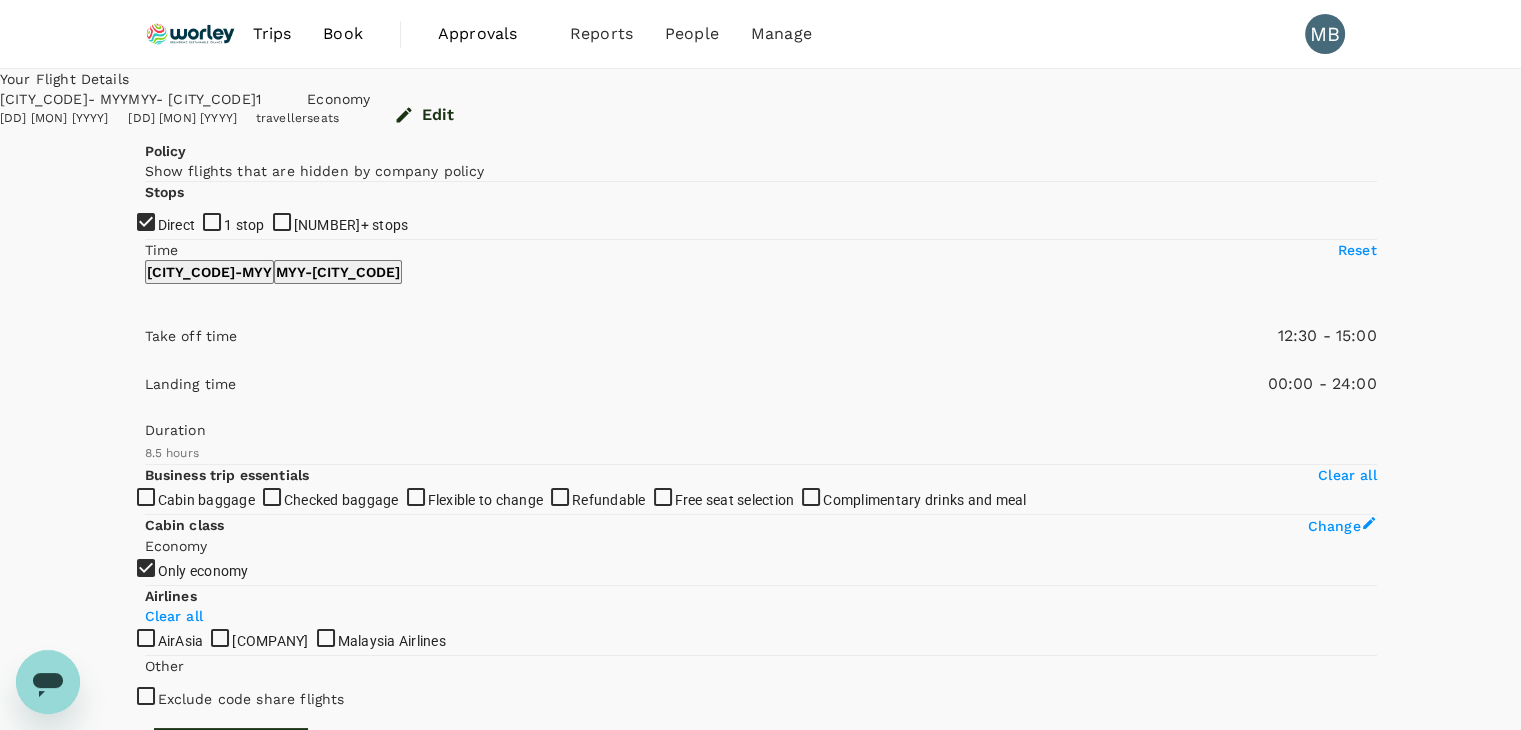 type on "870" 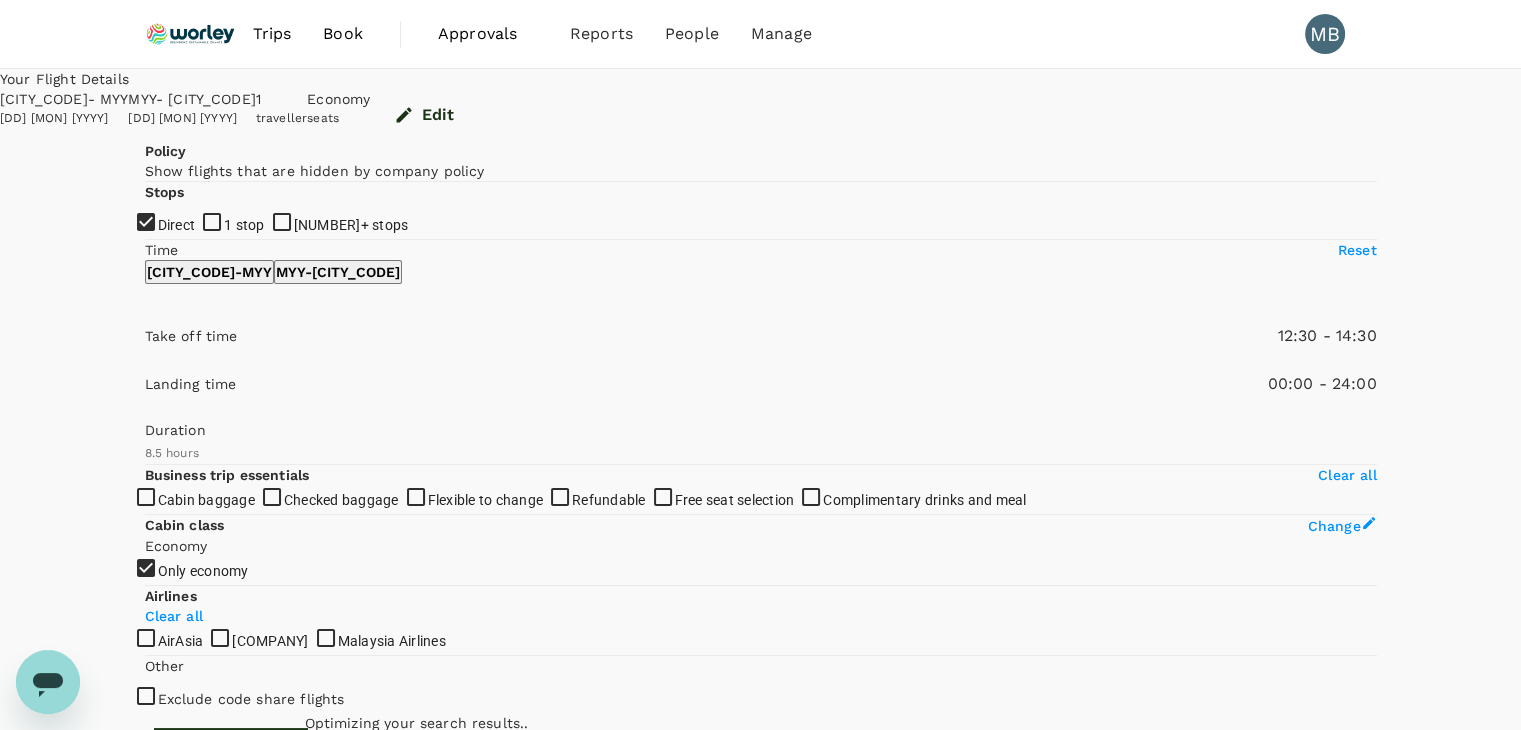 drag, startPoint x: 446, startPoint y: 592, endPoint x: 330, endPoint y: 597, distance: 116.10771 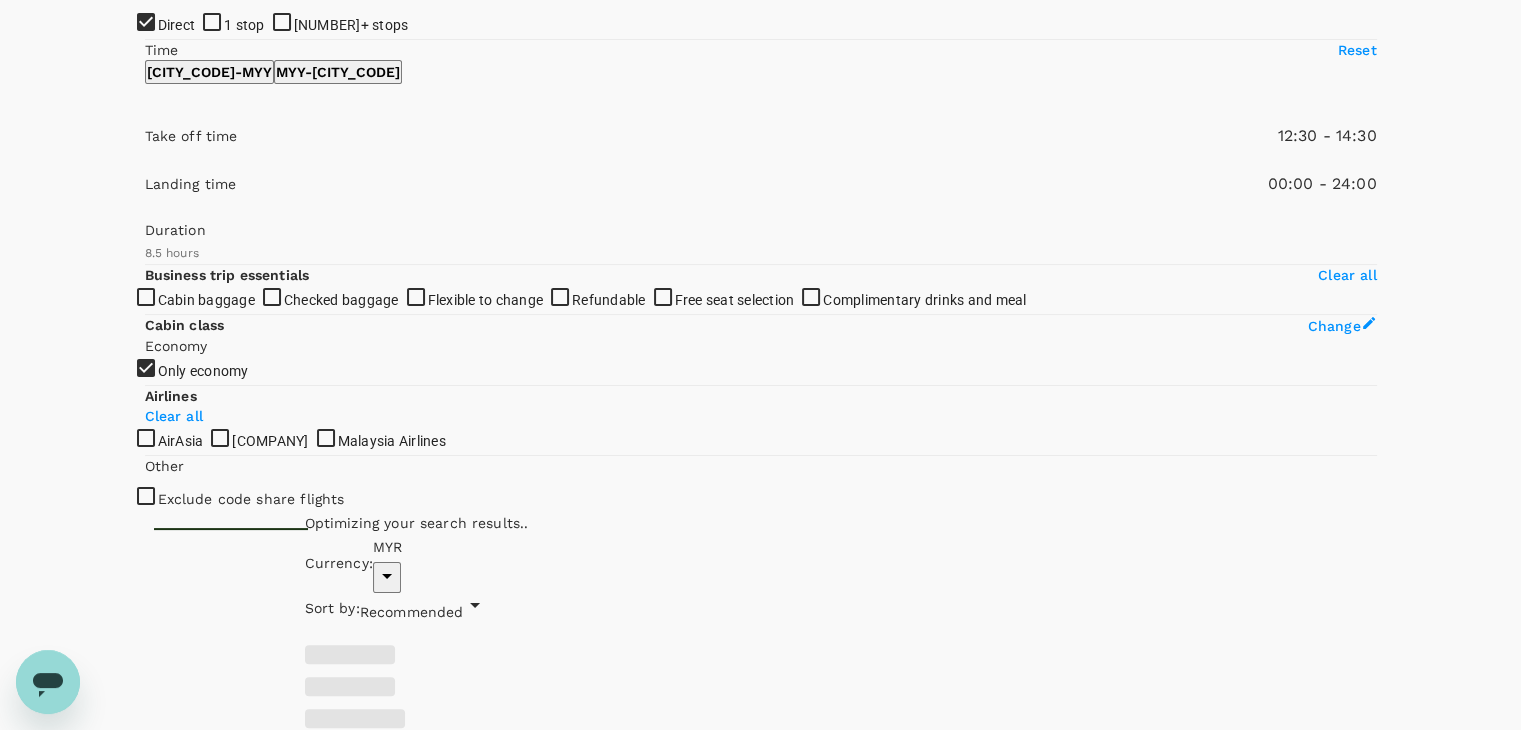 type on "x" 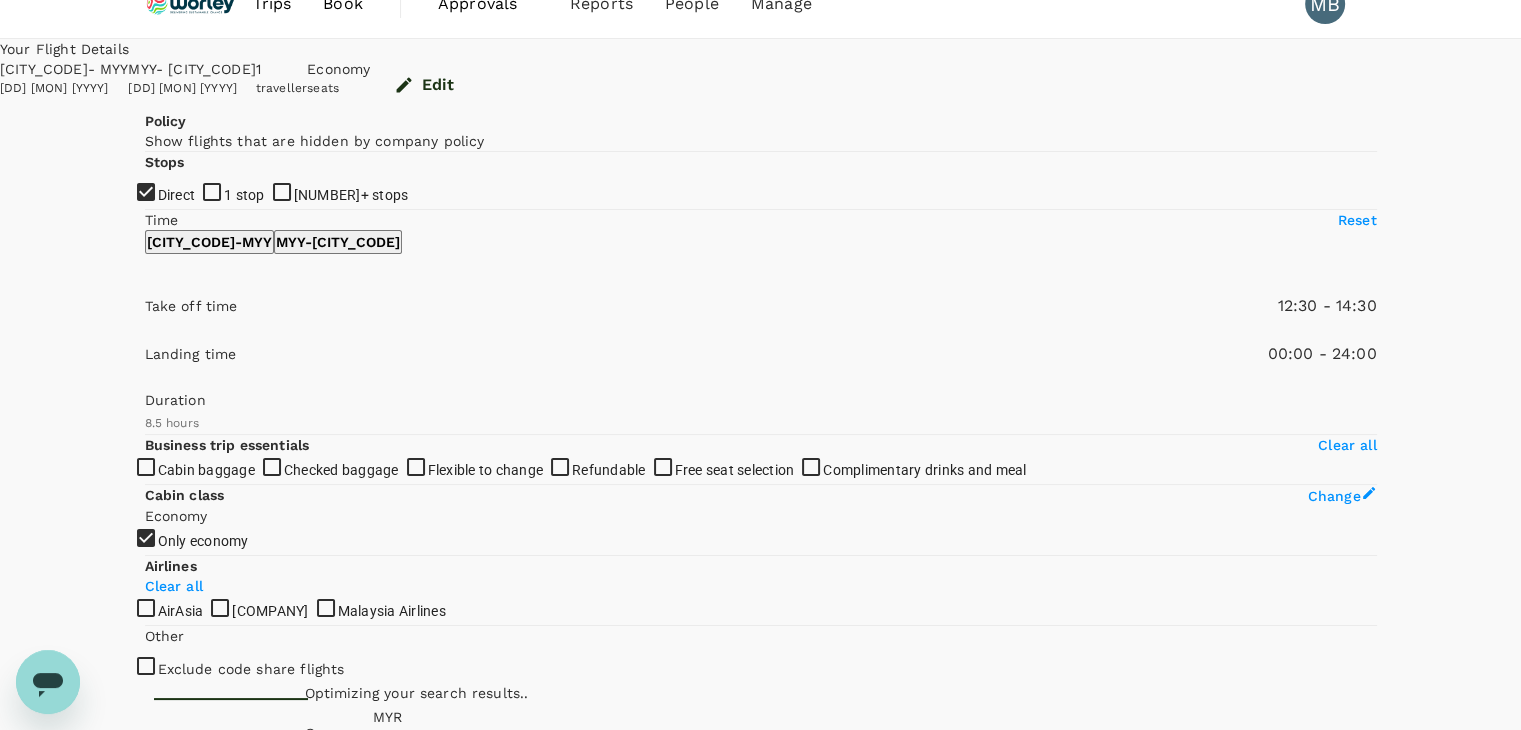scroll, scrollTop: 0, scrollLeft: 0, axis: both 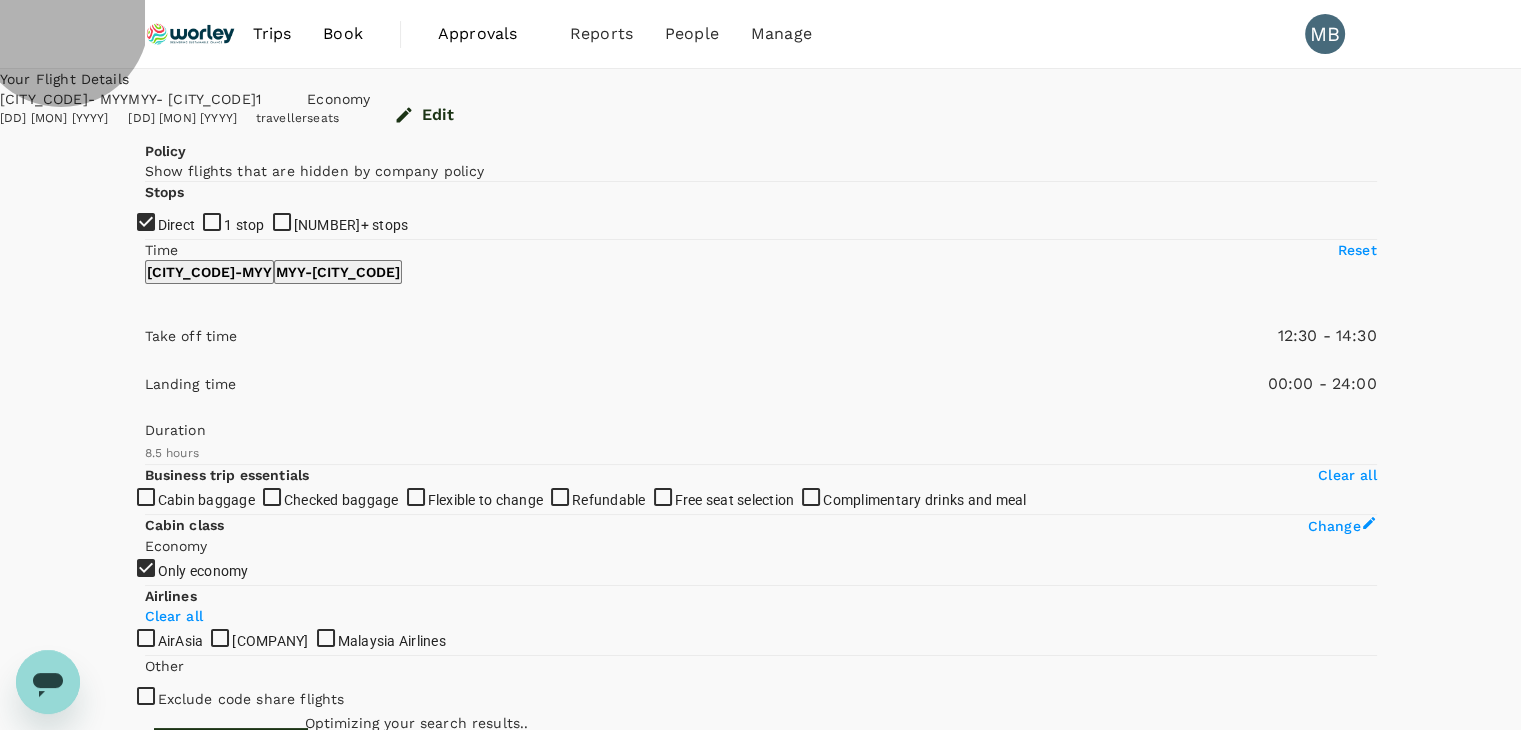 click on "View options" at bounding box center (1176, 882) 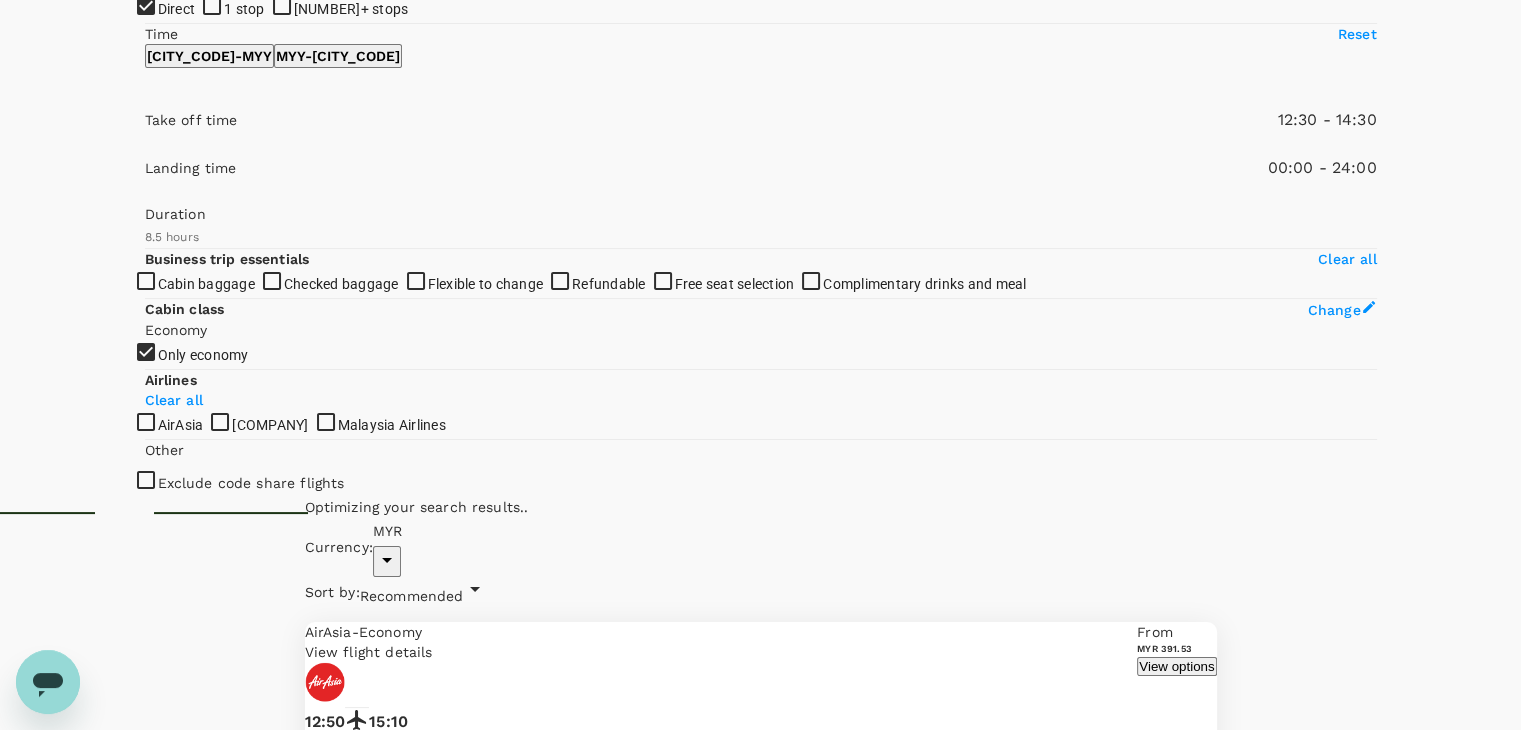 scroll, scrollTop: 231, scrollLeft: 0, axis: vertical 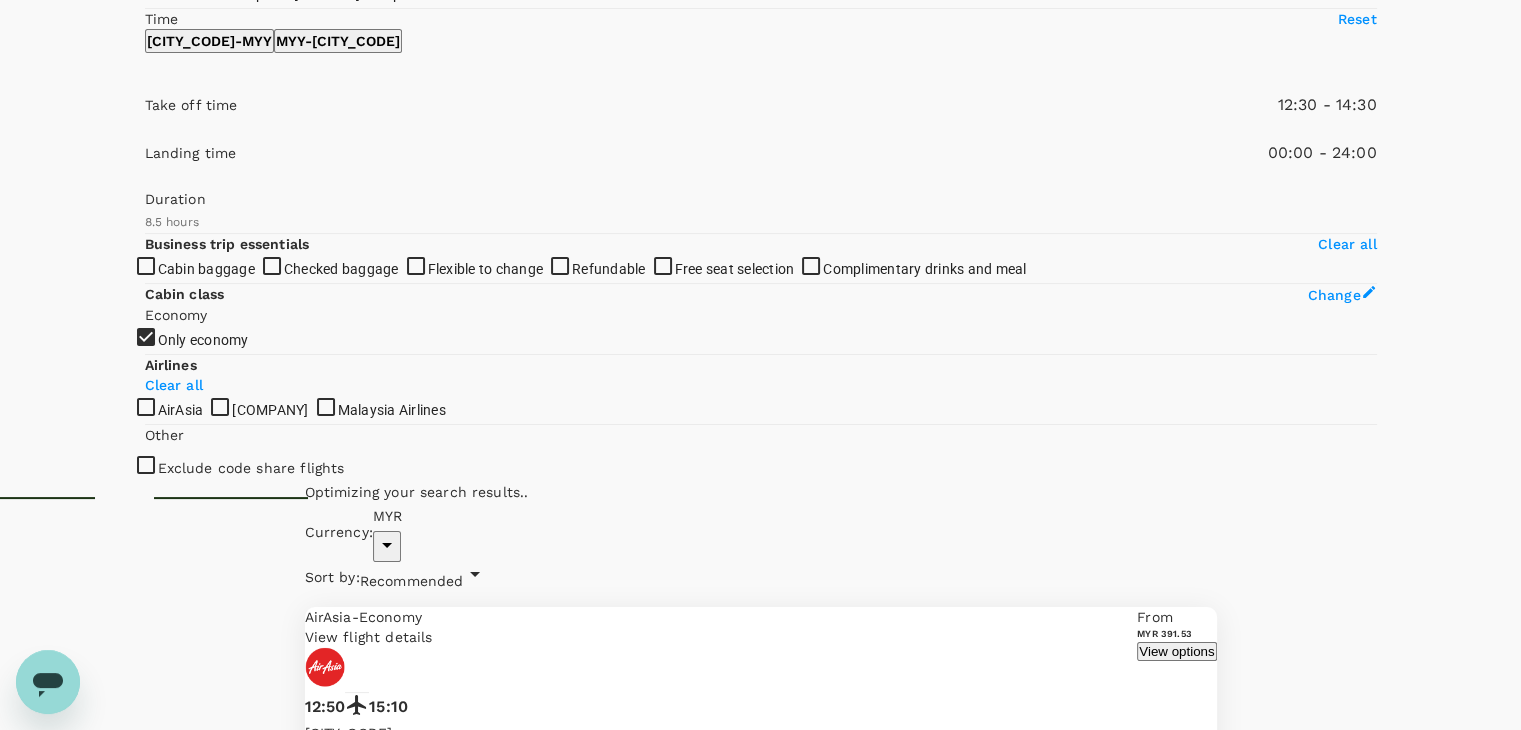 click on "MYR 391.53" at bounding box center [509, 2036] 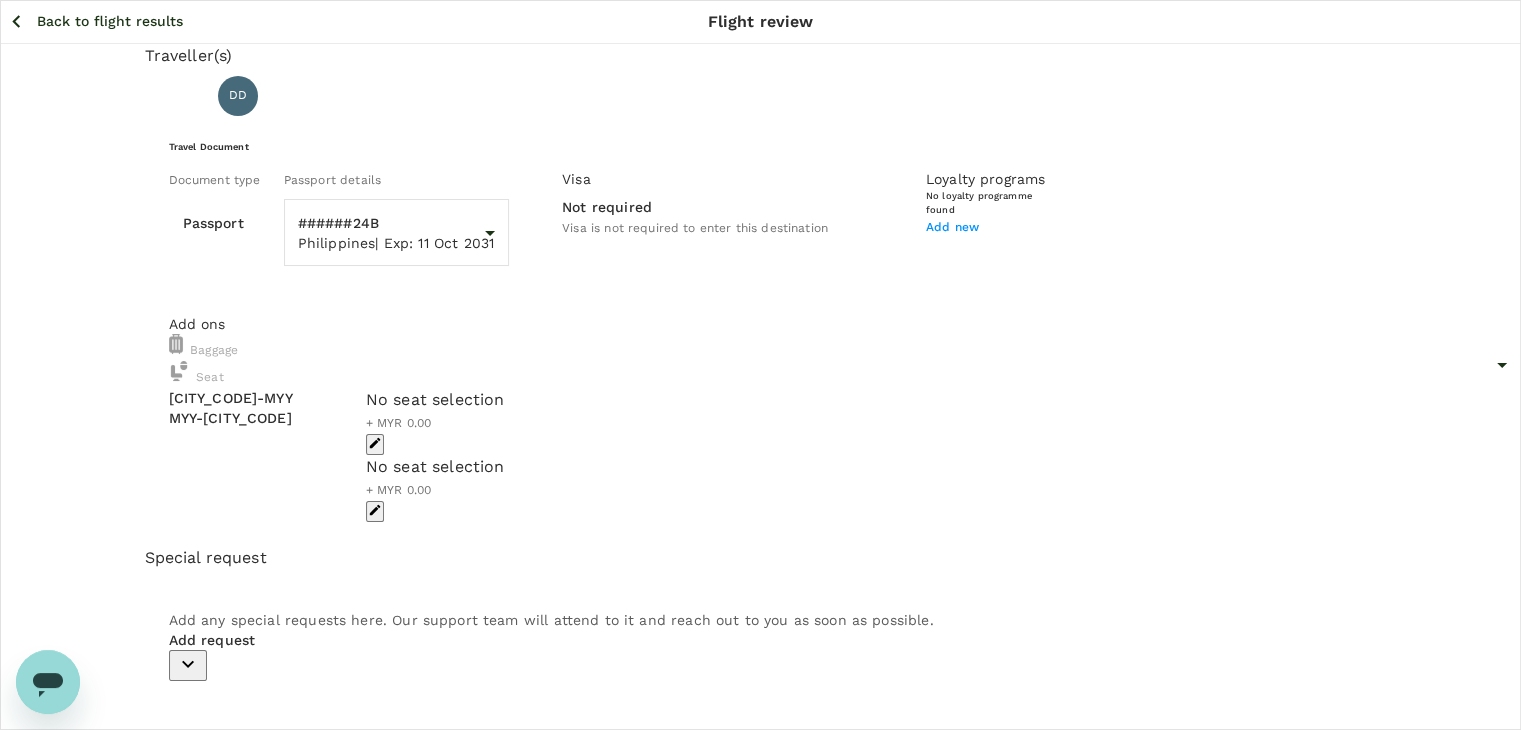 click 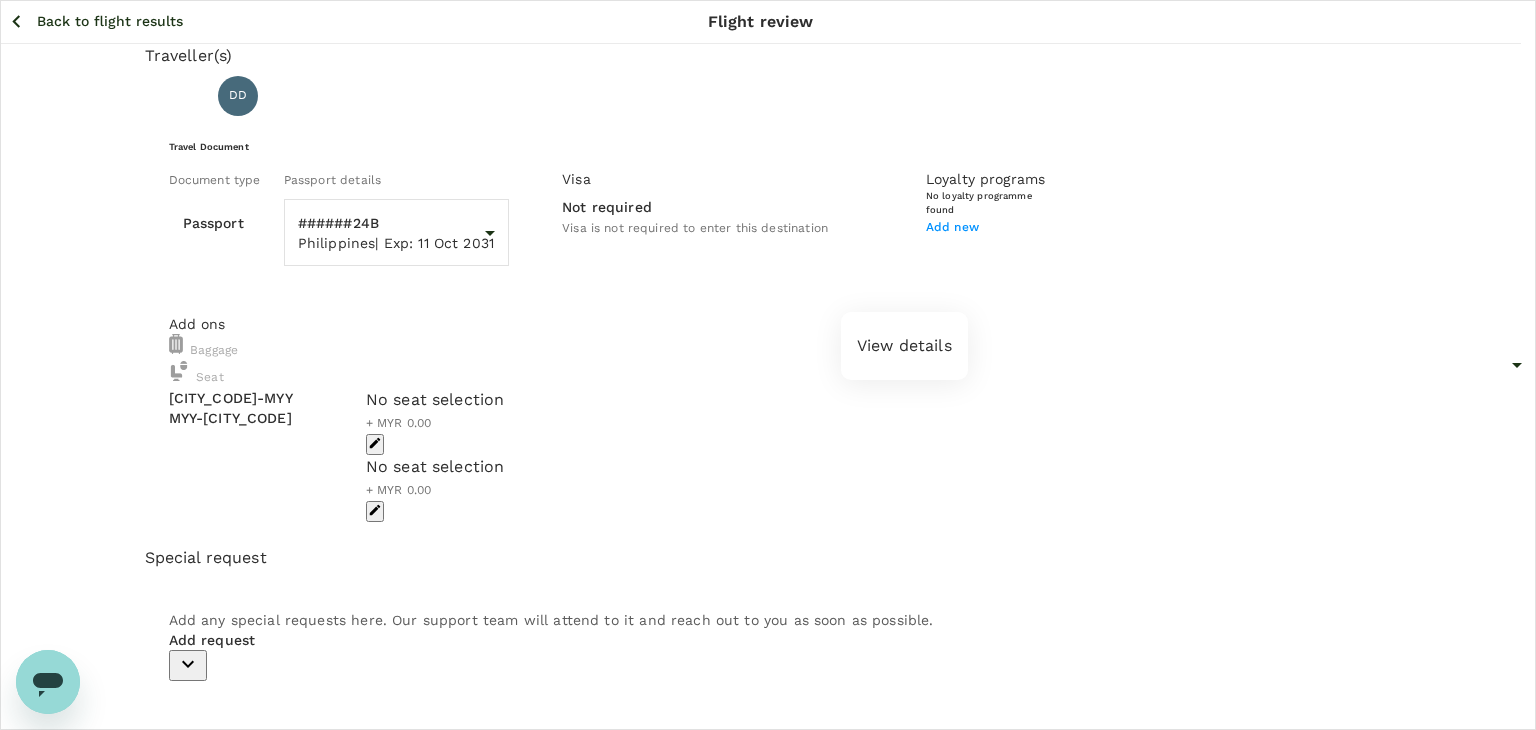 click on "View details" at bounding box center (904, 346) 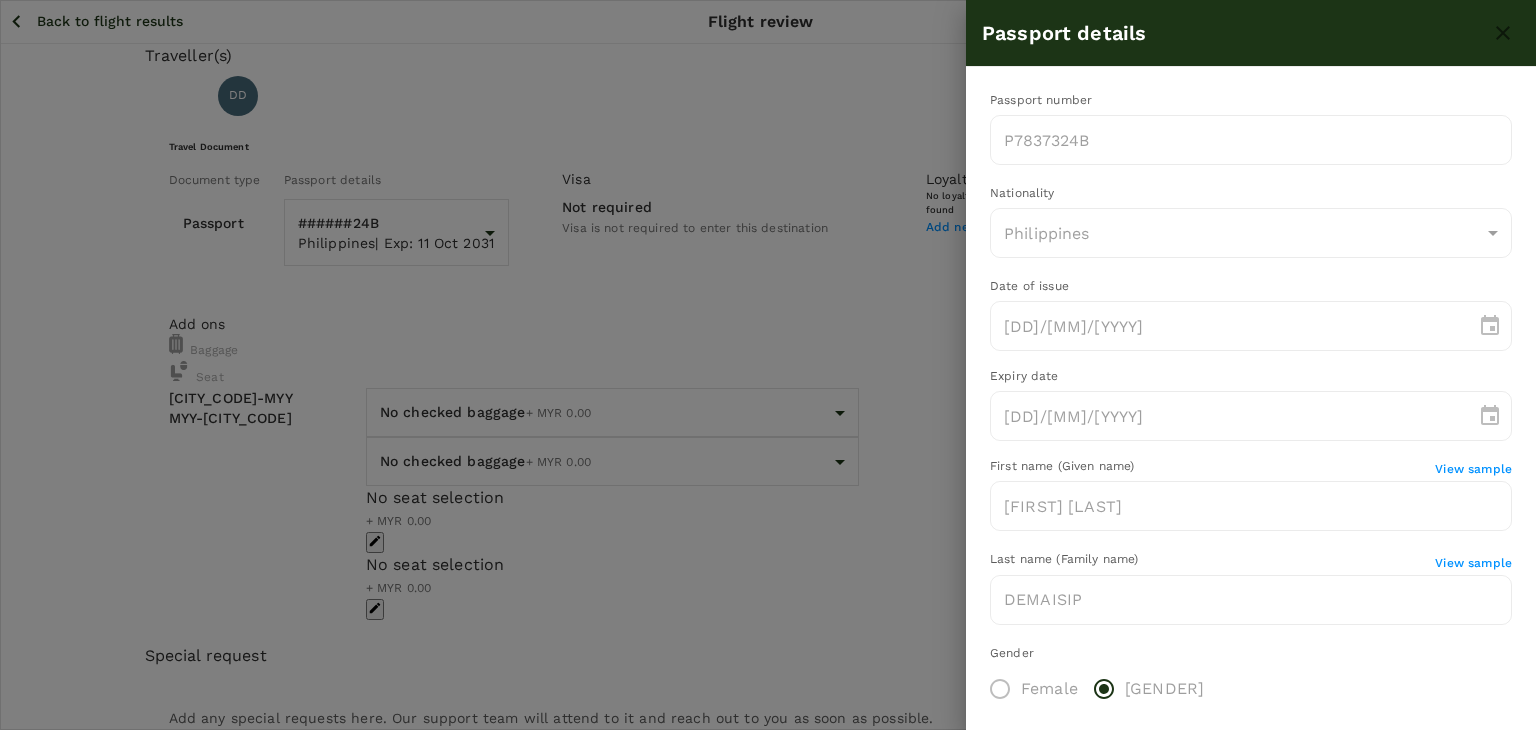 click at bounding box center (768, 365) 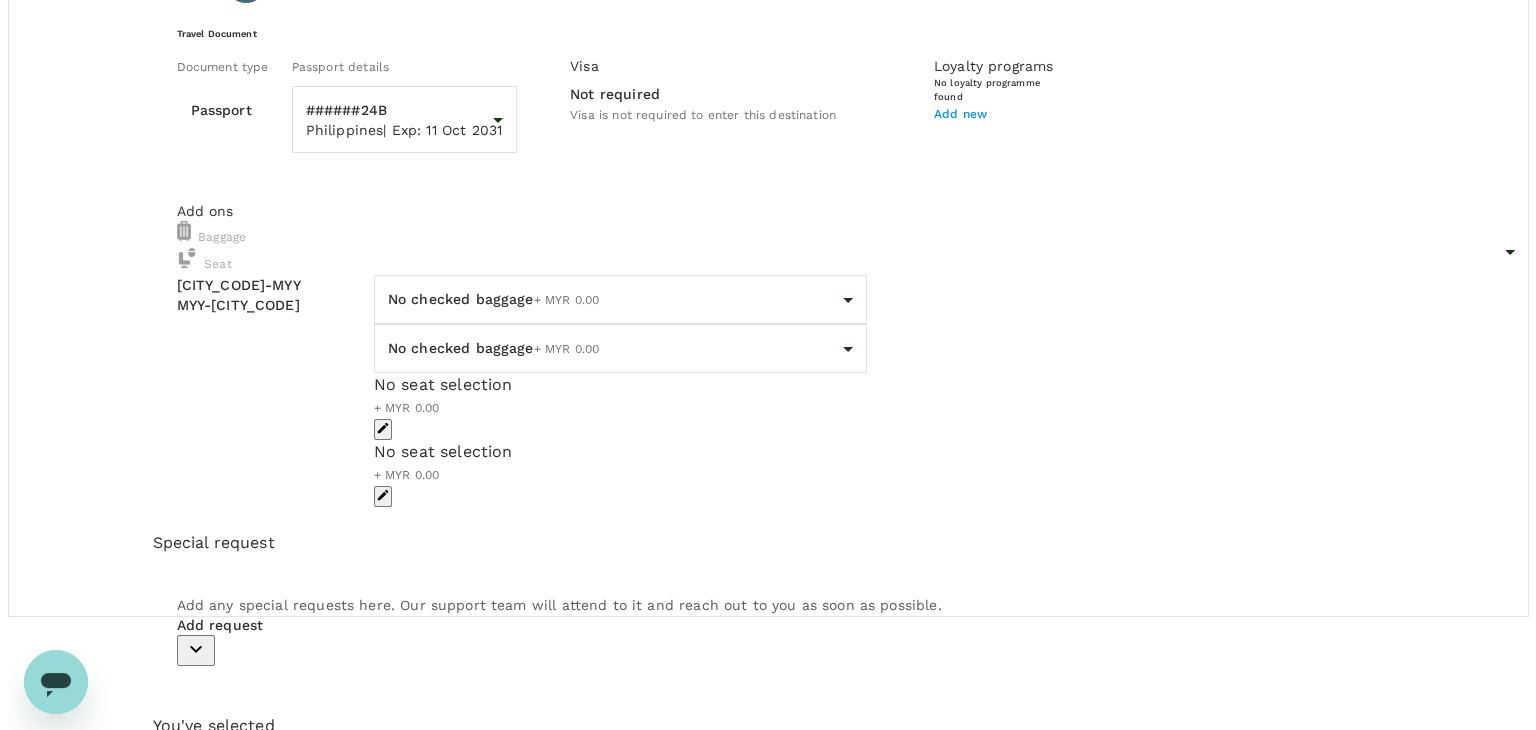 scroll, scrollTop: 84, scrollLeft: 0, axis: vertical 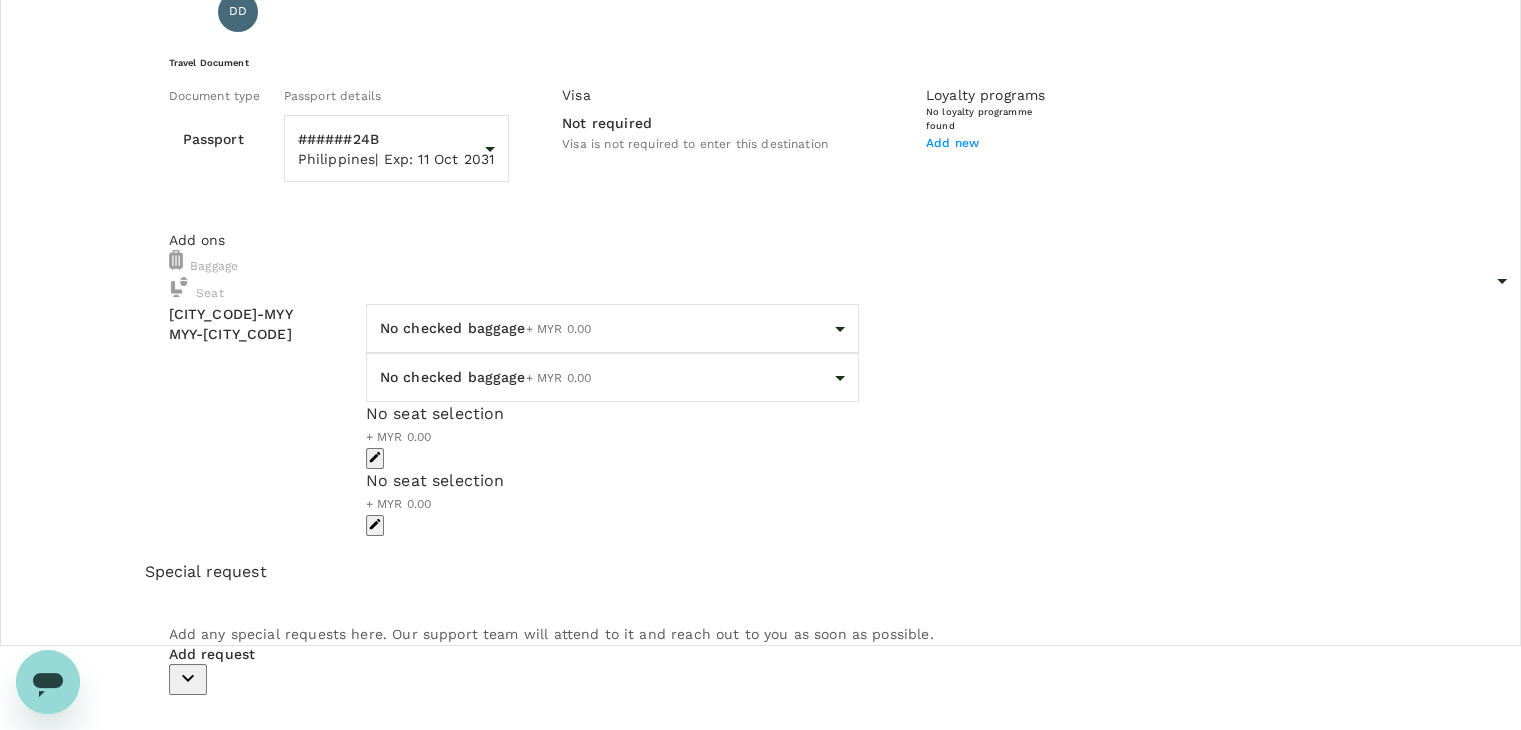 click on "Continue to payment details" at bounding box center (761, 1515) 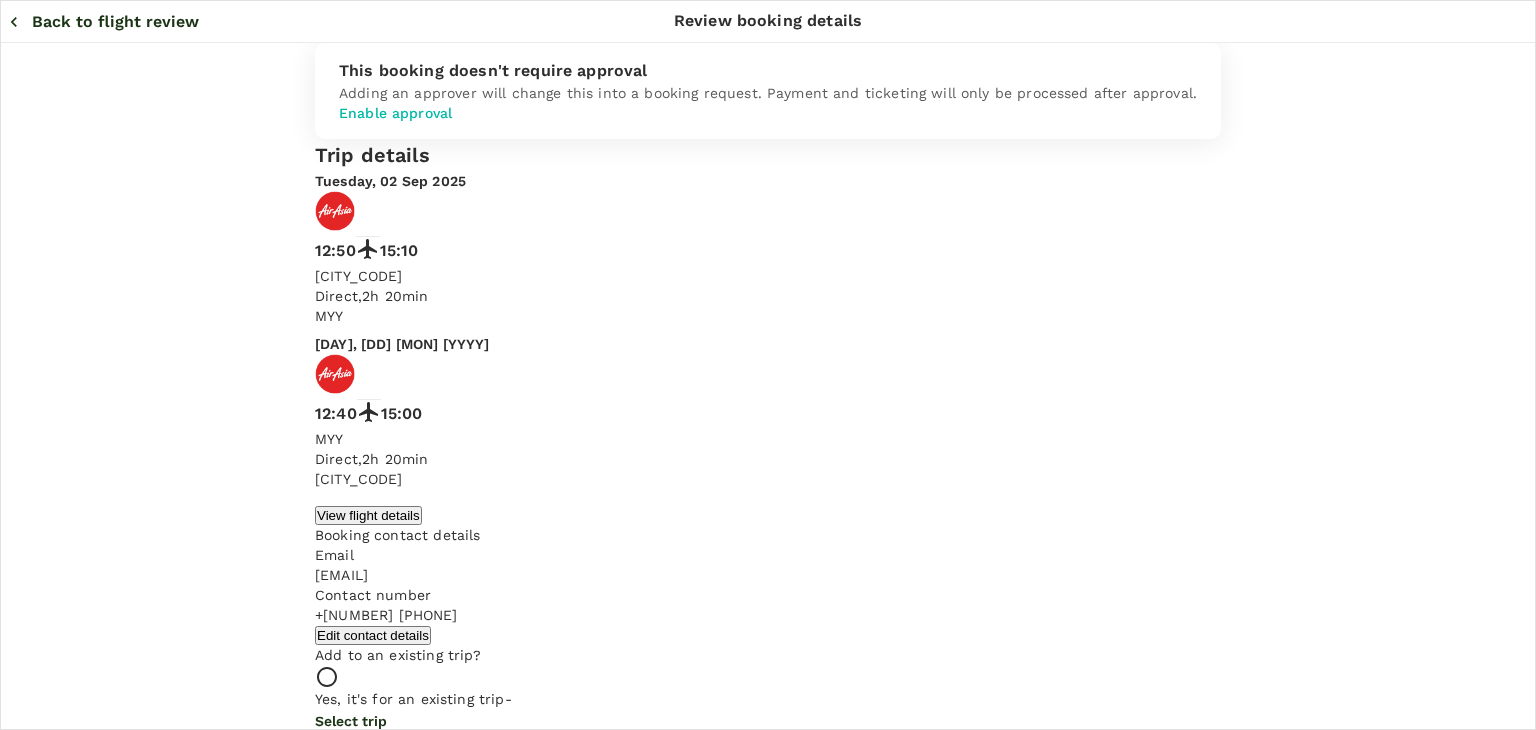 type on "9f734e1c-7c64-4d57-9351-fcdd23c027f8" 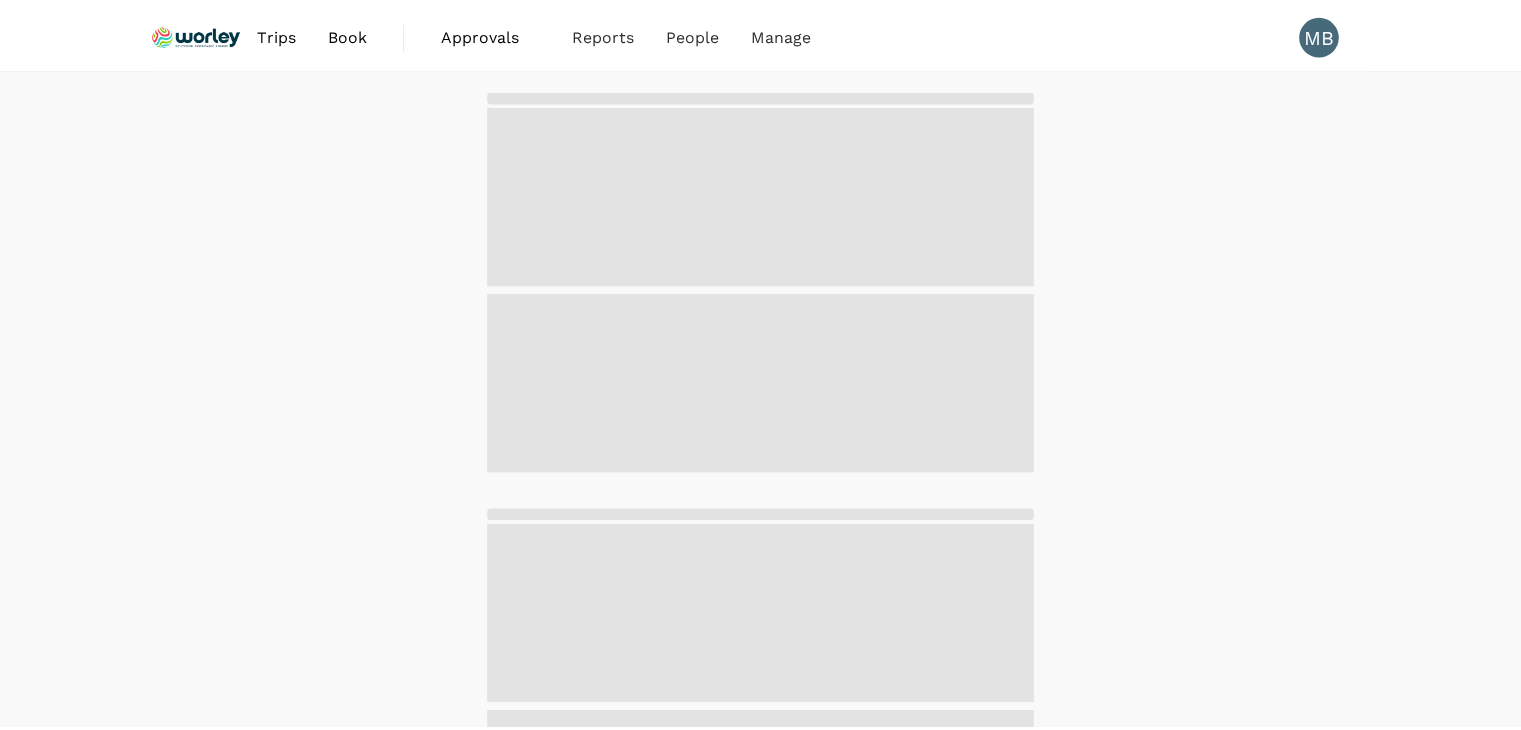 scroll, scrollTop: 0, scrollLeft: 0, axis: both 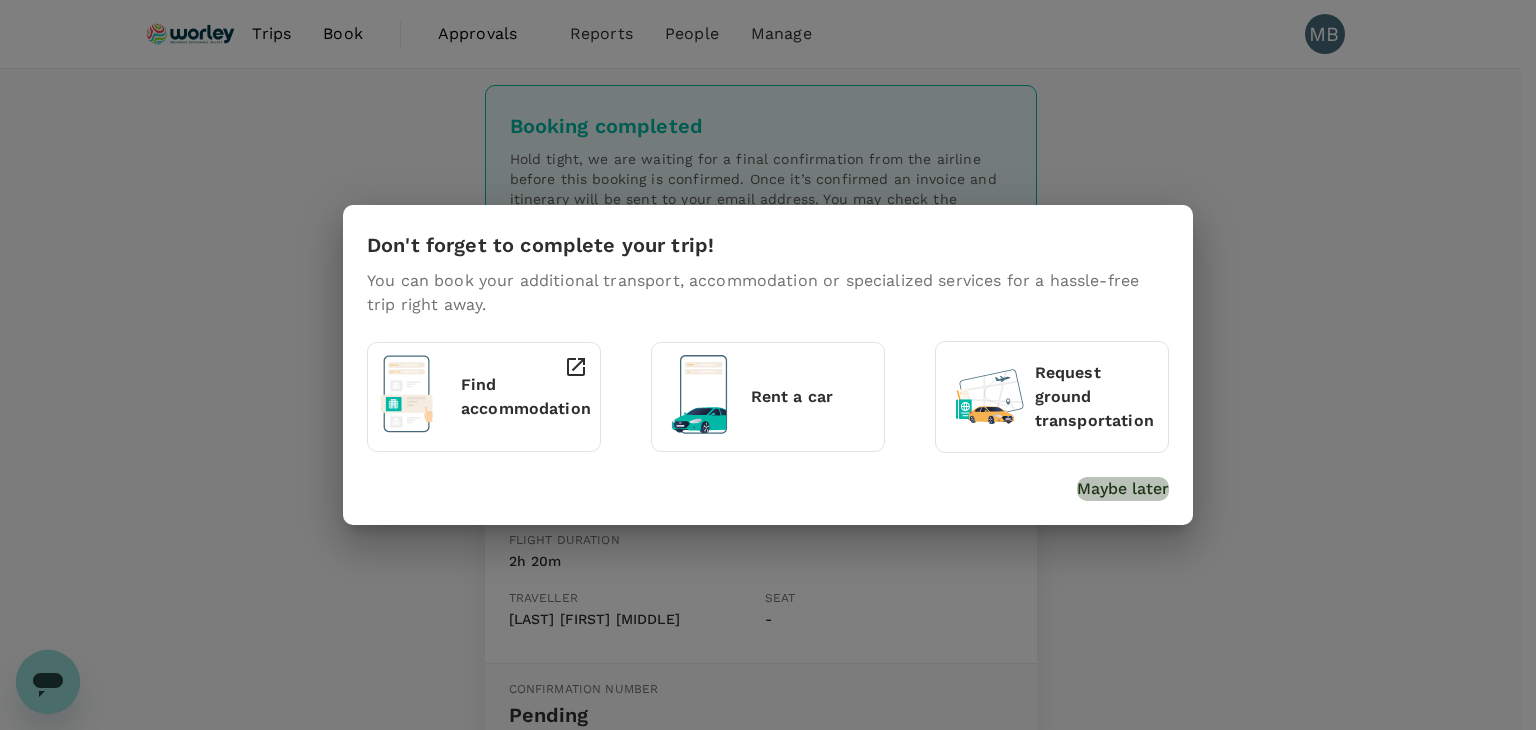 click on "Maybe later" at bounding box center [1123, 489] 